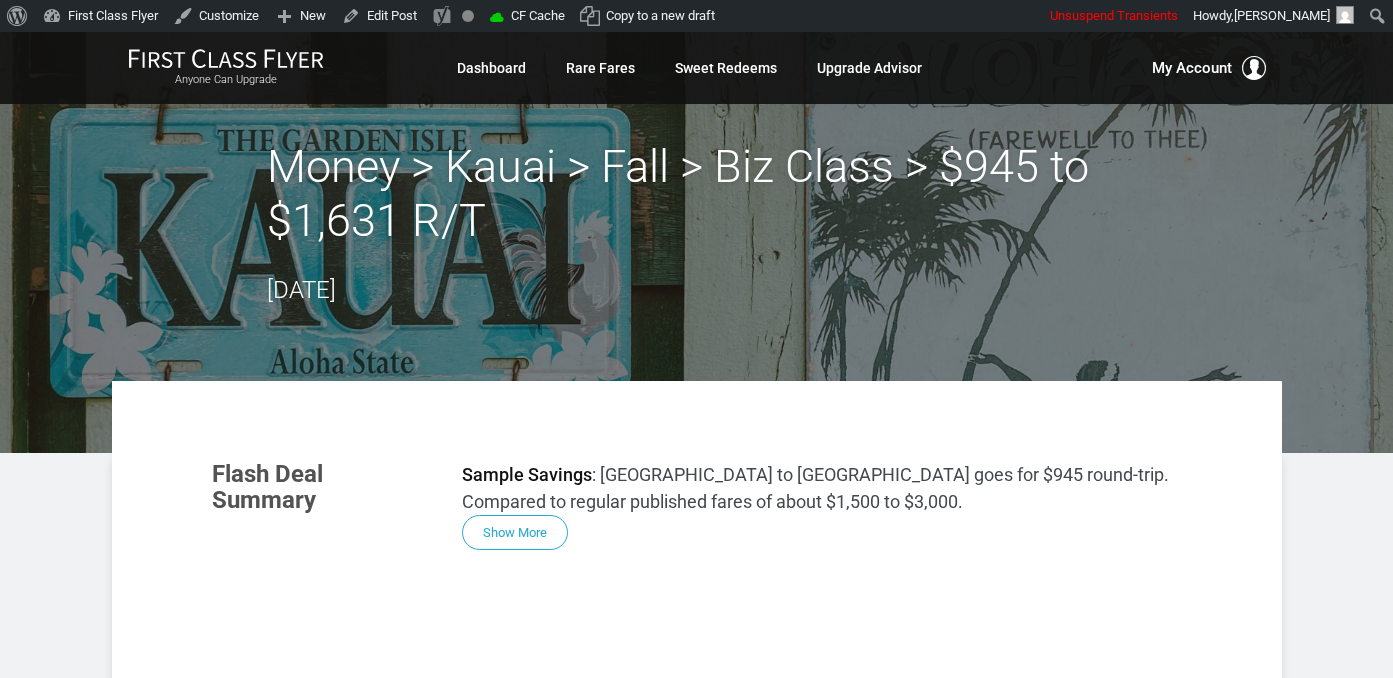 scroll, scrollTop: 0, scrollLeft: 0, axis: both 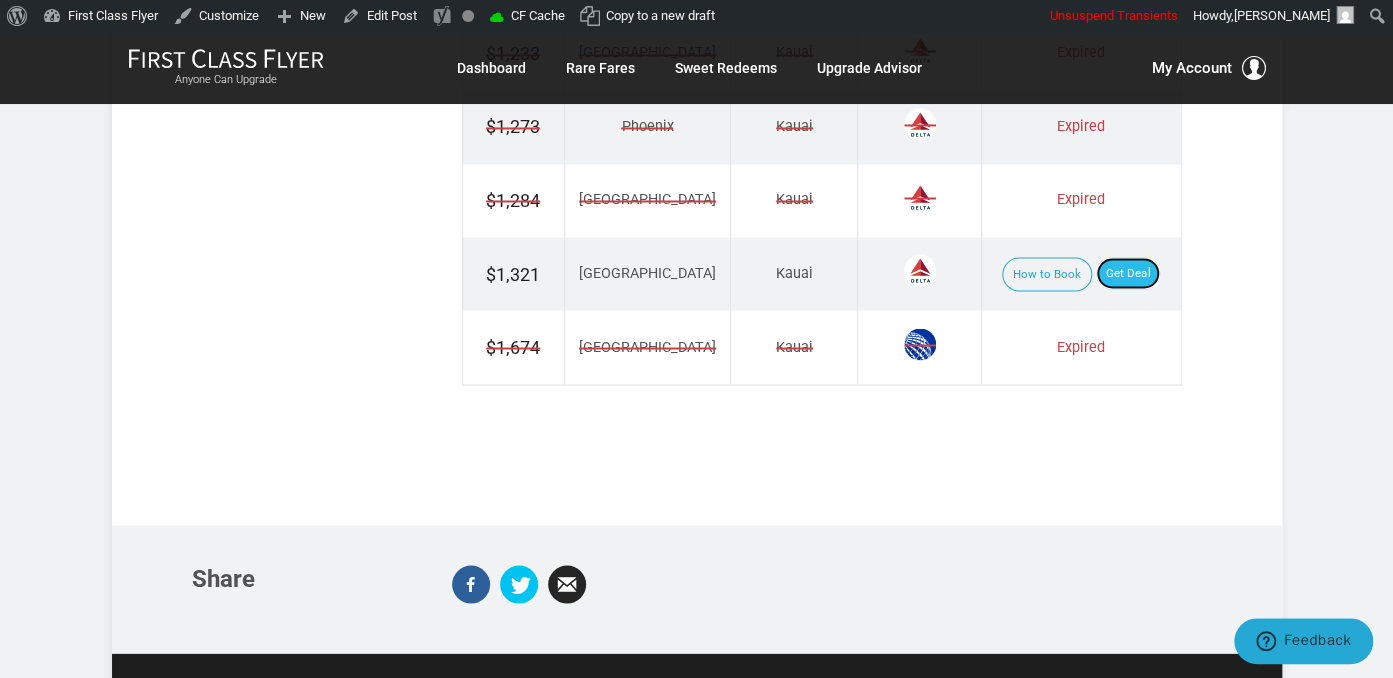 click on "Get Deal" at bounding box center (1128, 273) 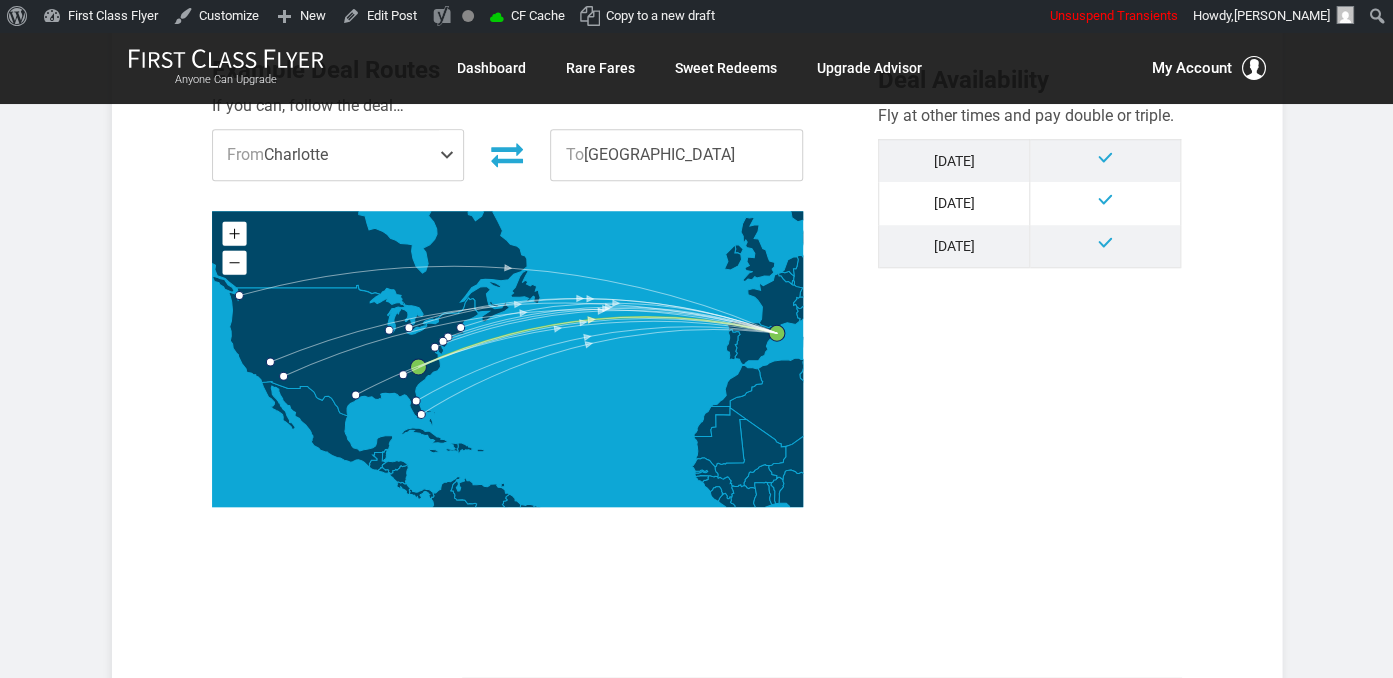 scroll, scrollTop: 1056, scrollLeft: 0, axis: vertical 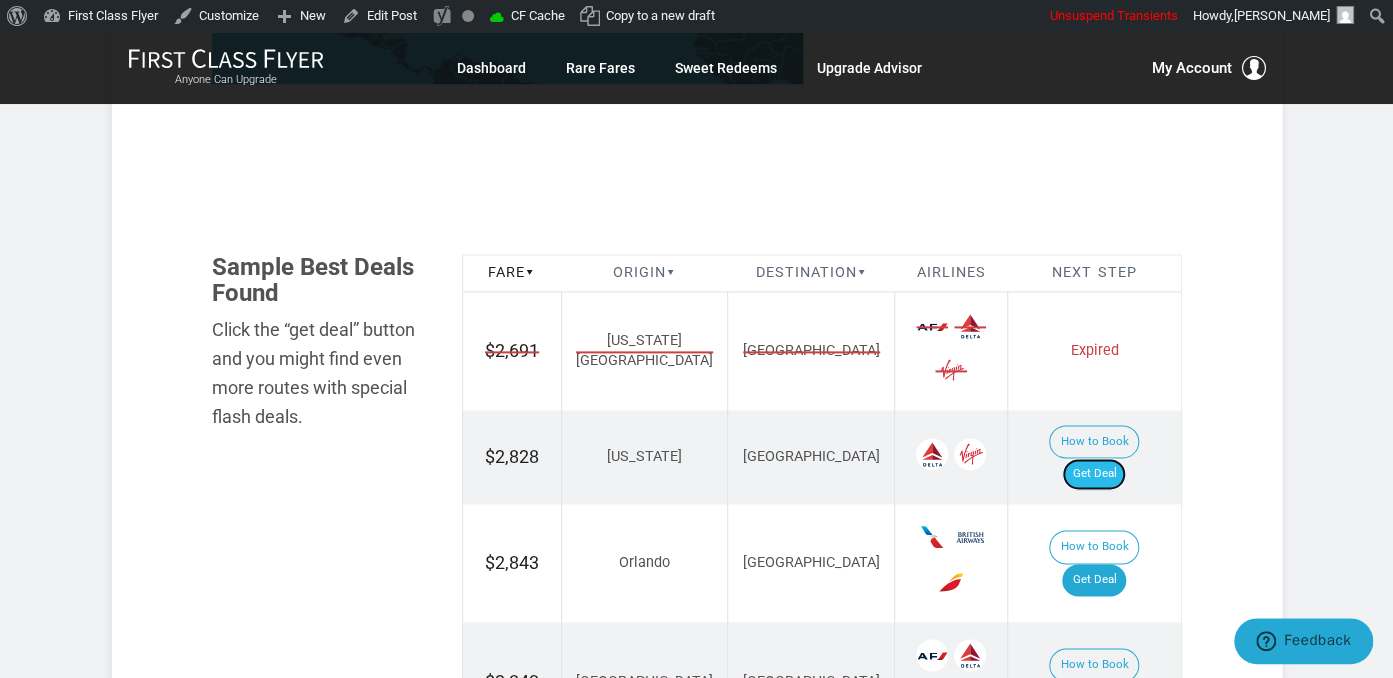 click on "Get Deal" at bounding box center [1094, 474] 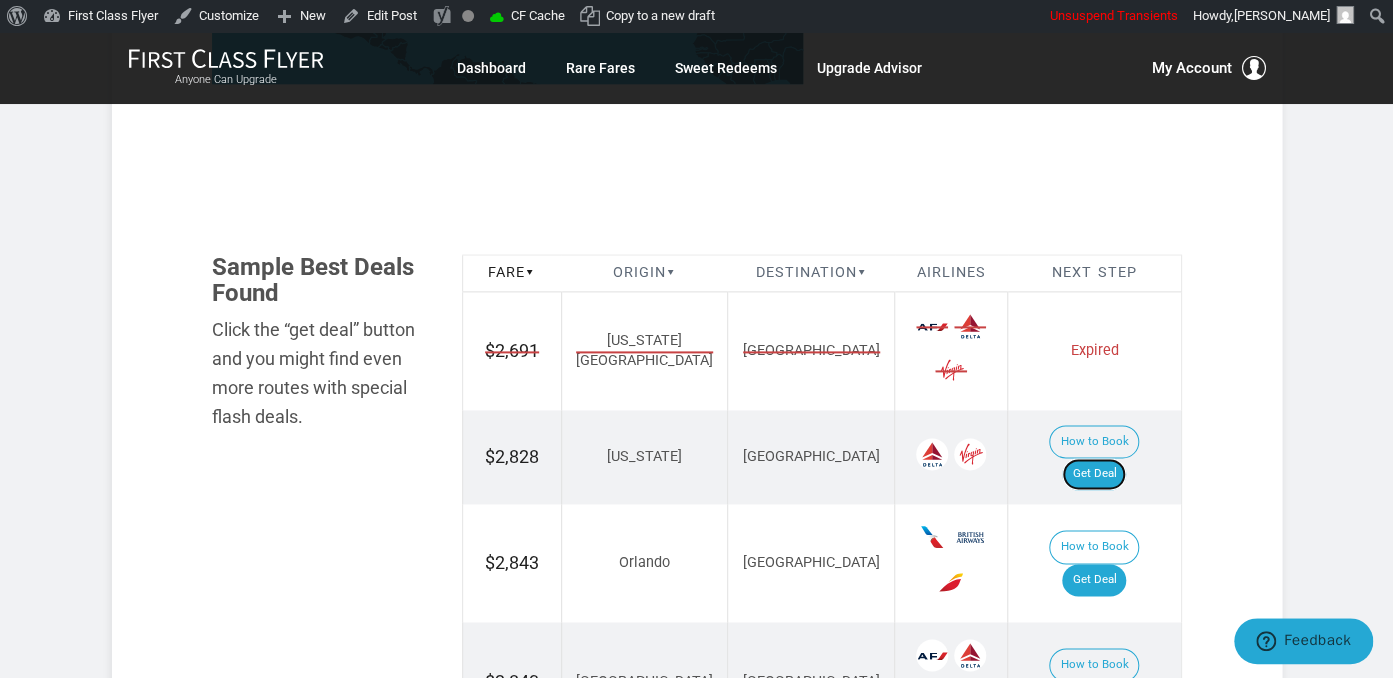 scroll, scrollTop: 1267, scrollLeft: 0, axis: vertical 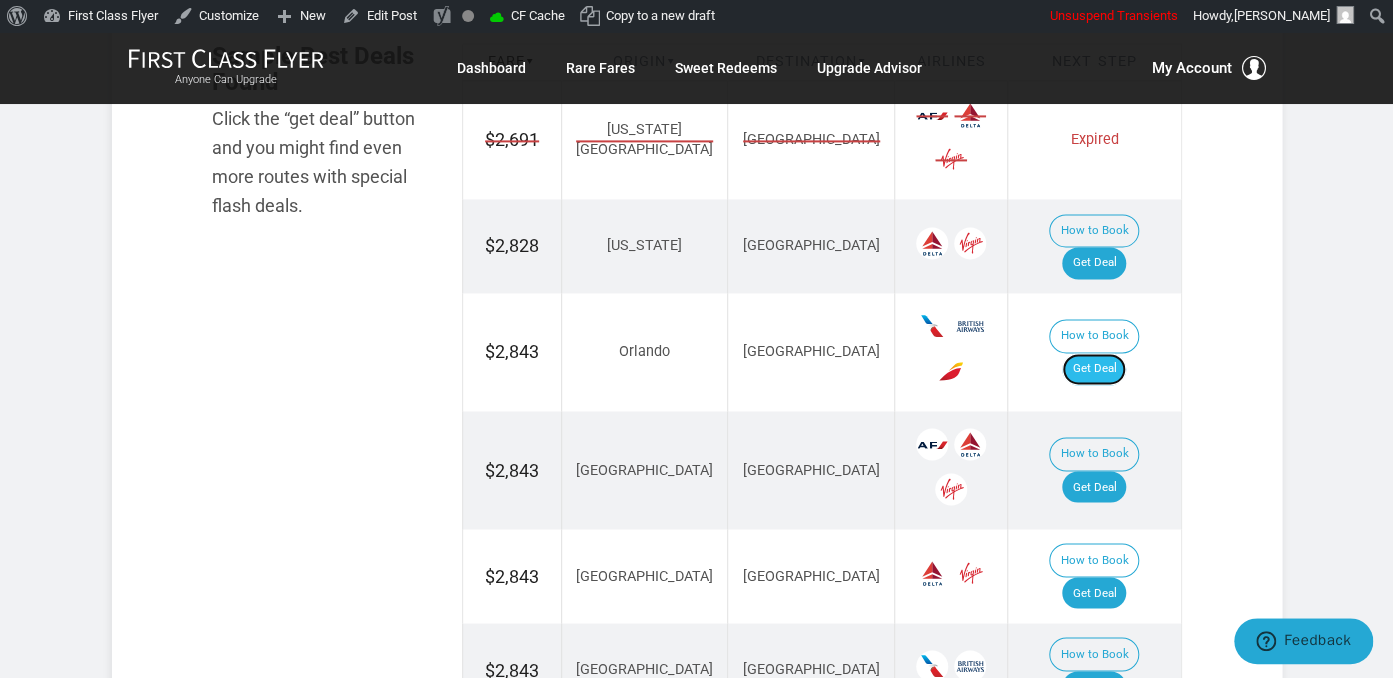 click on "Get Deal" at bounding box center (1094, 369) 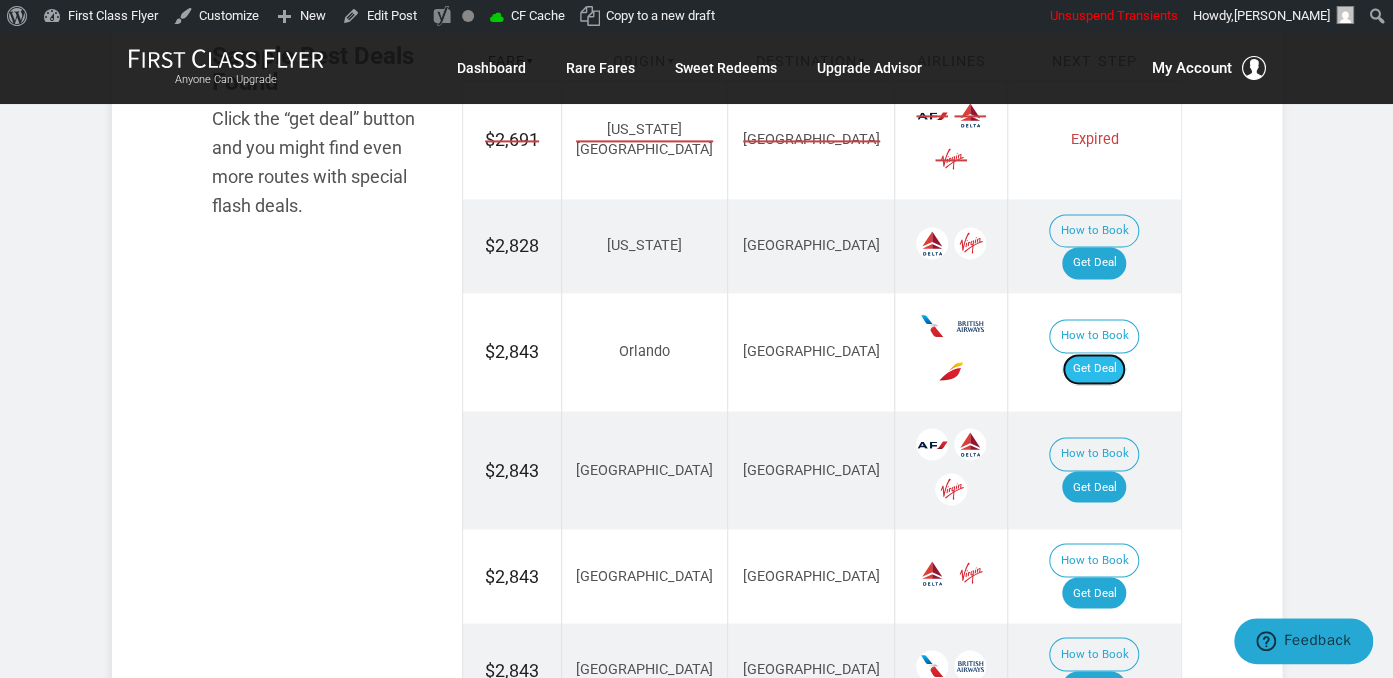 click on "Get Deal" at bounding box center [1094, 369] 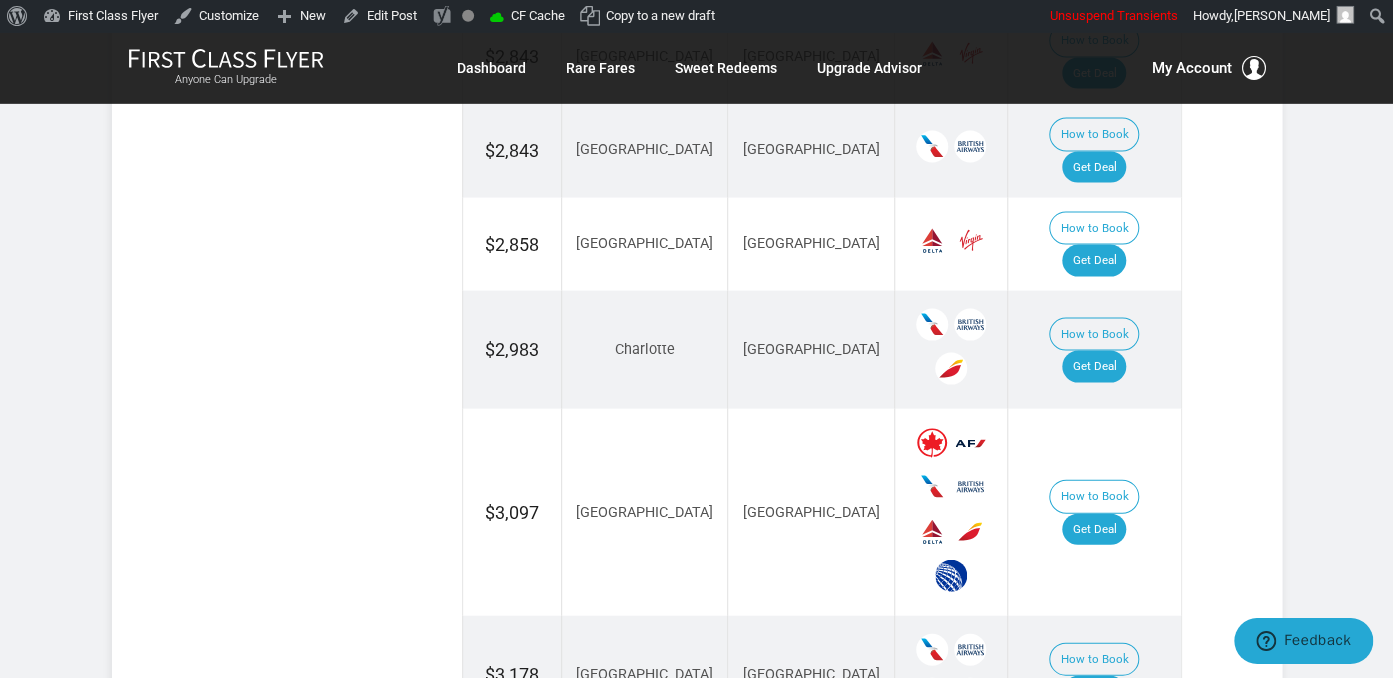 scroll, scrollTop: 1795, scrollLeft: 0, axis: vertical 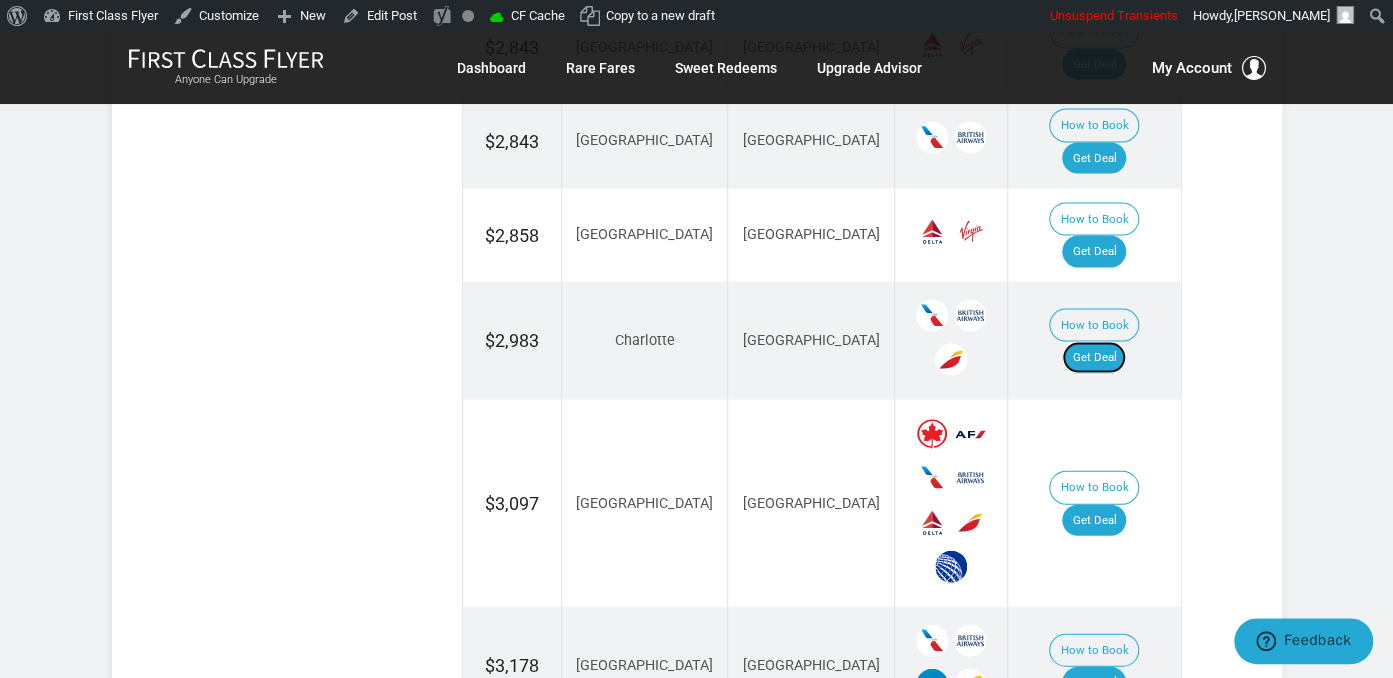 click on "Get Deal" at bounding box center [1094, 358] 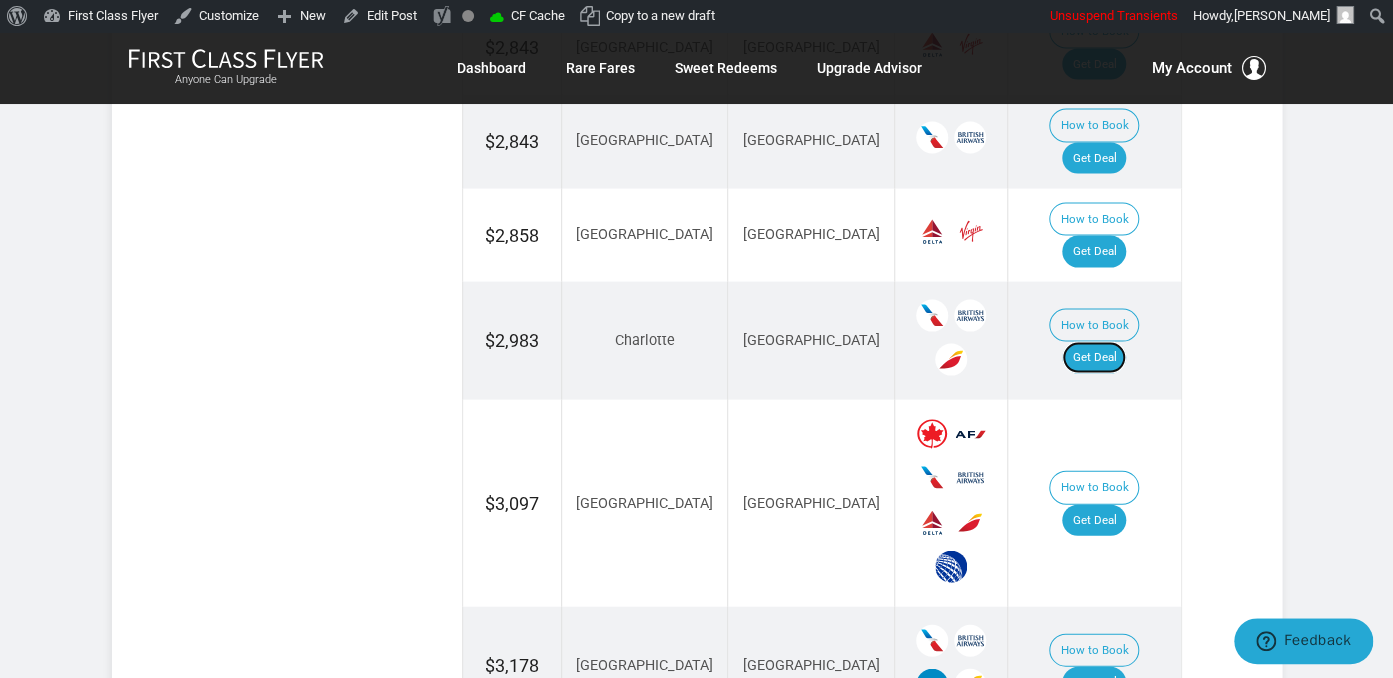 scroll, scrollTop: 1900, scrollLeft: 0, axis: vertical 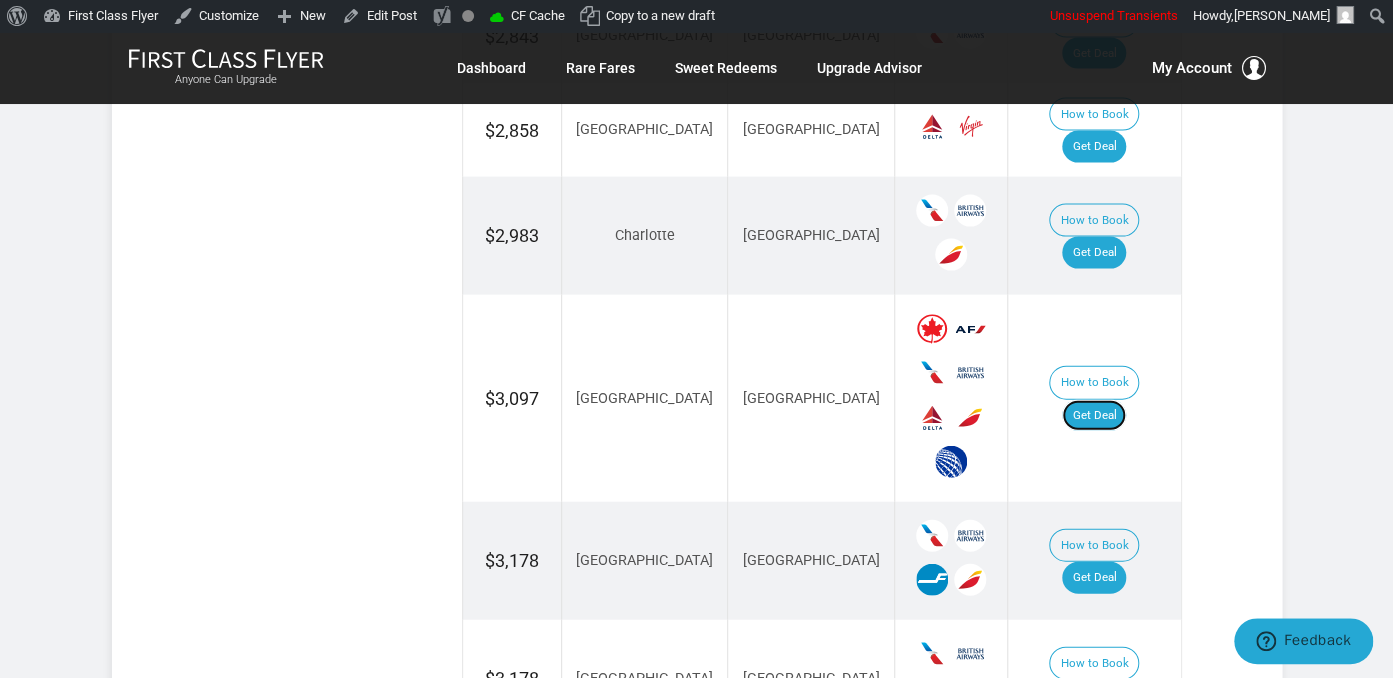 click on "Get Deal" at bounding box center [1094, 416] 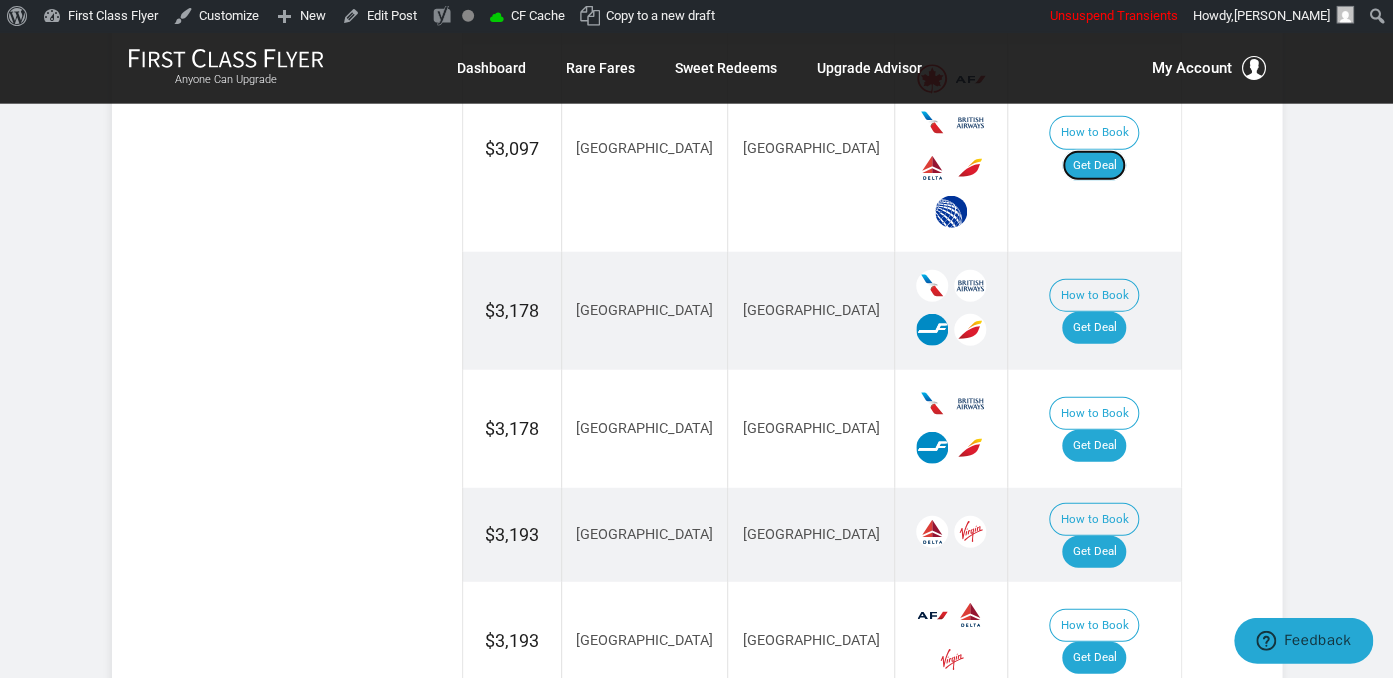 scroll, scrollTop: 2217, scrollLeft: 0, axis: vertical 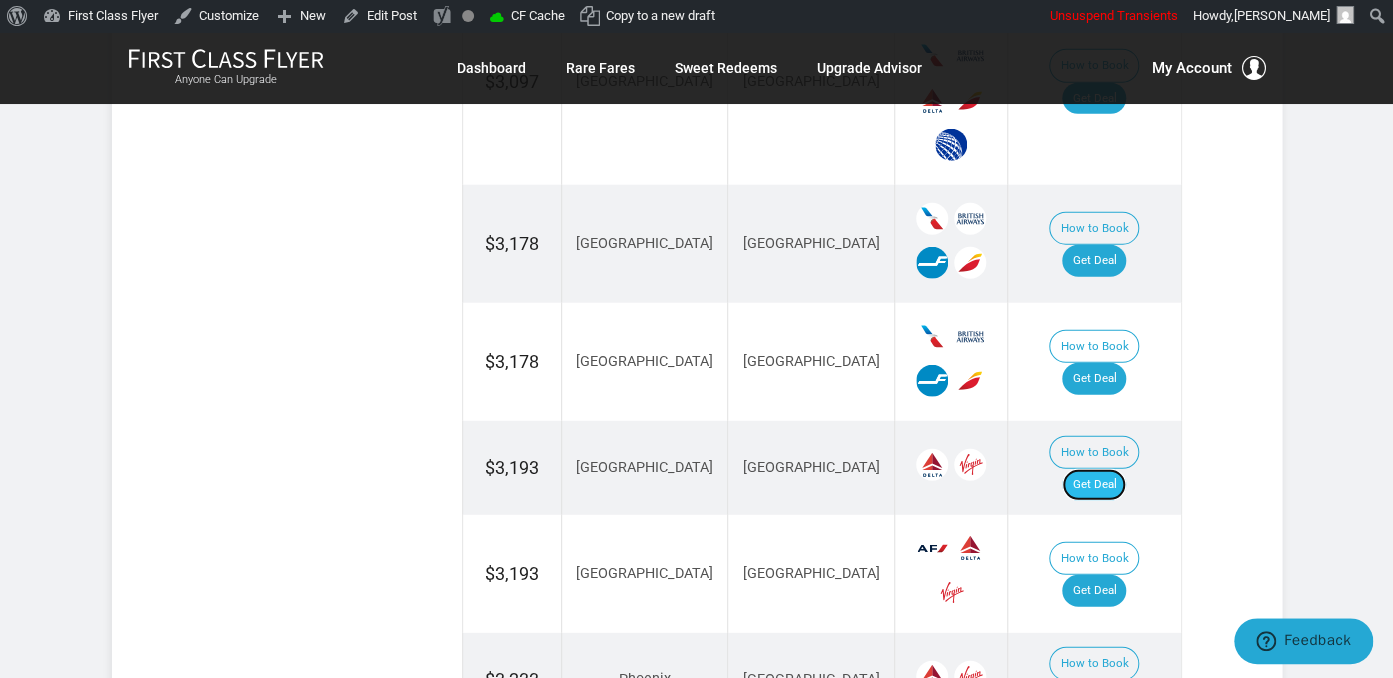 click on "Get Deal" at bounding box center (1094, 485) 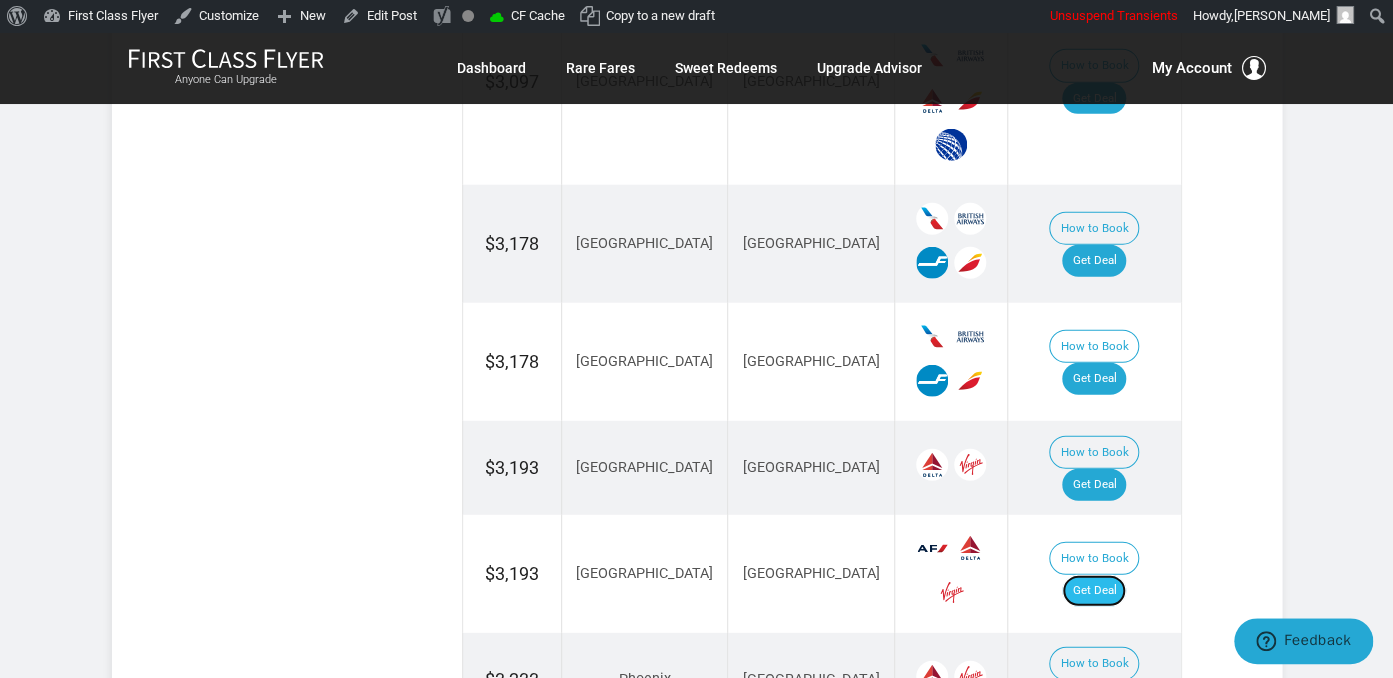click on "Get Deal" at bounding box center (1094, 591) 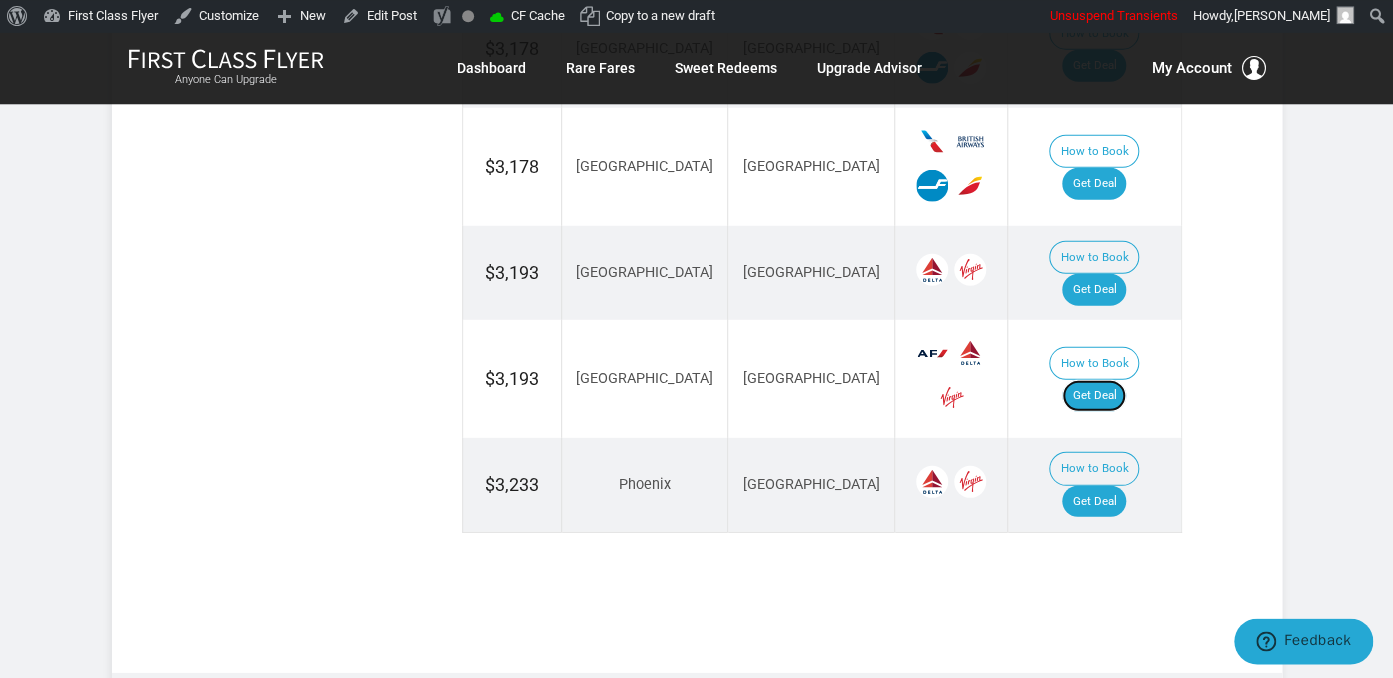 scroll, scrollTop: 2428, scrollLeft: 0, axis: vertical 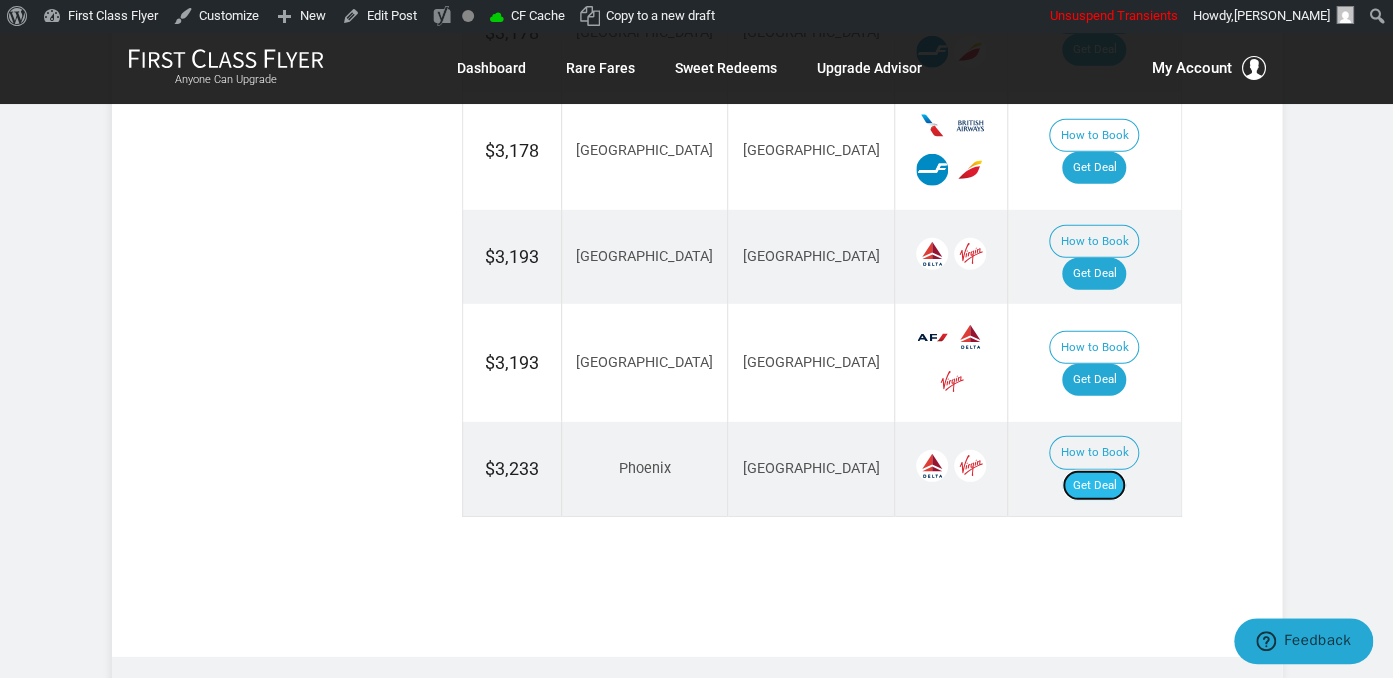 click on "Get Deal" at bounding box center (1094, 486) 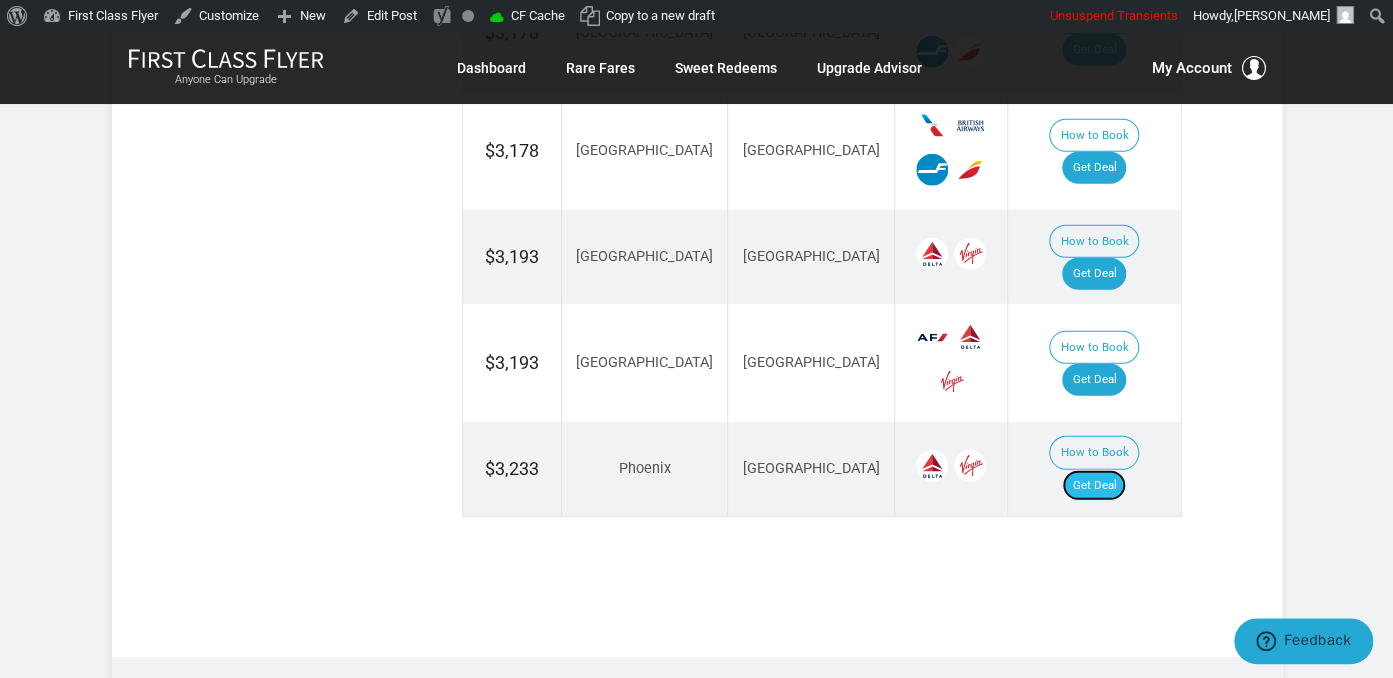click on "Get Deal" at bounding box center [1094, 486] 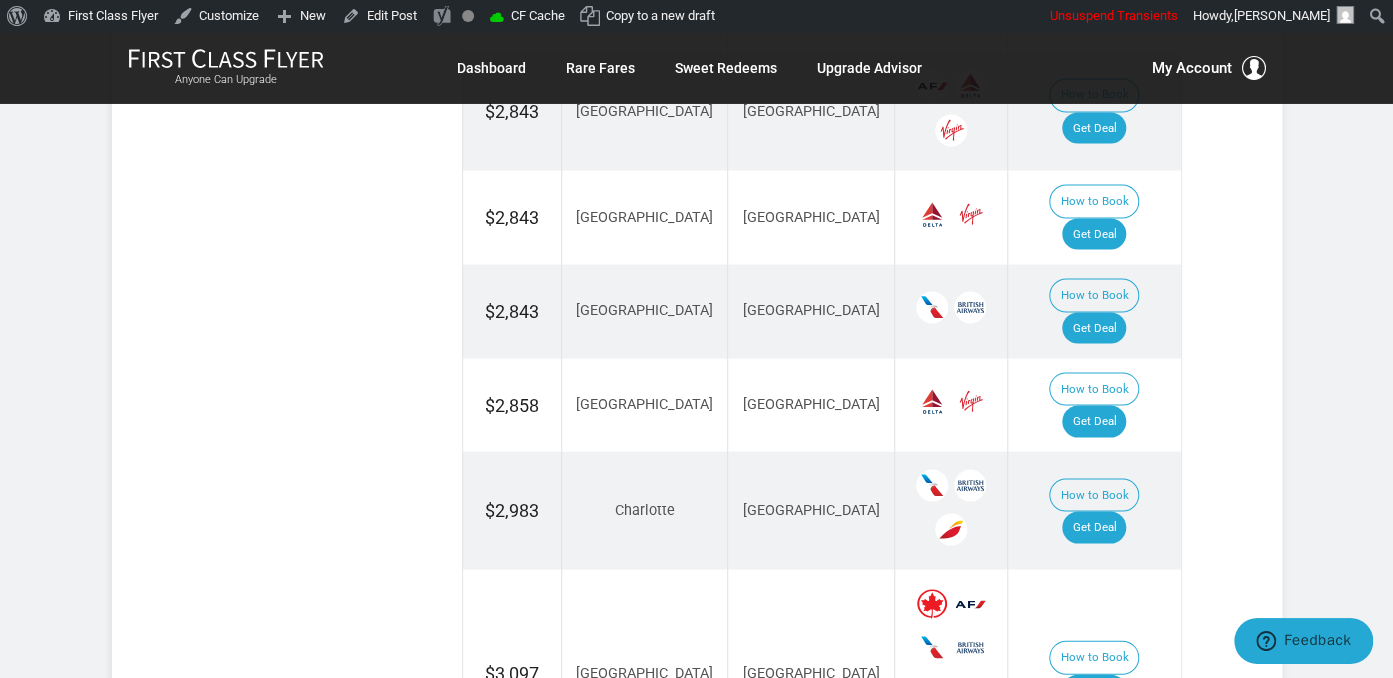 scroll, scrollTop: 1584, scrollLeft: 0, axis: vertical 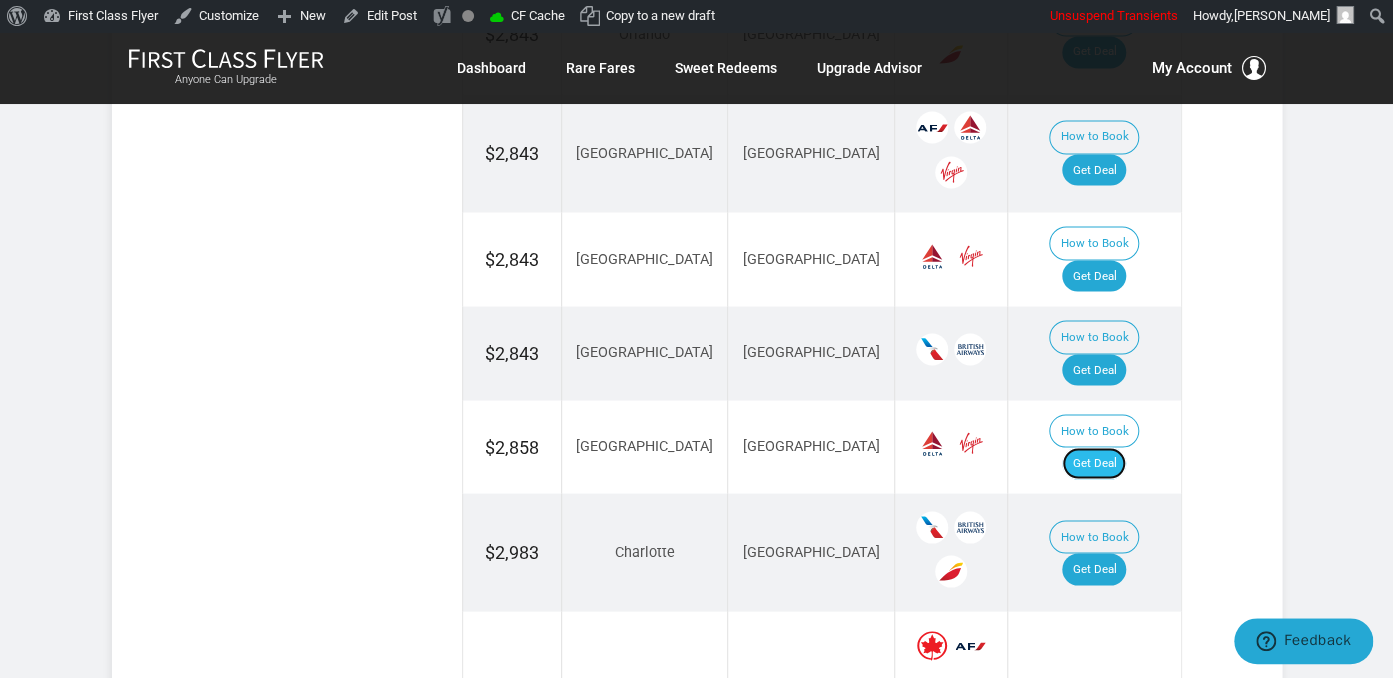 click on "Get Deal" at bounding box center (1094, 463) 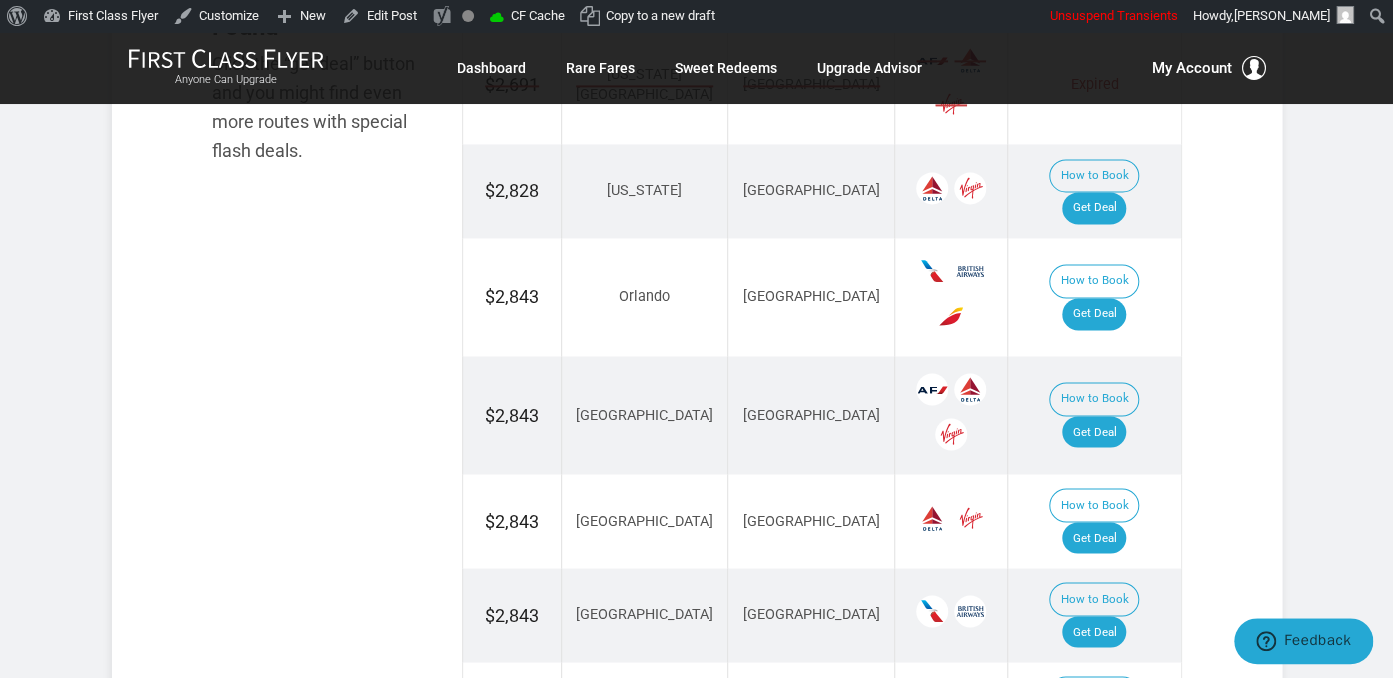 scroll, scrollTop: 1267, scrollLeft: 0, axis: vertical 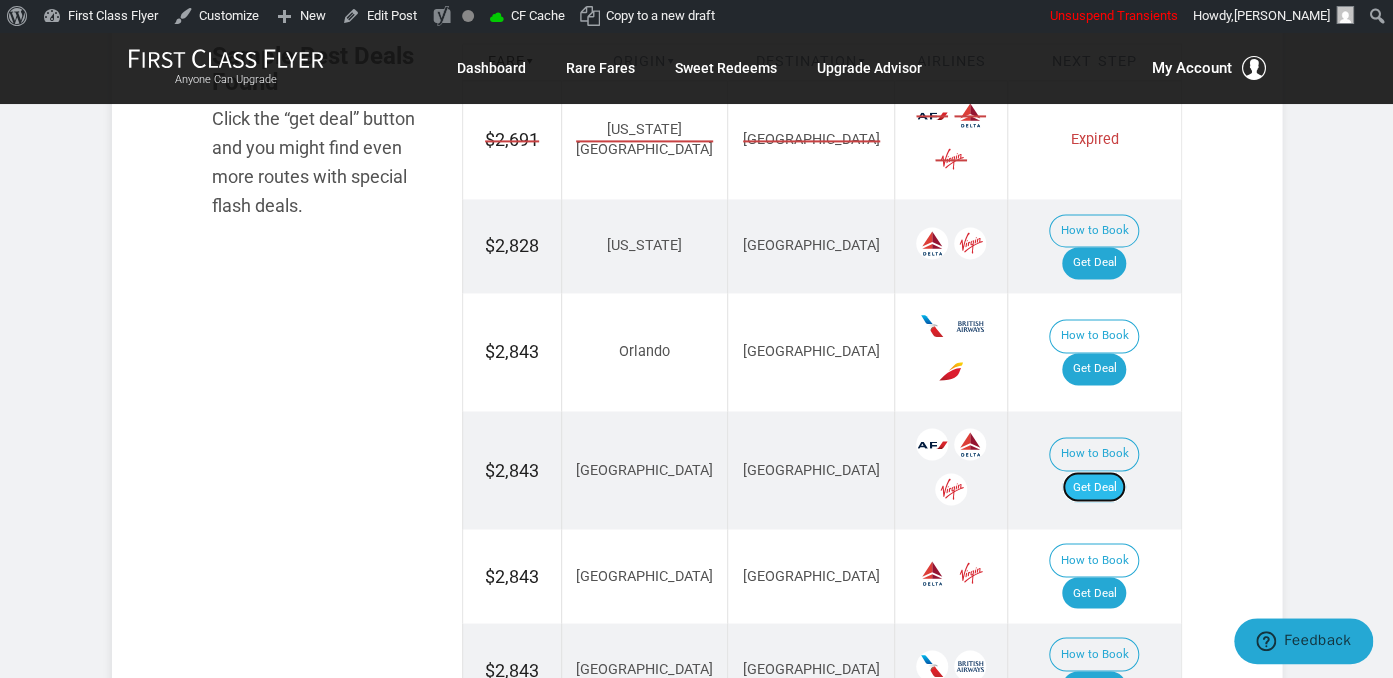 click on "Get Deal" at bounding box center (1094, 487) 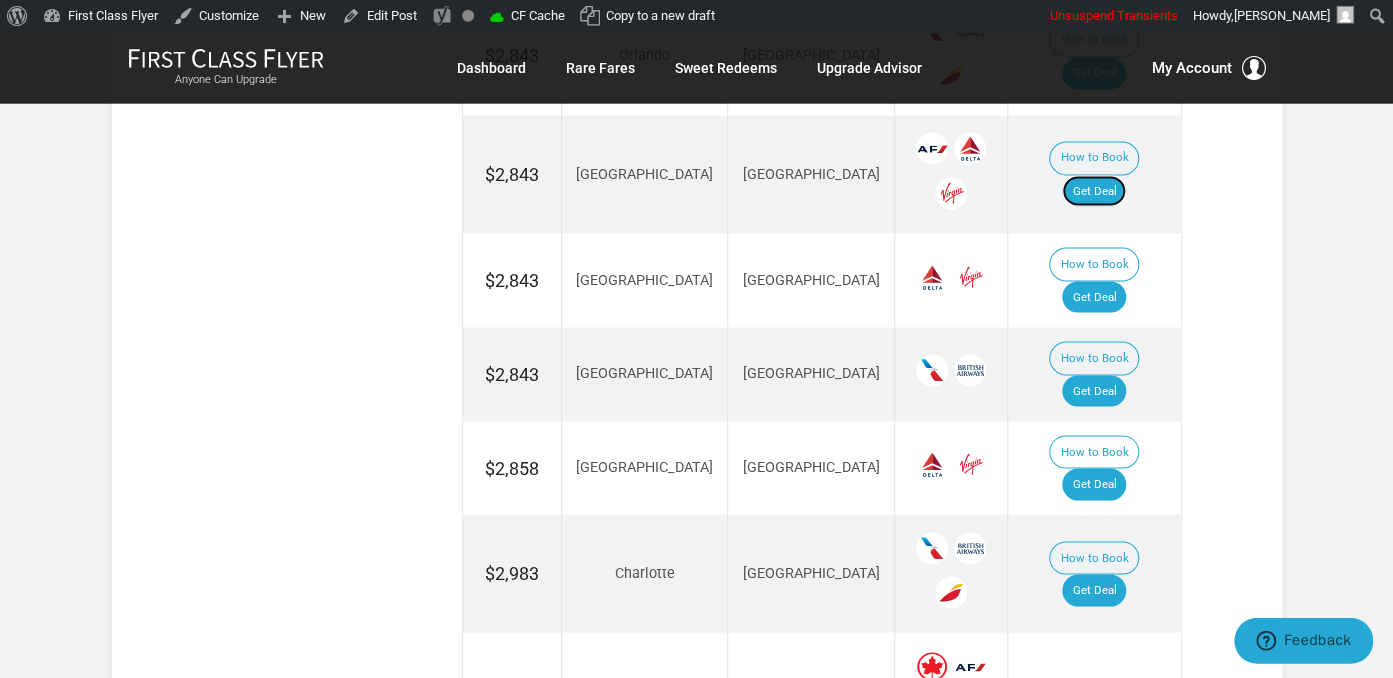 scroll, scrollTop: 1584, scrollLeft: 0, axis: vertical 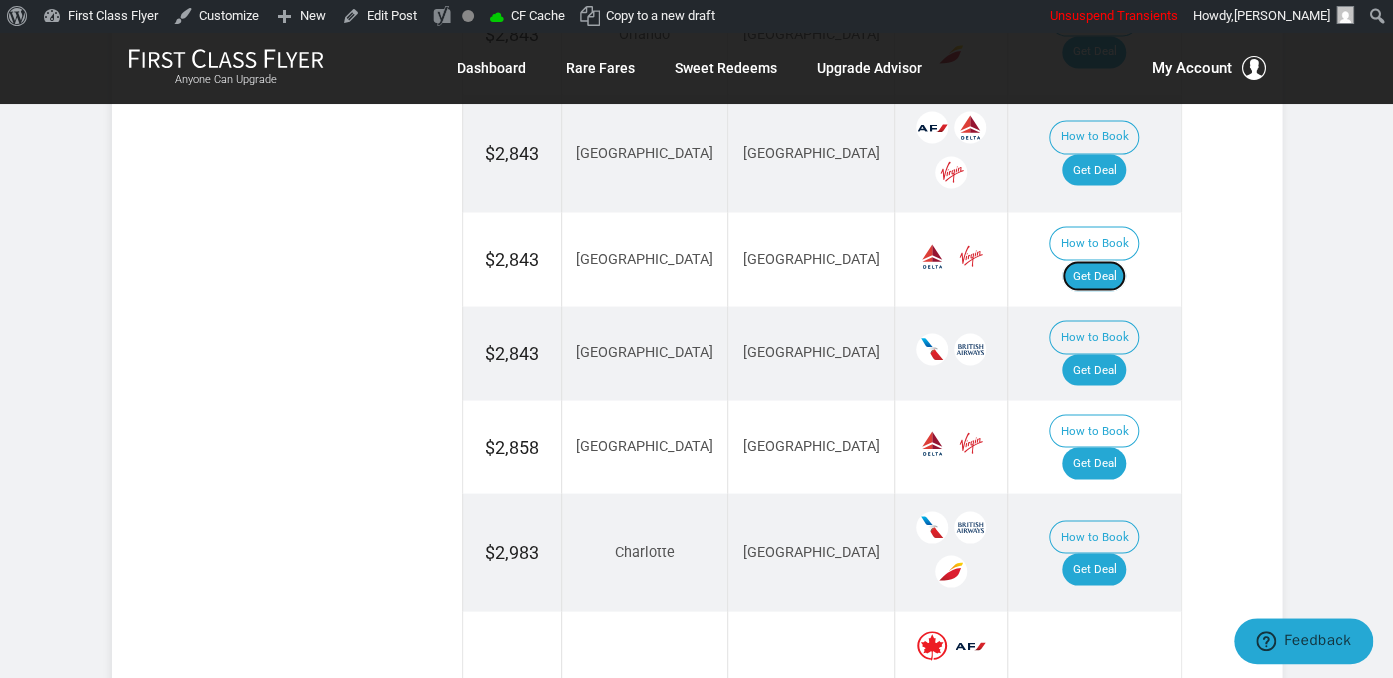 click on "Get Deal" at bounding box center (1094, 276) 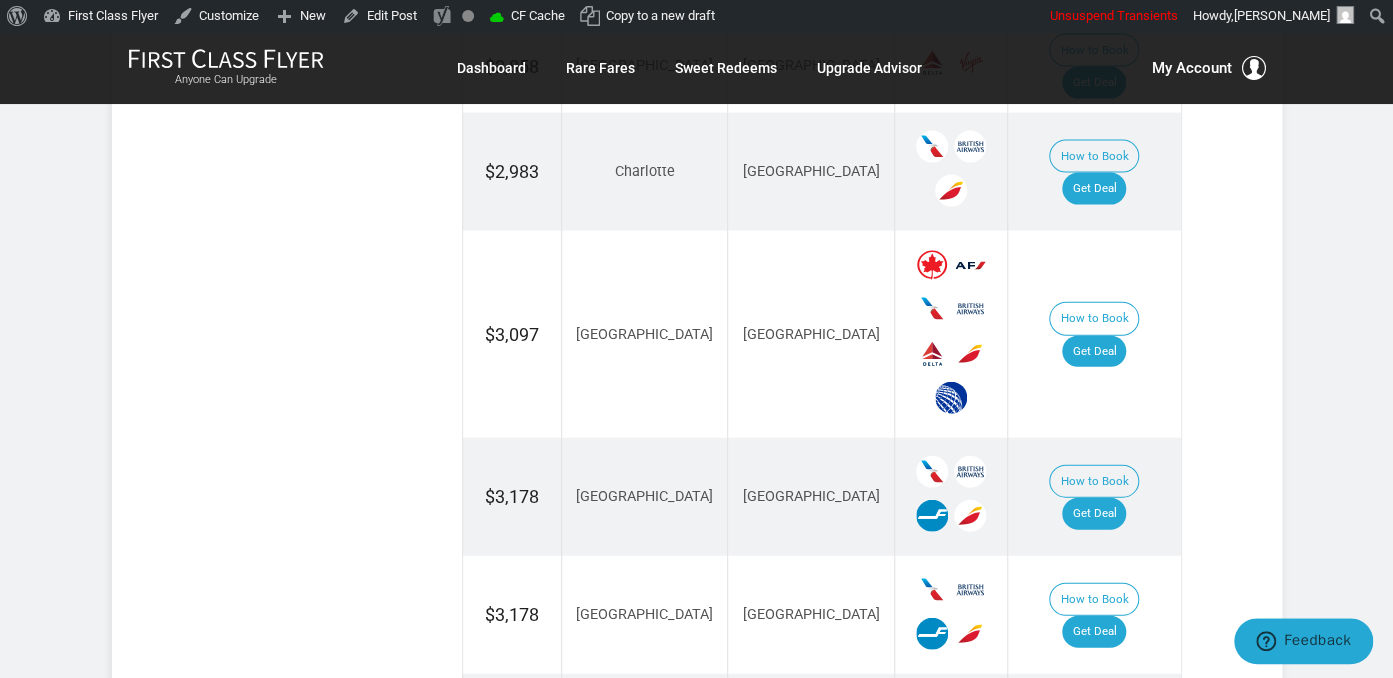 scroll, scrollTop: 2006, scrollLeft: 0, axis: vertical 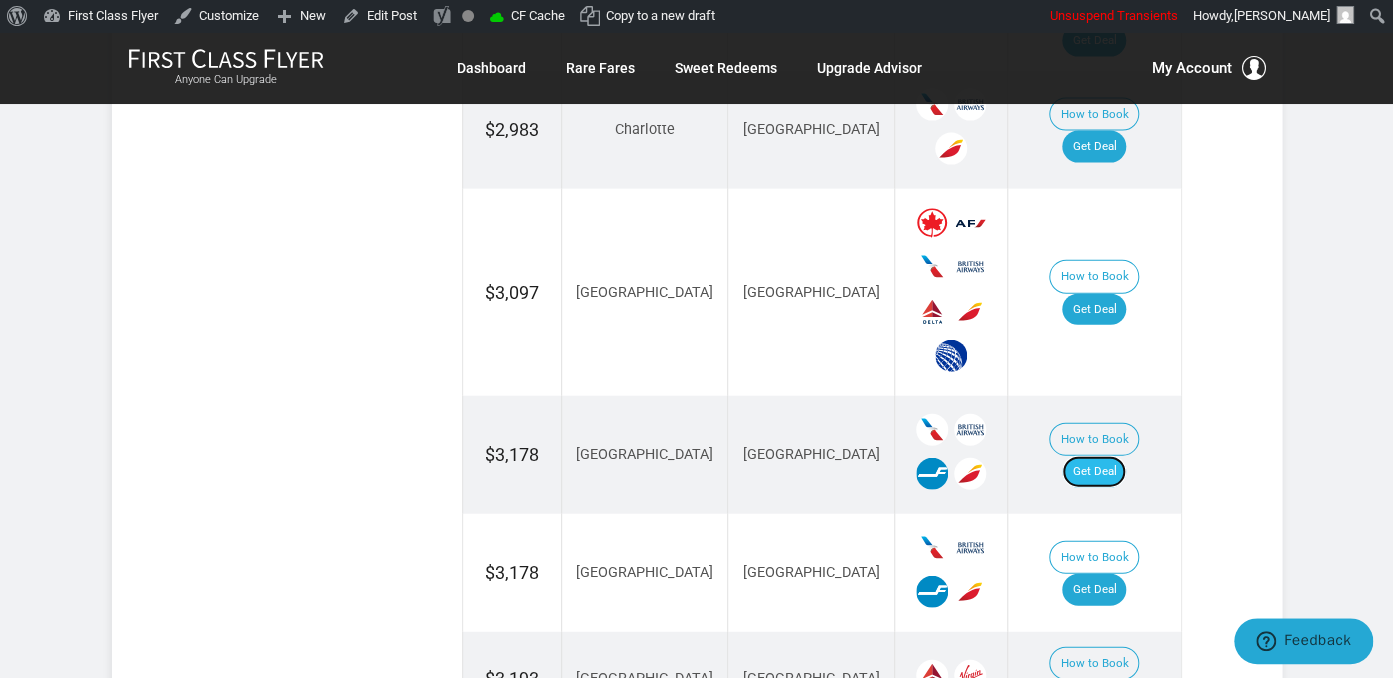 click on "Get Deal" at bounding box center (1094, 472) 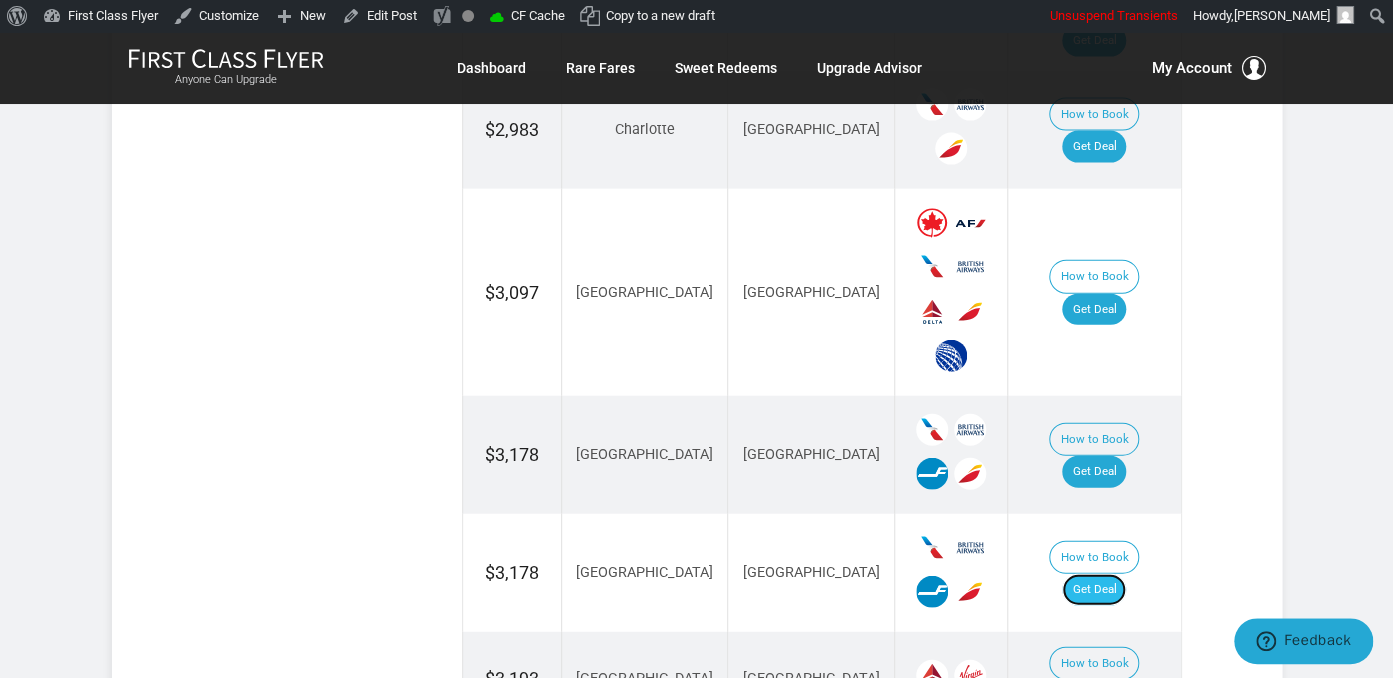 click on "Get Deal" at bounding box center (1094, 590) 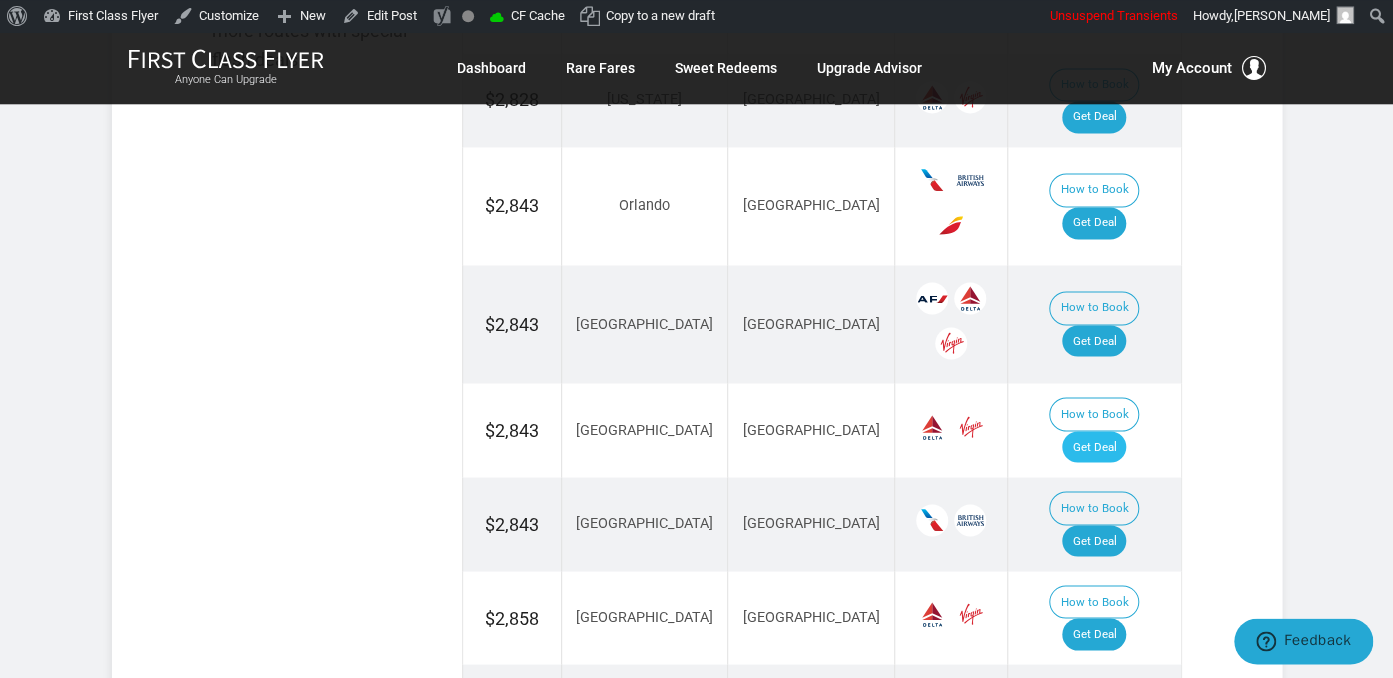 scroll, scrollTop: 1372, scrollLeft: 0, axis: vertical 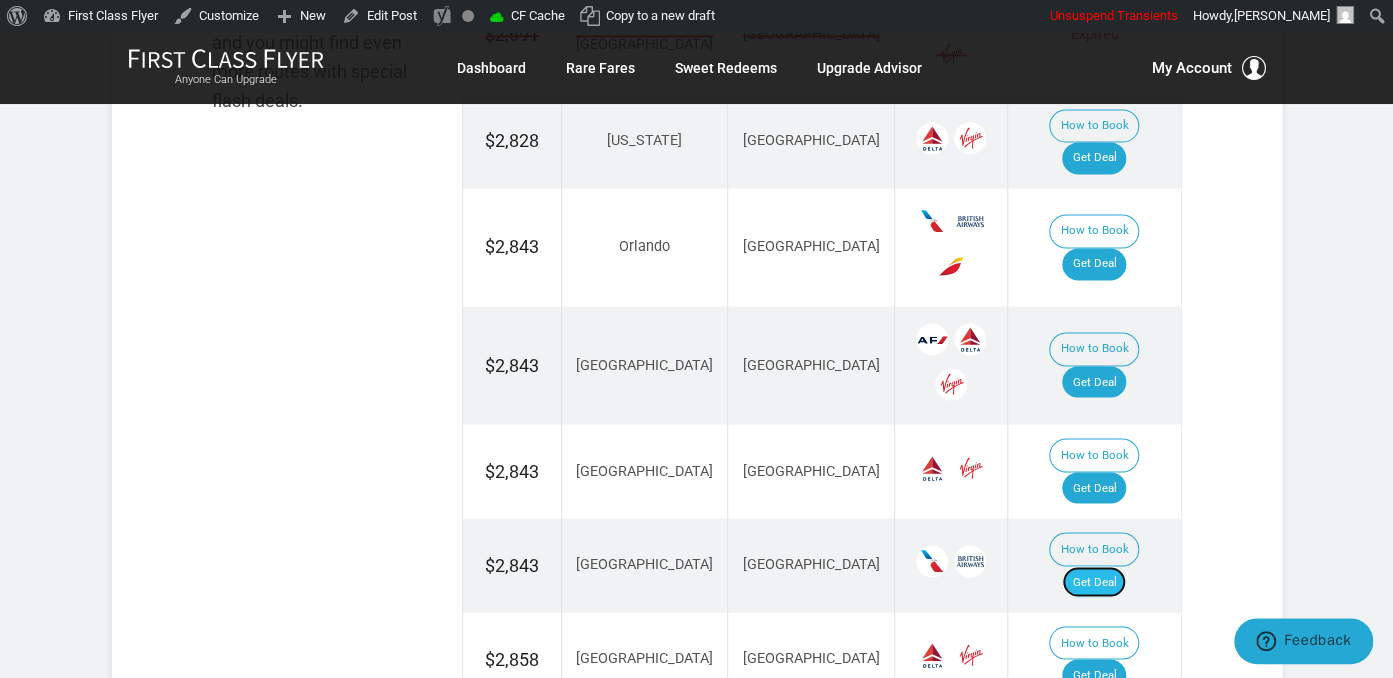 click on "Get Deal" at bounding box center (1094, 582) 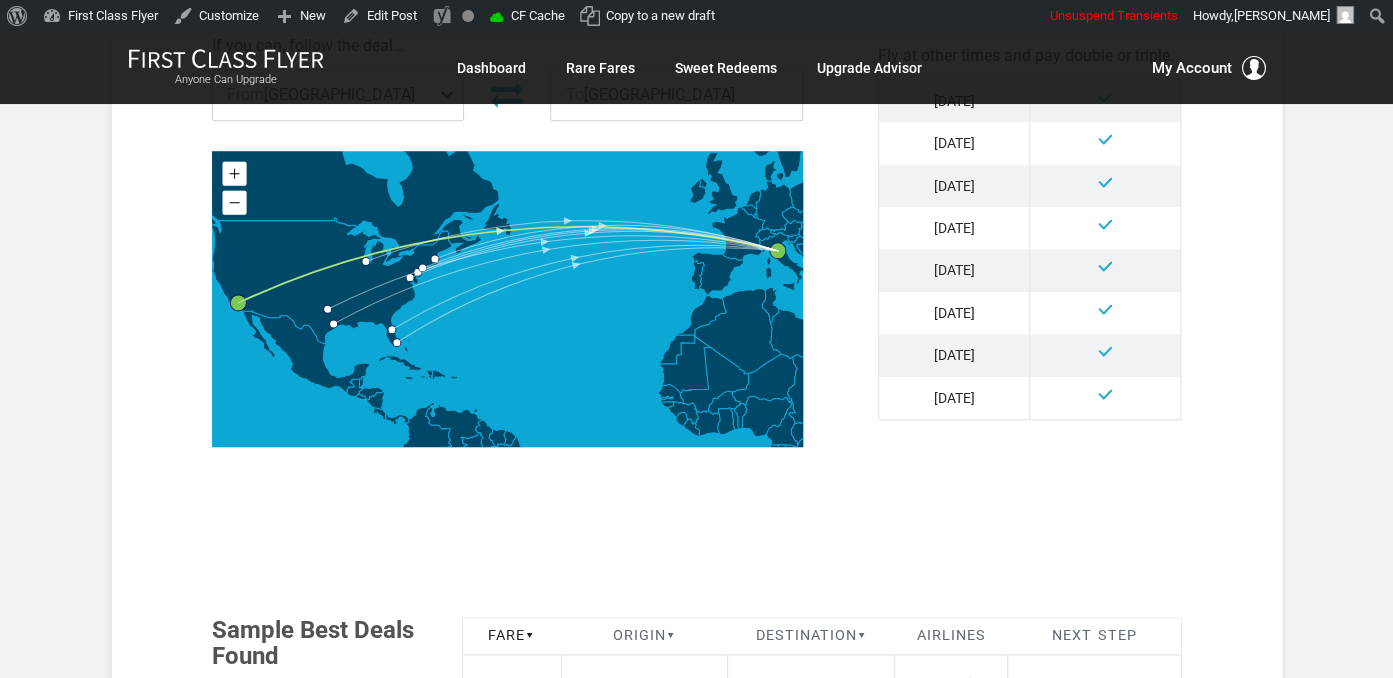 scroll, scrollTop: 1056, scrollLeft: 0, axis: vertical 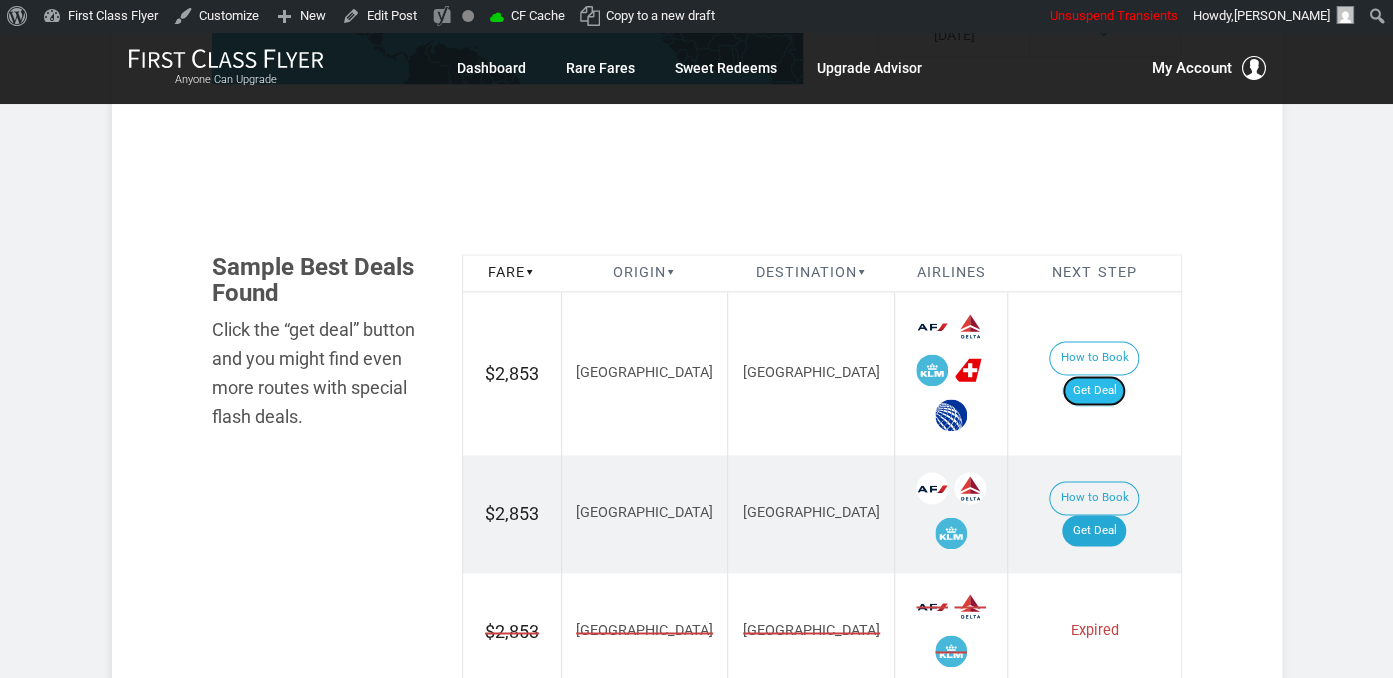 click on "Get Deal" at bounding box center [1094, 391] 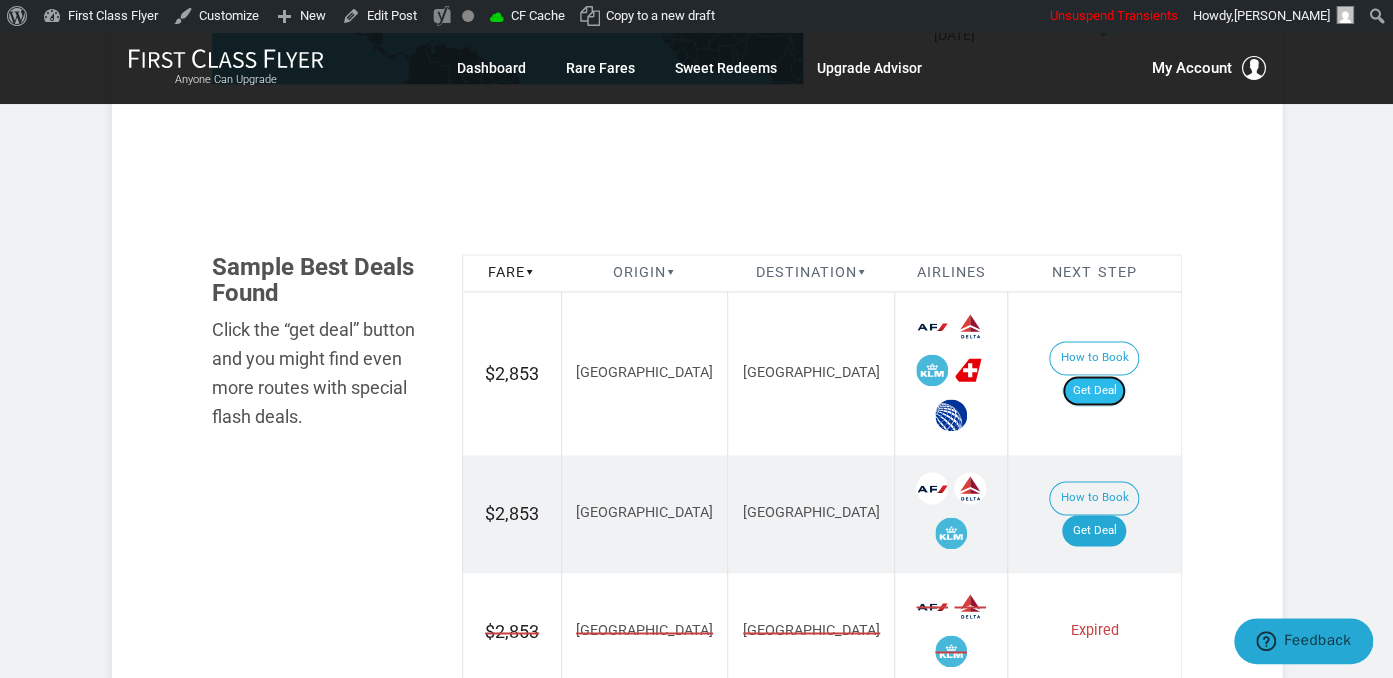 scroll, scrollTop: 0, scrollLeft: 0, axis: both 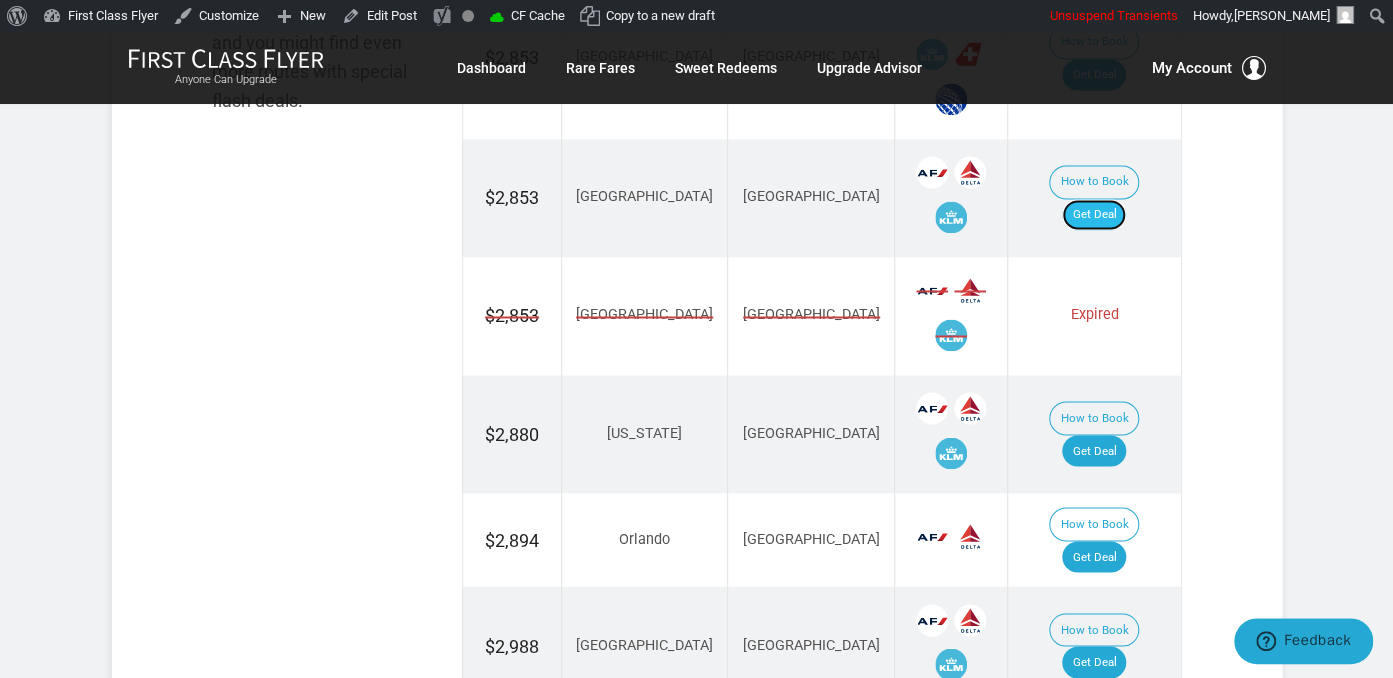 drag, startPoint x: 1087, startPoint y: 191, endPoint x: 1100, endPoint y: 193, distance: 13.152946 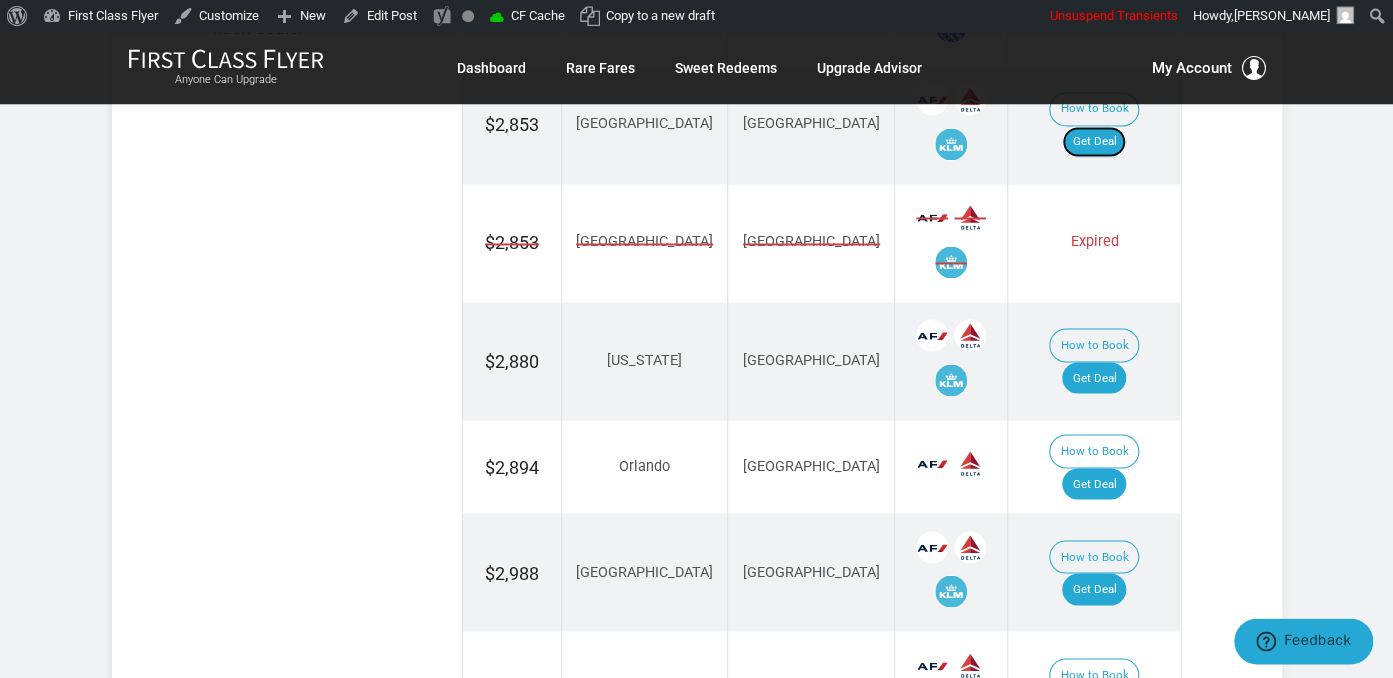 scroll, scrollTop: 1478, scrollLeft: 0, axis: vertical 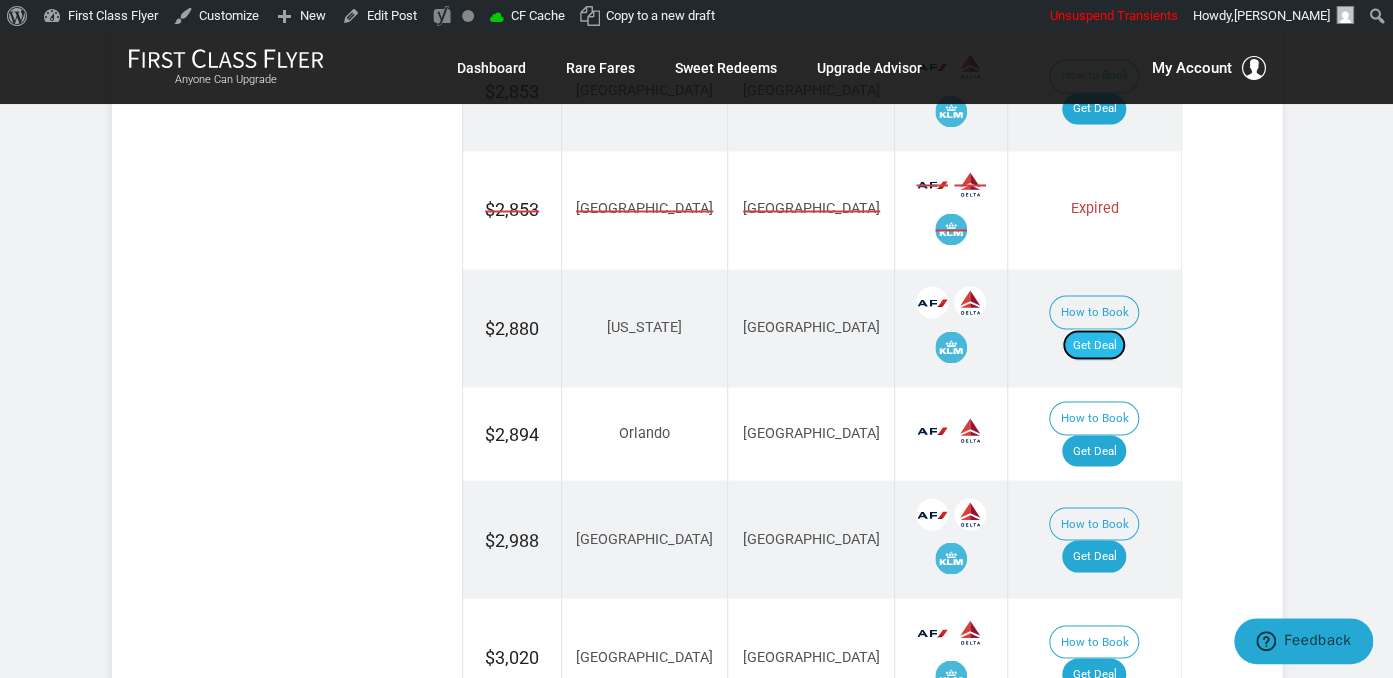 click on "Get Deal" at bounding box center (1094, 345) 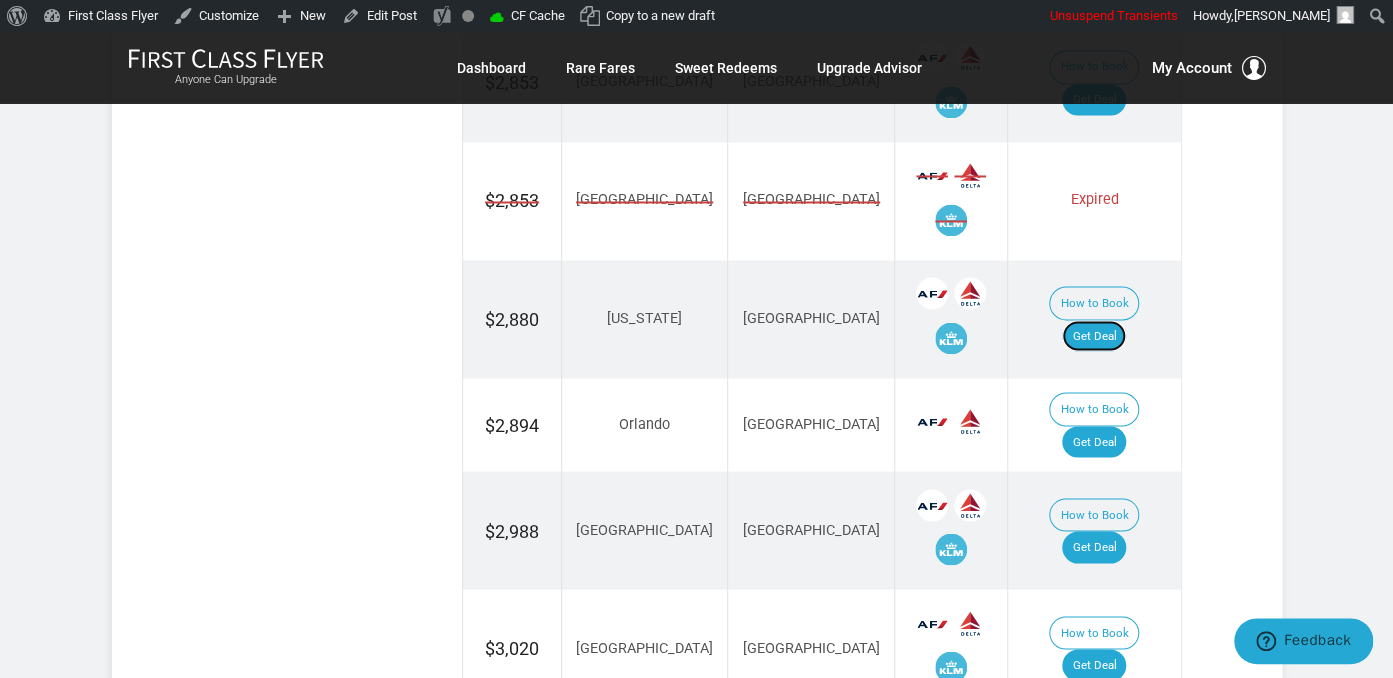 scroll, scrollTop: 1689, scrollLeft: 0, axis: vertical 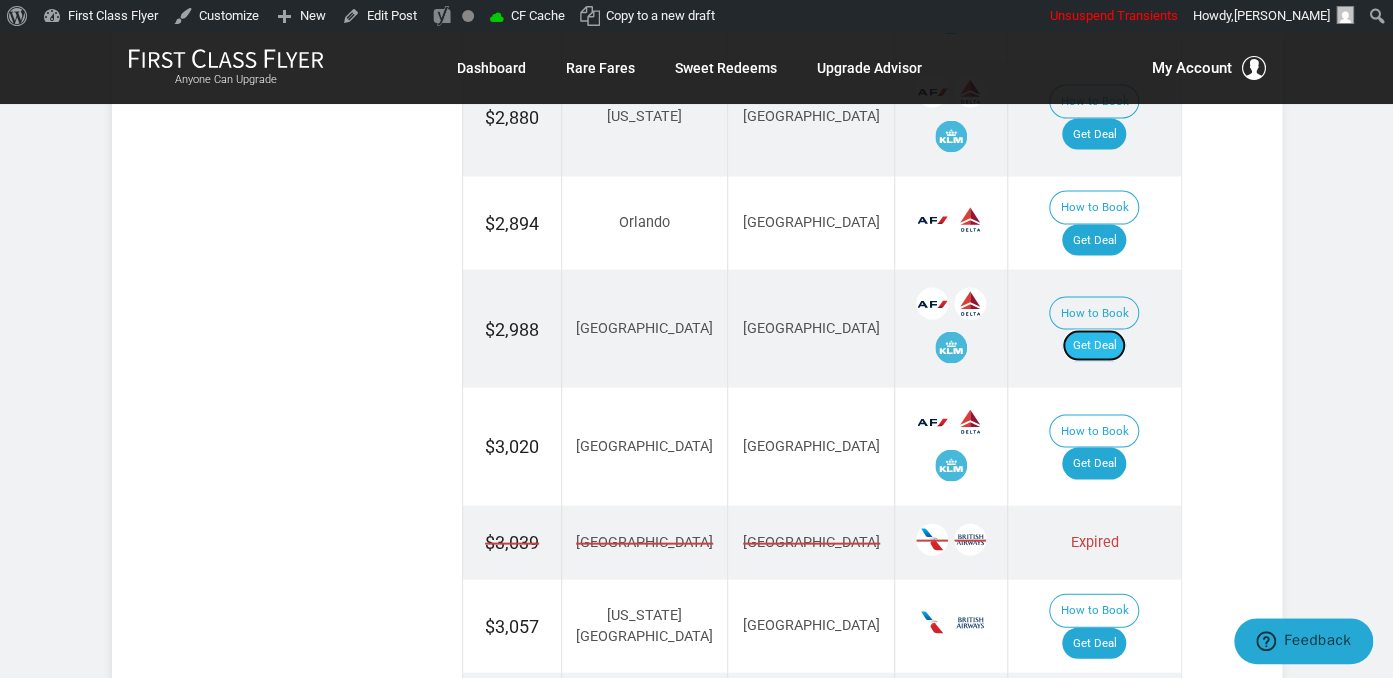click on "Get Deal" at bounding box center (1094, 345) 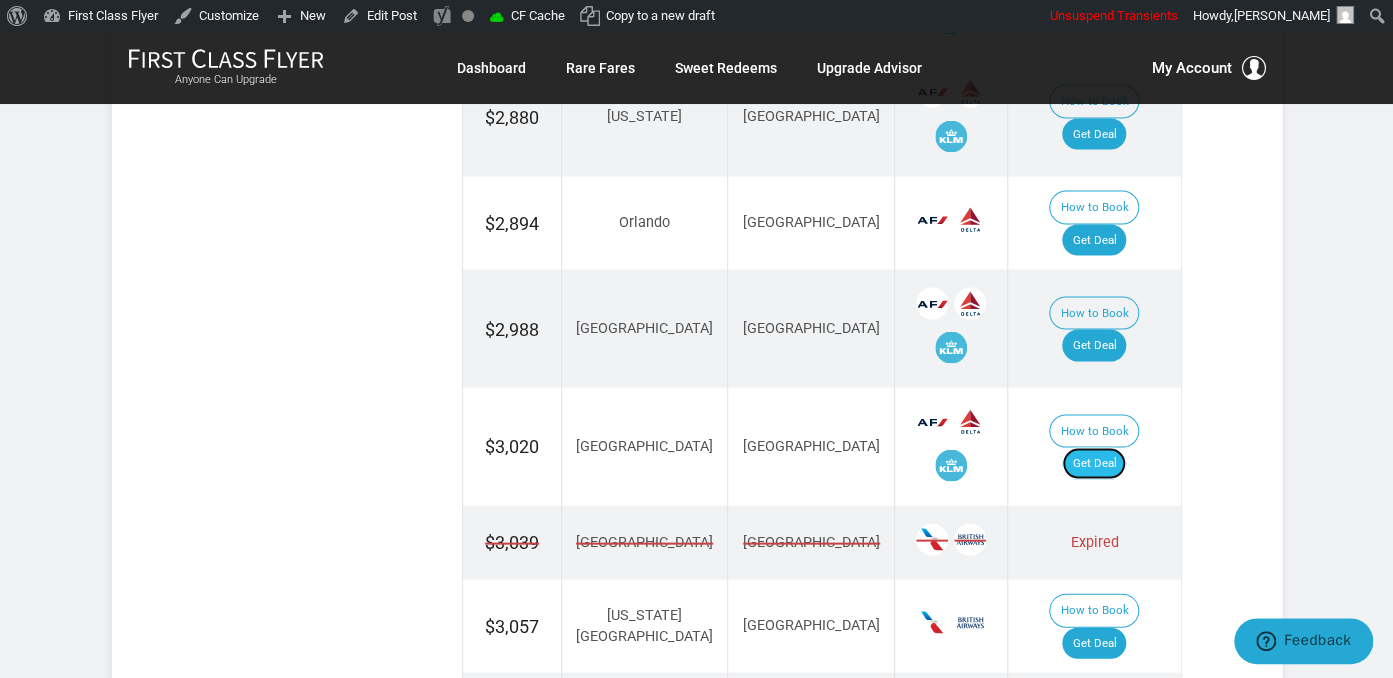 click on "Get Deal" at bounding box center [1094, 463] 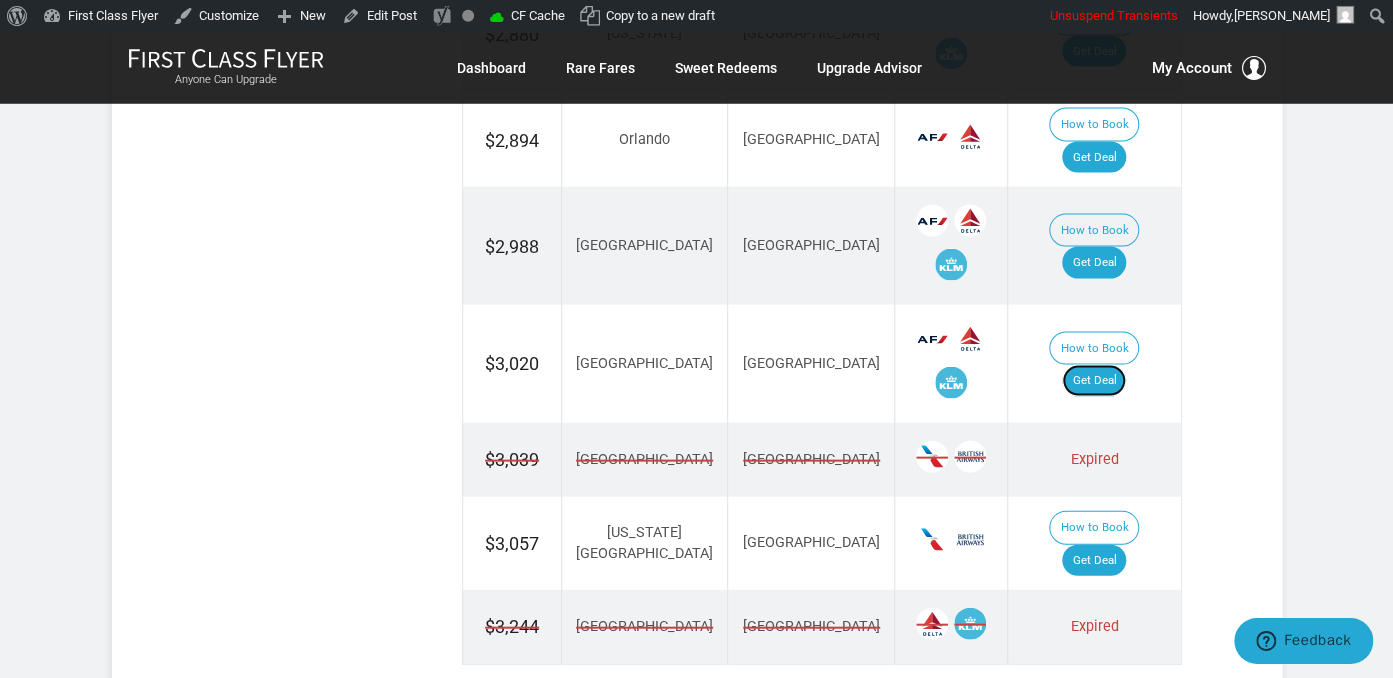 scroll, scrollTop: 1900, scrollLeft: 0, axis: vertical 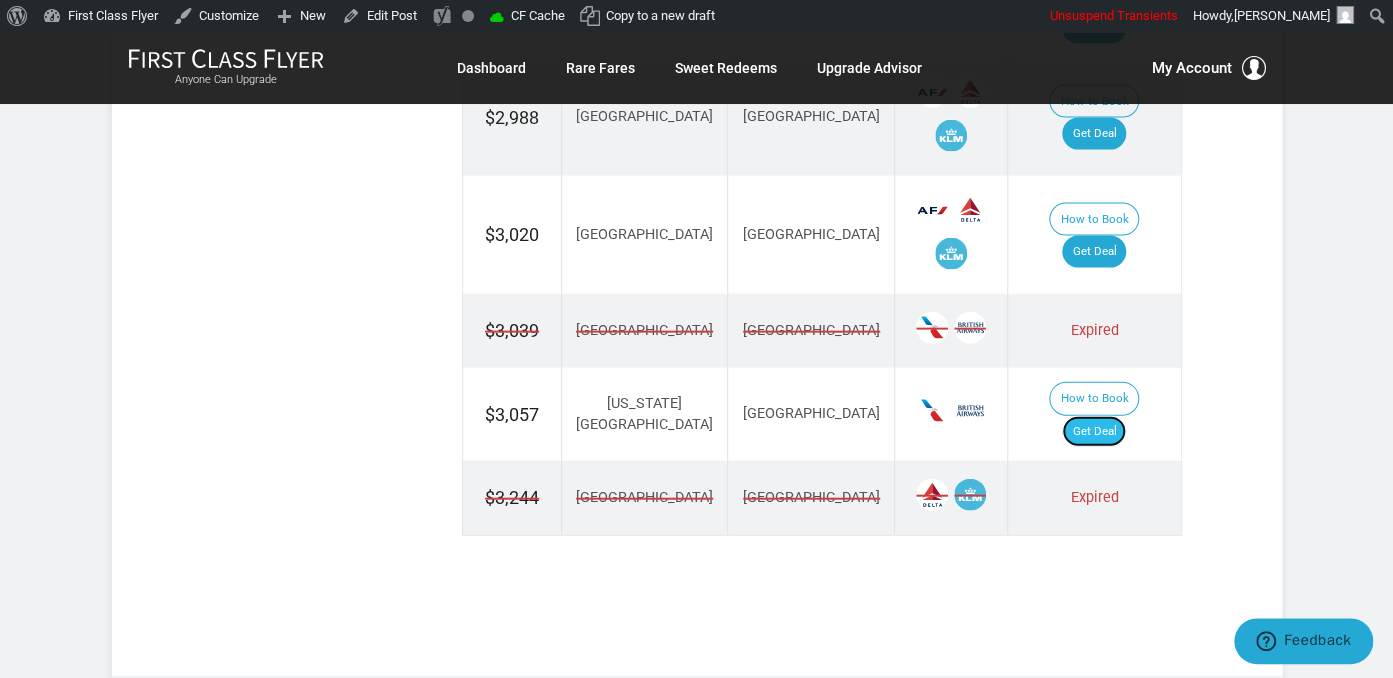 click on "Get Deal" at bounding box center [1094, 432] 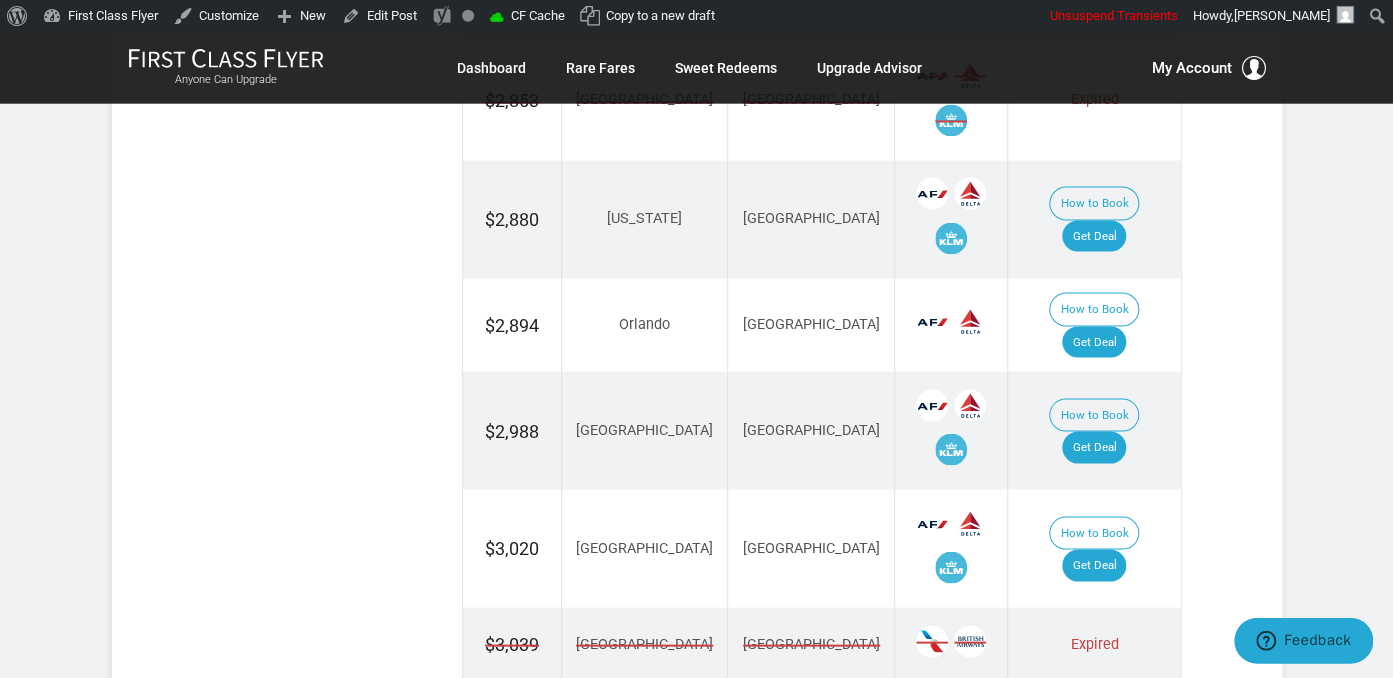scroll, scrollTop: 1584, scrollLeft: 0, axis: vertical 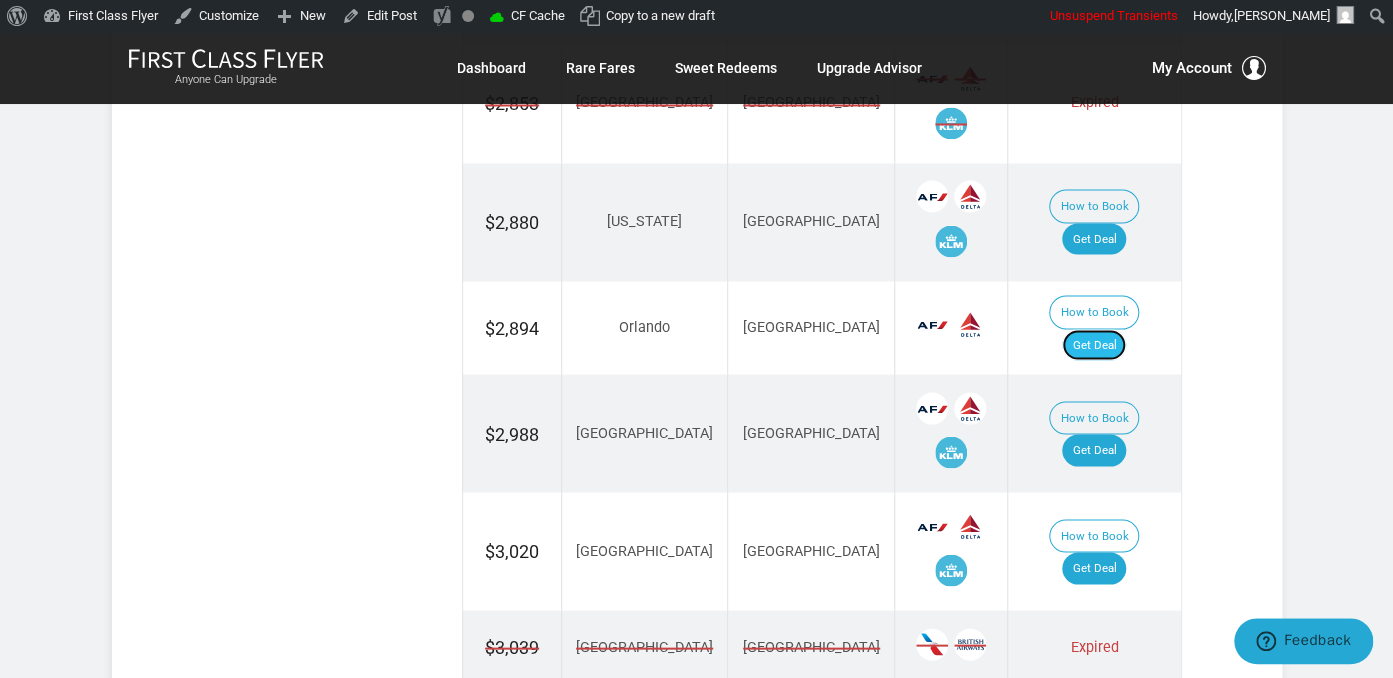 click on "Get Deal" at bounding box center [1094, 345] 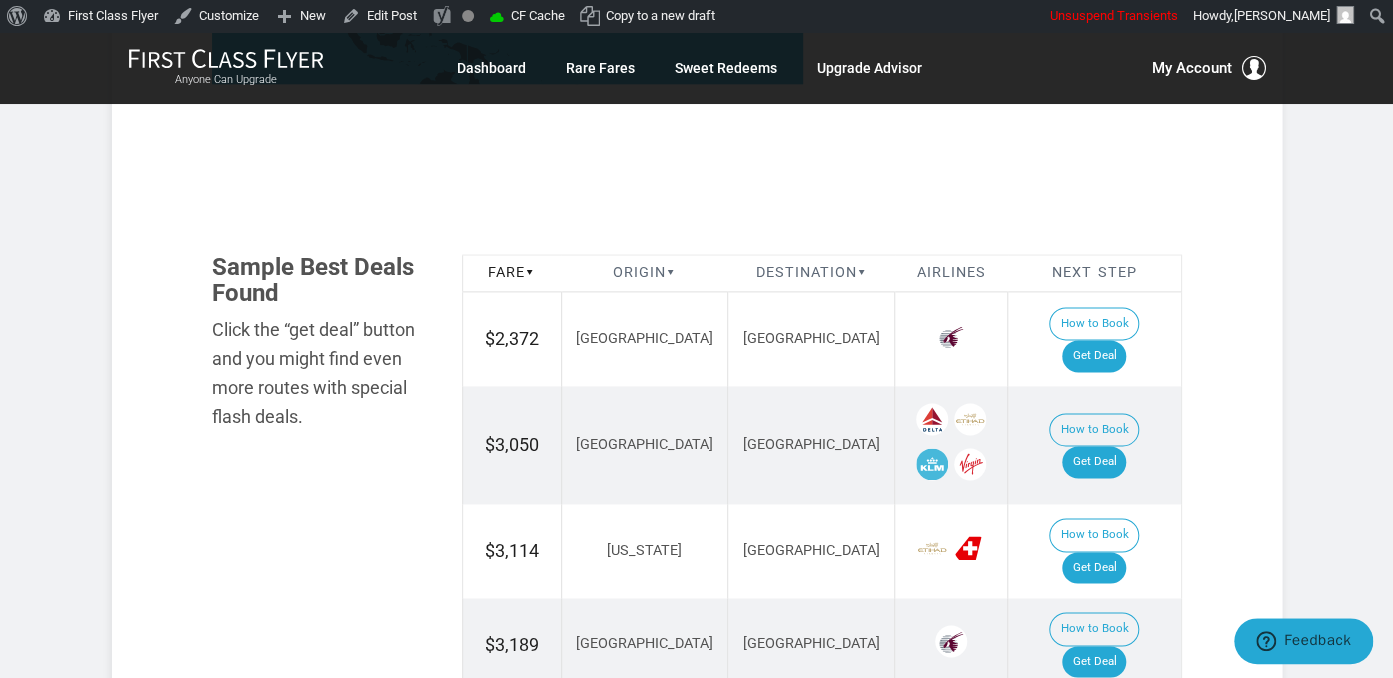 scroll, scrollTop: 1056, scrollLeft: 0, axis: vertical 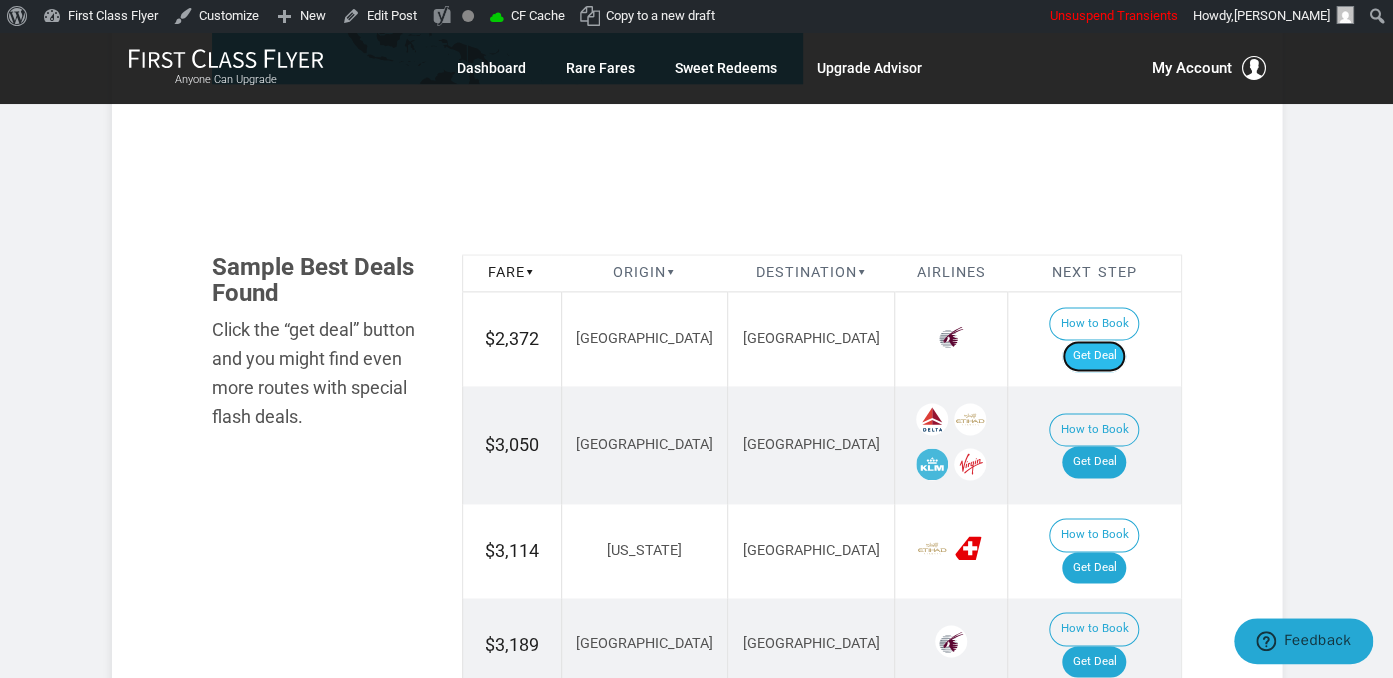 click on "Get Deal" at bounding box center (1094, 356) 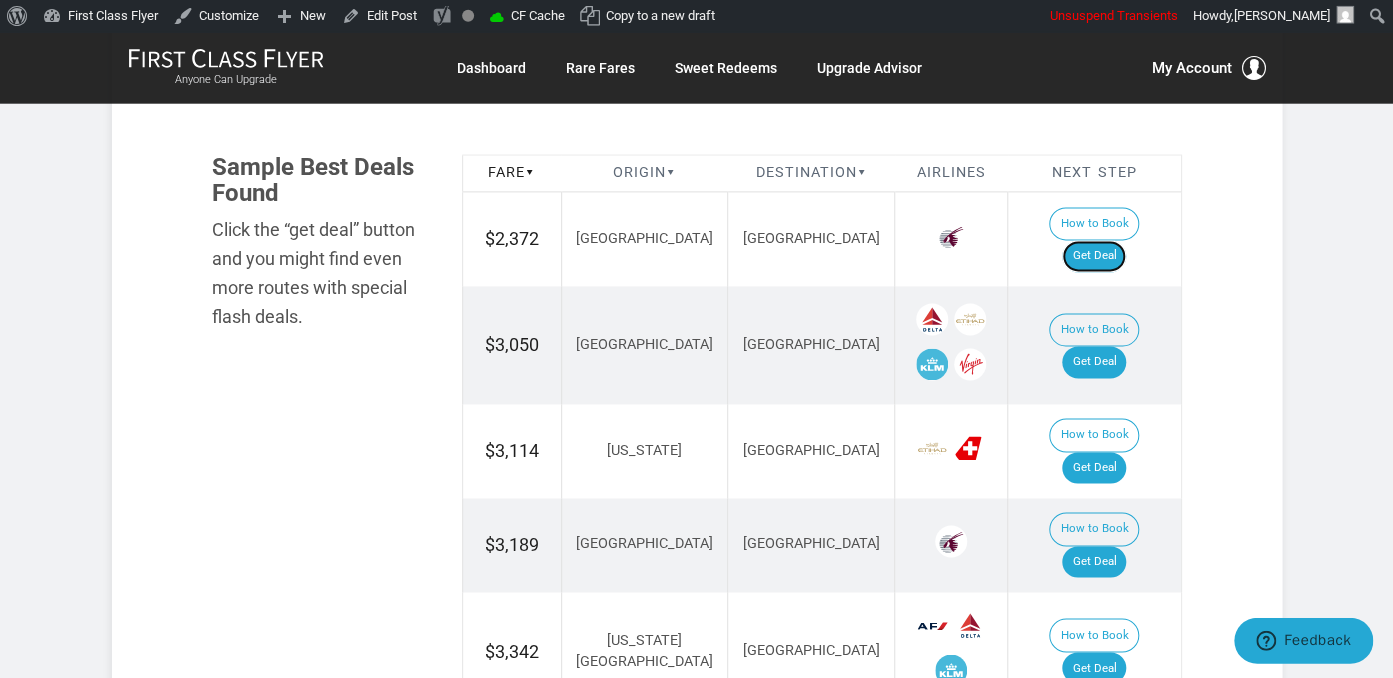 scroll, scrollTop: 1267, scrollLeft: 0, axis: vertical 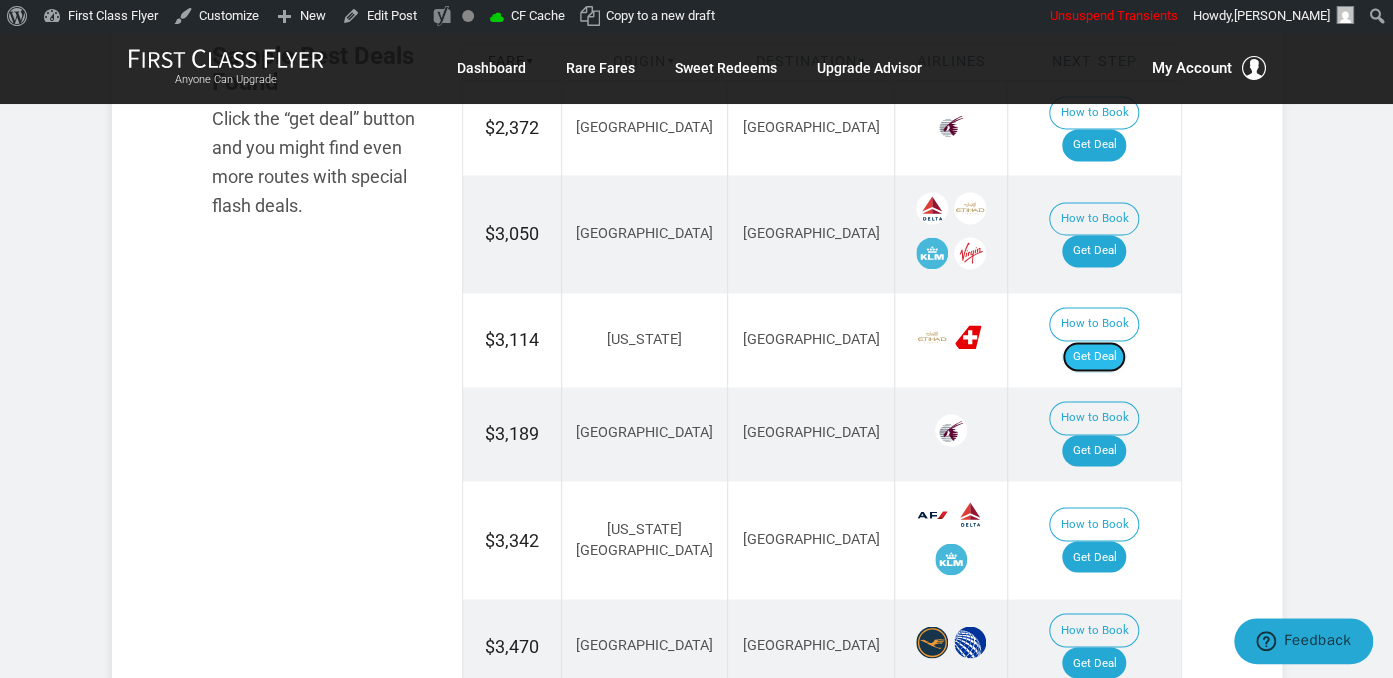 click on "Get Deal" at bounding box center [1094, 357] 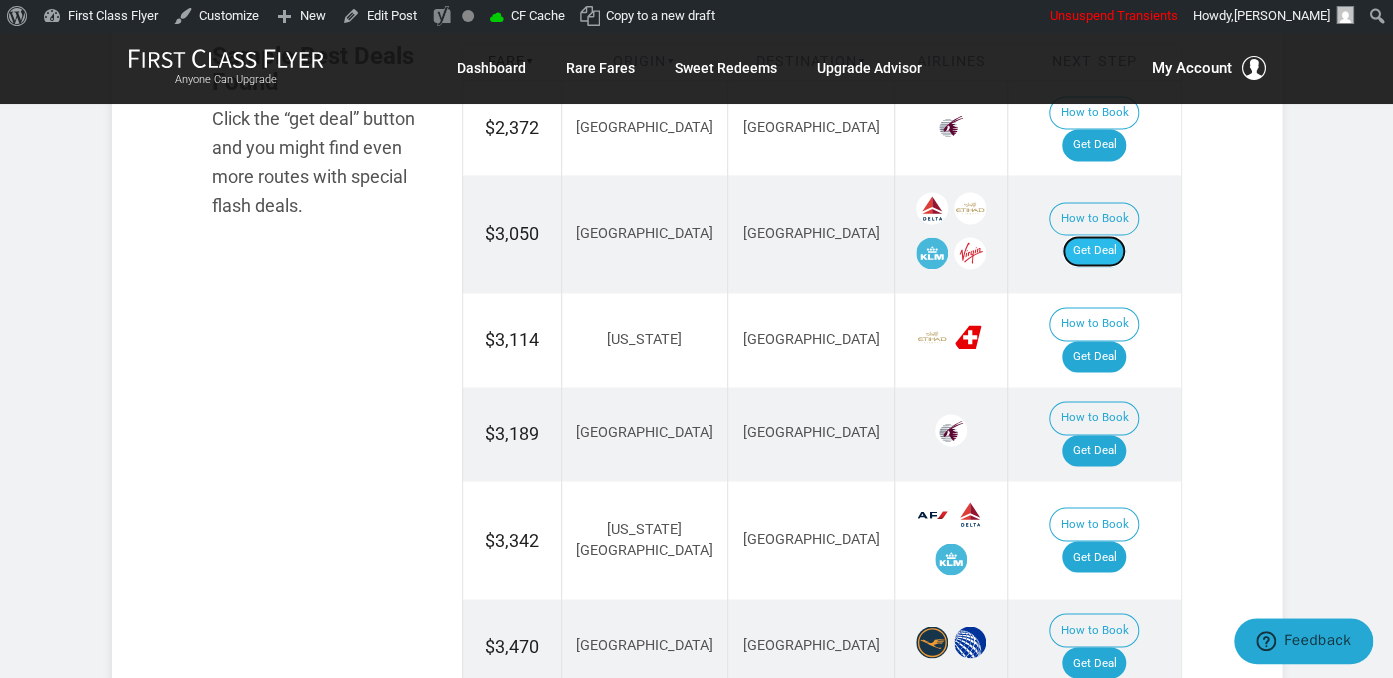 click on "Get Deal" at bounding box center [1094, 251] 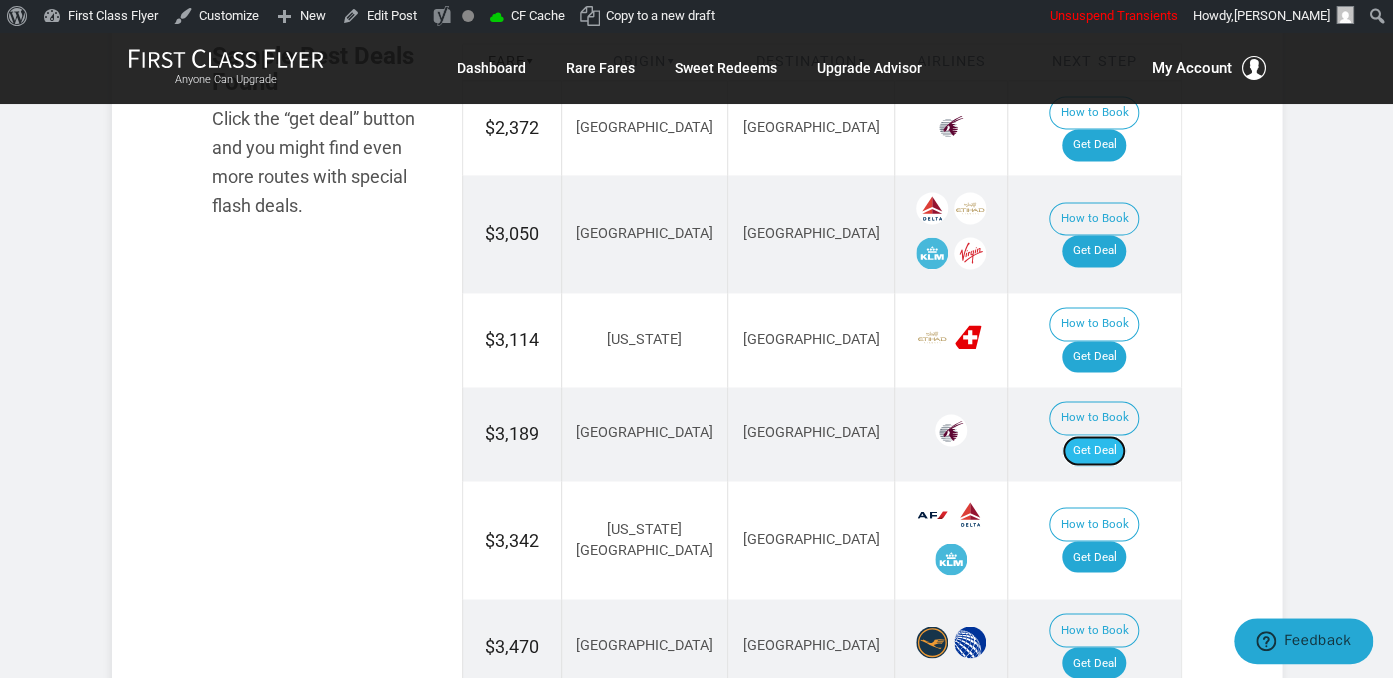 click on "Get Deal" at bounding box center (1094, 451) 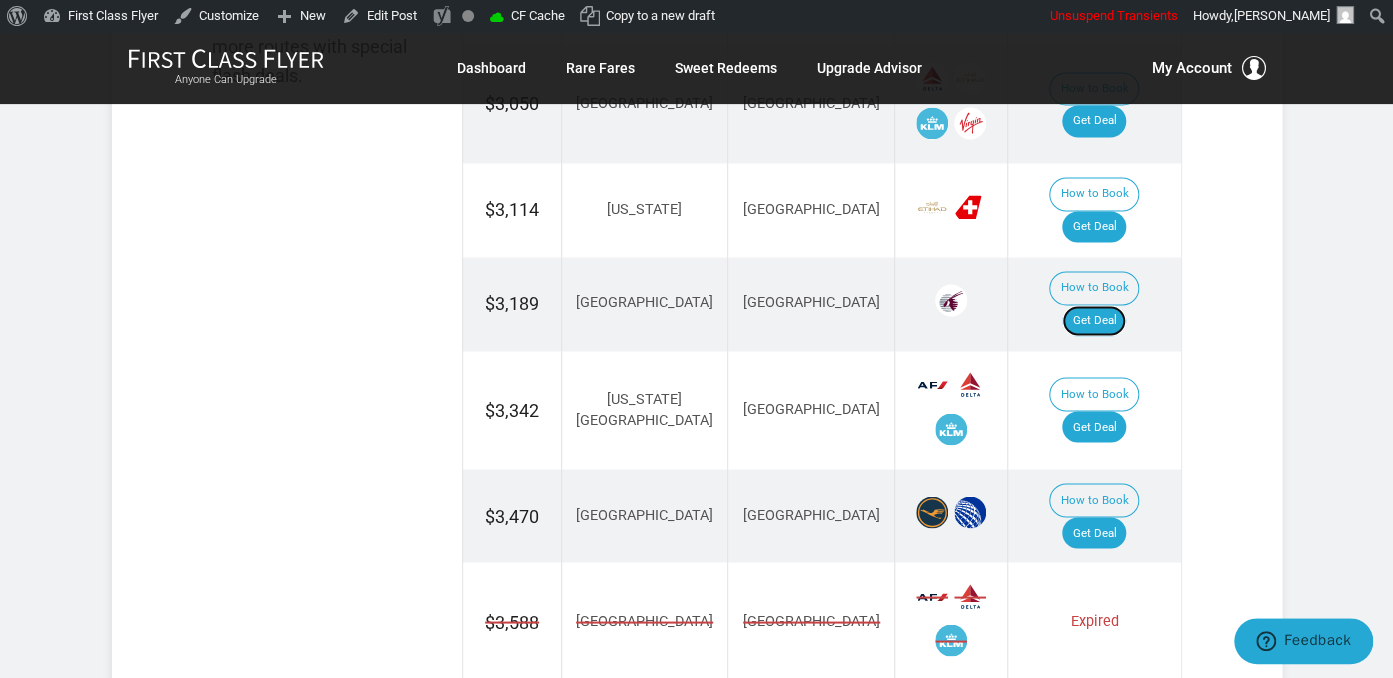 scroll, scrollTop: 1478, scrollLeft: 0, axis: vertical 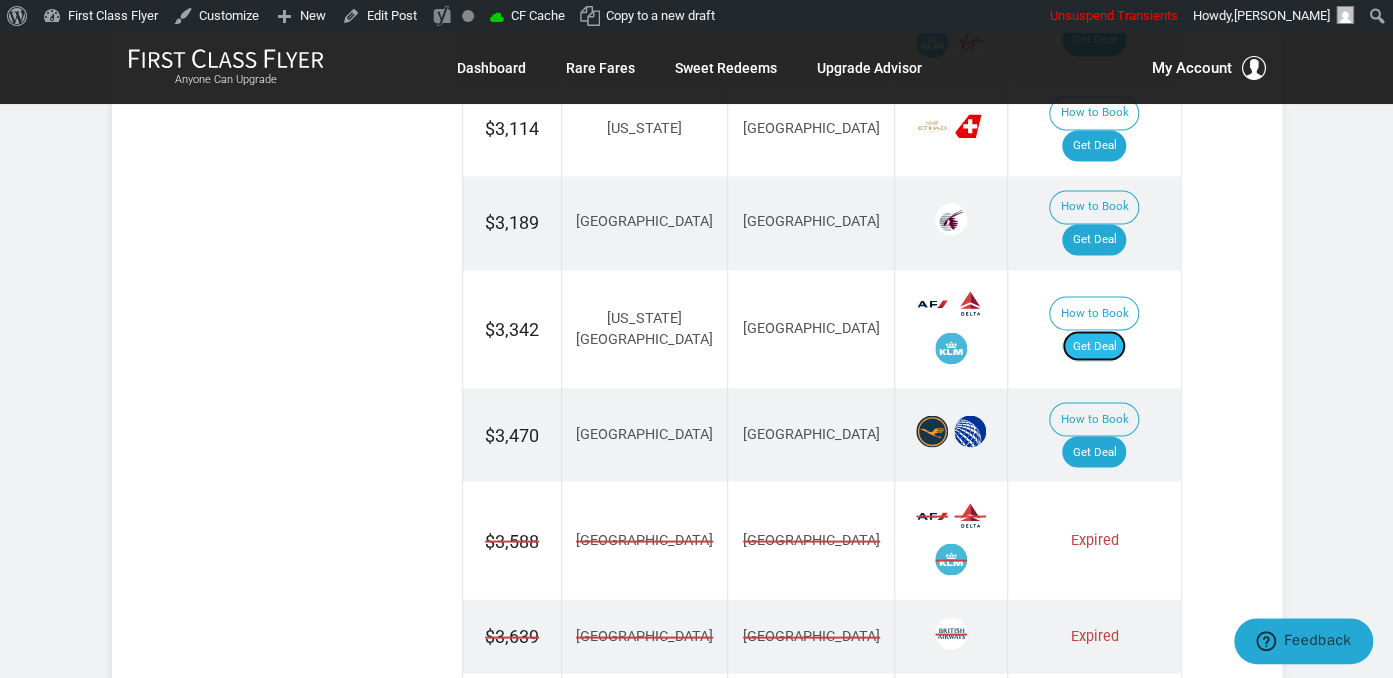 click on "Get Deal" at bounding box center (1094, 346) 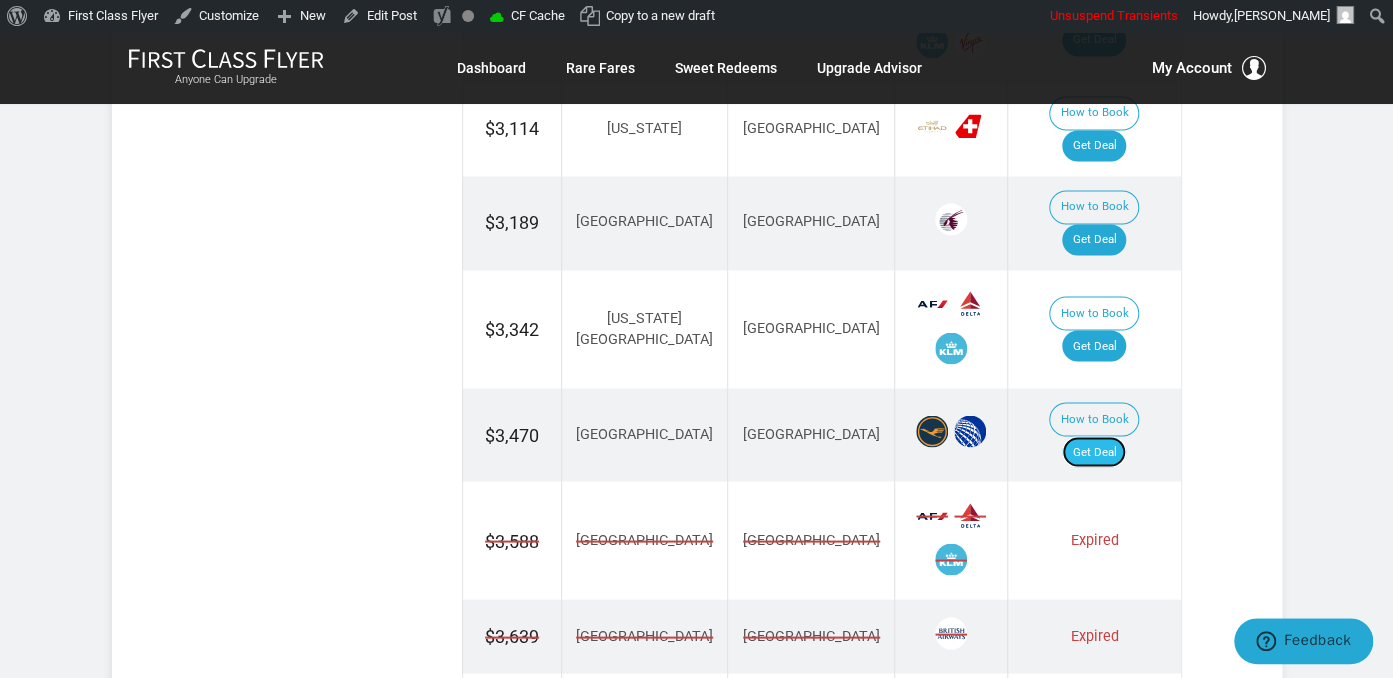 click on "Get Deal" at bounding box center (1094, 452) 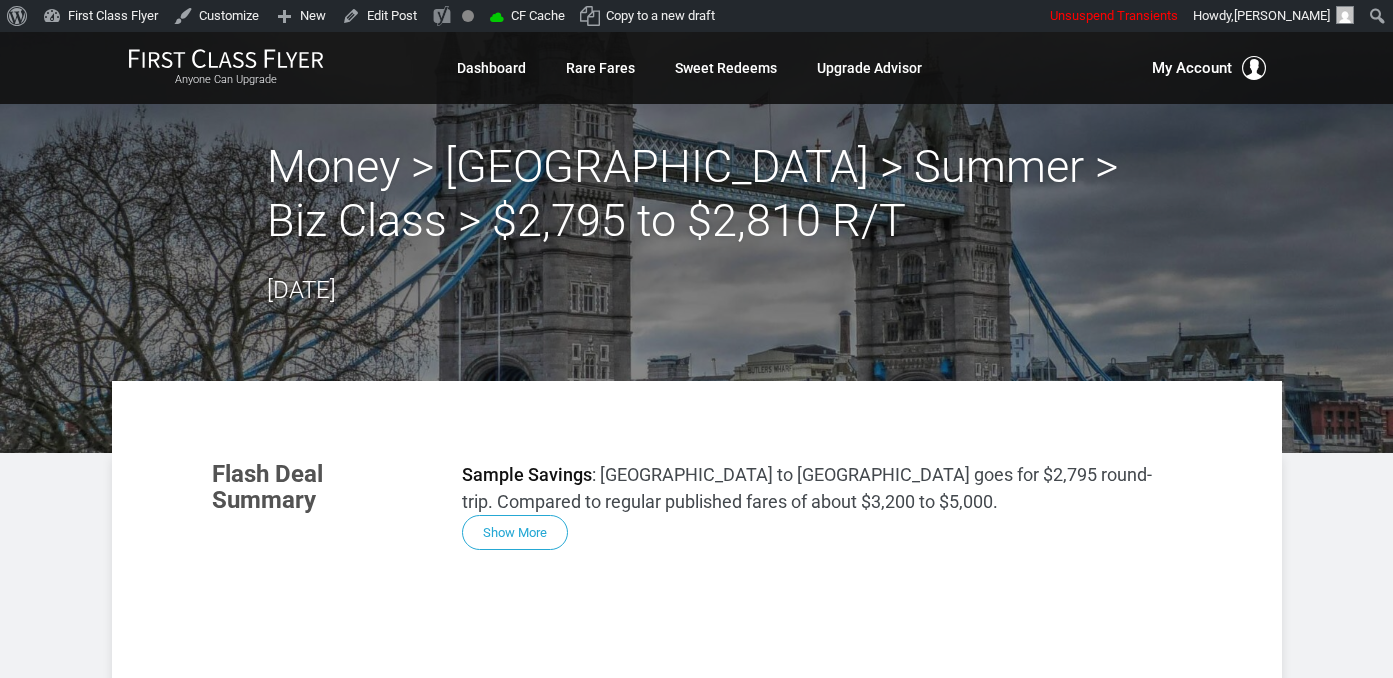 scroll, scrollTop: 0, scrollLeft: 0, axis: both 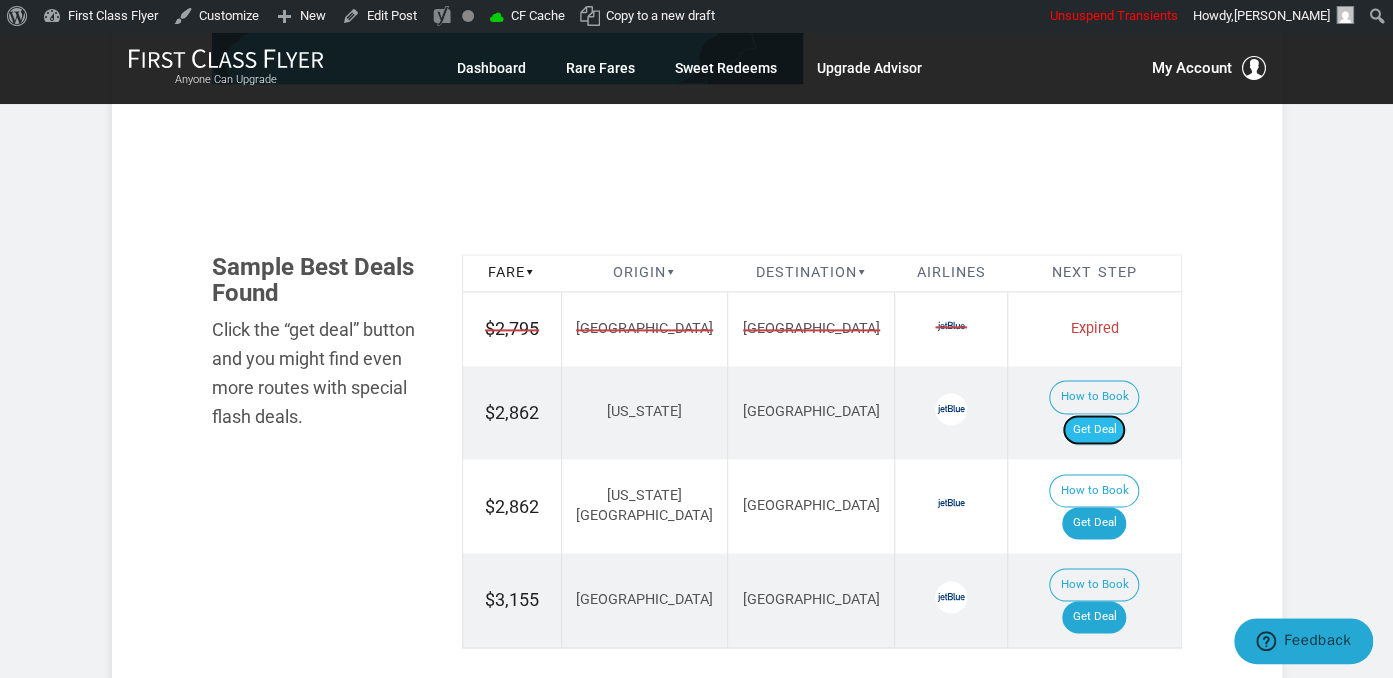 click on "Get Deal" at bounding box center [1094, 430] 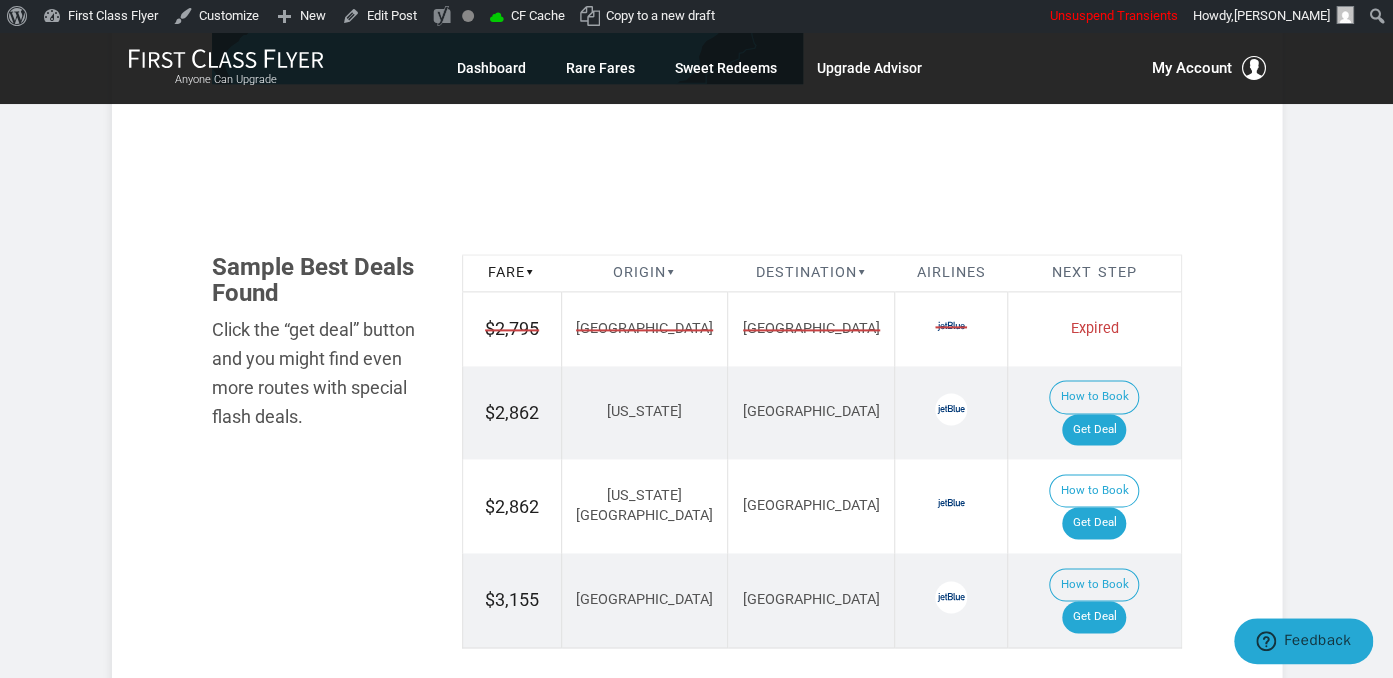 click on "How to Book   Get Deal" at bounding box center (1094, 413) 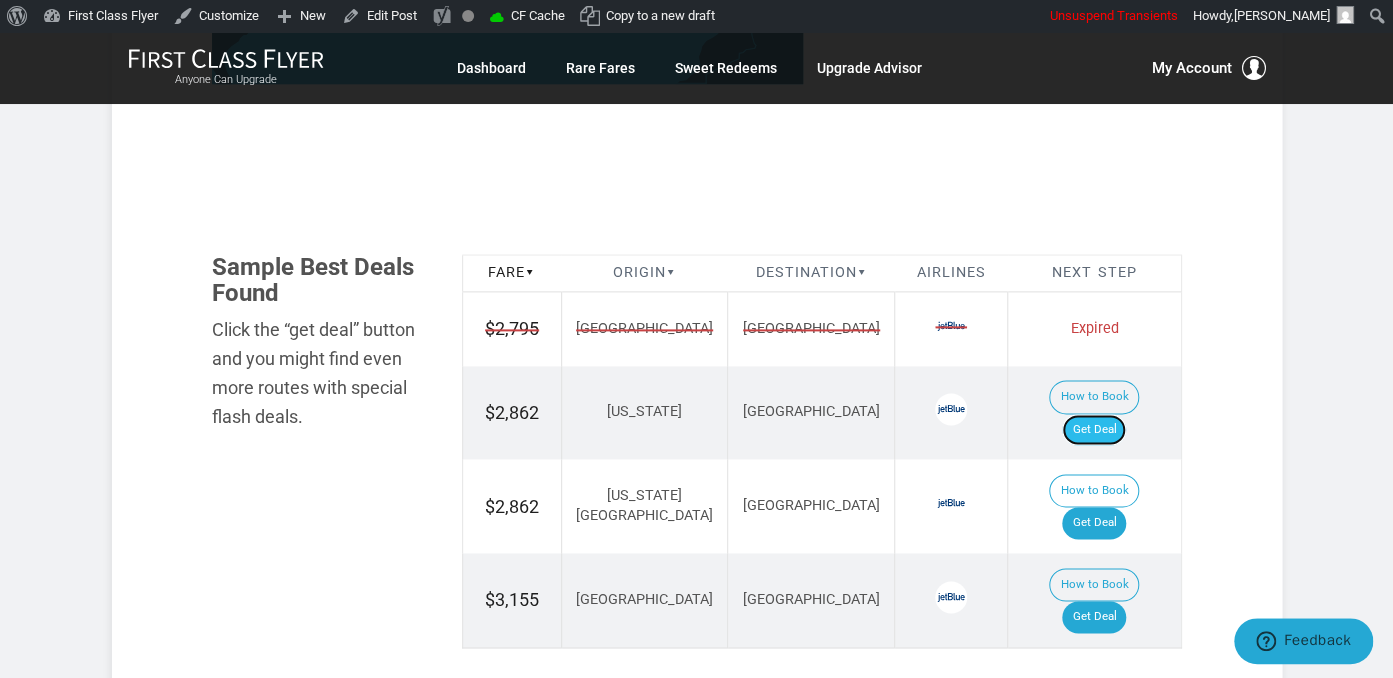 click on "Get Deal" at bounding box center [1094, 430] 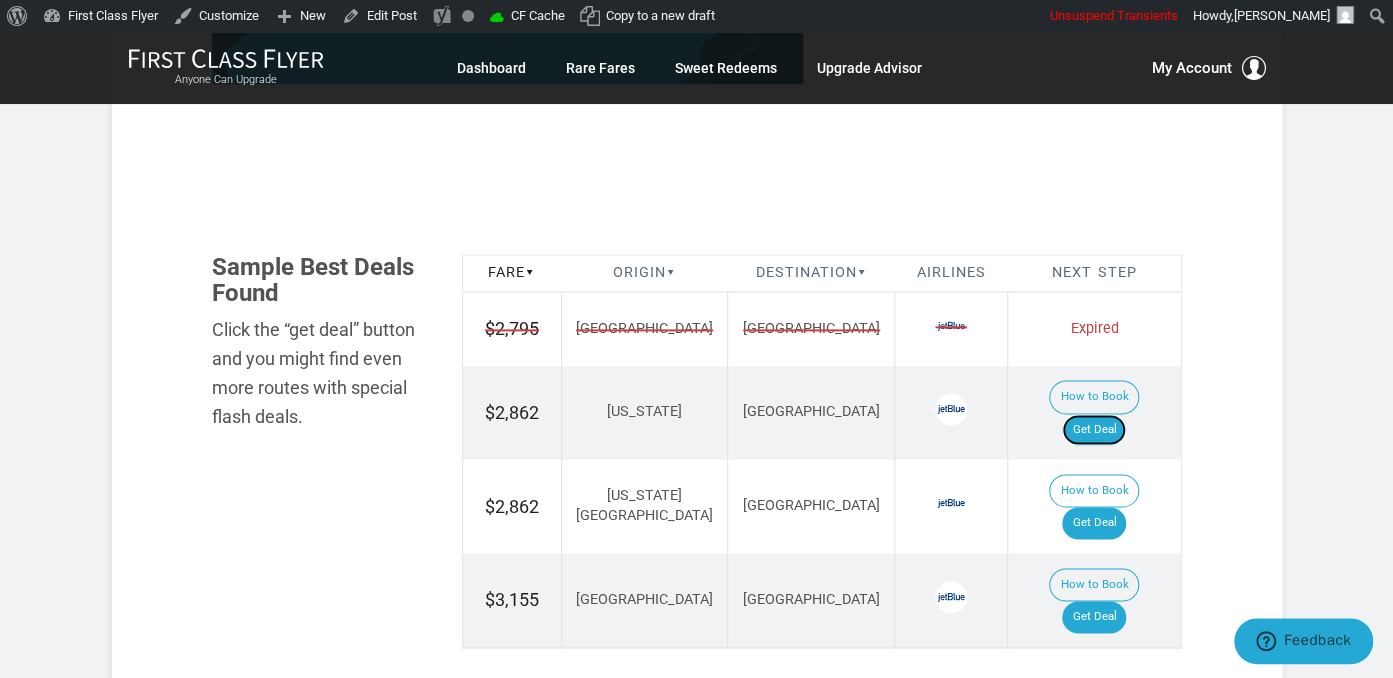 click on "Get Deal" at bounding box center (1094, 430) 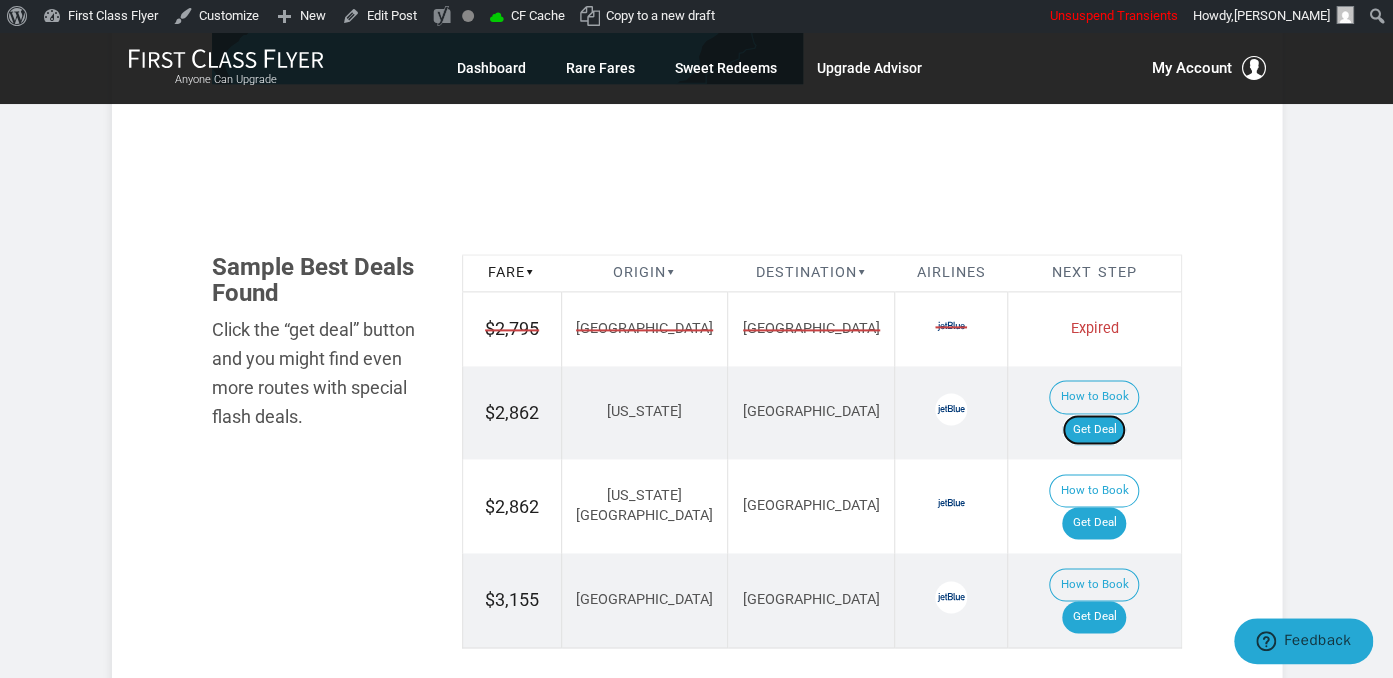 drag, startPoint x: 1096, startPoint y: 392, endPoint x: 1088, endPoint y: 345, distance: 47.67599 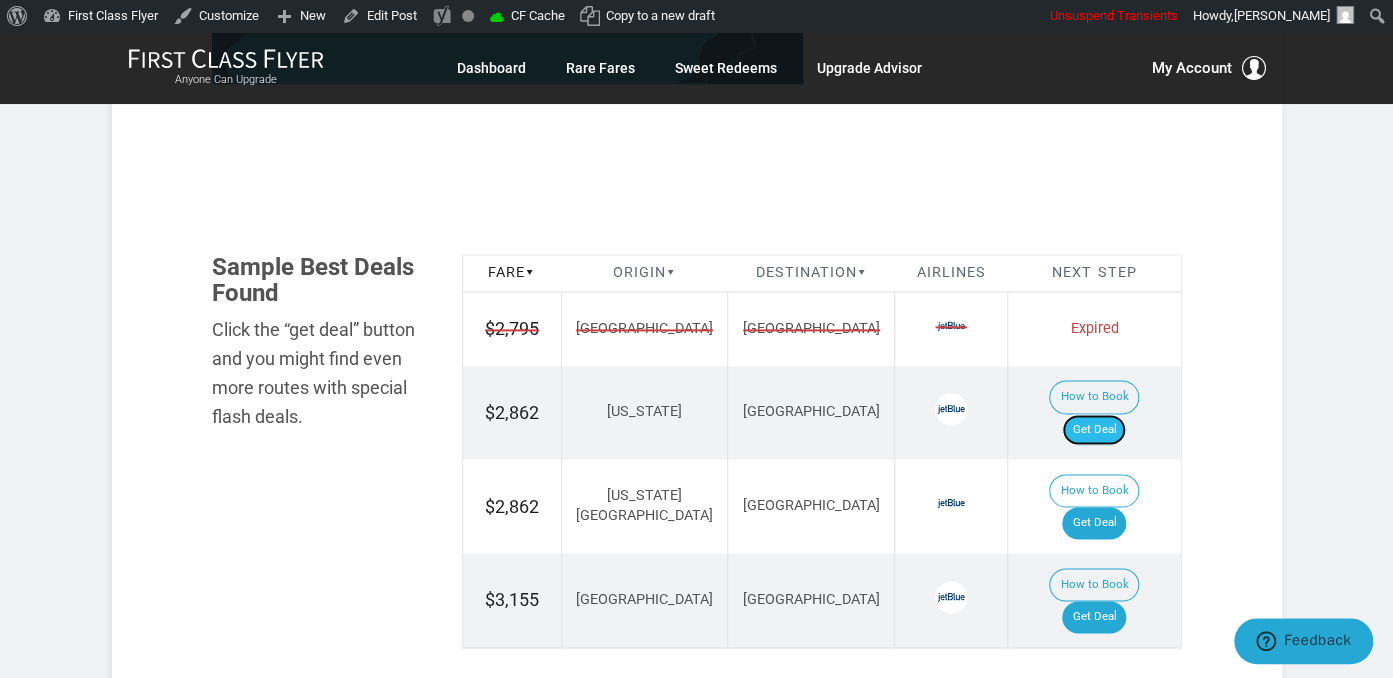 click on "Get Deal" at bounding box center [1094, 430] 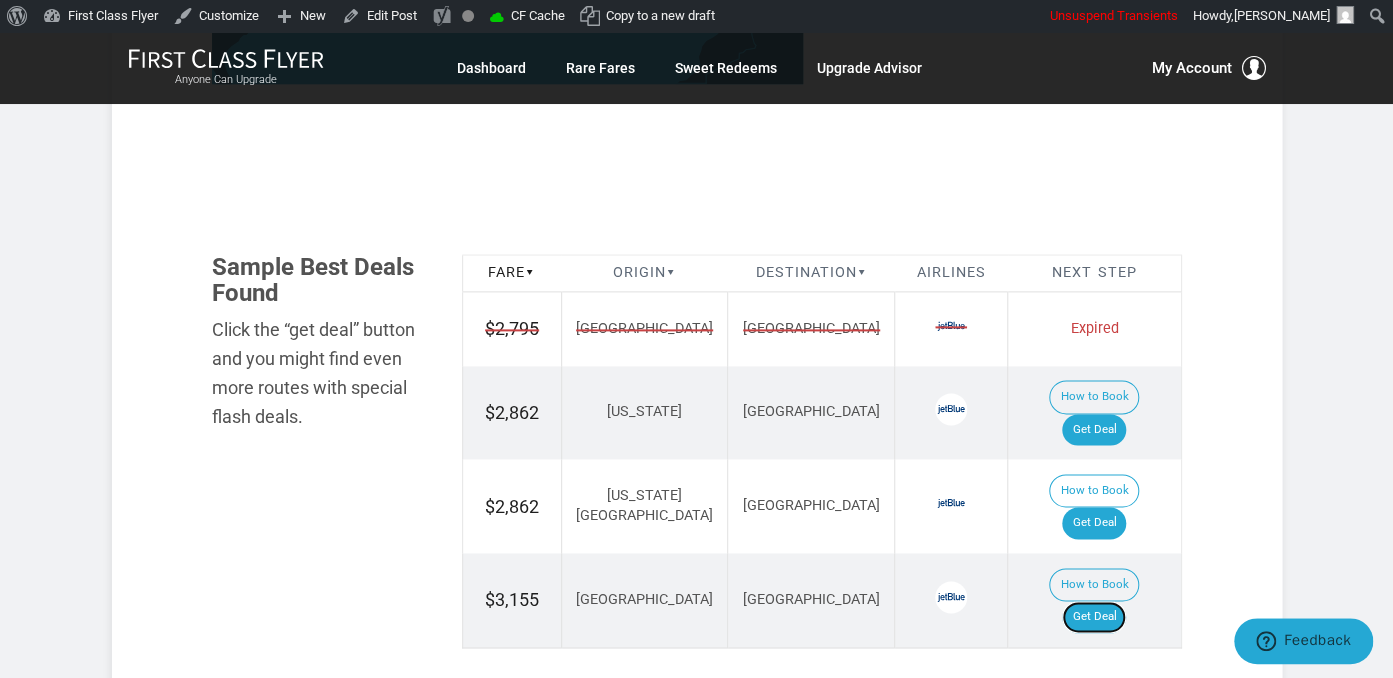 drag, startPoint x: 1126, startPoint y: 542, endPoint x: 1130, endPoint y: 492, distance: 50.159744 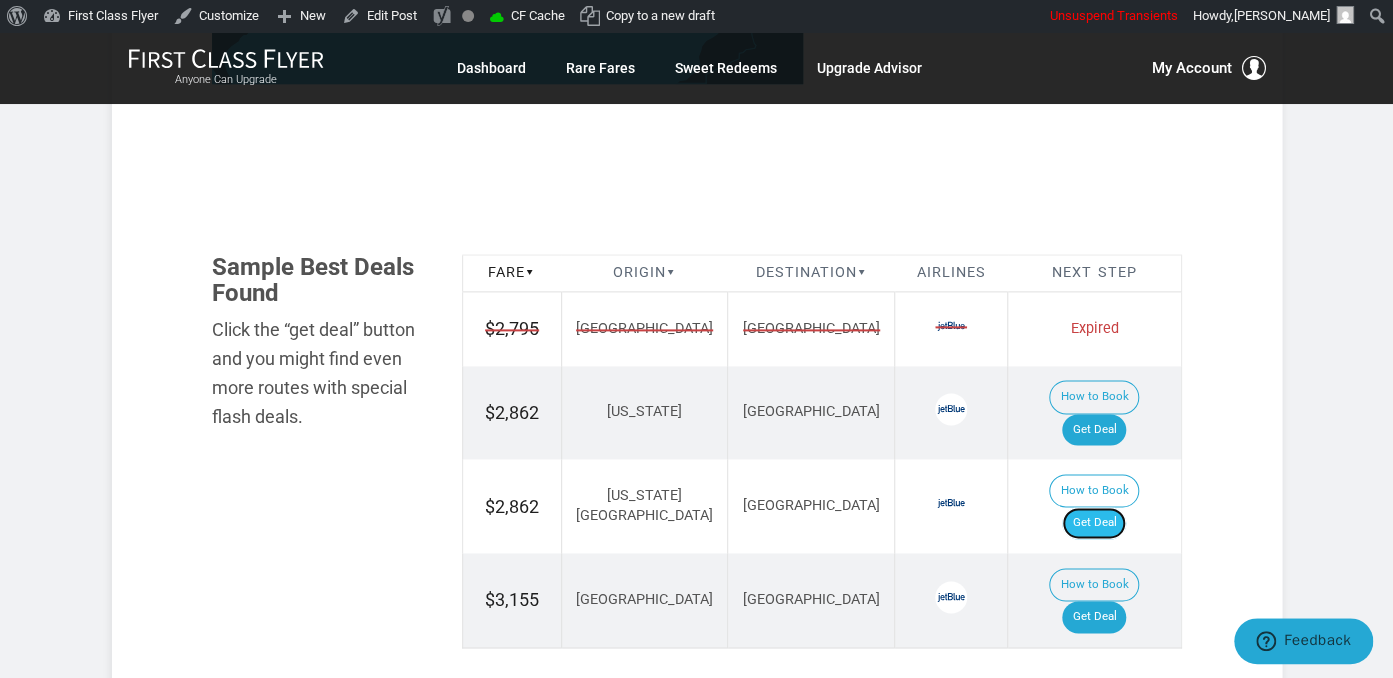 click on "Get Deal" at bounding box center (1094, 523) 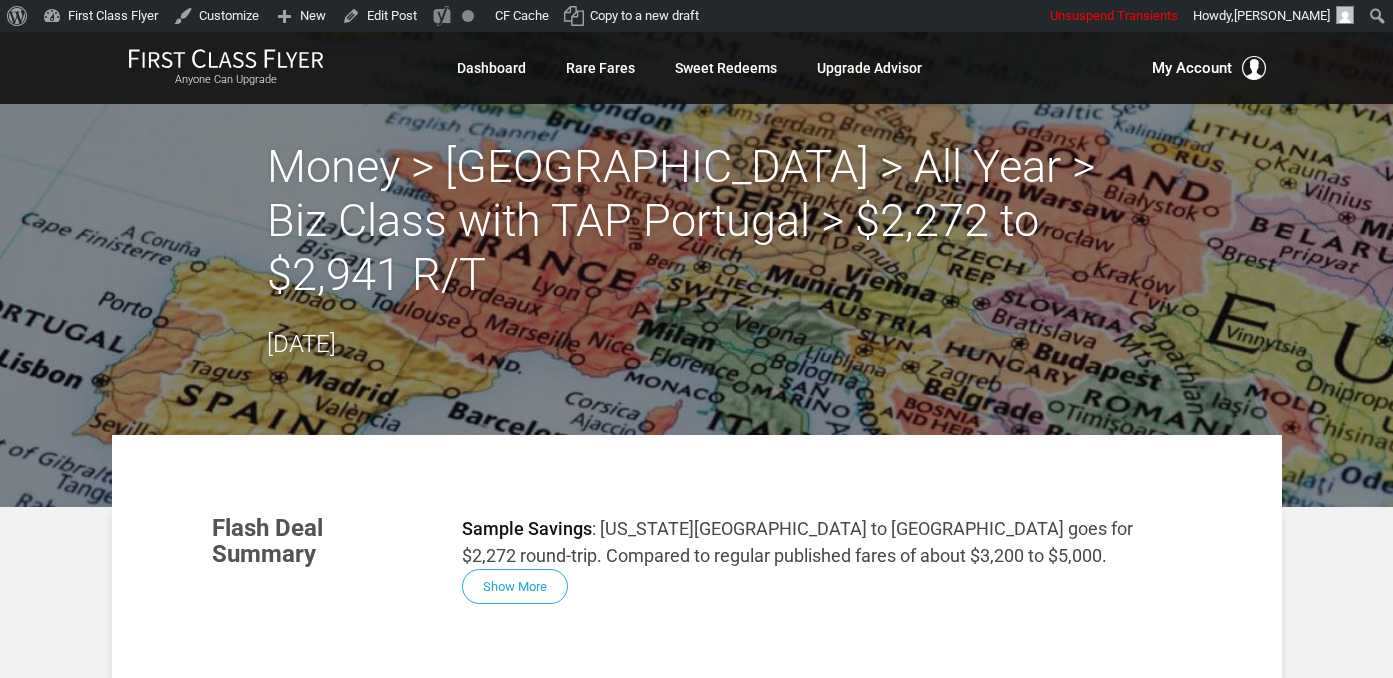 scroll, scrollTop: 0, scrollLeft: 0, axis: both 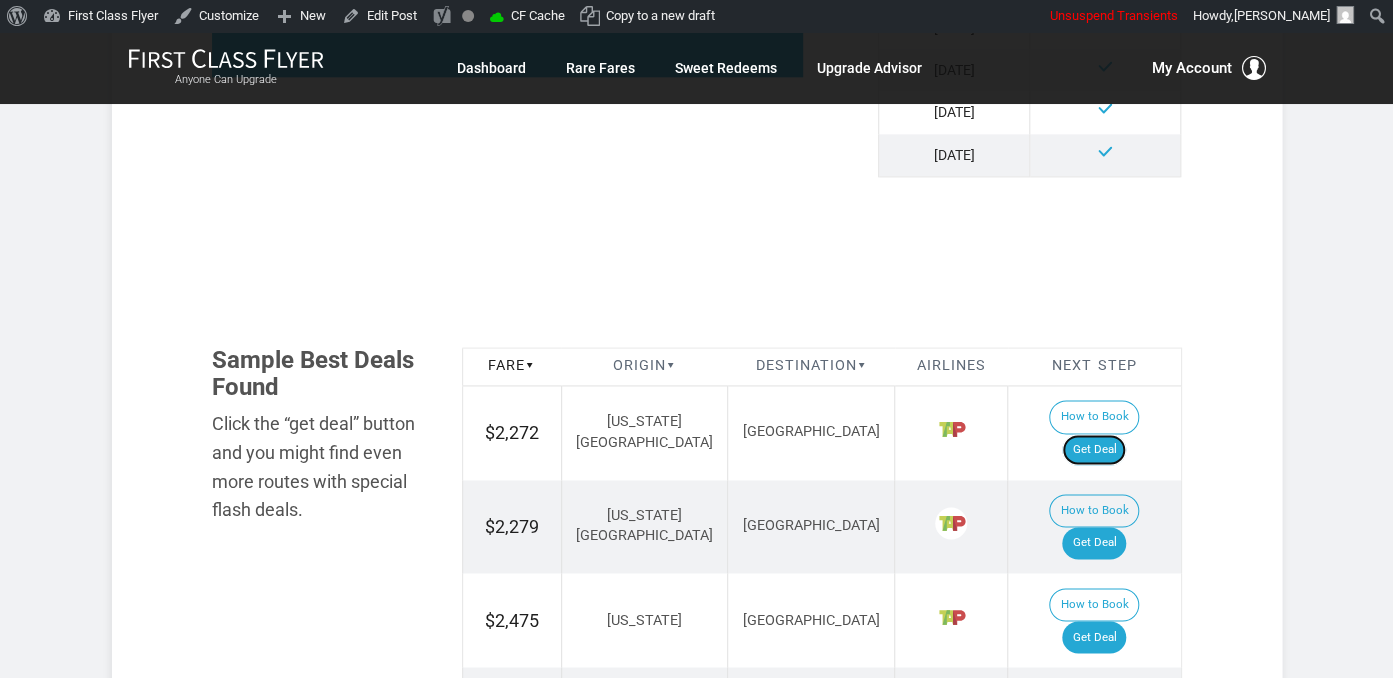 click on "Get Deal" at bounding box center (1094, 450) 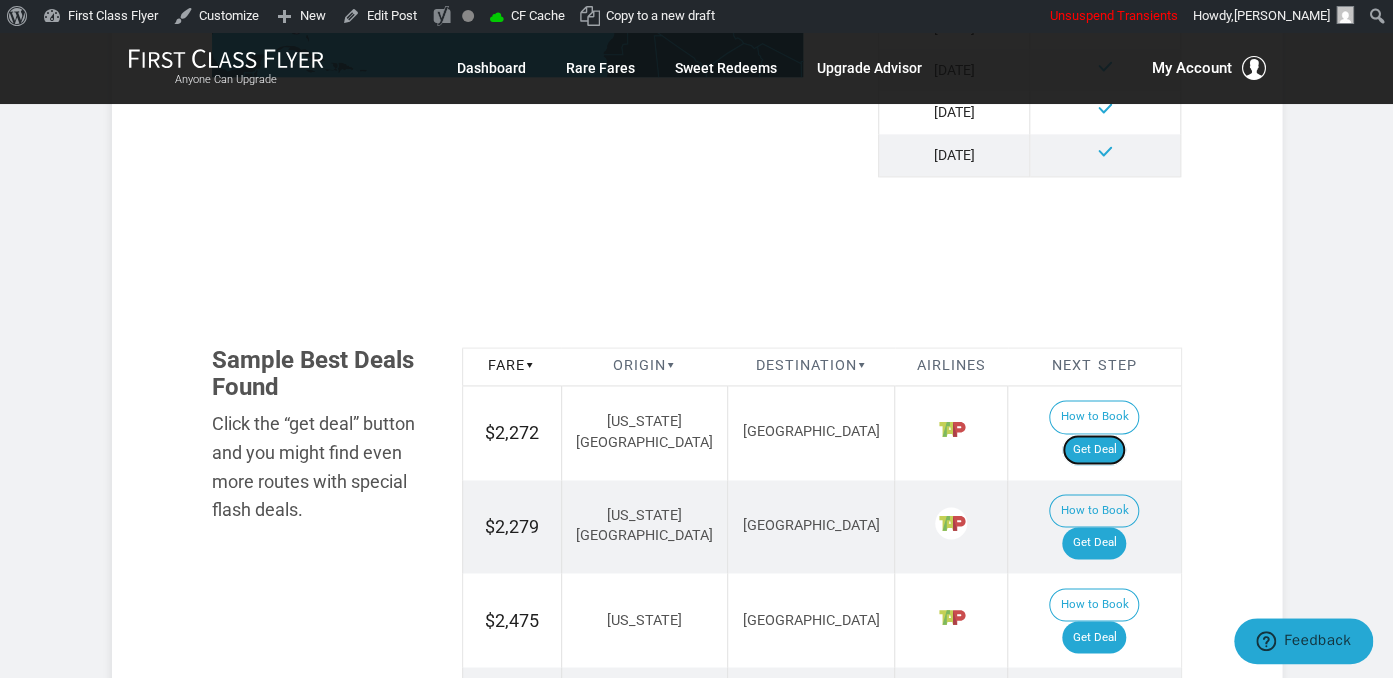 scroll, scrollTop: 0, scrollLeft: 0, axis: both 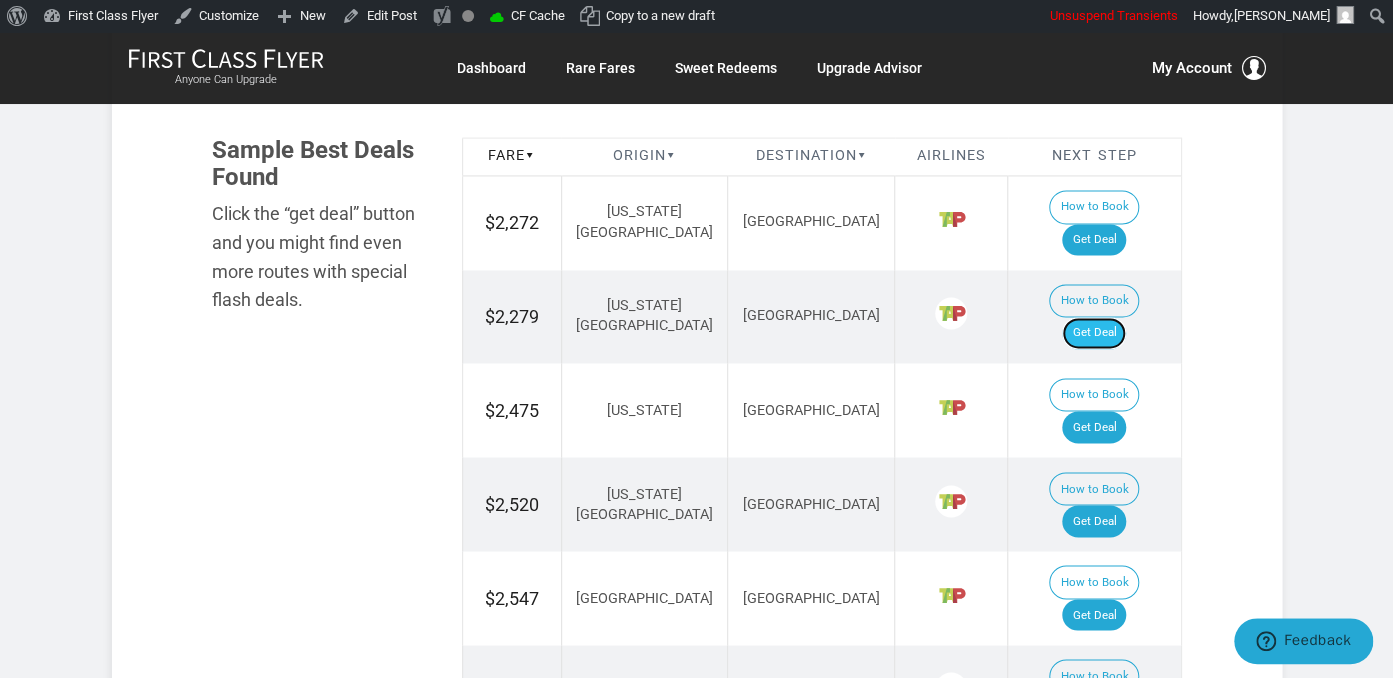 click on "Get Deal" at bounding box center (1094, 333) 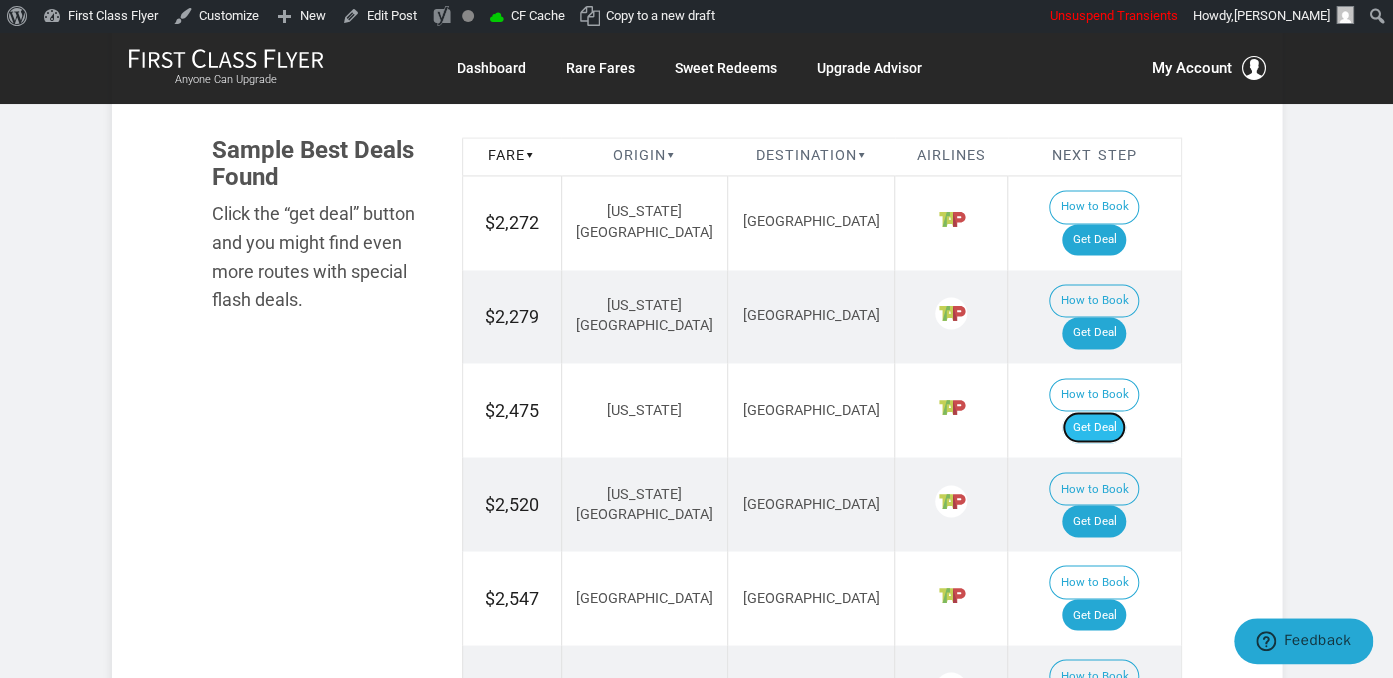 click on "Get Deal" at bounding box center (1094, 427) 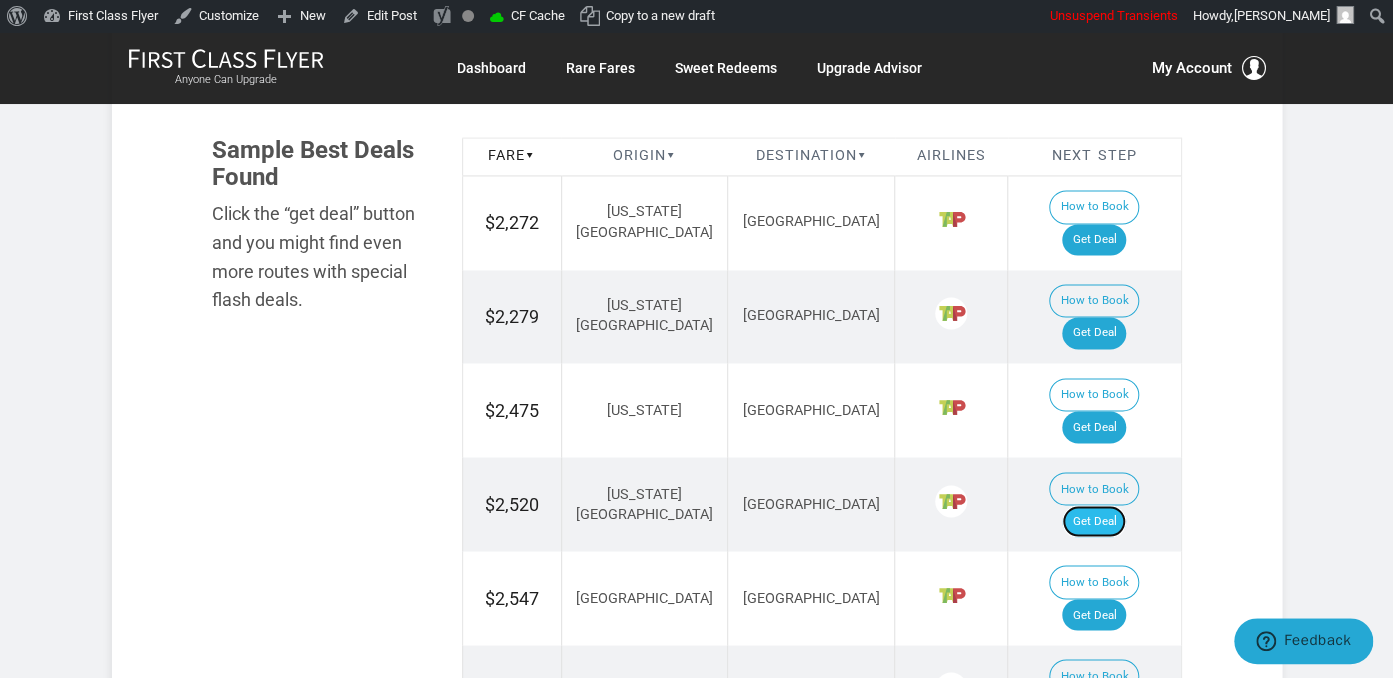 click on "Get Deal" at bounding box center (1094, 521) 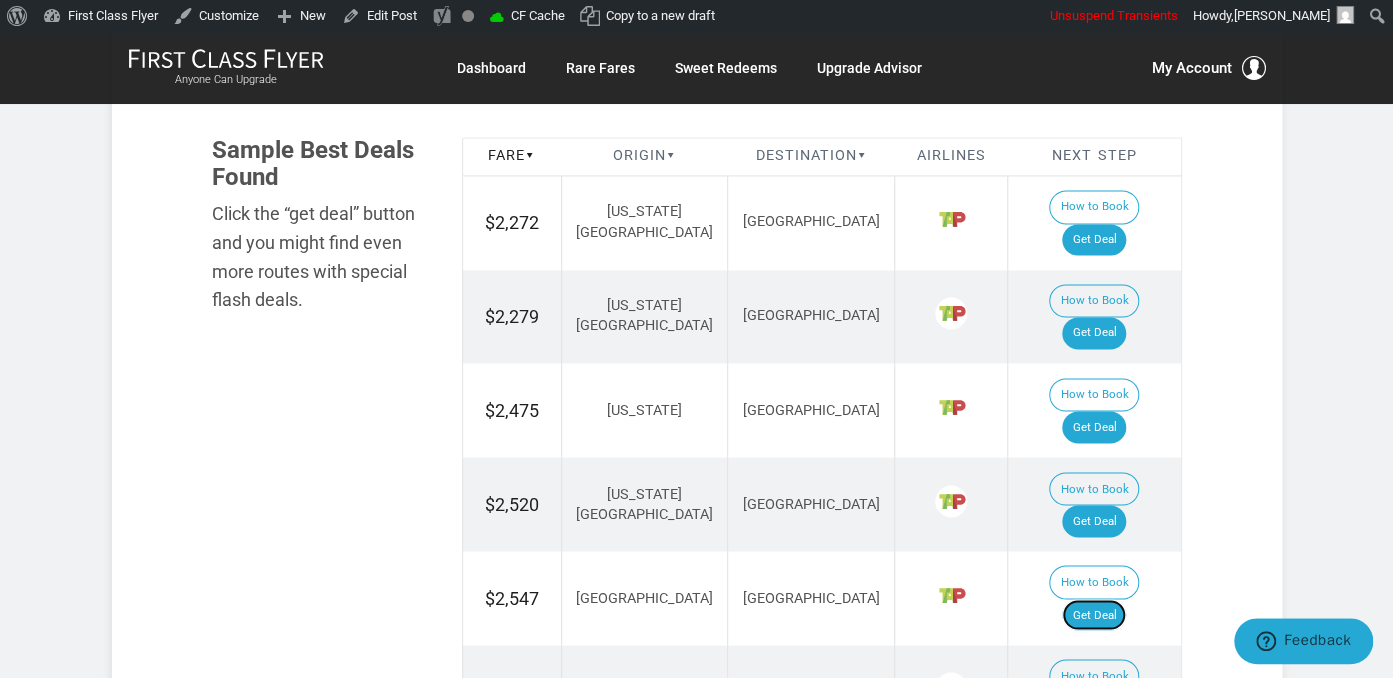 click on "Get Deal" at bounding box center [1094, 615] 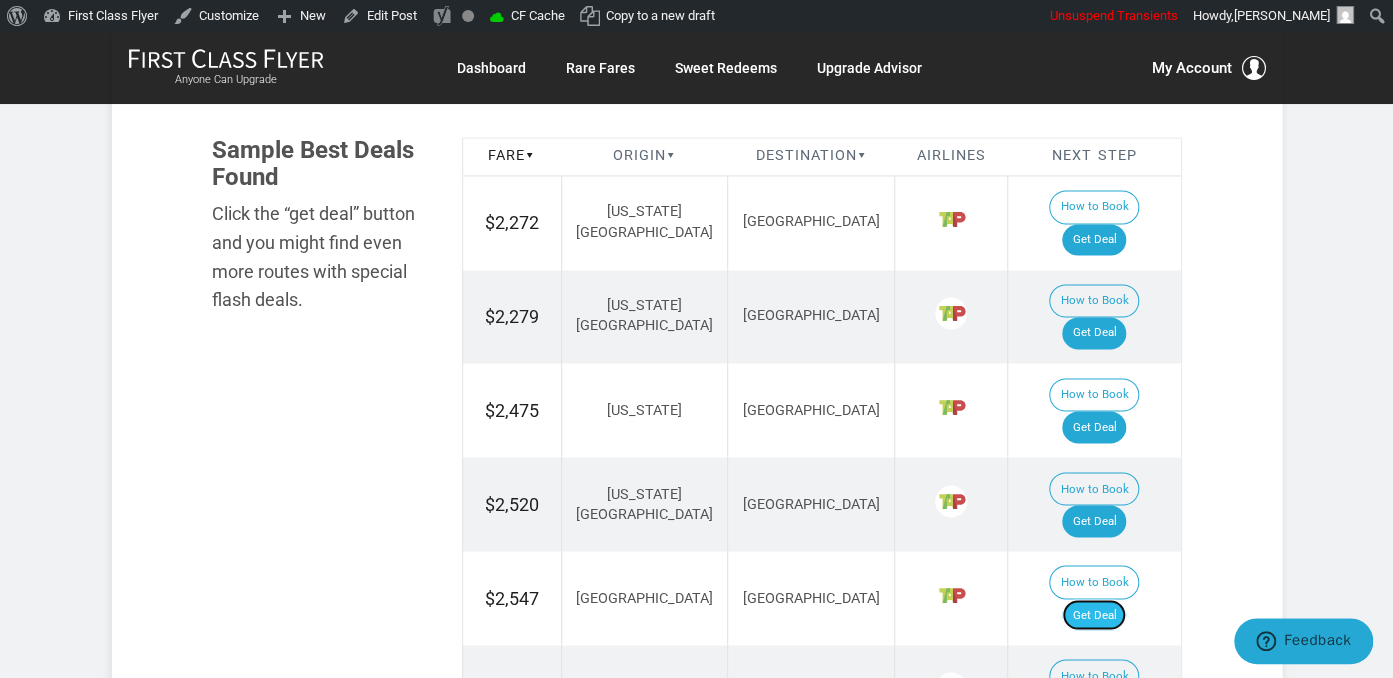 click on "Get Deal" at bounding box center [1094, 615] 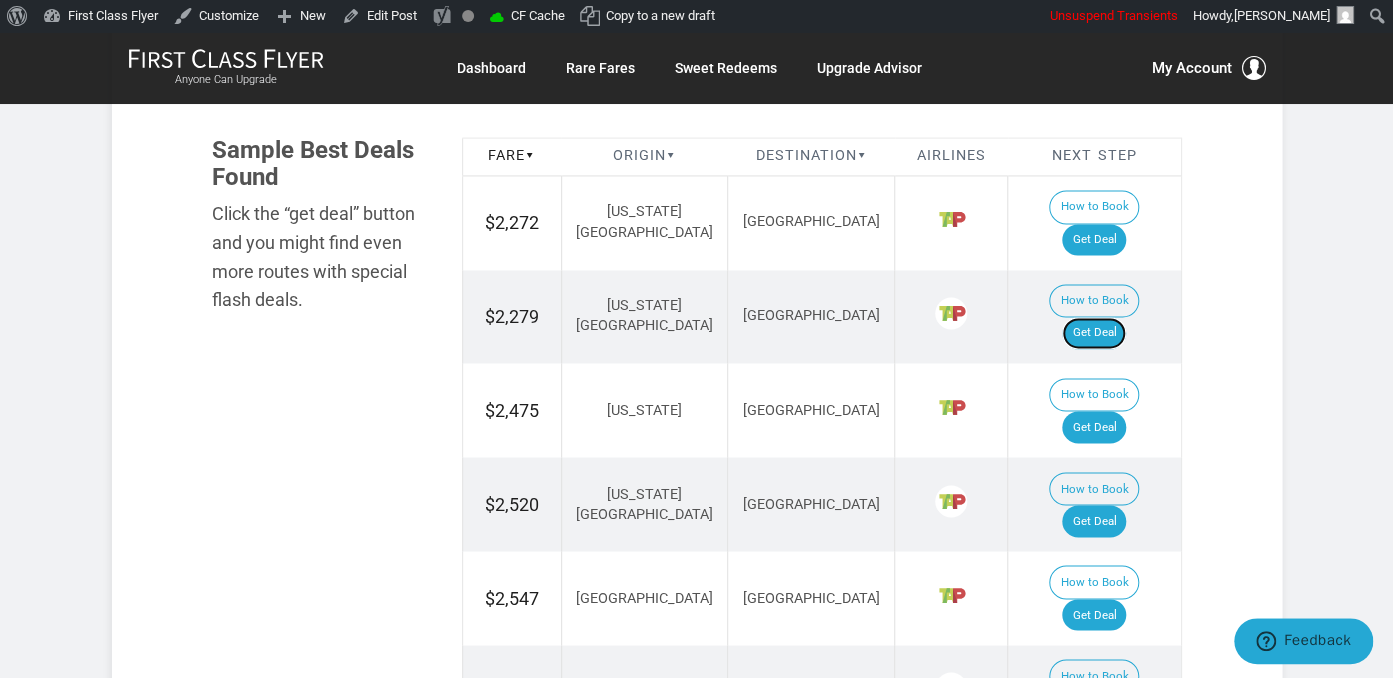 drag, startPoint x: 1117, startPoint y: 235, endPoint x: 1152, endPoint y: 230, distance: 35.35534 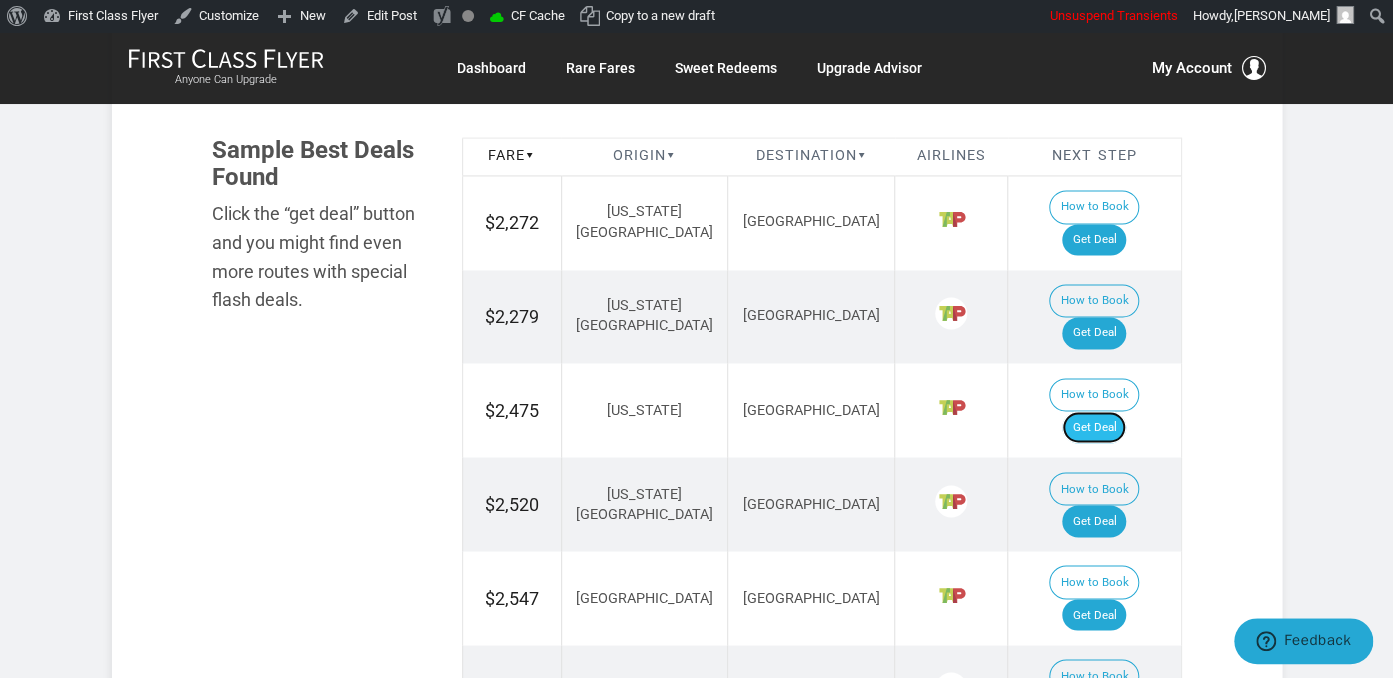 click on "Get Deal" at bounding box center [1094, 427] 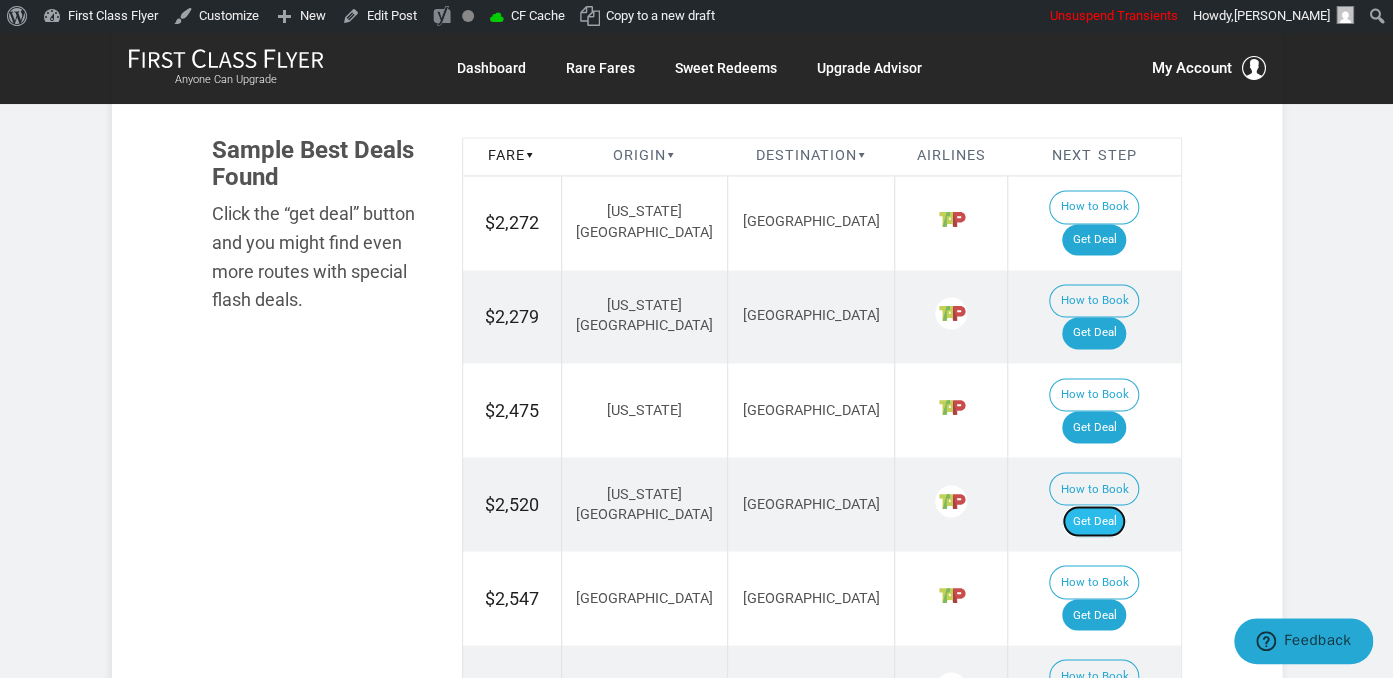 click on "Get Deal" at bounding box center (1094, 521) 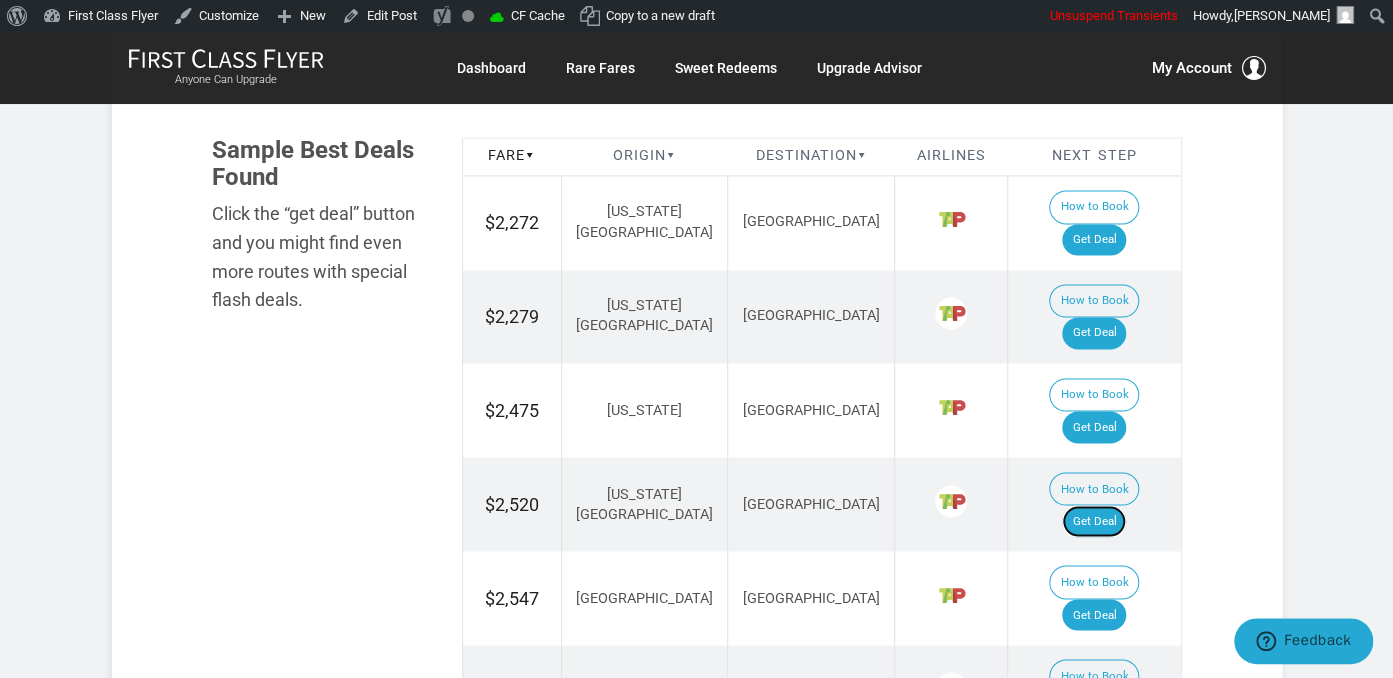 scroll, scrollTop: 1539, scrollLeft: 0, axis: vertical 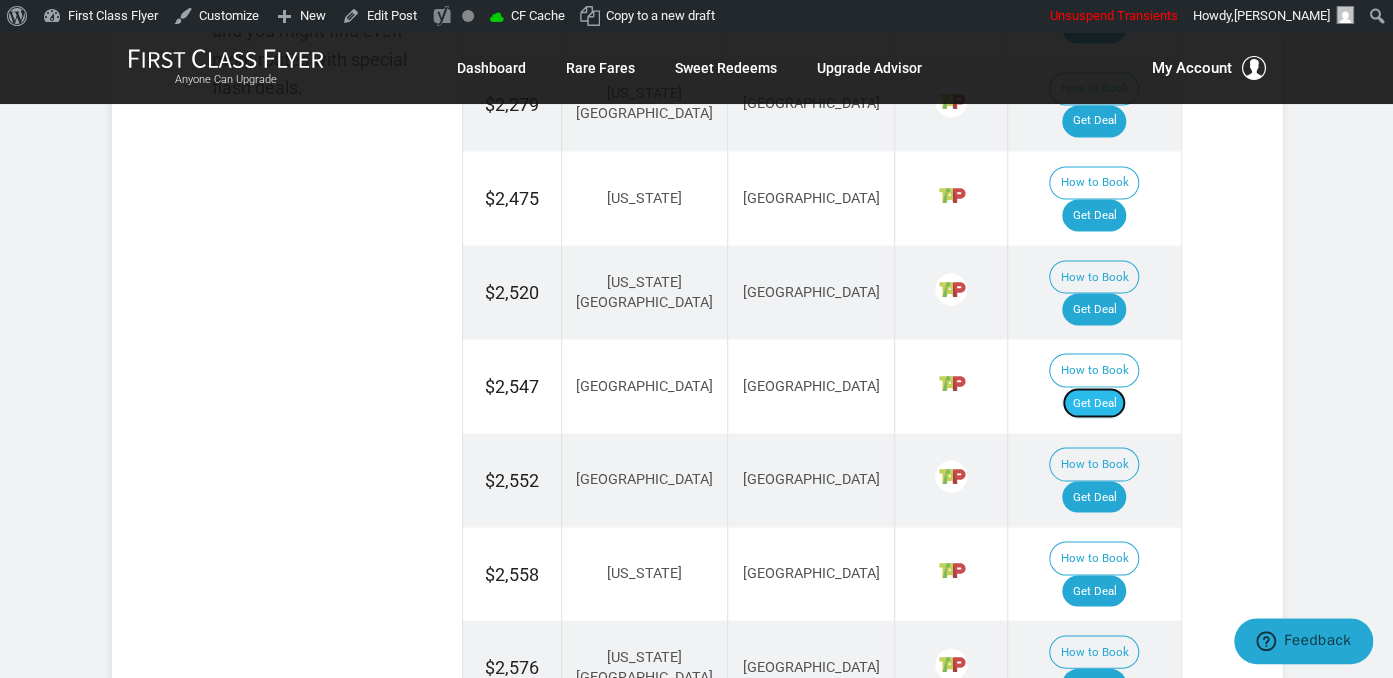 click on "Get Deal" at bounding box center [1094, 403] 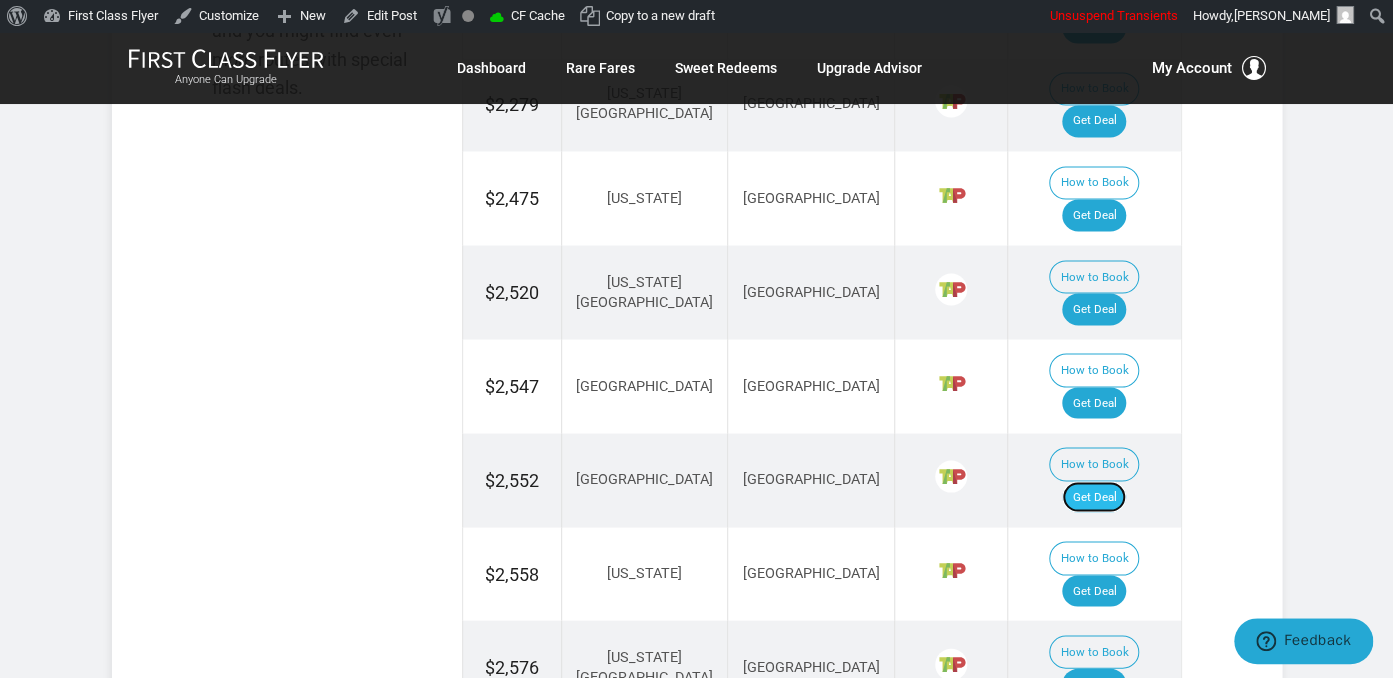 click on "Get Deal" at bounding box center (1094, 497) 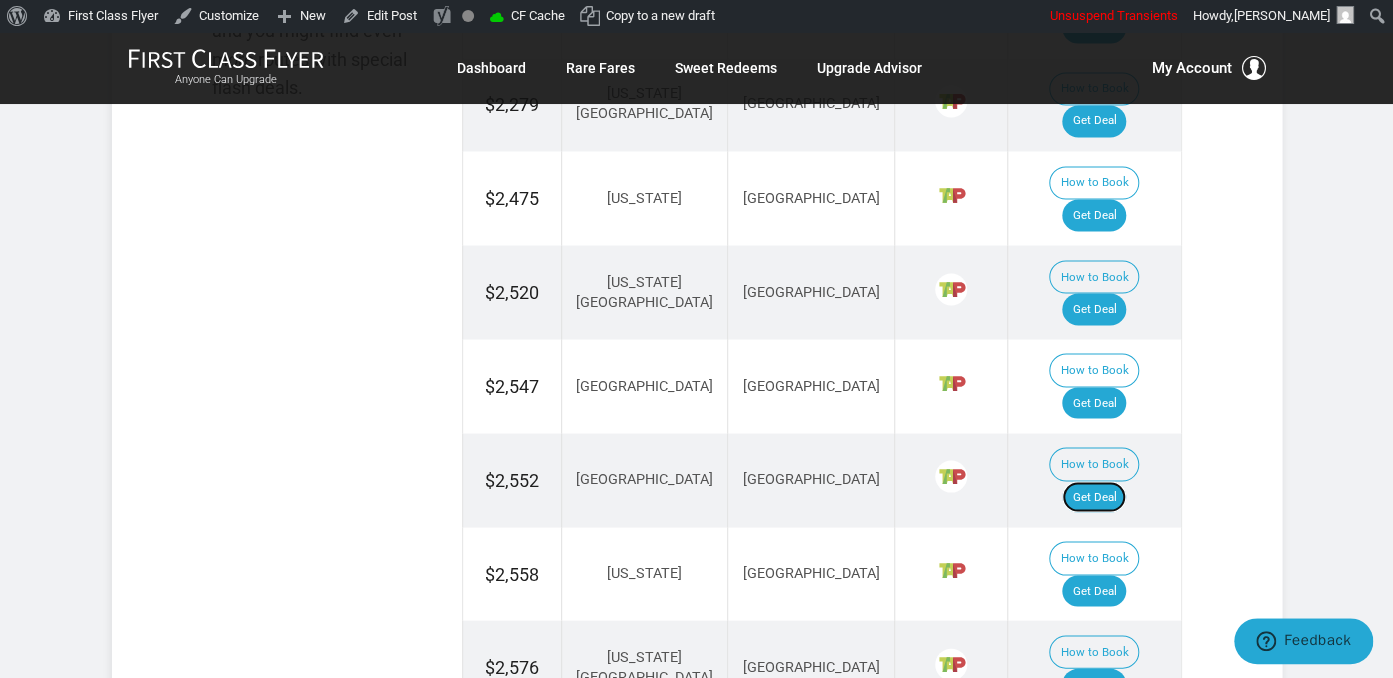 scroll, scrollTop: 1644, scrollLeft: 0, axis: vertical 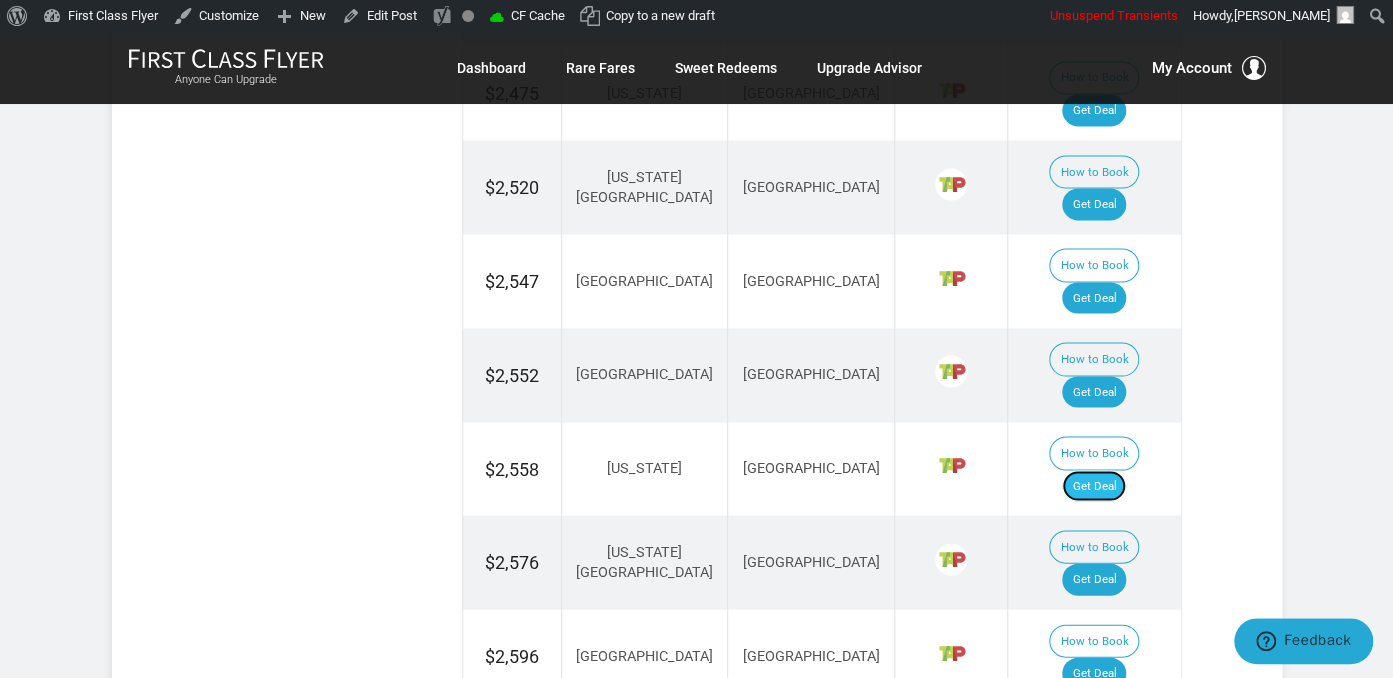 click on "Get Deal" at bounding box center [1094, 486] 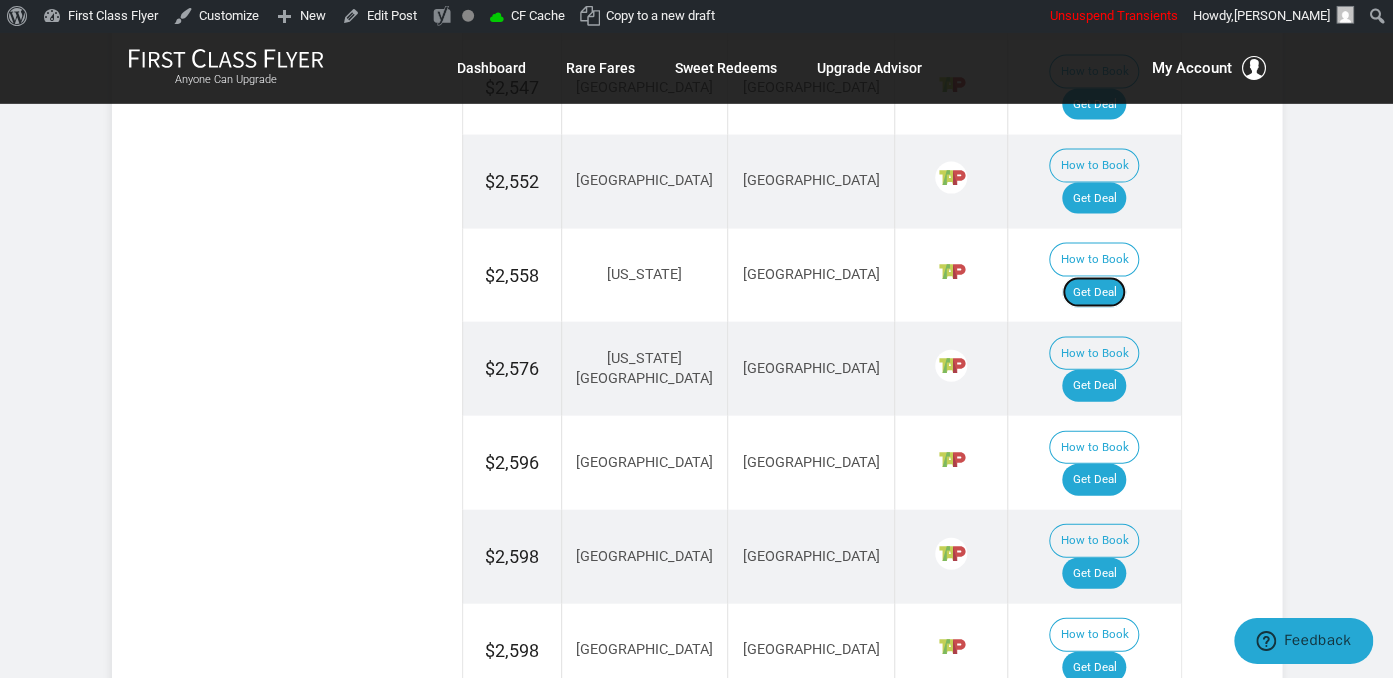 scroll, scrollTop: 1855, scrollLeft: 0, axis: vertical 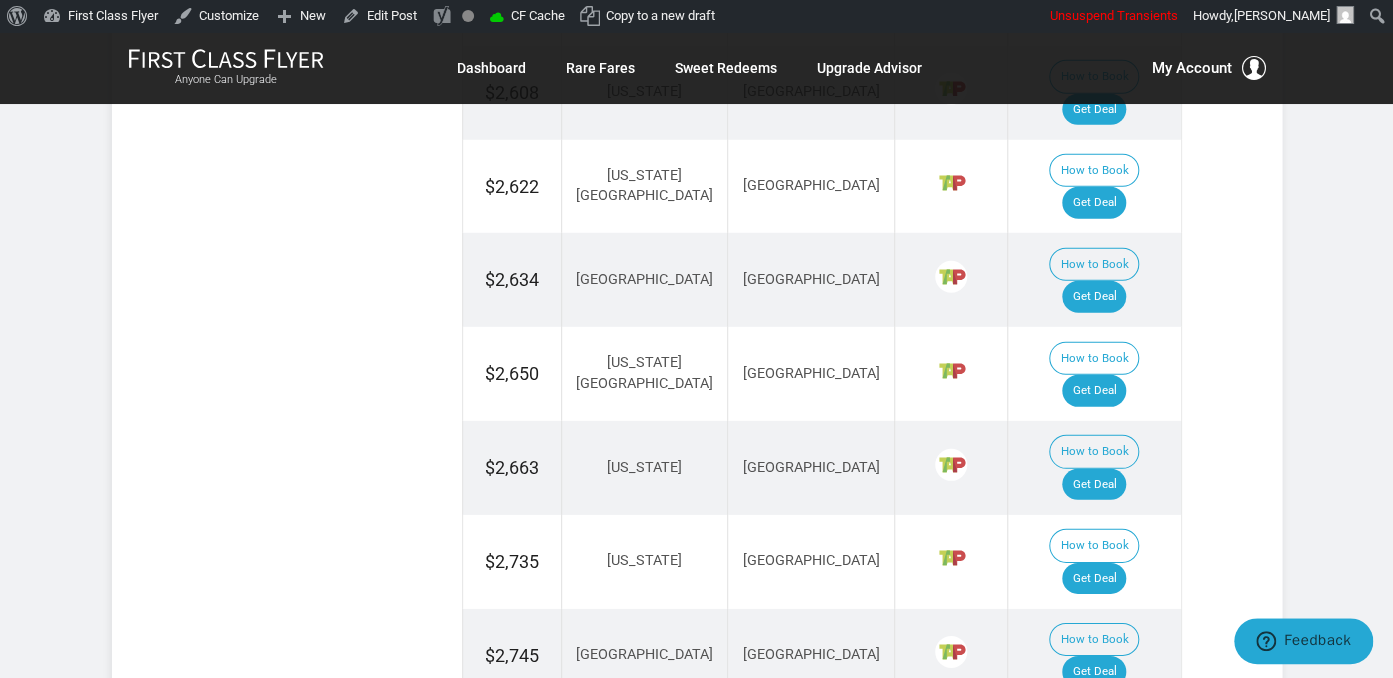 click on "Get Deal" at bounding box center (1094, 860) 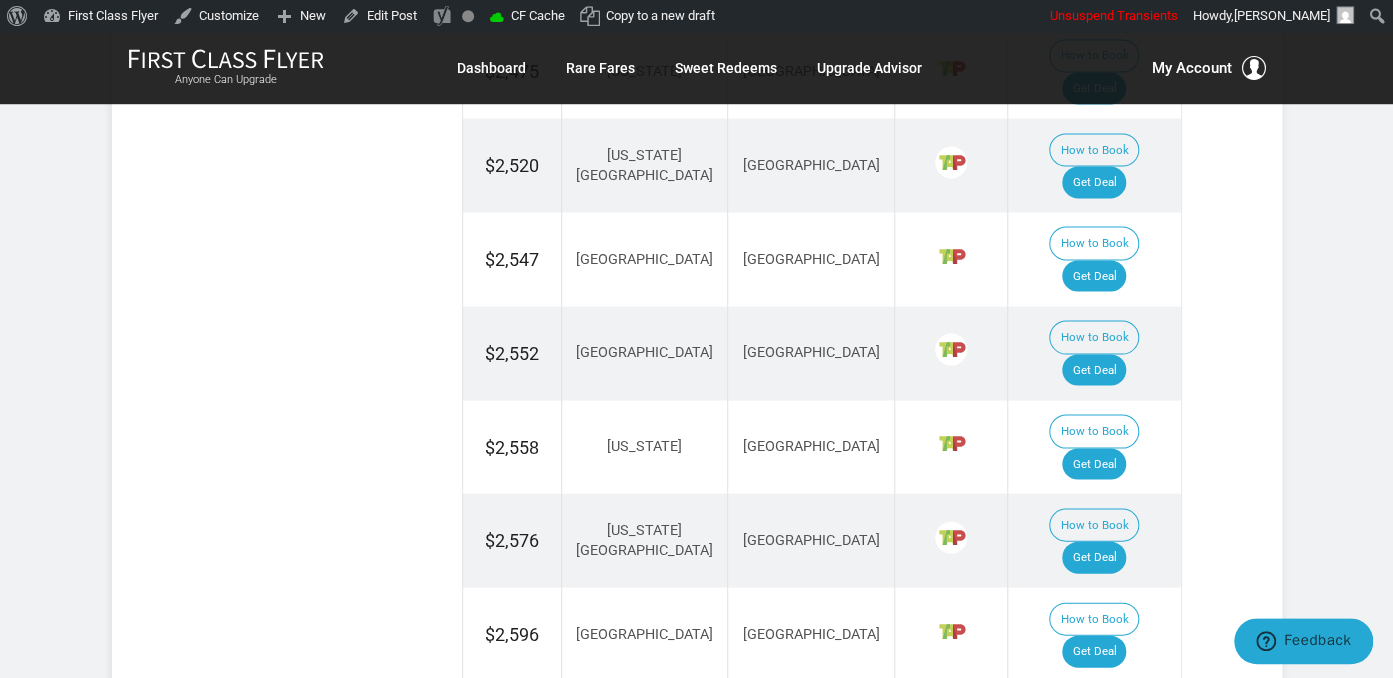 scroll, scrollTop: 1644, scrollLeft: 0, axis: vertical 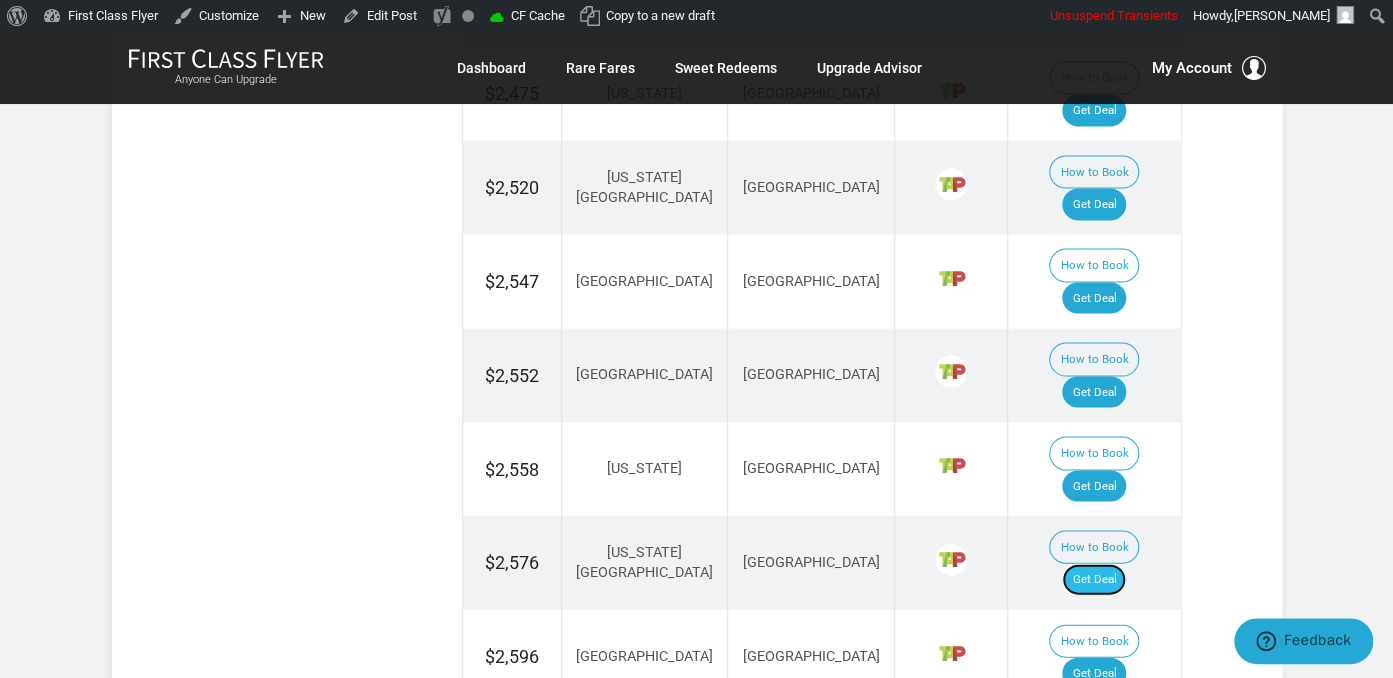click on "Get Deal" at bounding box center [1094, 579] 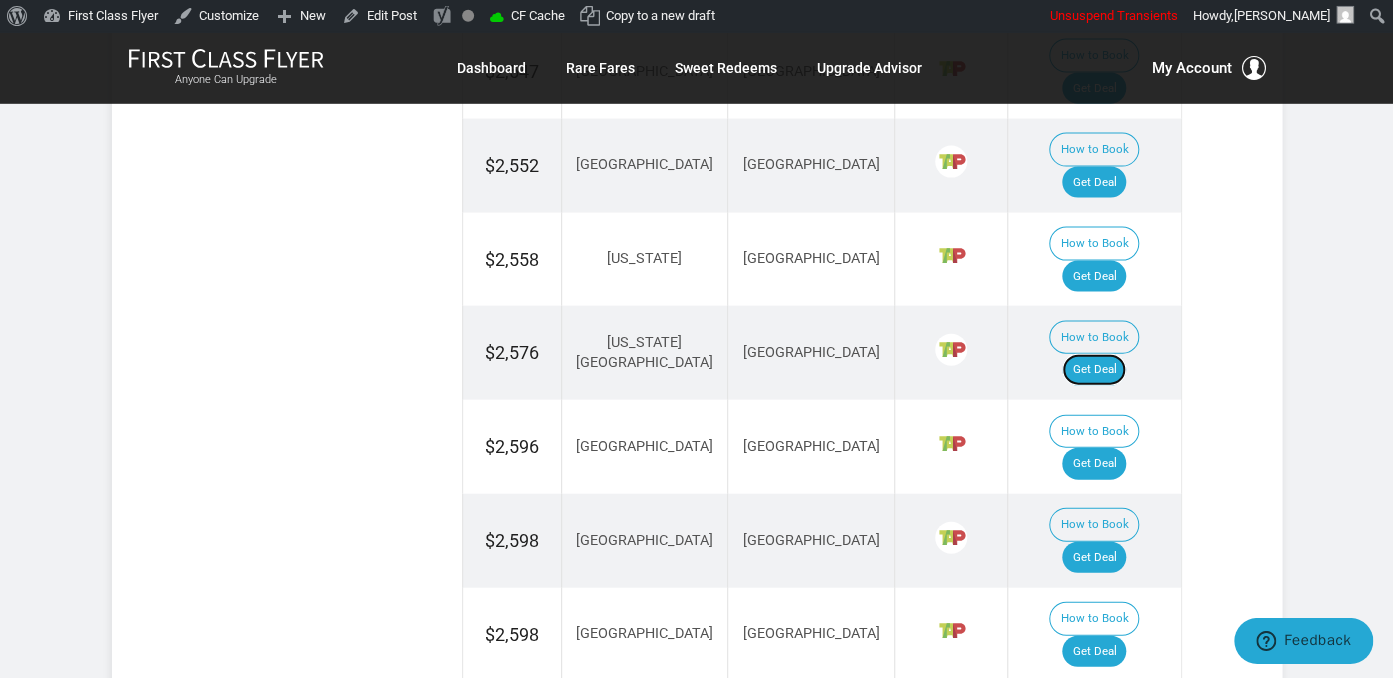 scroll, scrollTop: 1855, scrollLeft: 0, axis: vertical 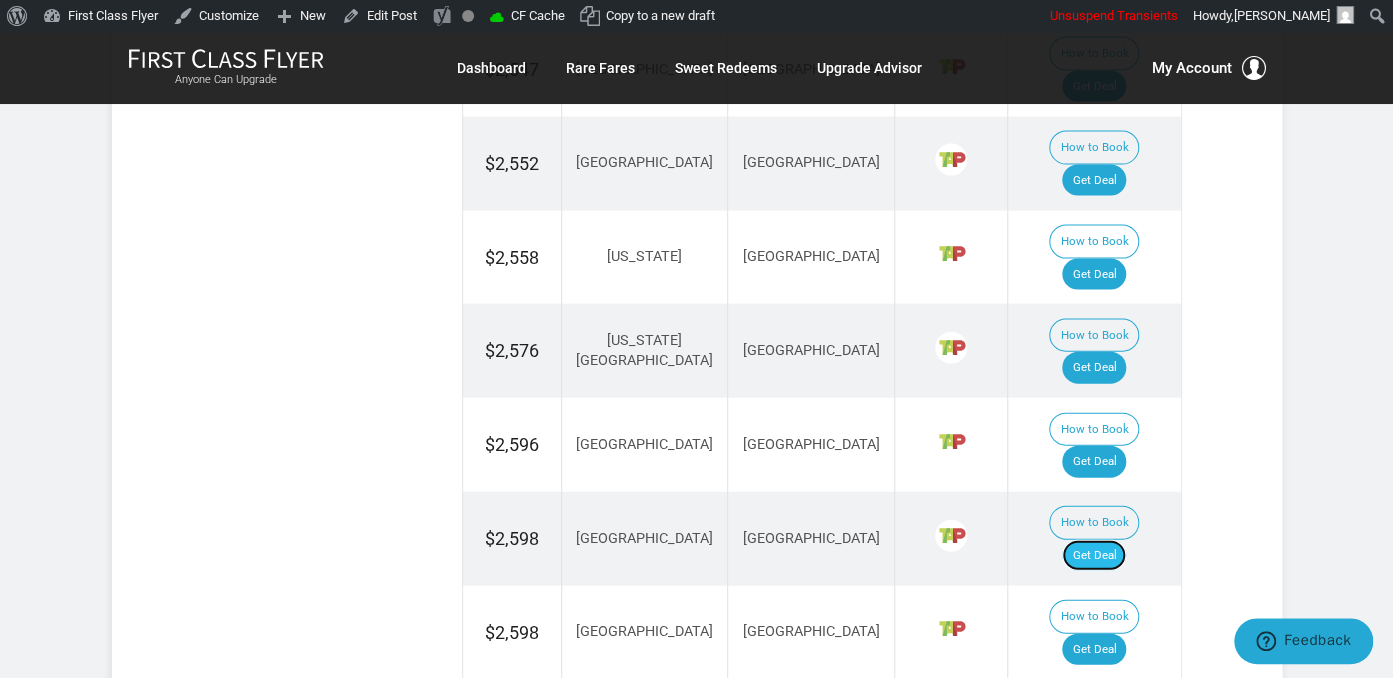 click on "Get Deal" at bounding box center [1094, 556] 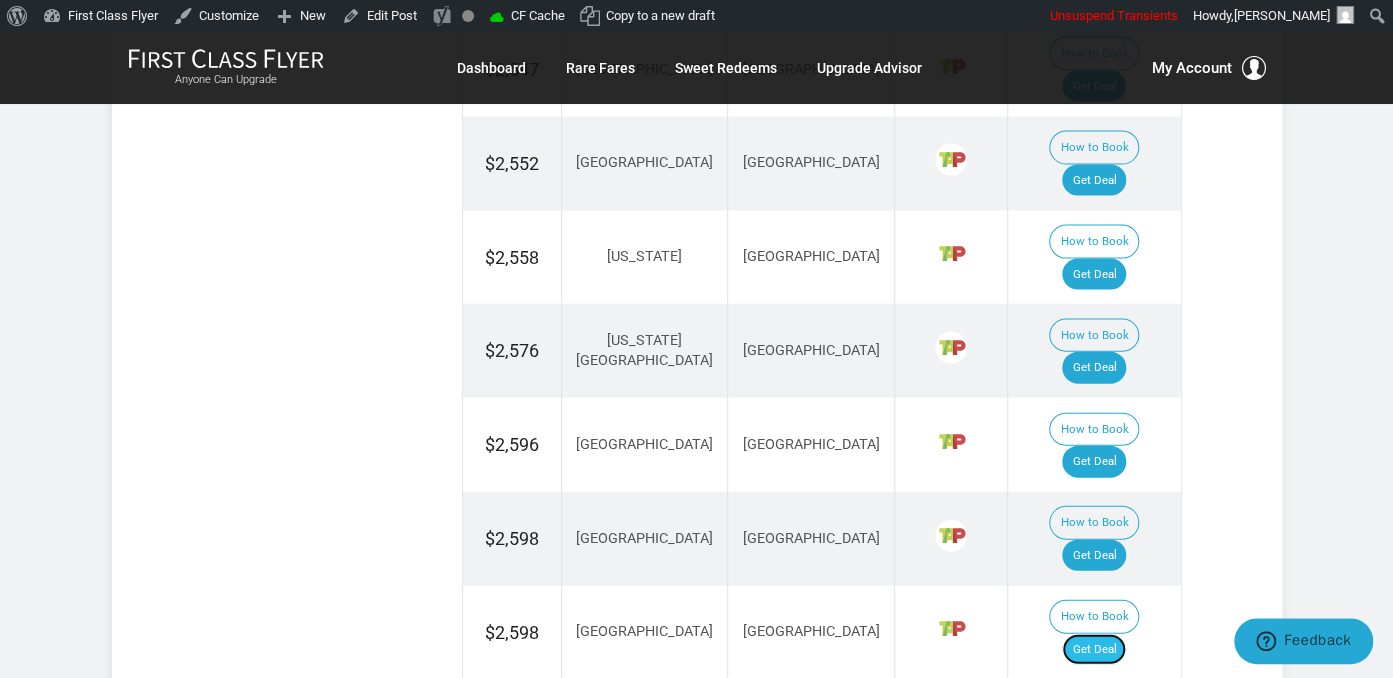 click on "Get Deal" at bounding box center (1094, 650) 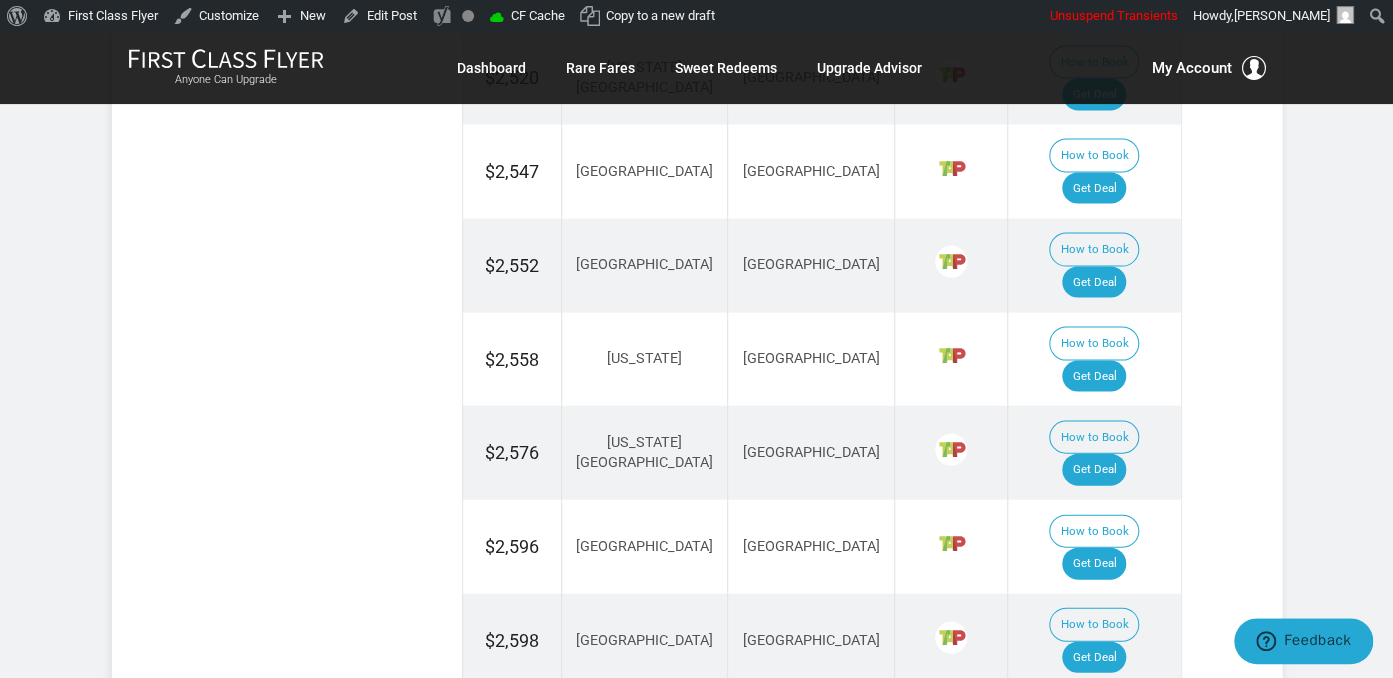 scroll, scrollTop: 1750, scrollLeft: 0, axis: vertical 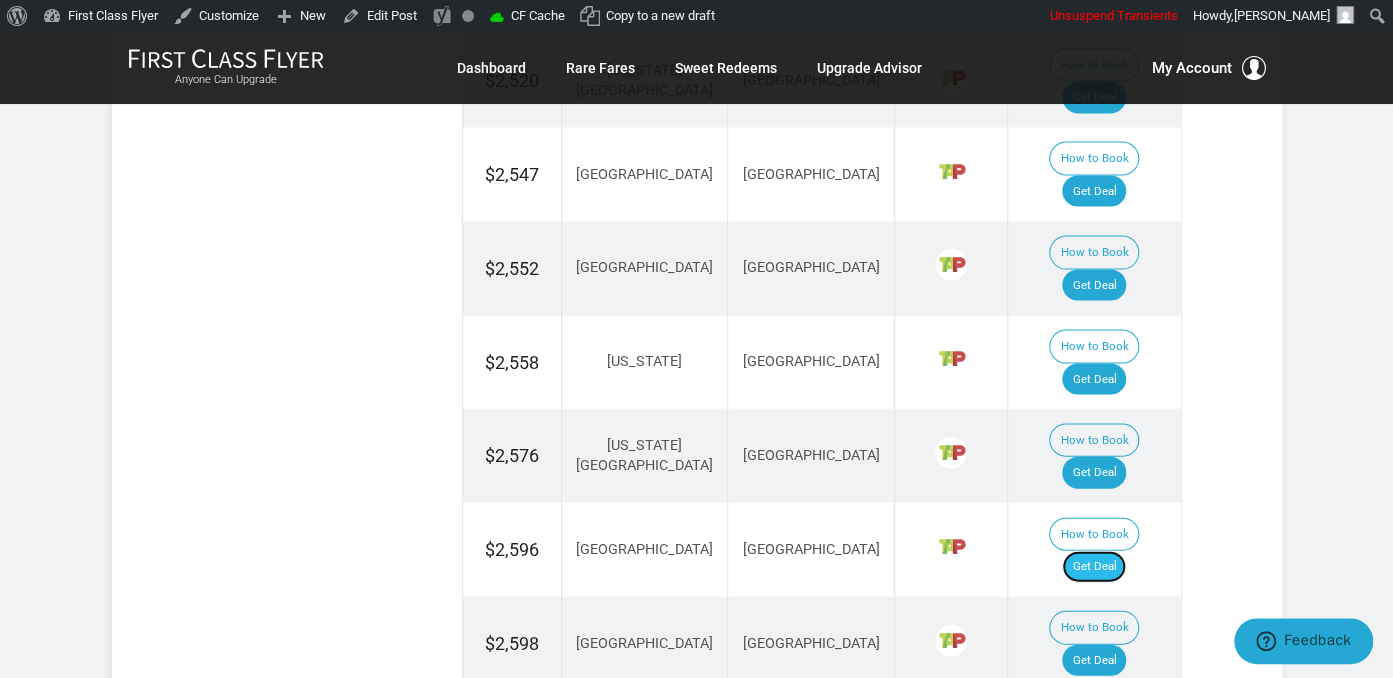 click on "Get Deal" at bounding box center (1094, 567) 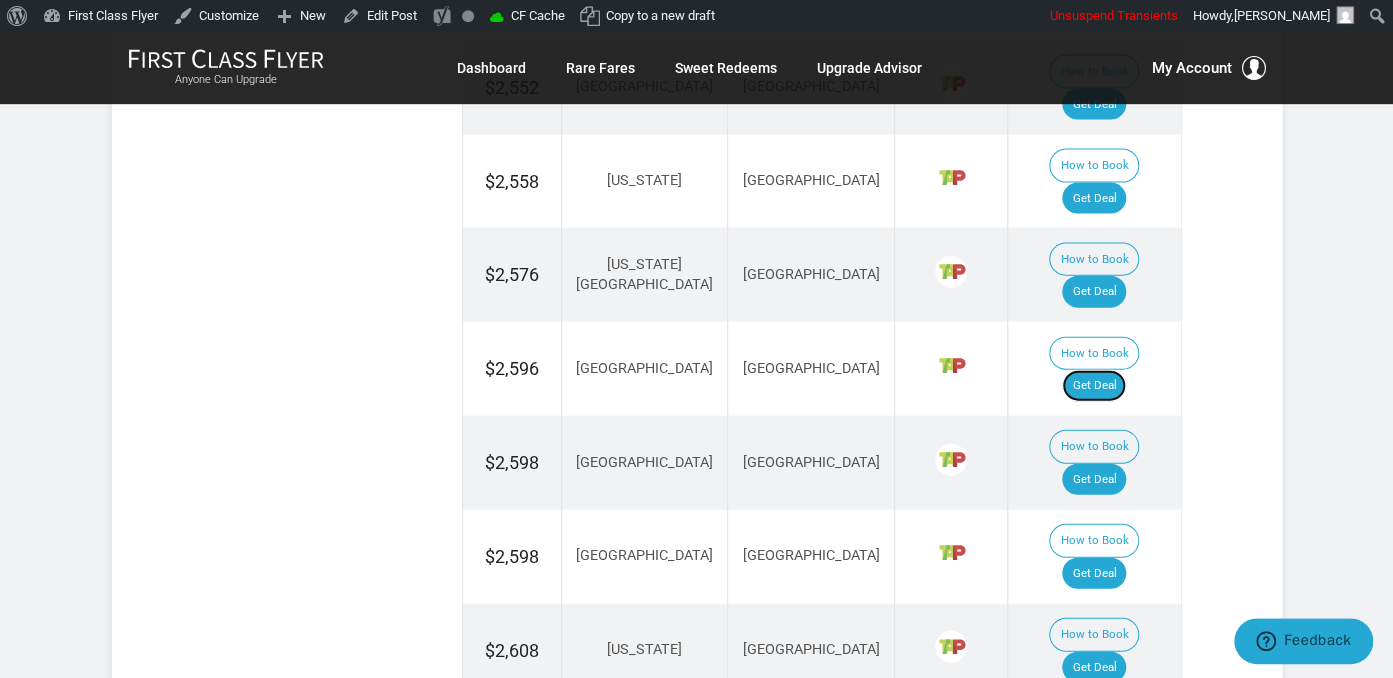 scroll, scrollTop: 1961, scrollLeft: 0, axis: vertical 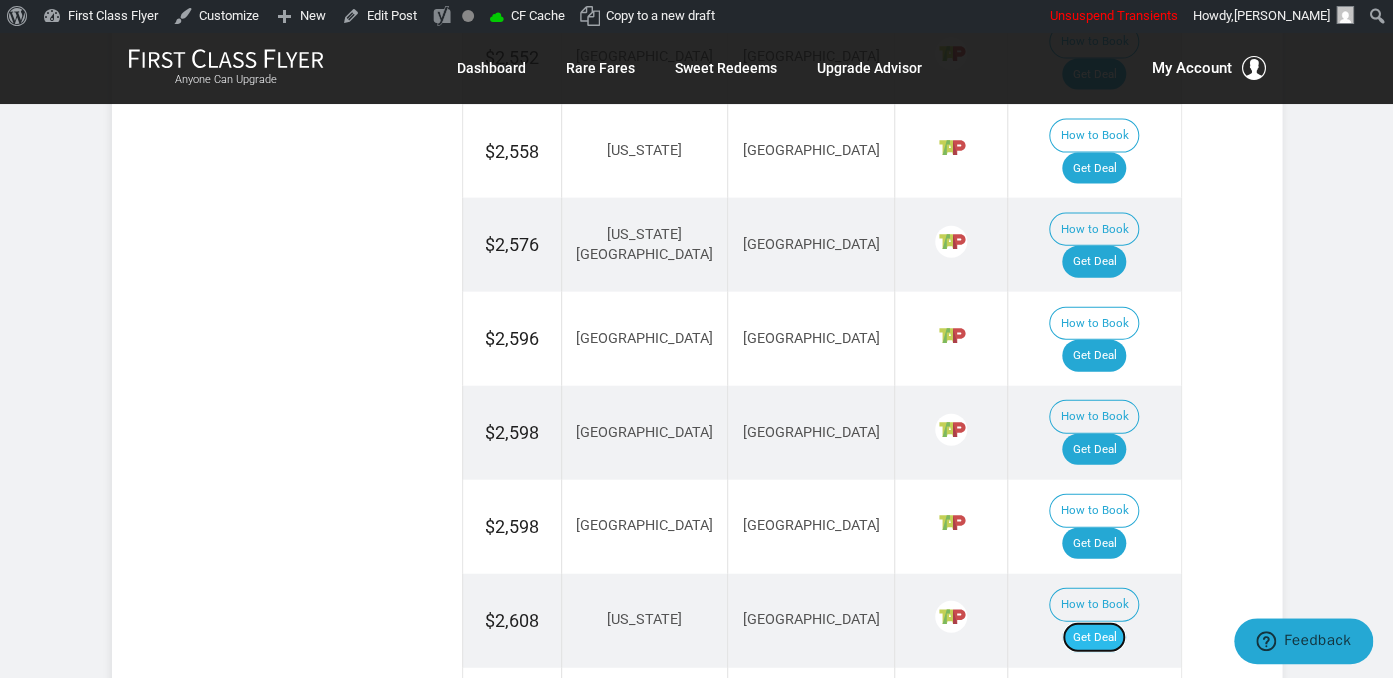 click on "Get Deal" at bounding box center (1094, 638) 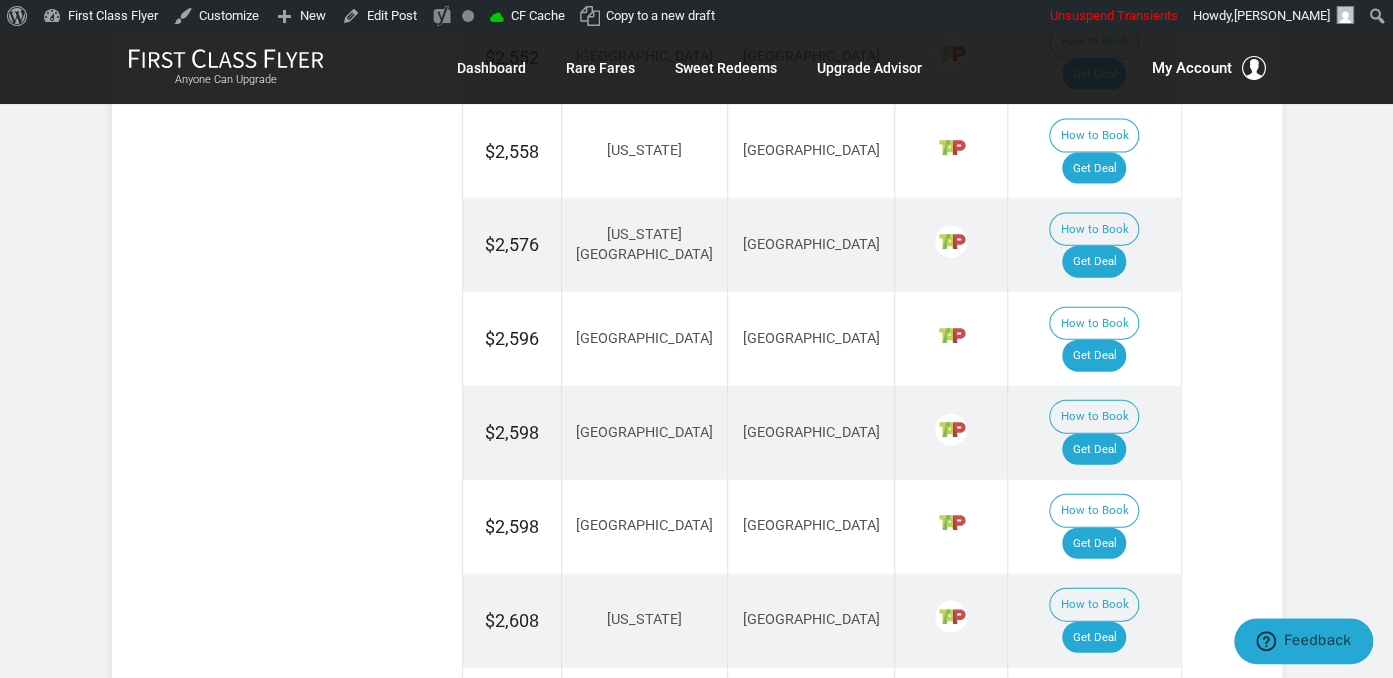 click on "Get Deal" at bounding box center [1094, 731] 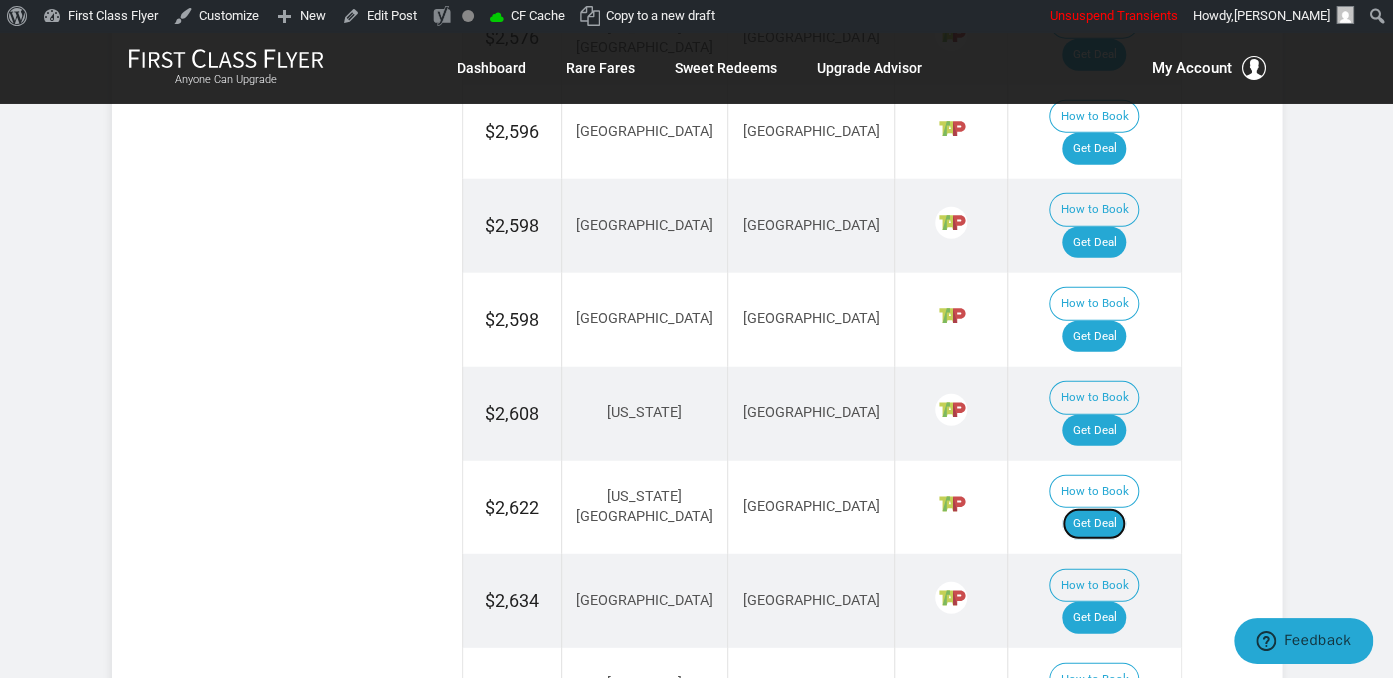 scroll, scrollTop: 2172, scrollLeft: 0, axis: vertical 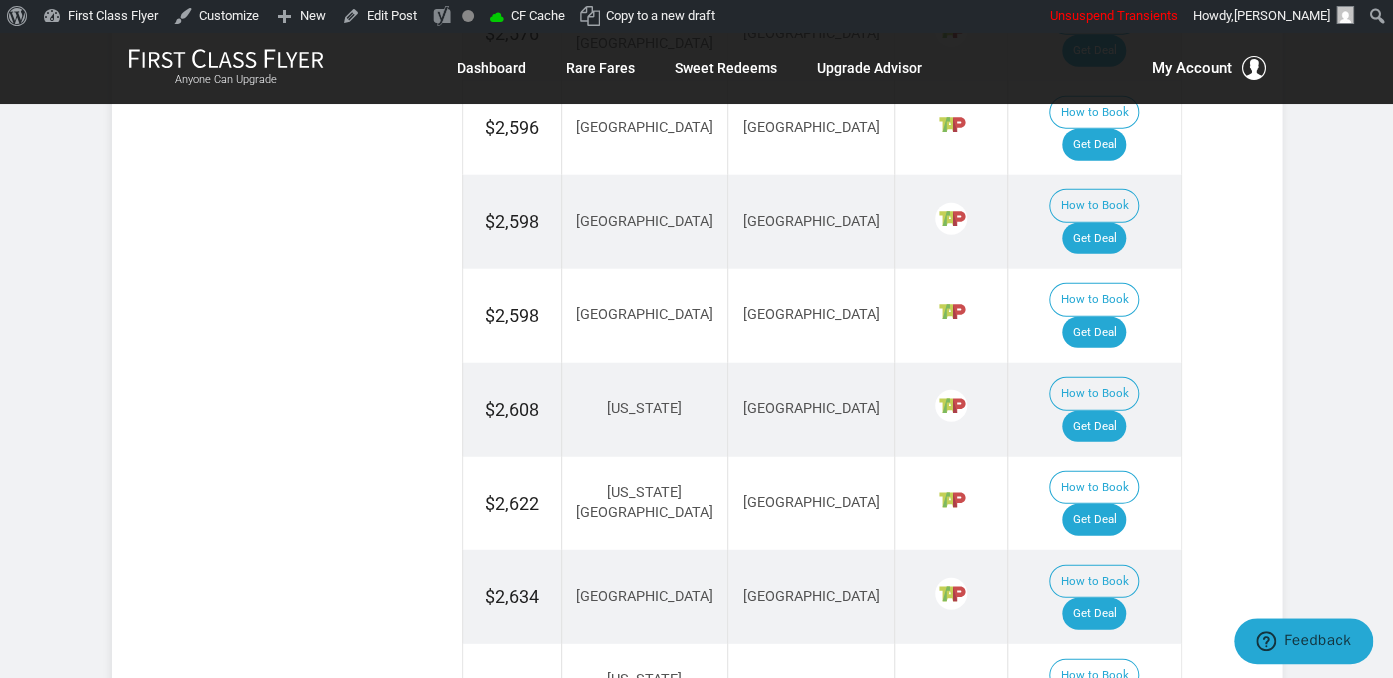 click on "Get Deal" at bounding box center (1094, 708) 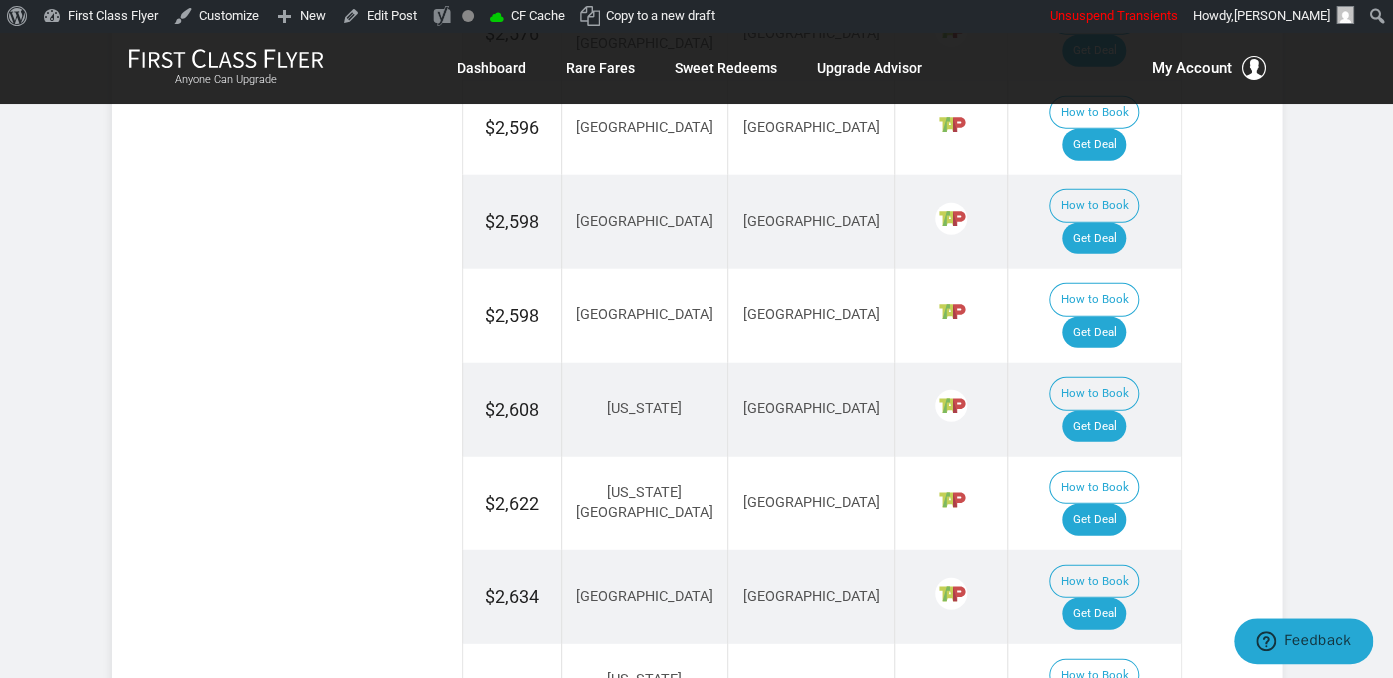 click on "Get Deal" at bounding box center (1094, 802) 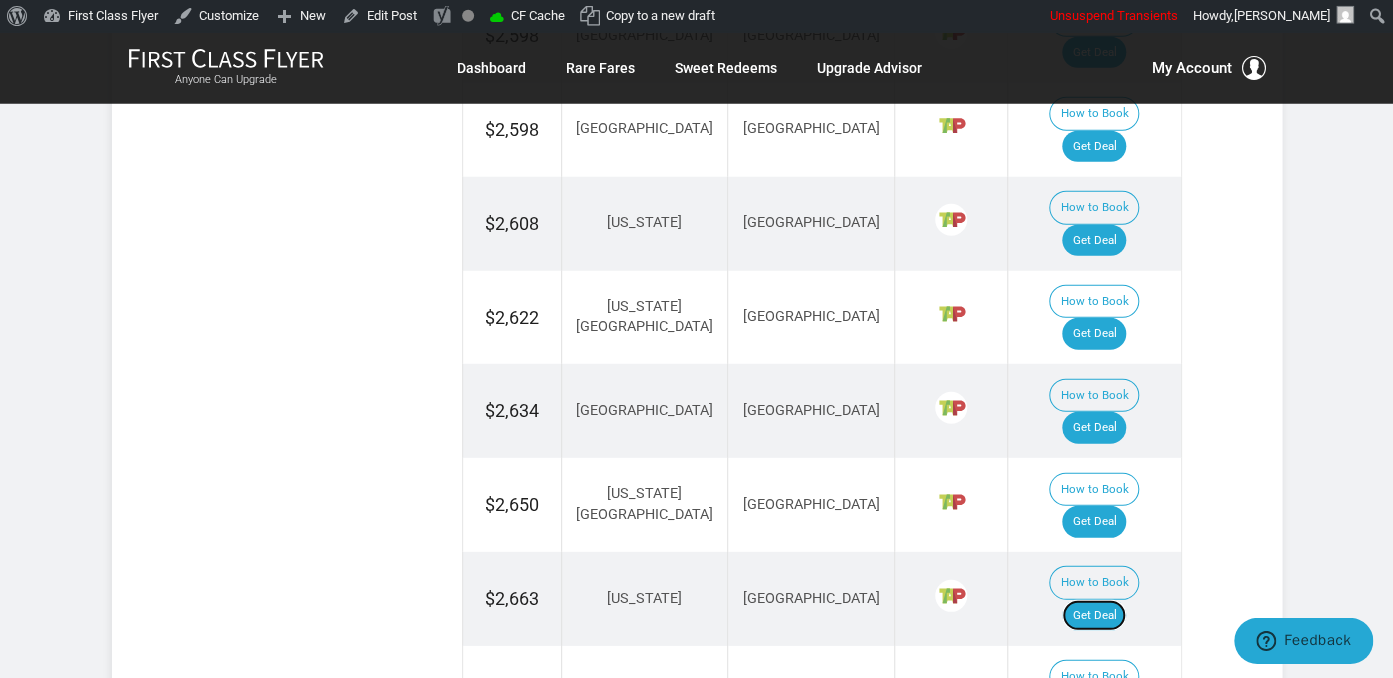 scroll, scrollTop: 2383, scrollLeft: 0, axis: vertical 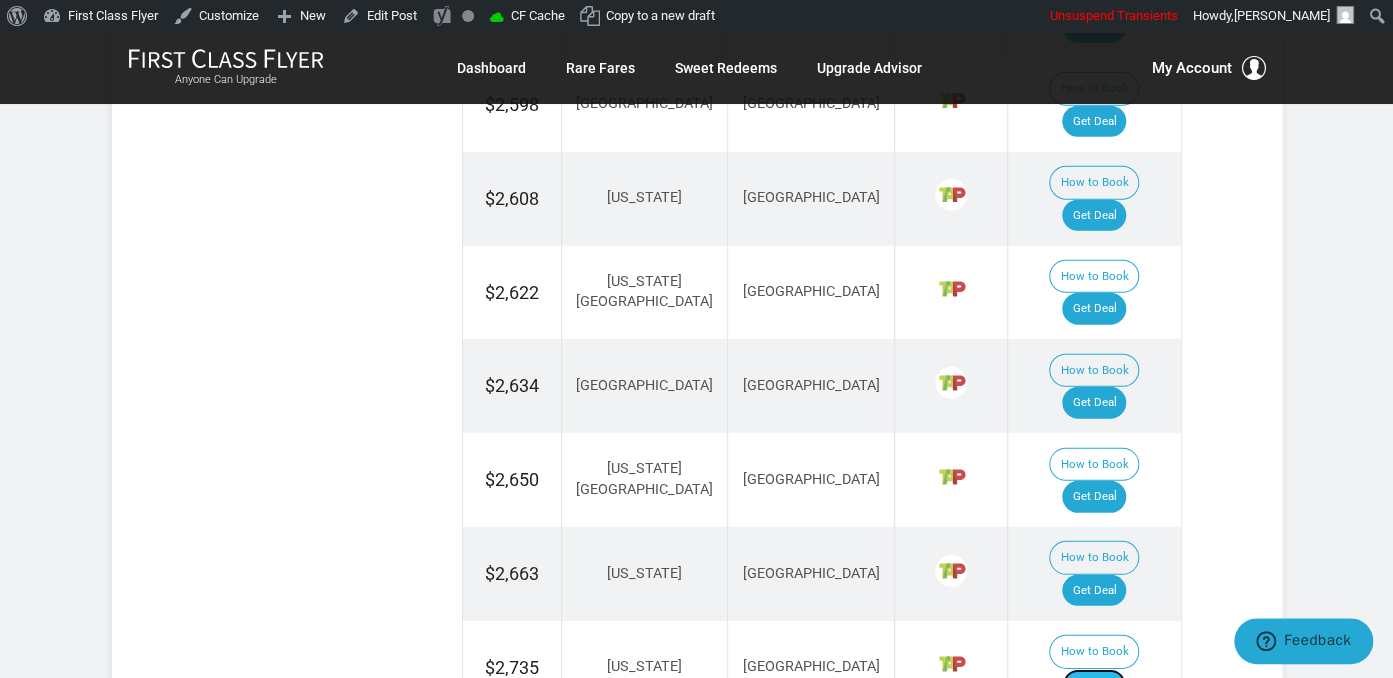 click on "Get Deal" at bounding box center (1094, 685) 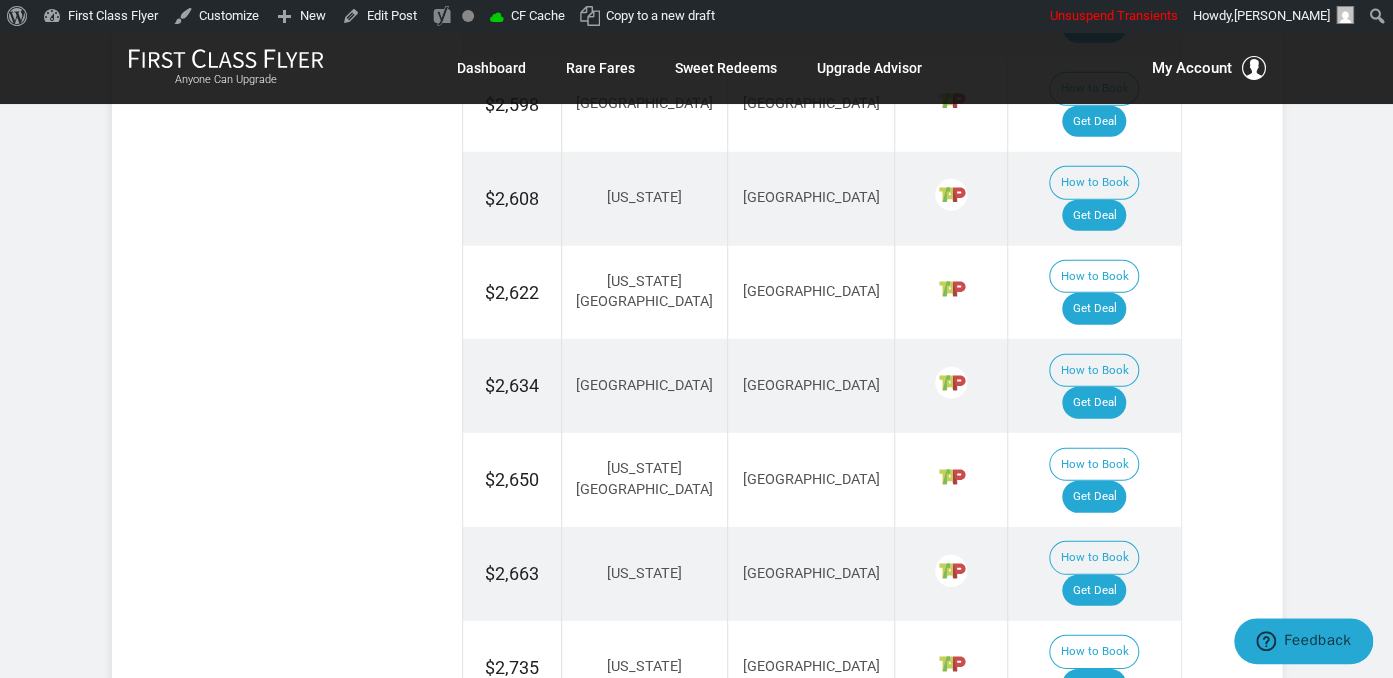 click on "Get Deal" at bounding box center [1094, 872] 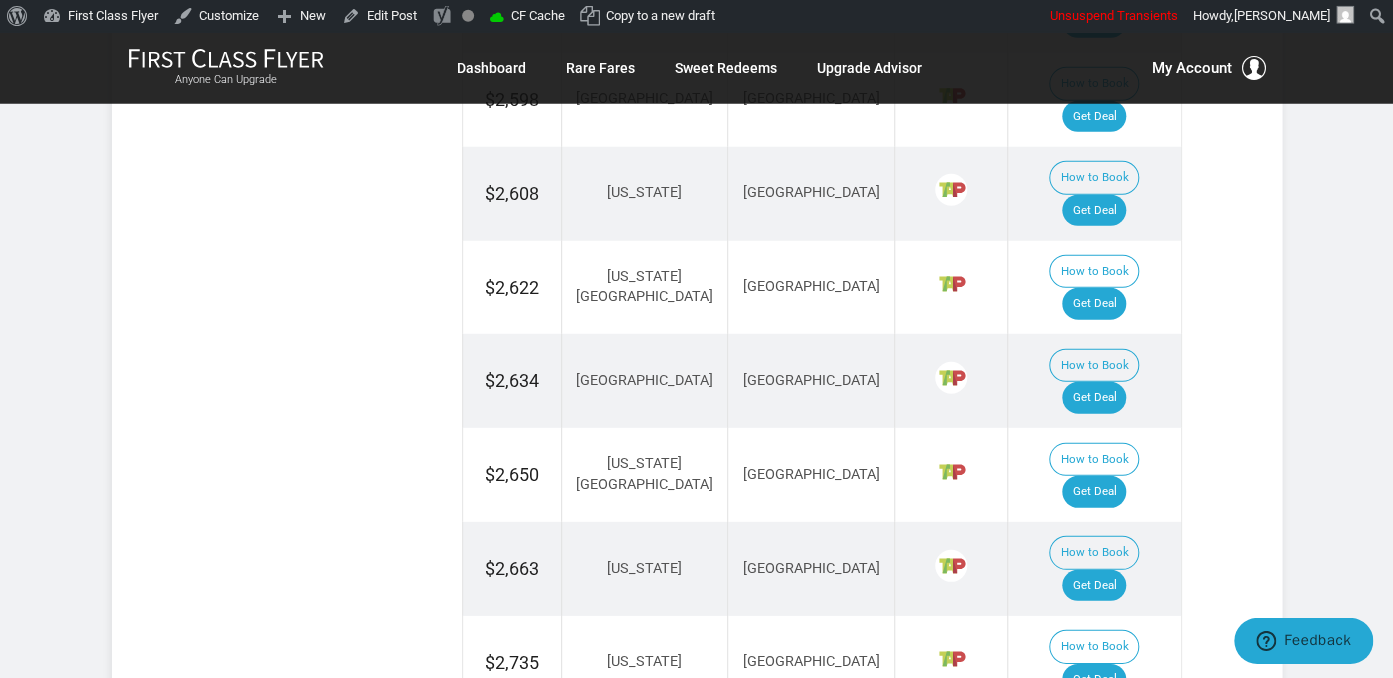 scroll, scrollTop: 2489, scrollLeft: 0, axis: vertical 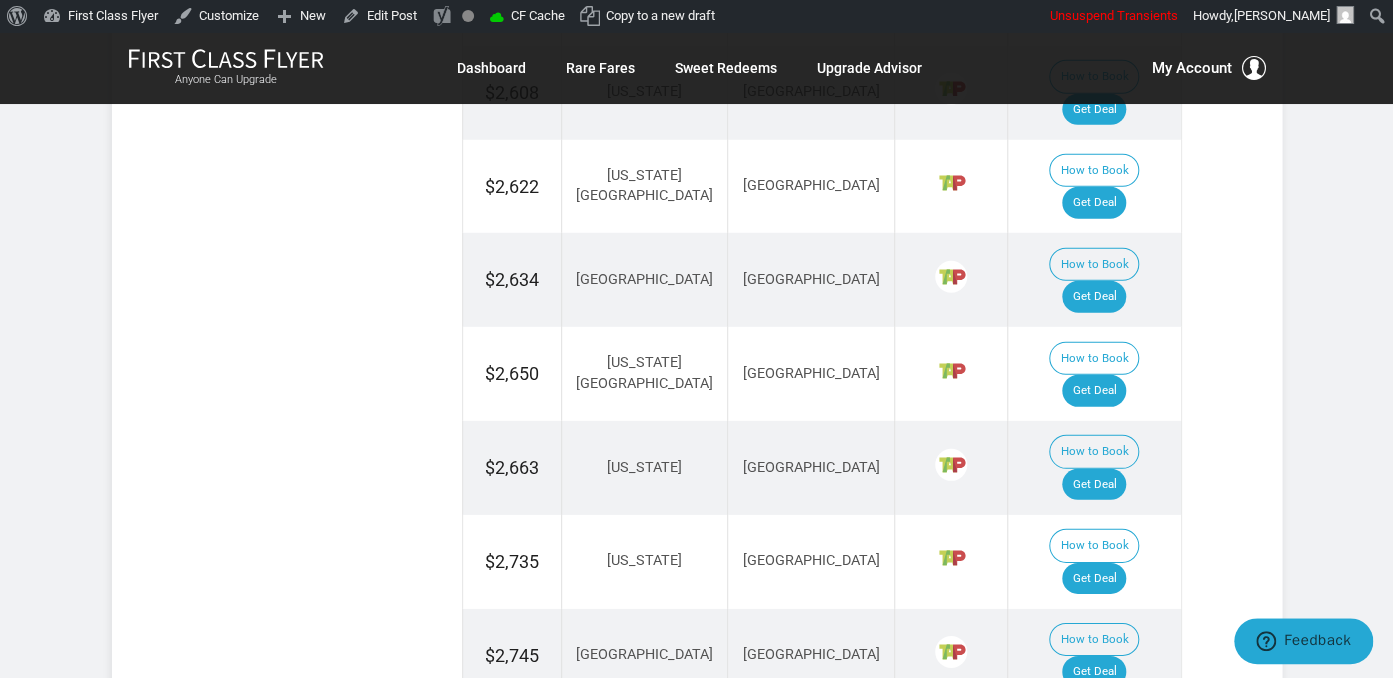 click on "Get Deal" at bounding box center (1094, 954) 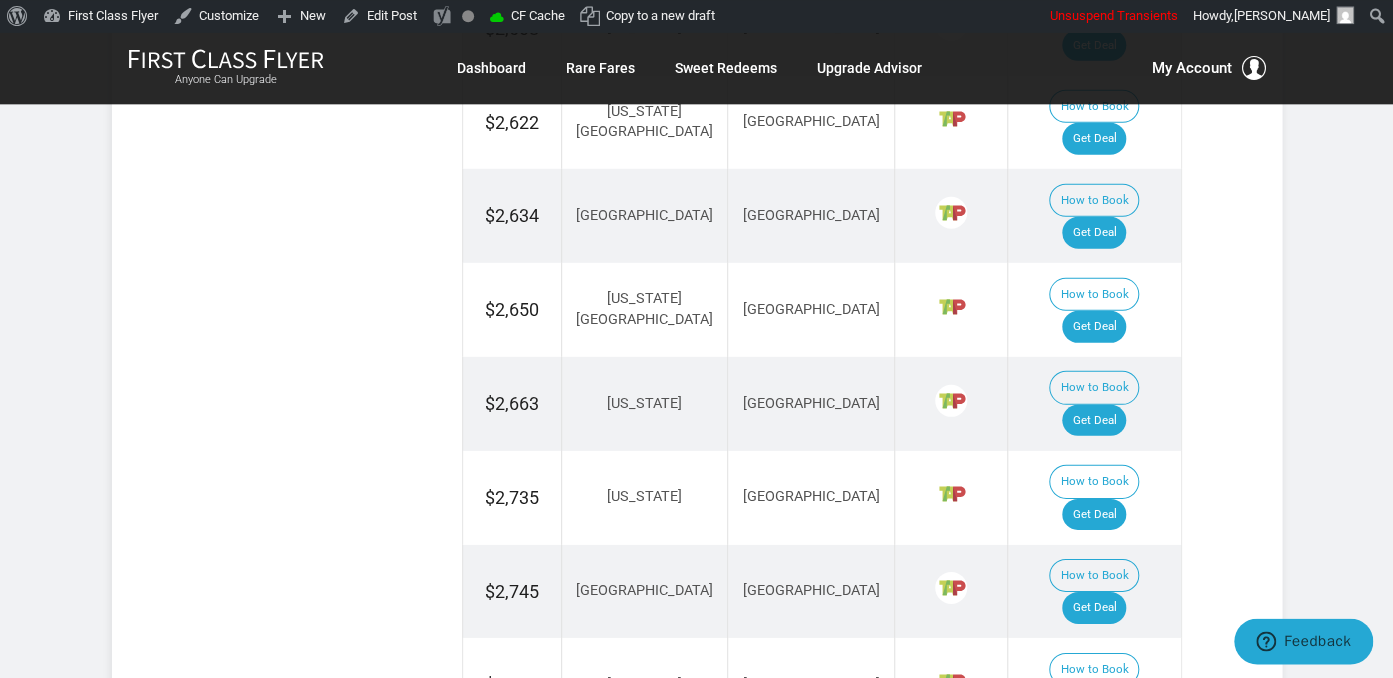scroll, scrollTop: 2595, scrollLeft: 0, axis: vertical 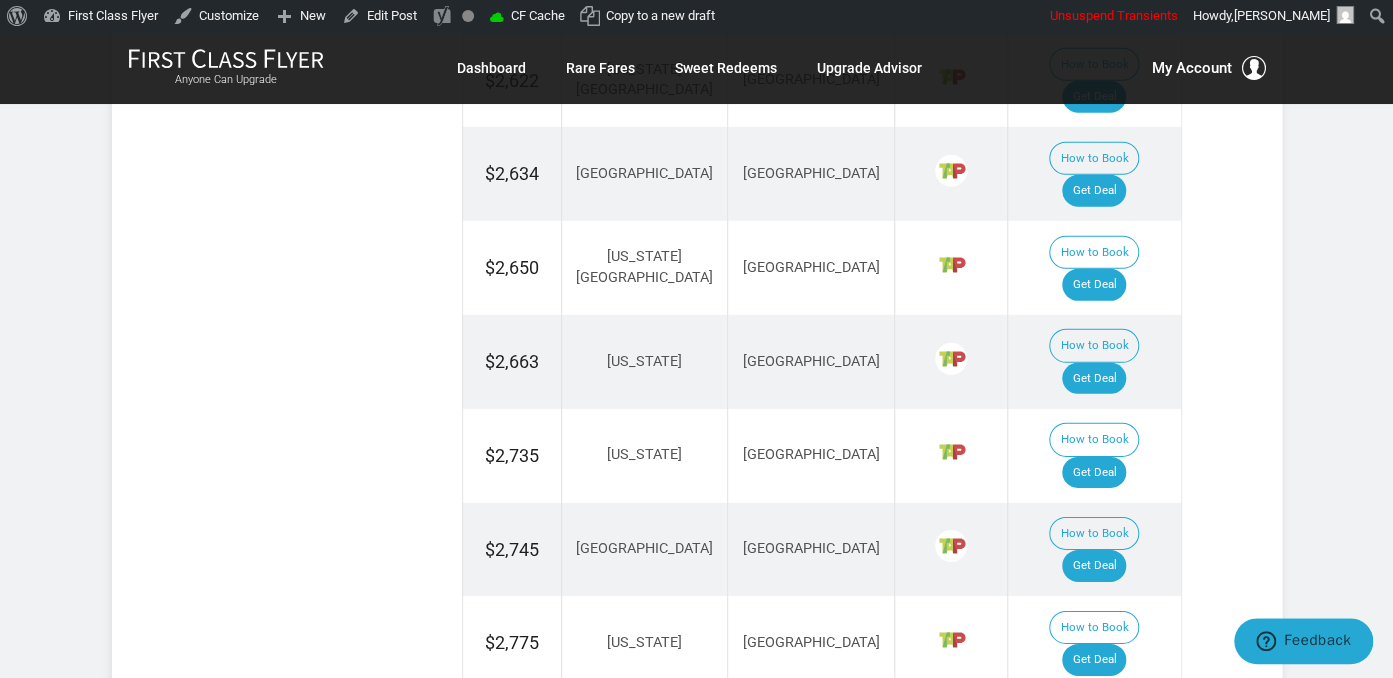 click on "Get Deal" at bounding box center (1094, 942) 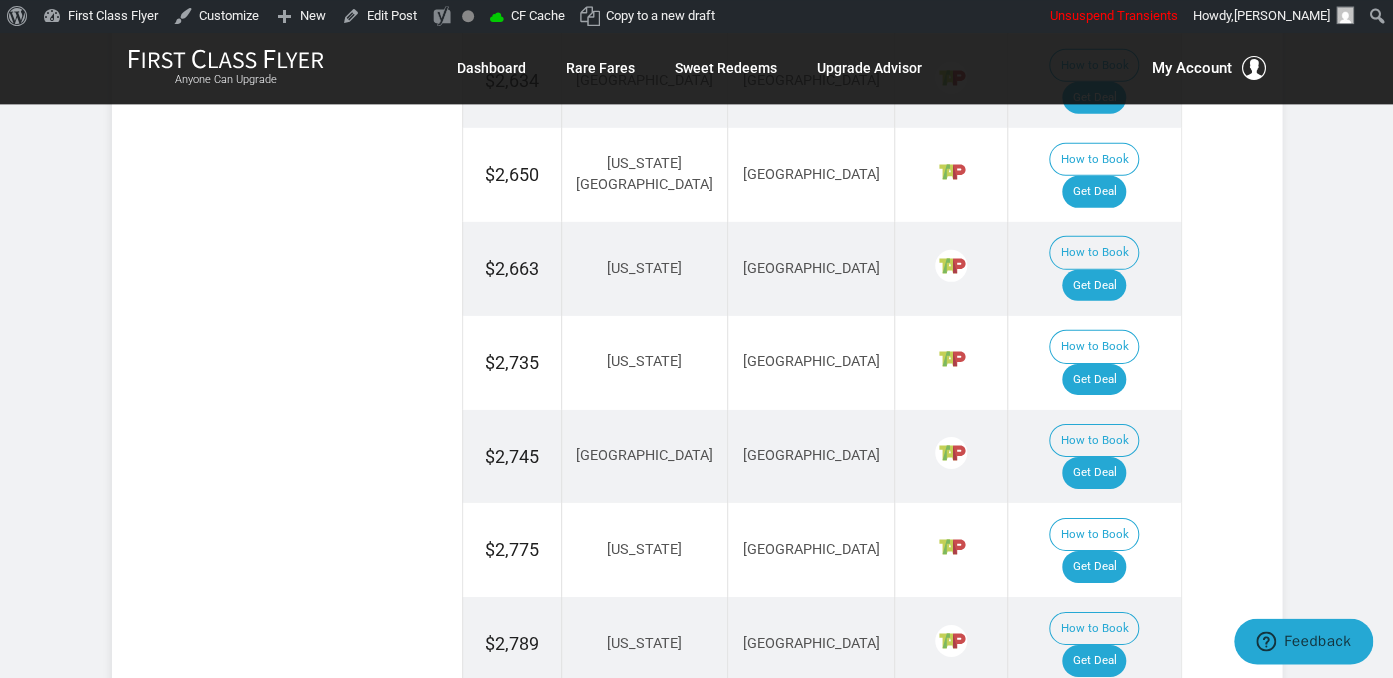 scroll, scrollTop: 2806, scrollLeft: 0, axis: vertical 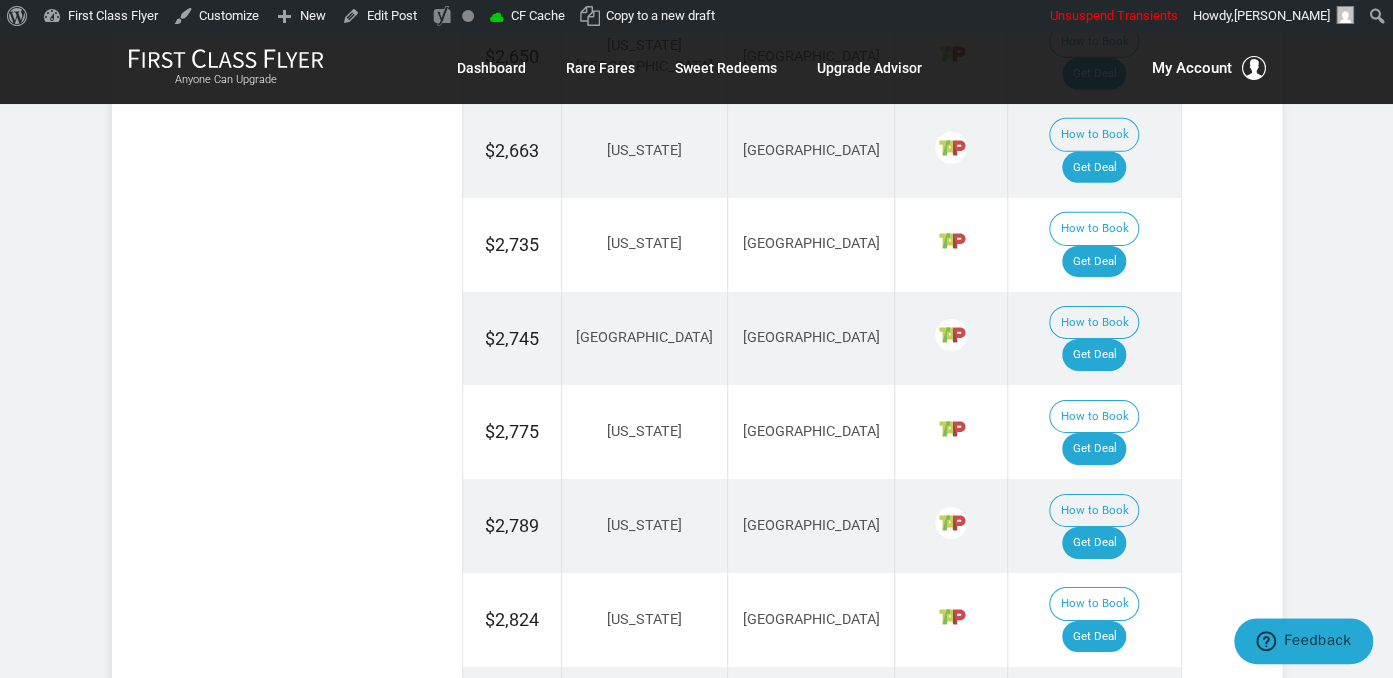 click on "Get Deal" at bounding box center (1094, 825) 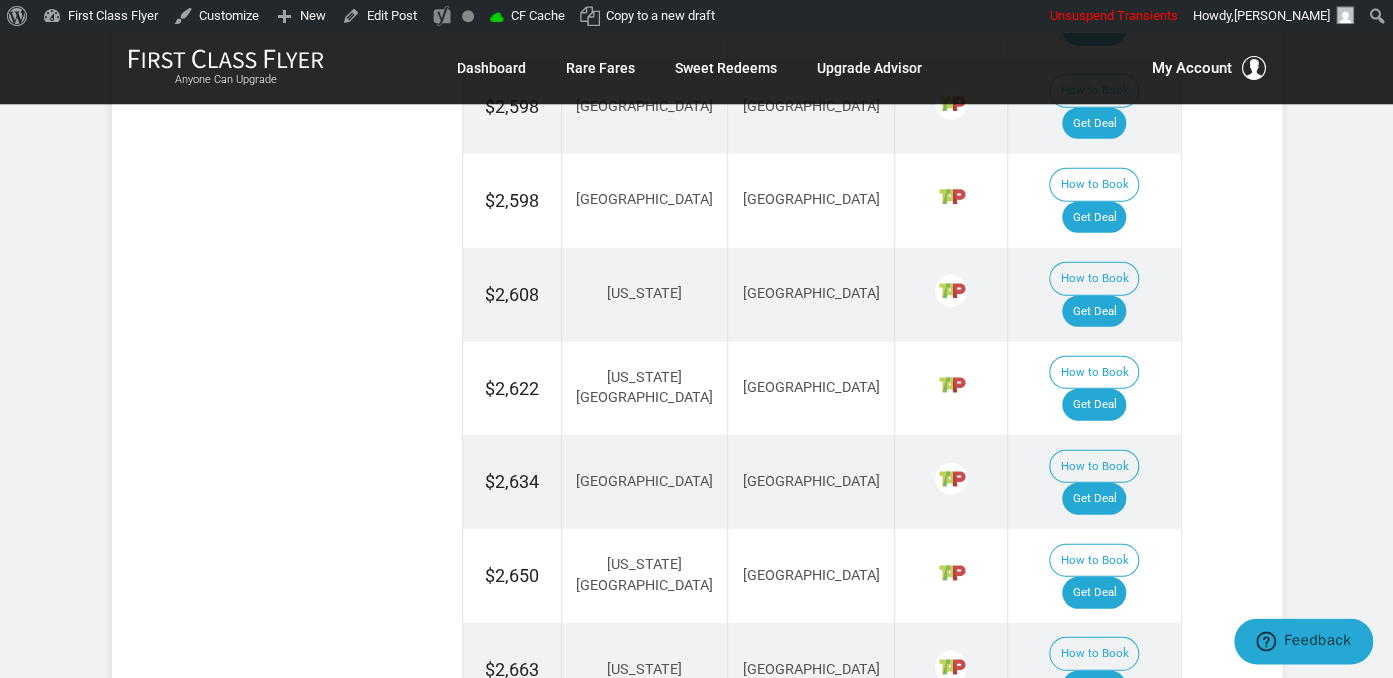 scroll, scrollTop: 2278, scrollLeft: 0, axis: vertical 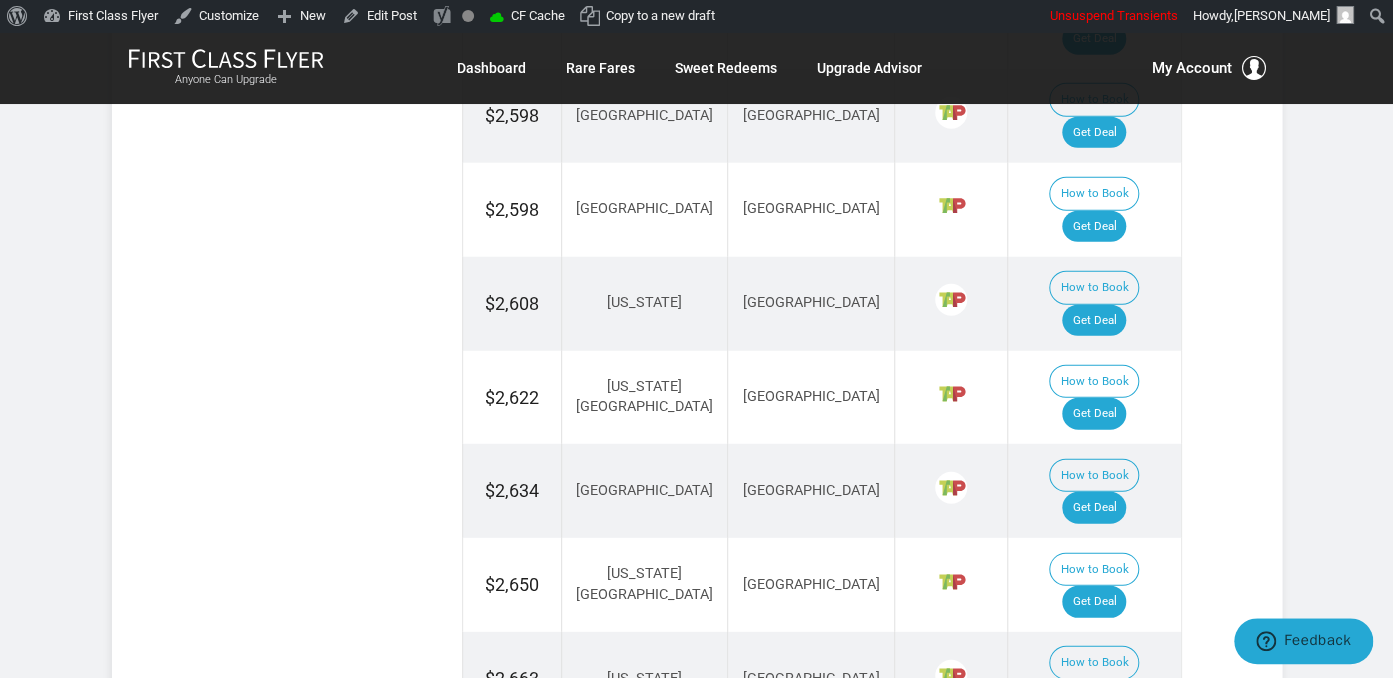 click on "Get Deal" at bounding box center [1094, 883] 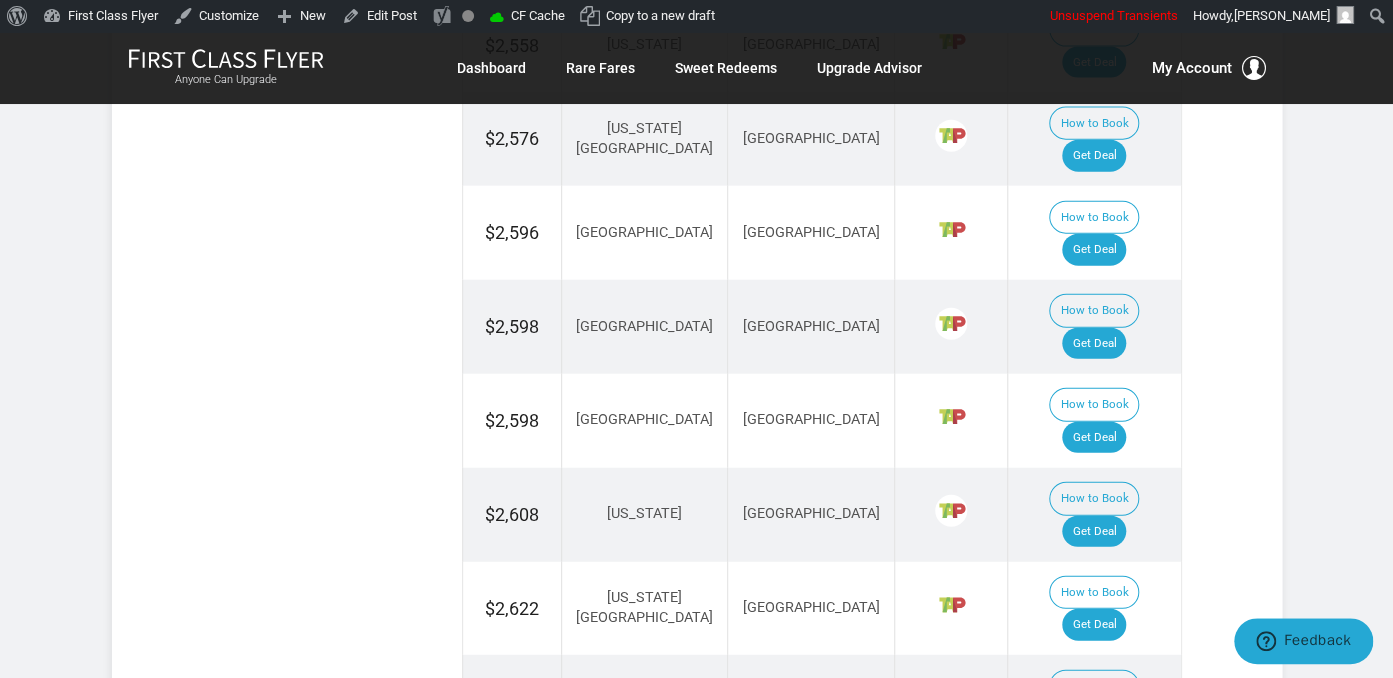 scroll, scrollTop: 1961, scrollLeft: 0, axis: vertical 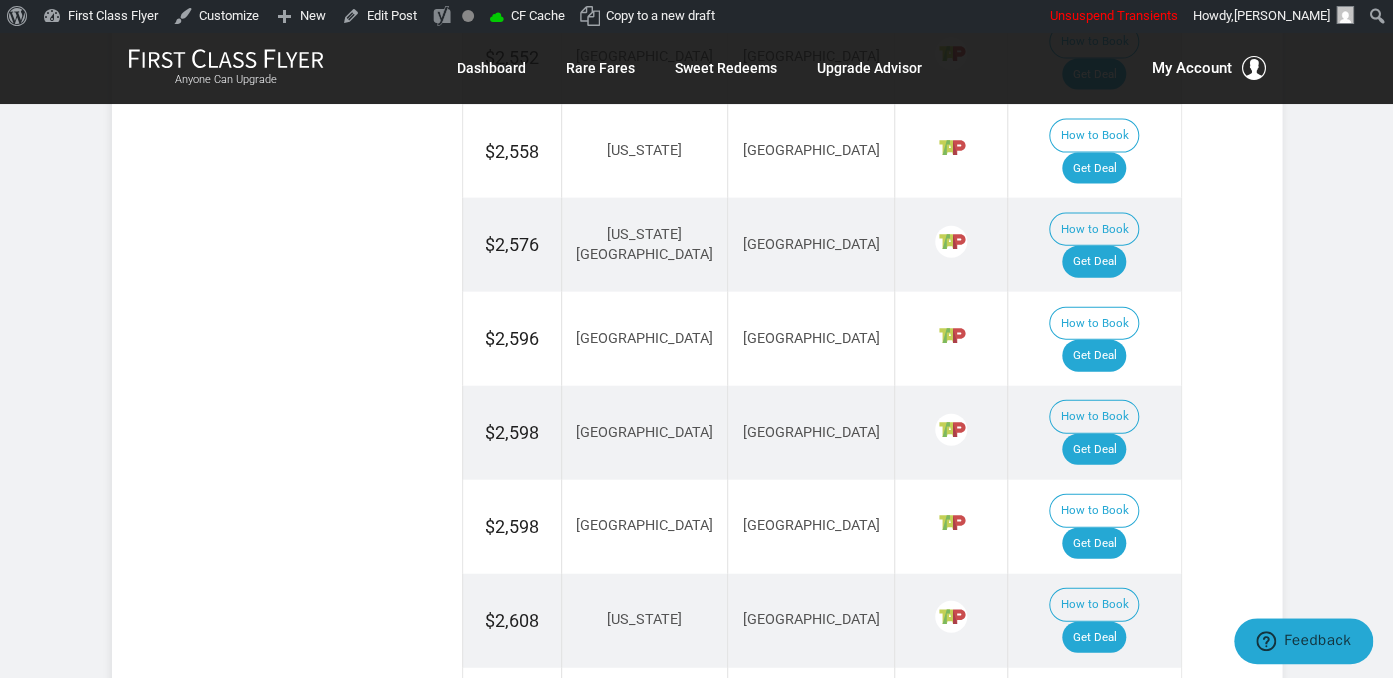 click on "Get Deal" at bounding box center (1094, 825) 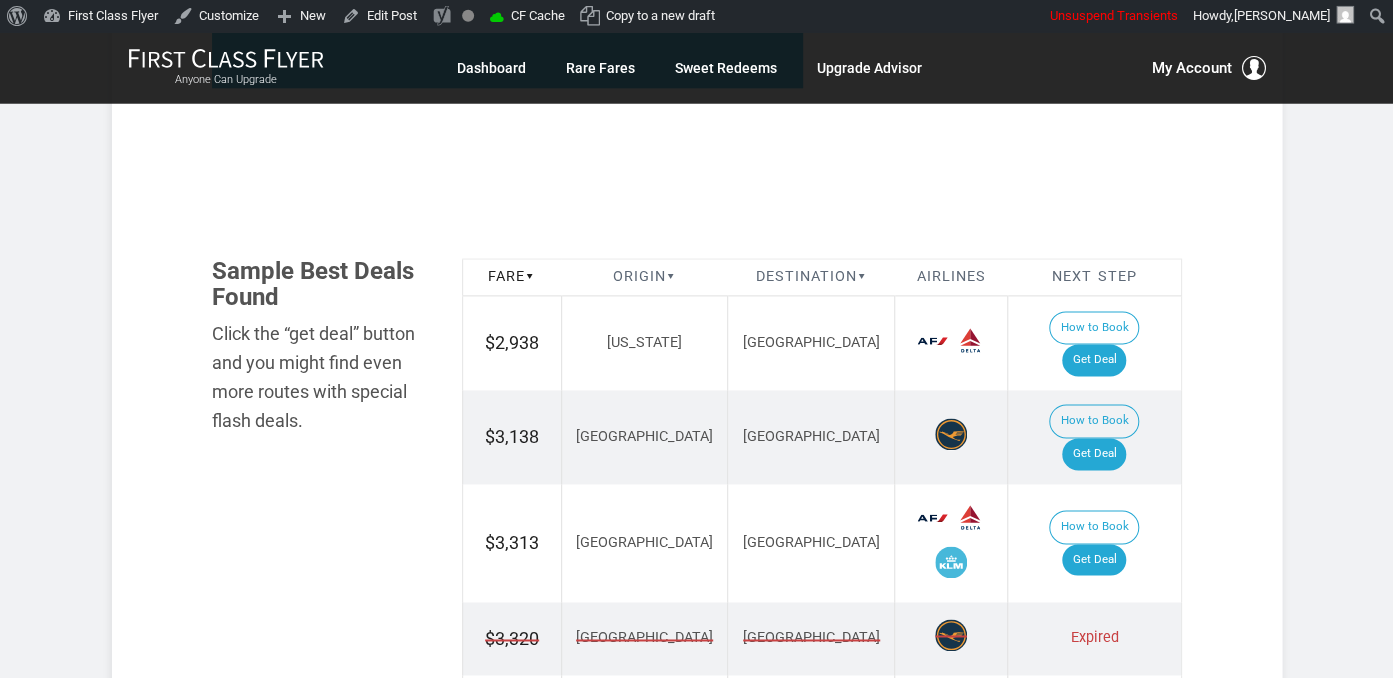scroll, scrollTop: 1056, scrollLeft: 0, axis: vertical 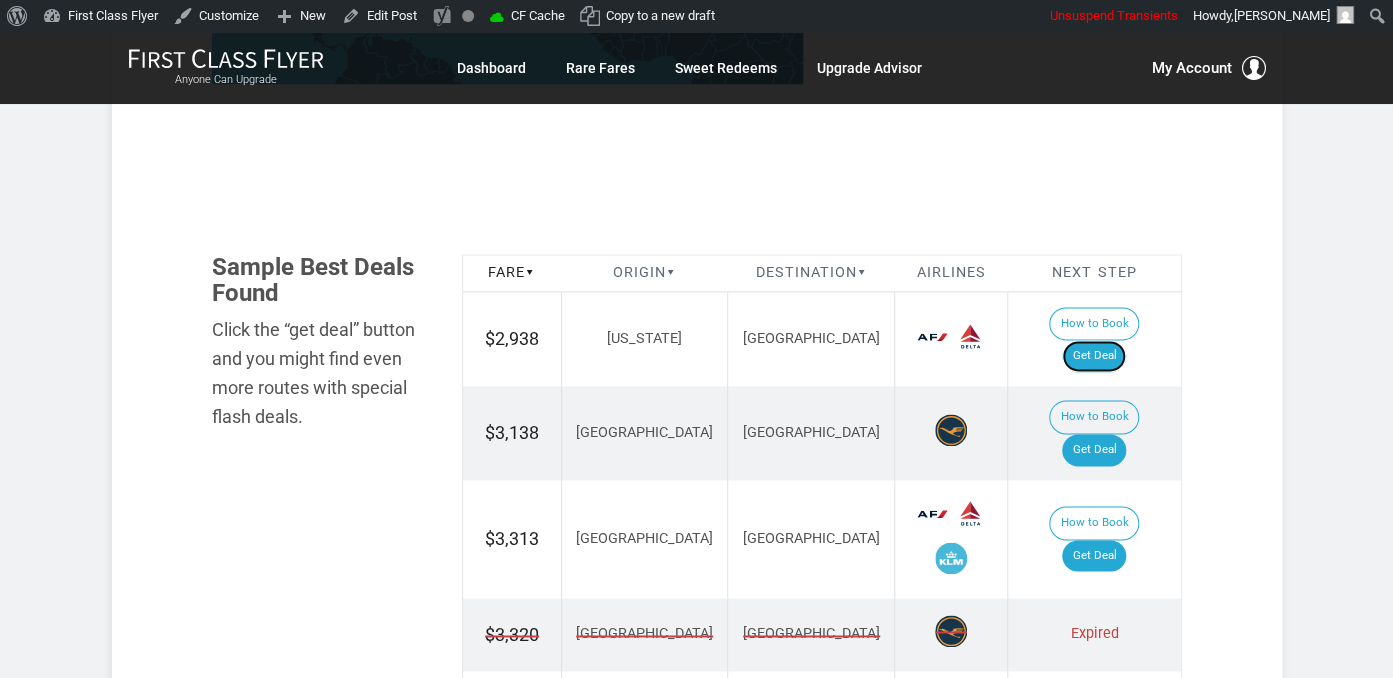 drag, startPoint x: 1126, startPoint y: 334, endPoint x: 1136, endPoint y: 342, distance: 12.806249 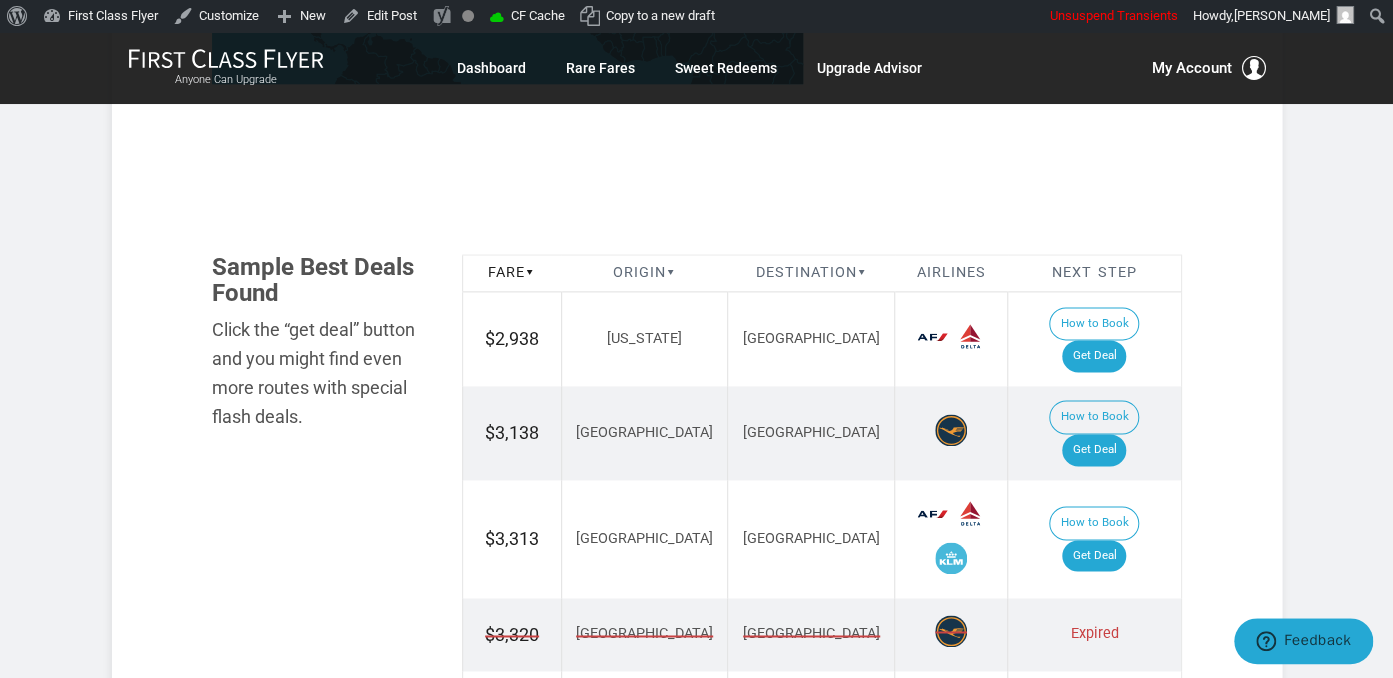 scroll, scrollTop: 0, scrollLeft: 0, axis: both 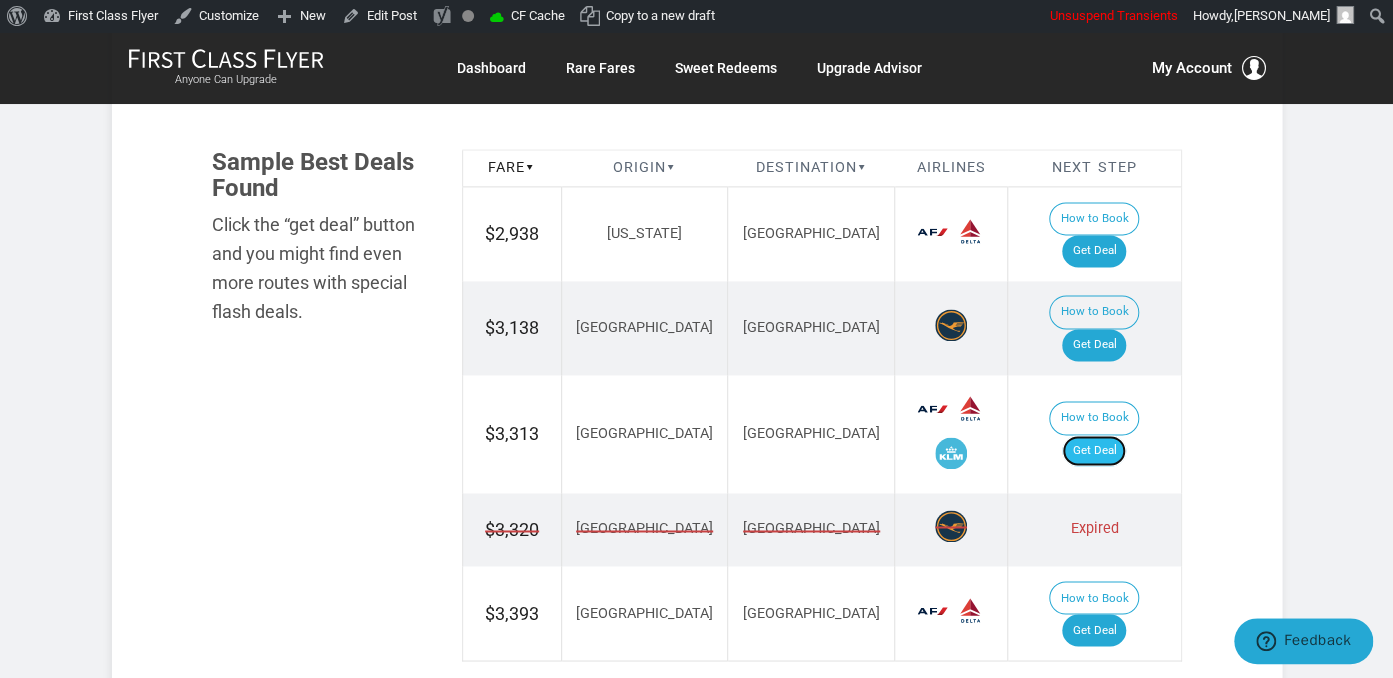 click on "Get Deal" at bounding box center [1094, 451] 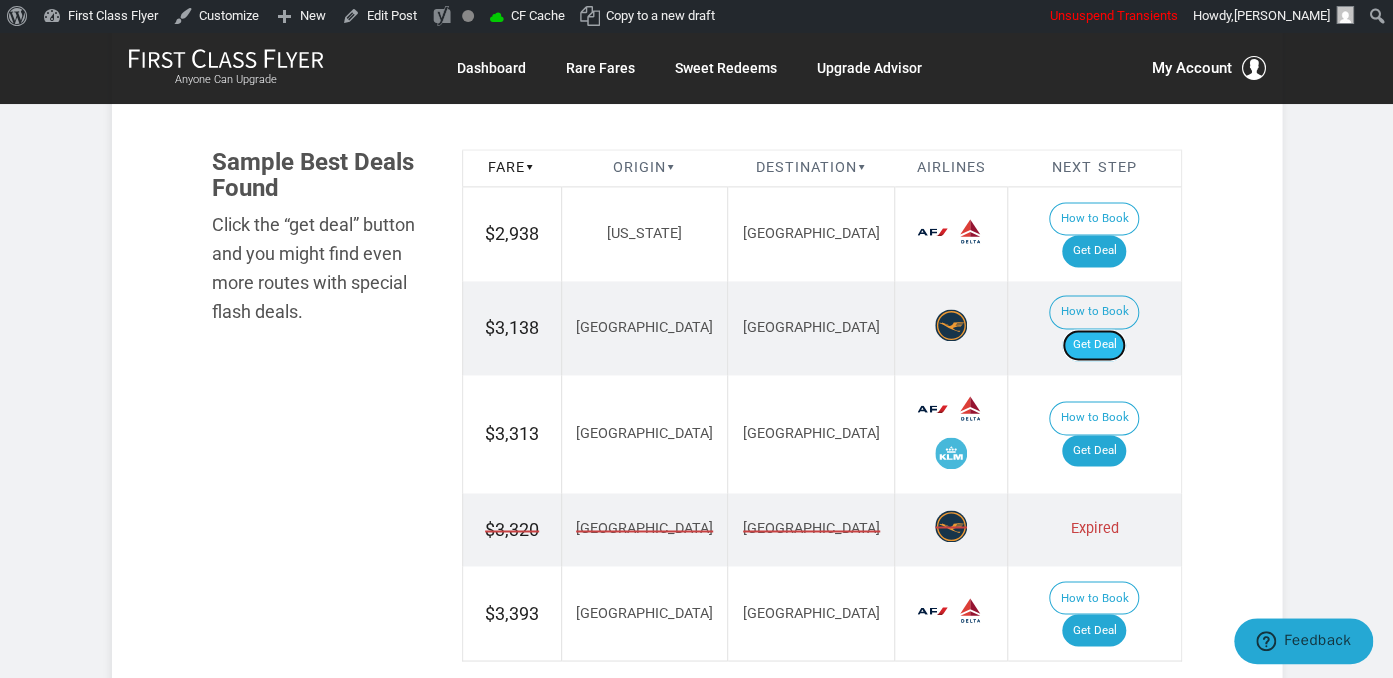 click on "Get Deal" at bounding box center (1094, 345) 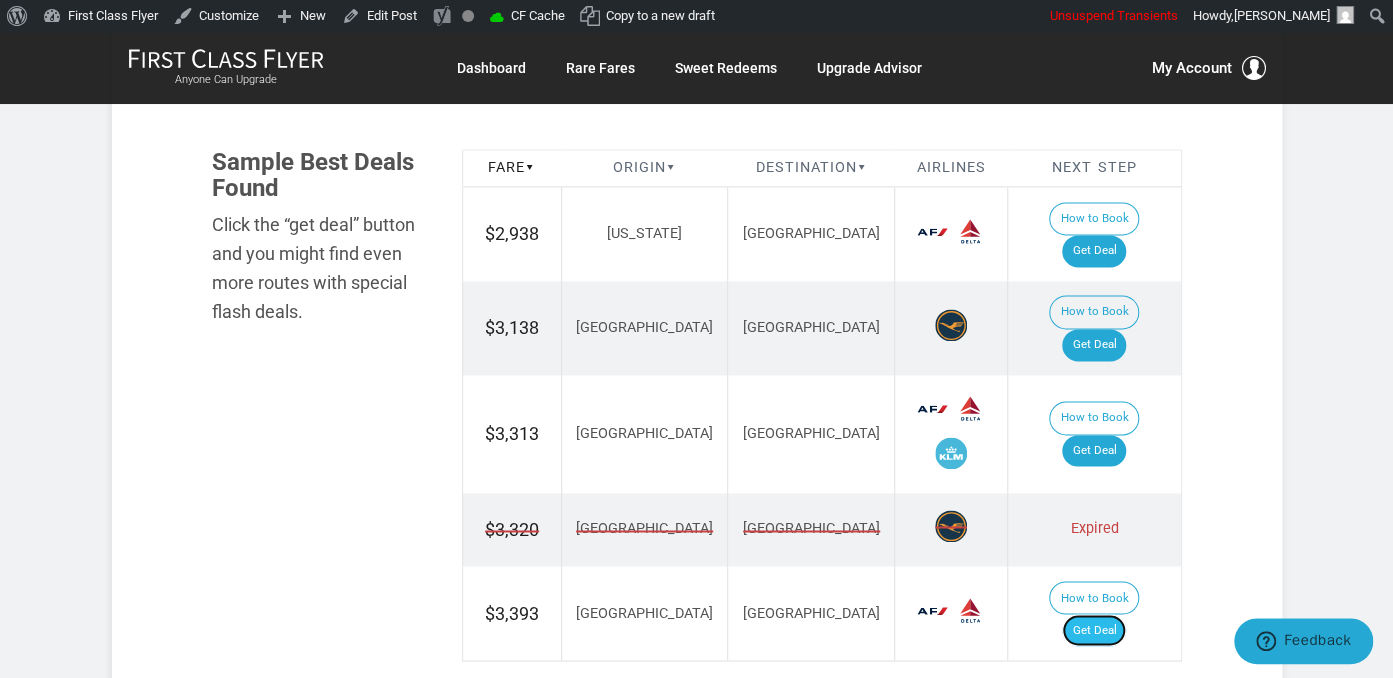 click on "Get Deal" at bounding box center (1094, 630) 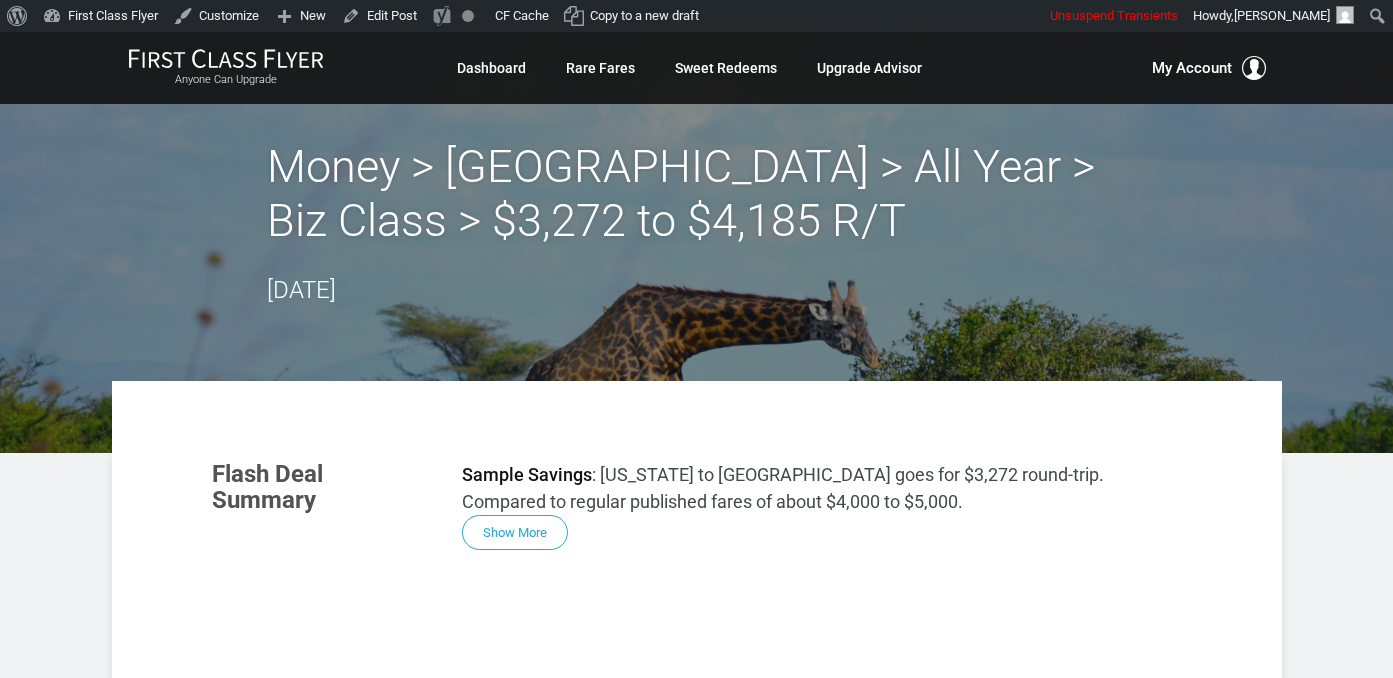 scroll, scrollTop: 0, scrollLeft: 0, axis: both 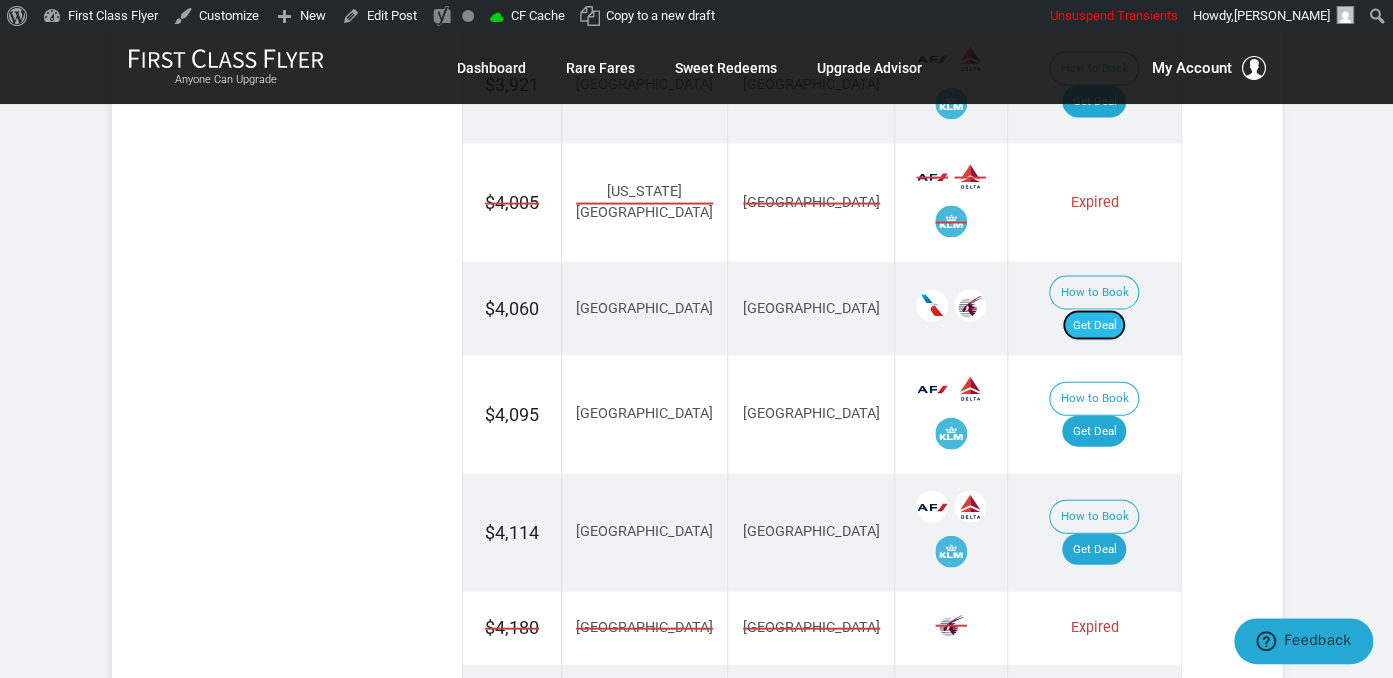 click on "Get Deal" at bounding box center (1094, 326) 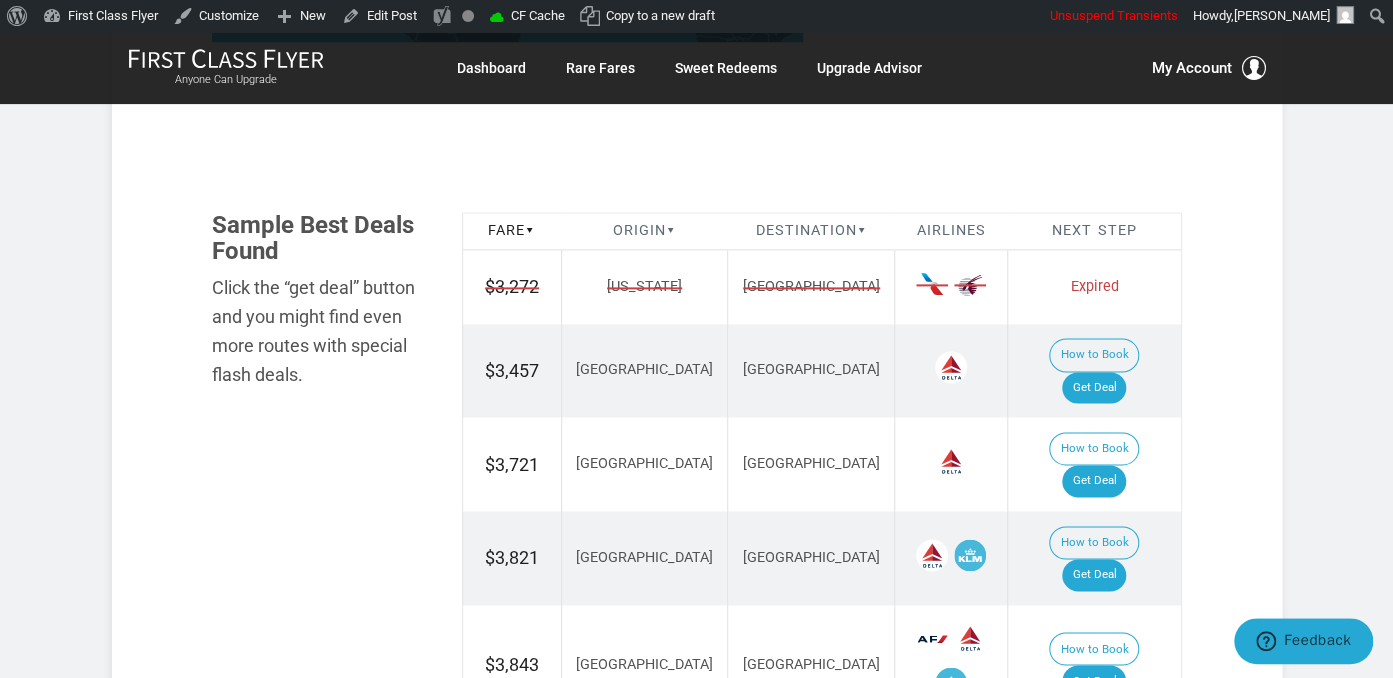 scroll, scrollTop: 1056, scrollLeft: 0, axis: vertical 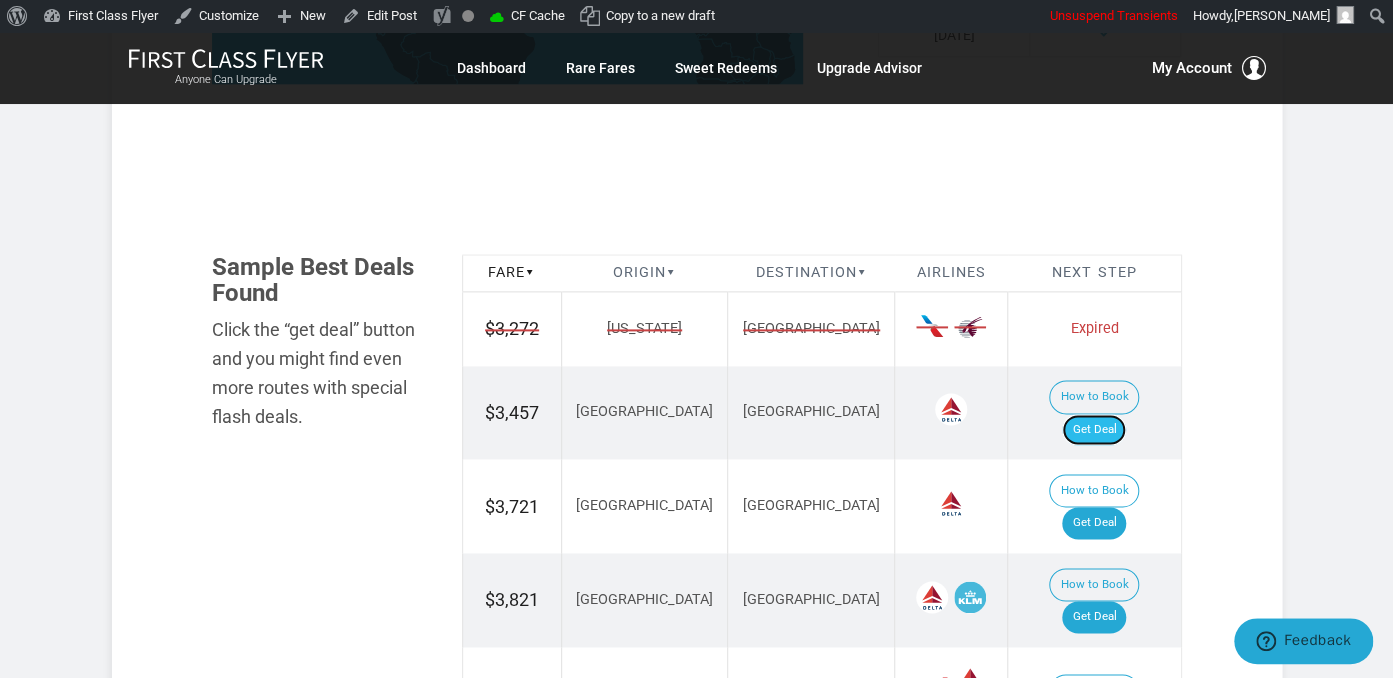 click on "Get Deal" at bounding box center (1094, 430) 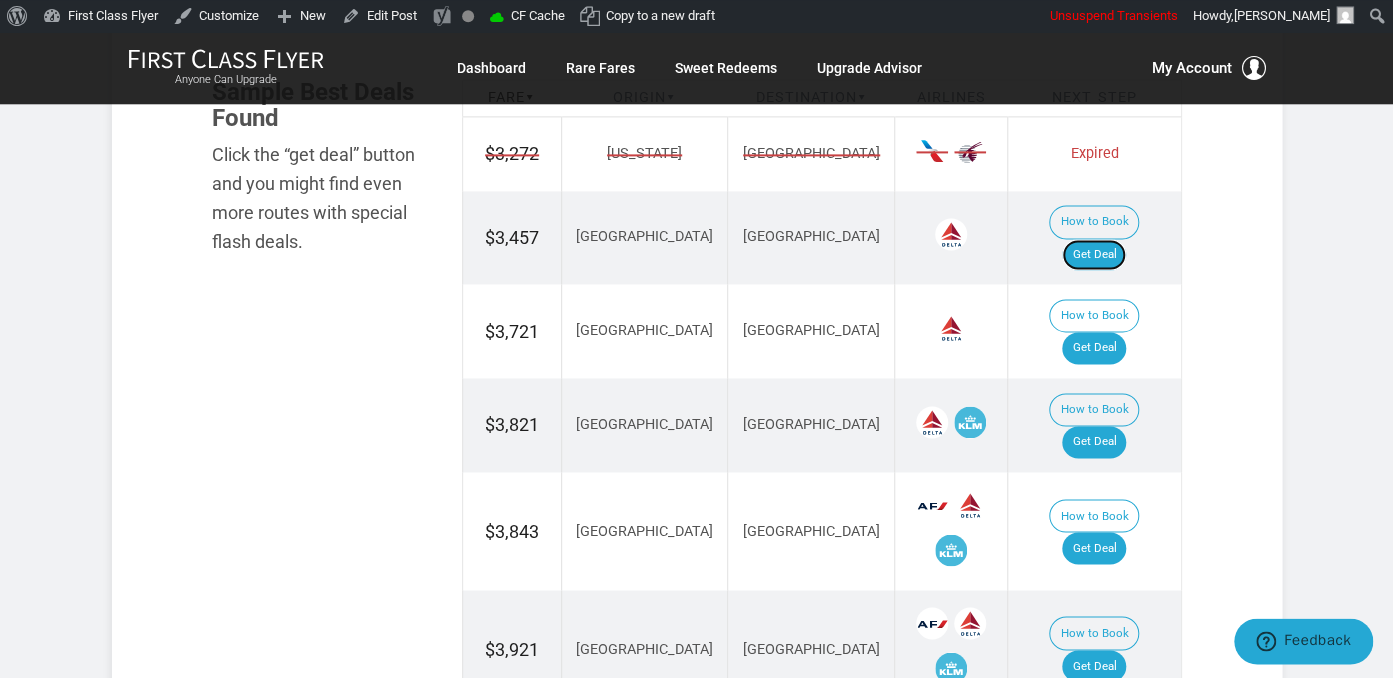 scroll, scrollTop: 1267, scrollLeft: 0, axis: vertical 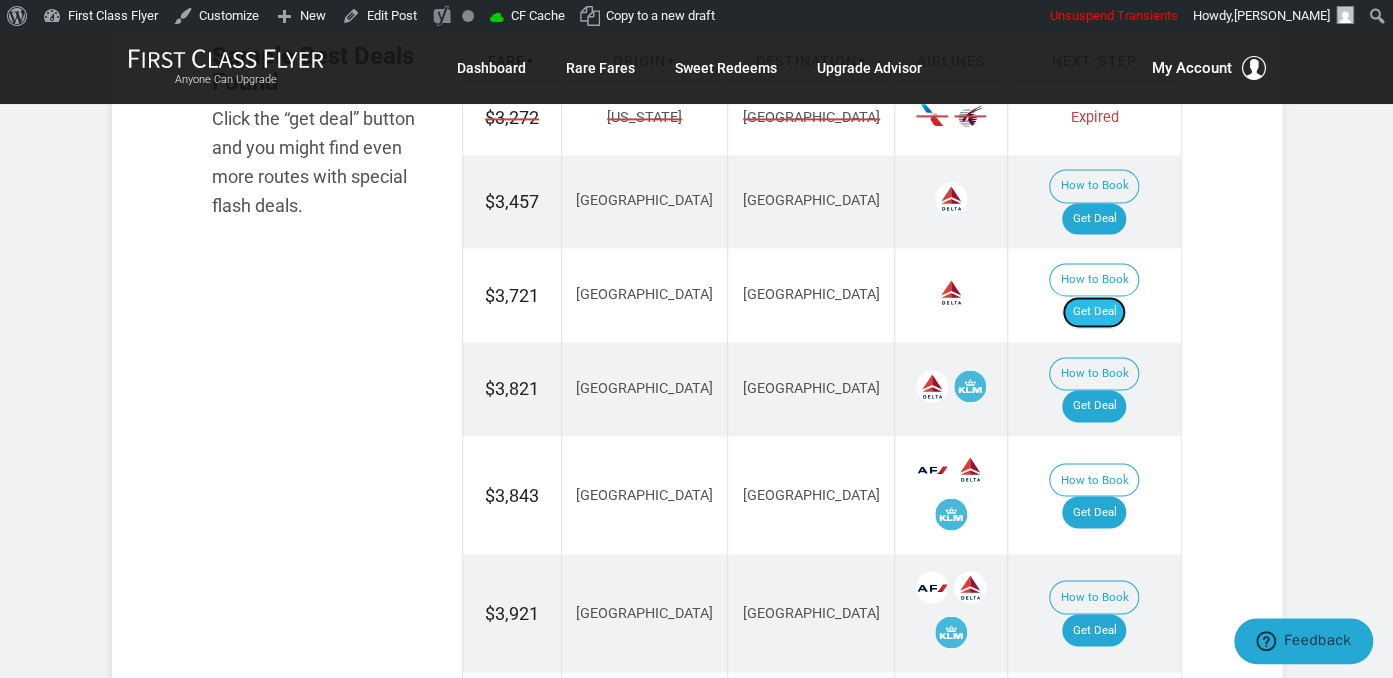 click on "Get Deal" at bounding box center (1094, 312) 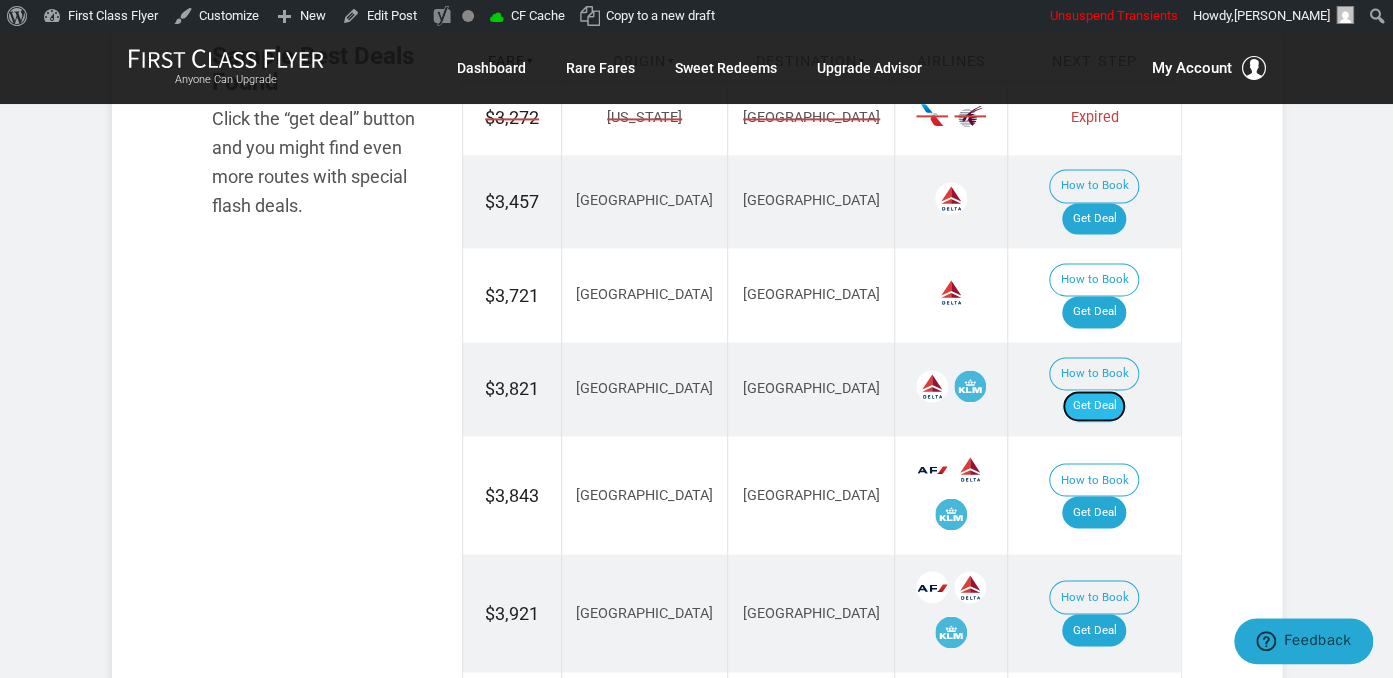 click on "Get Deal" at bounding box center (1094, 406) 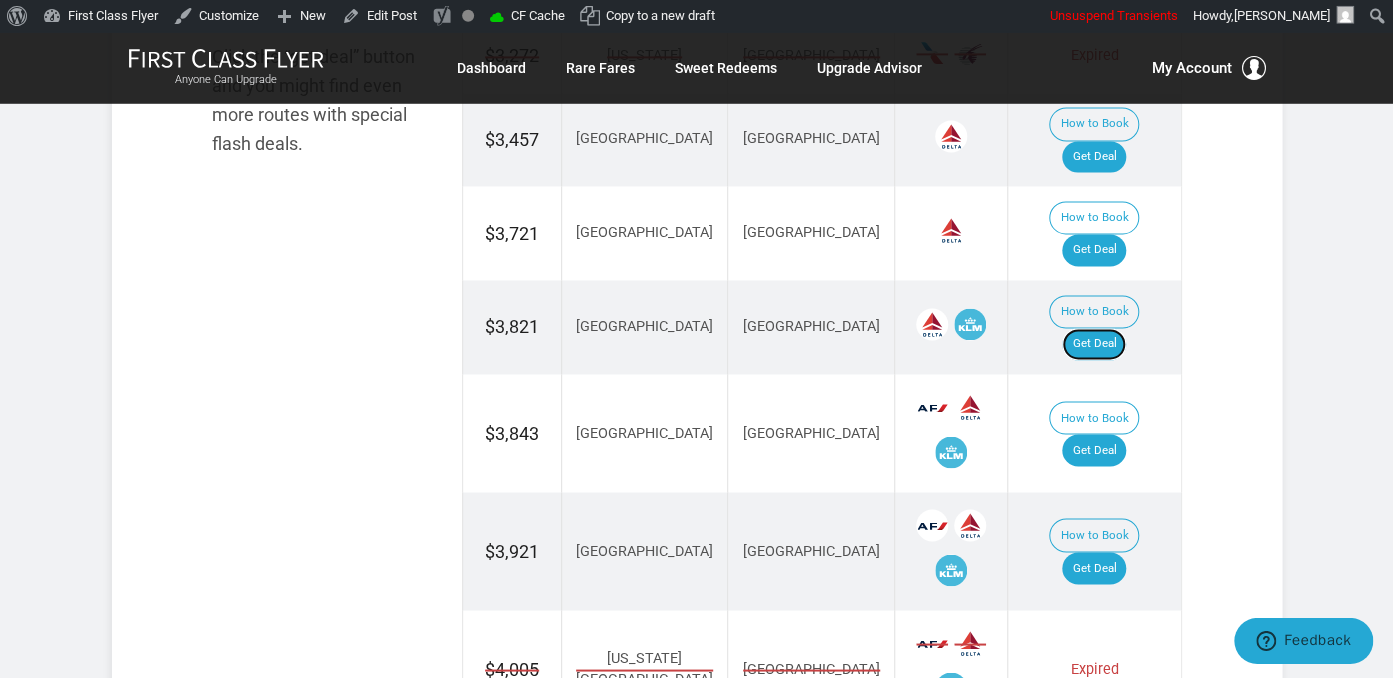 scroll, scrollTop: 1478, scrollLeft: 0, axis: vertical 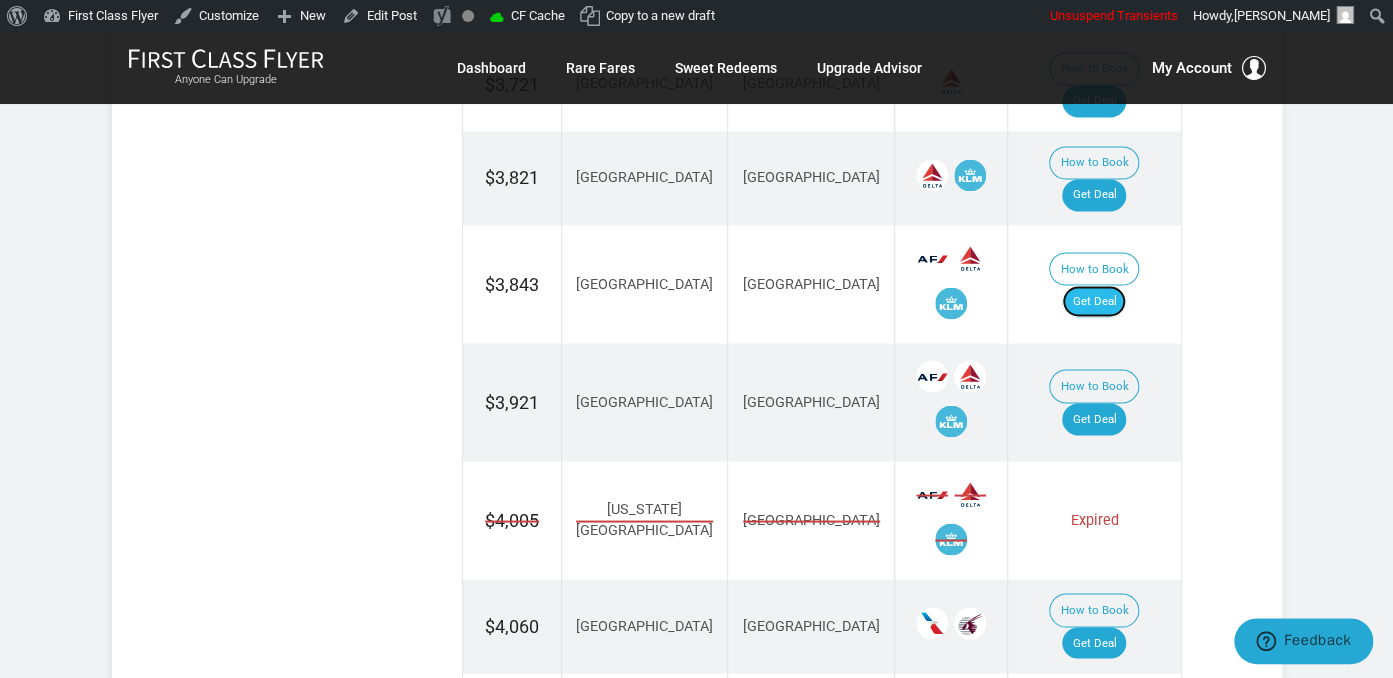 click on "Get Deal" at bounding box center (1094, 301) 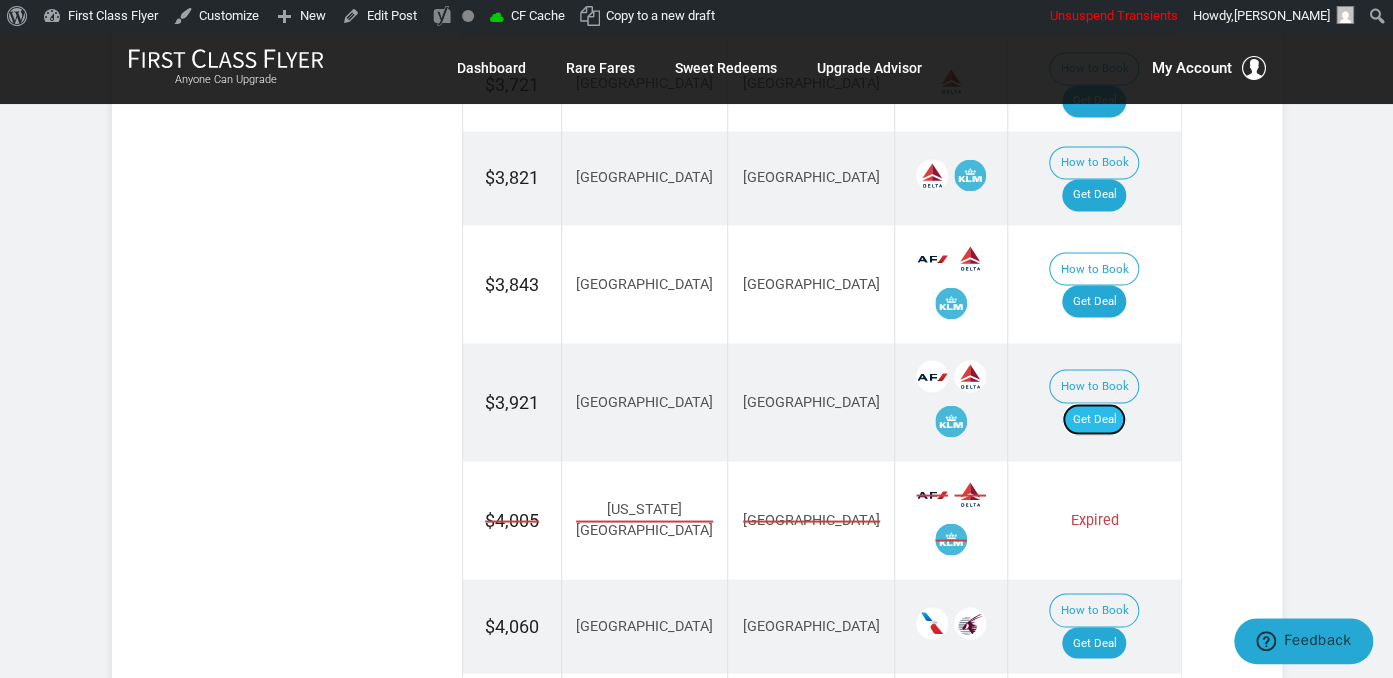 click on "Get Deal" at bounding box center (1094, 419) 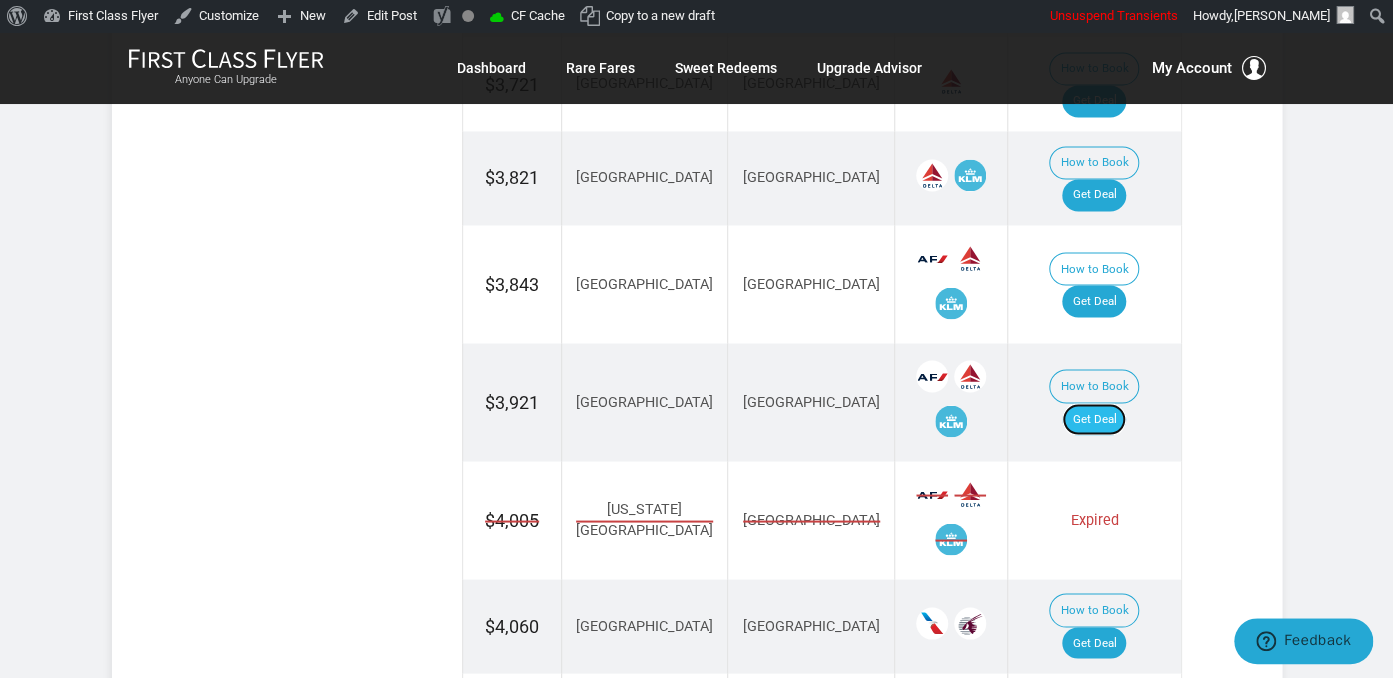 click on "Get Deal" at bounding box center (1094, 419) 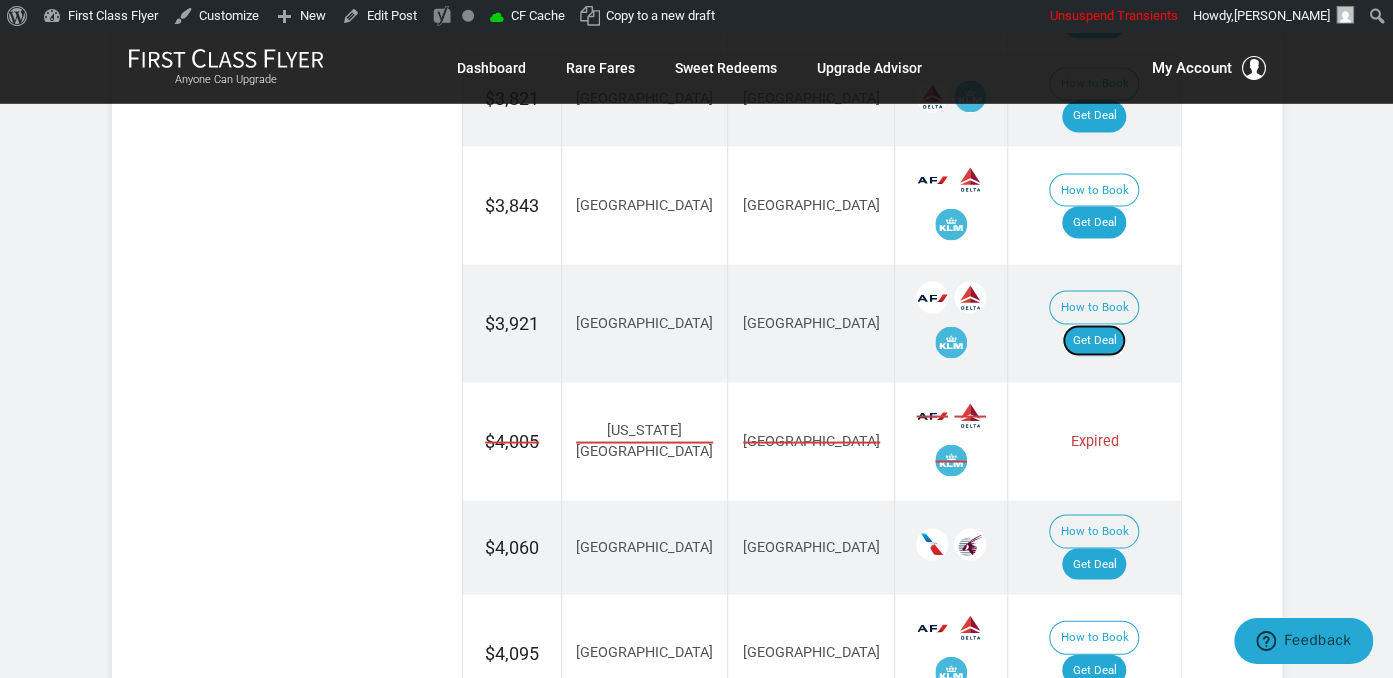scroll, scrollTop: 1689, scrollLeft: 0, axis: vertical 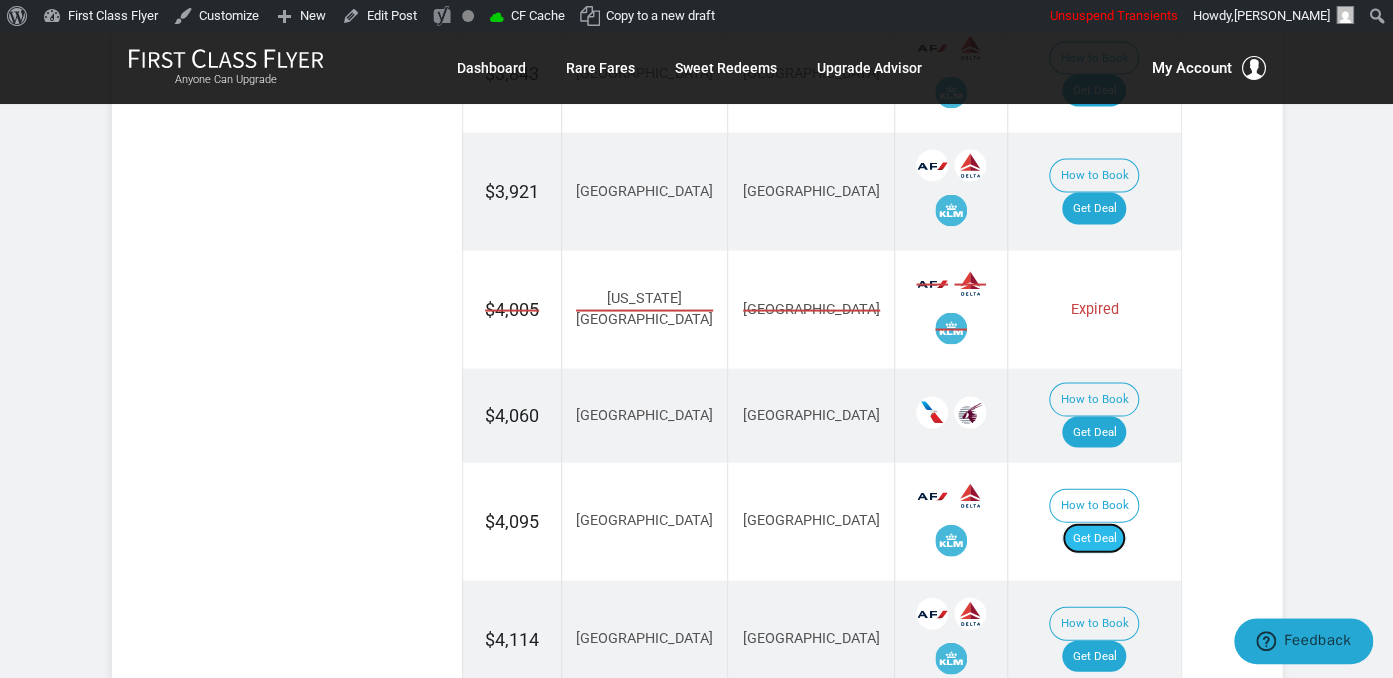 drag, startPoint x: 1105, startPoint y: 416, endPoint x: 1116, endPoint y: 430, distance: 17.804493 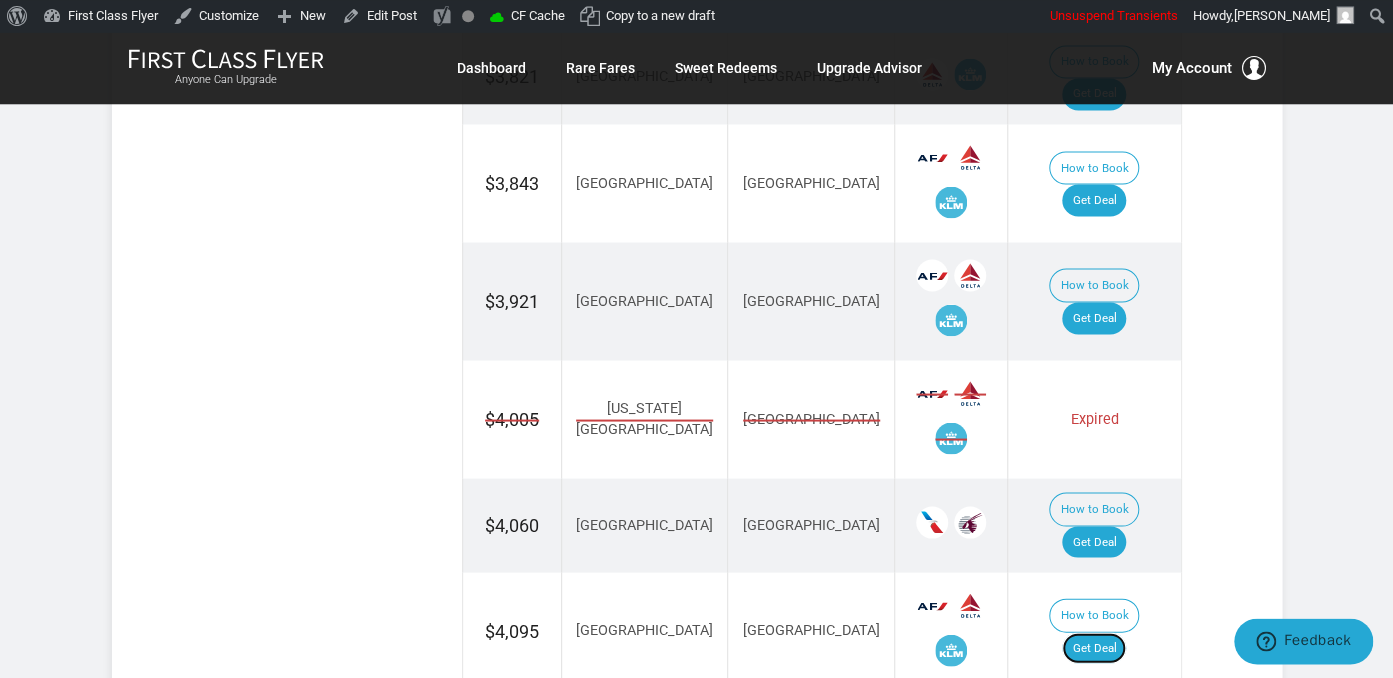 scroll, scrollTop: 1478, scrollLeft: 0, axis: vertical 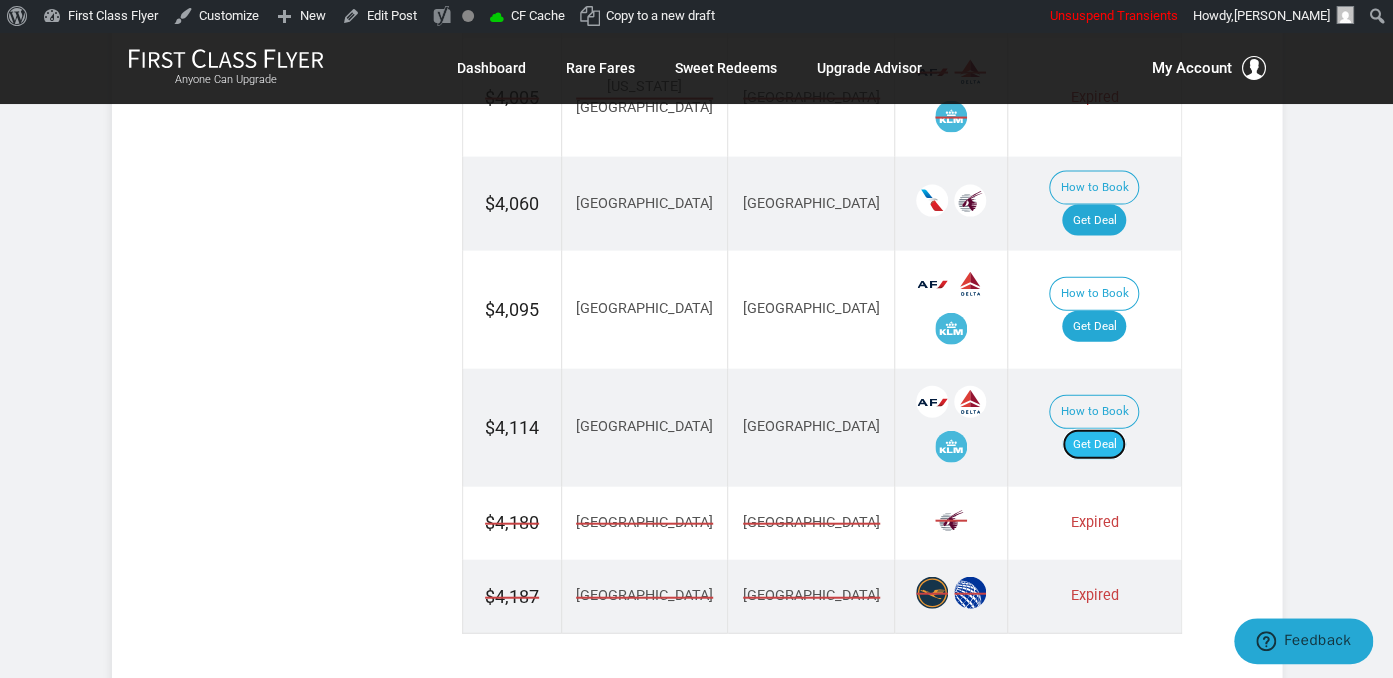 click on "Get Deal" at bounding box center (1094, 445) 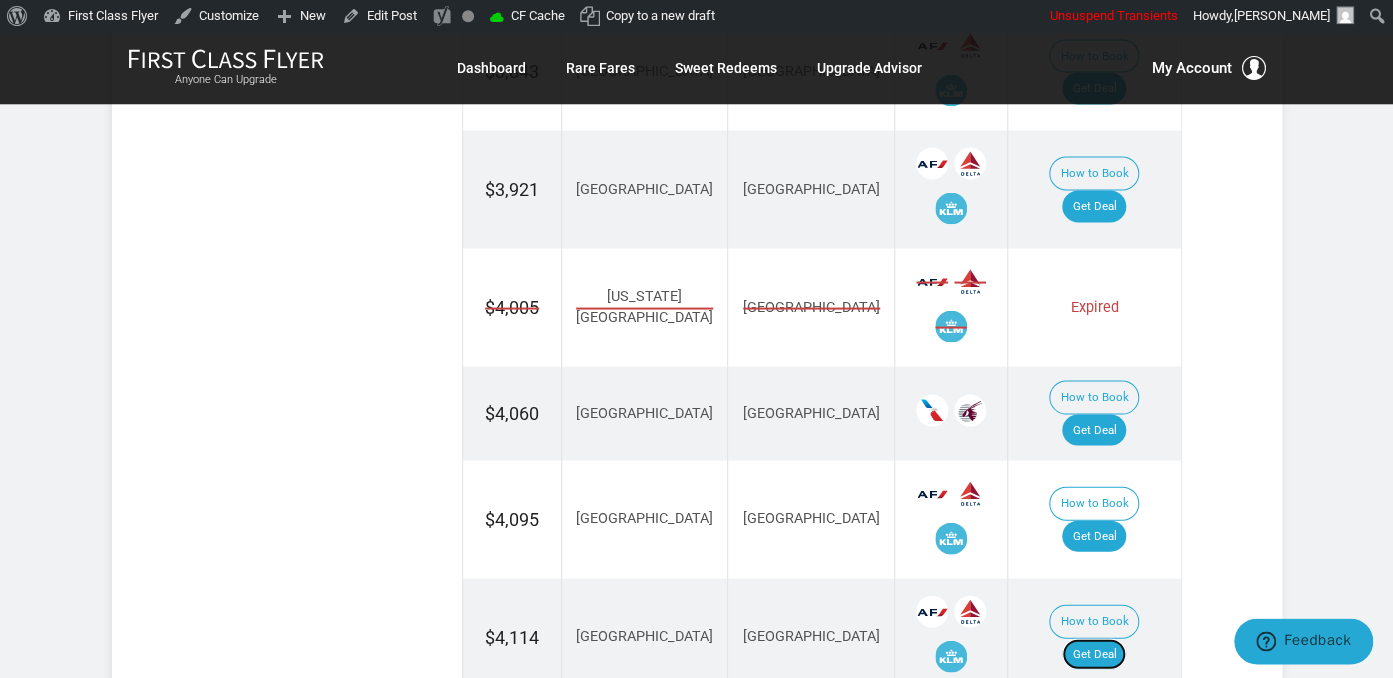 scroll, scrollTop: 1689, scrollLeft: 0, axis: vertical 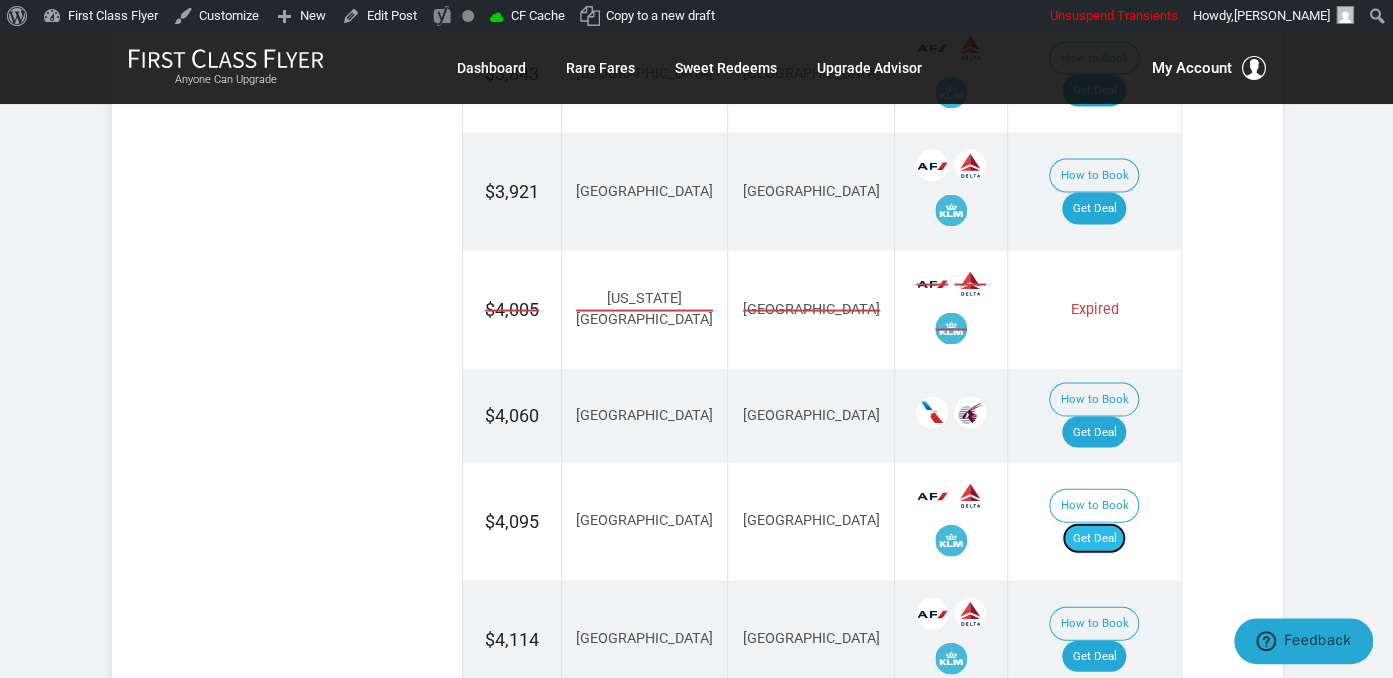 click on "Get Deal" at bounding box center (1094, 538) 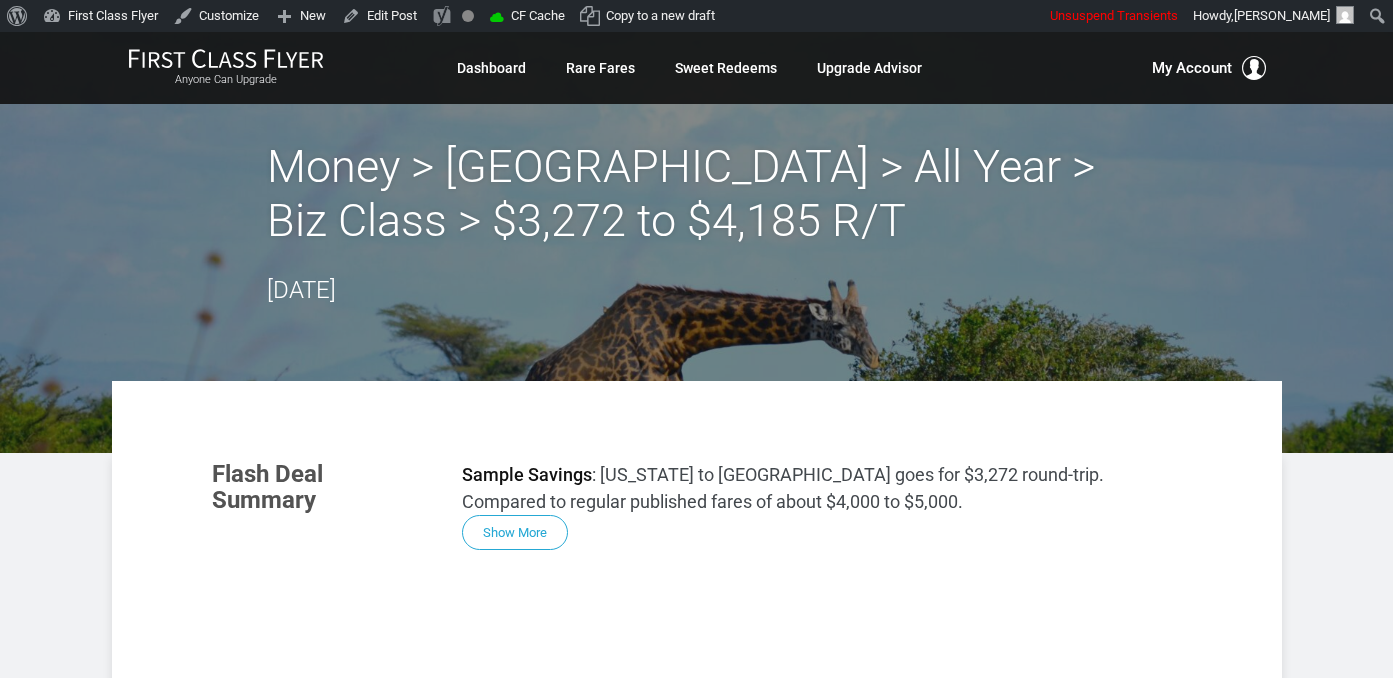 scroll, scrollTop: 0, scrollLeft: 0, axis: both 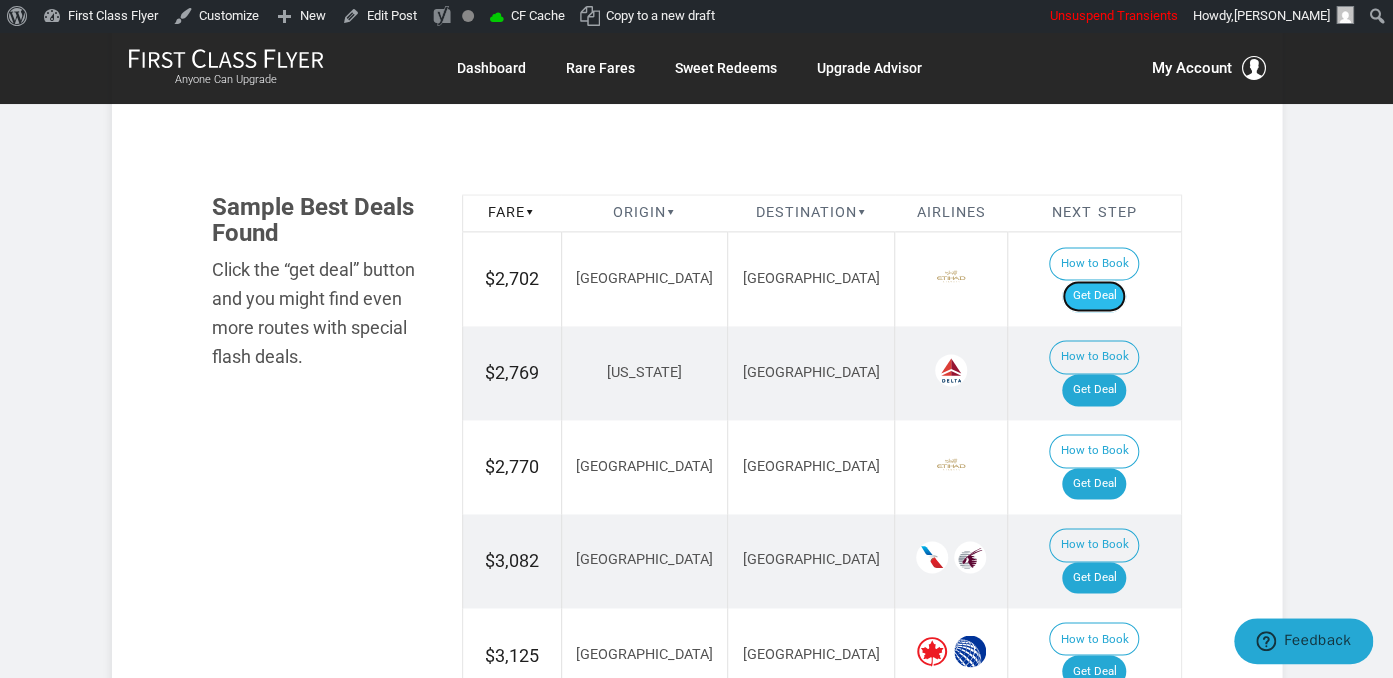 click on "Get Deal" at bounding box center (1094, 296) 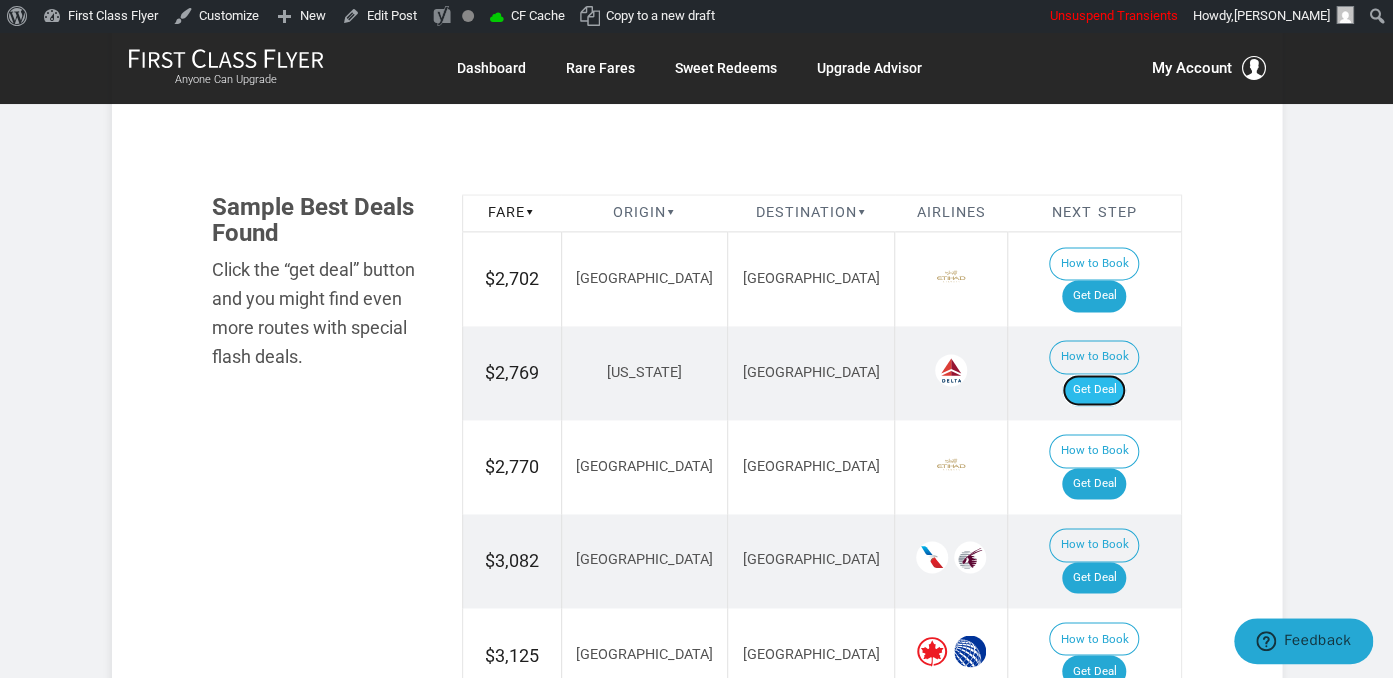 click on "Get Deal" at bounding box center [1094, 390] 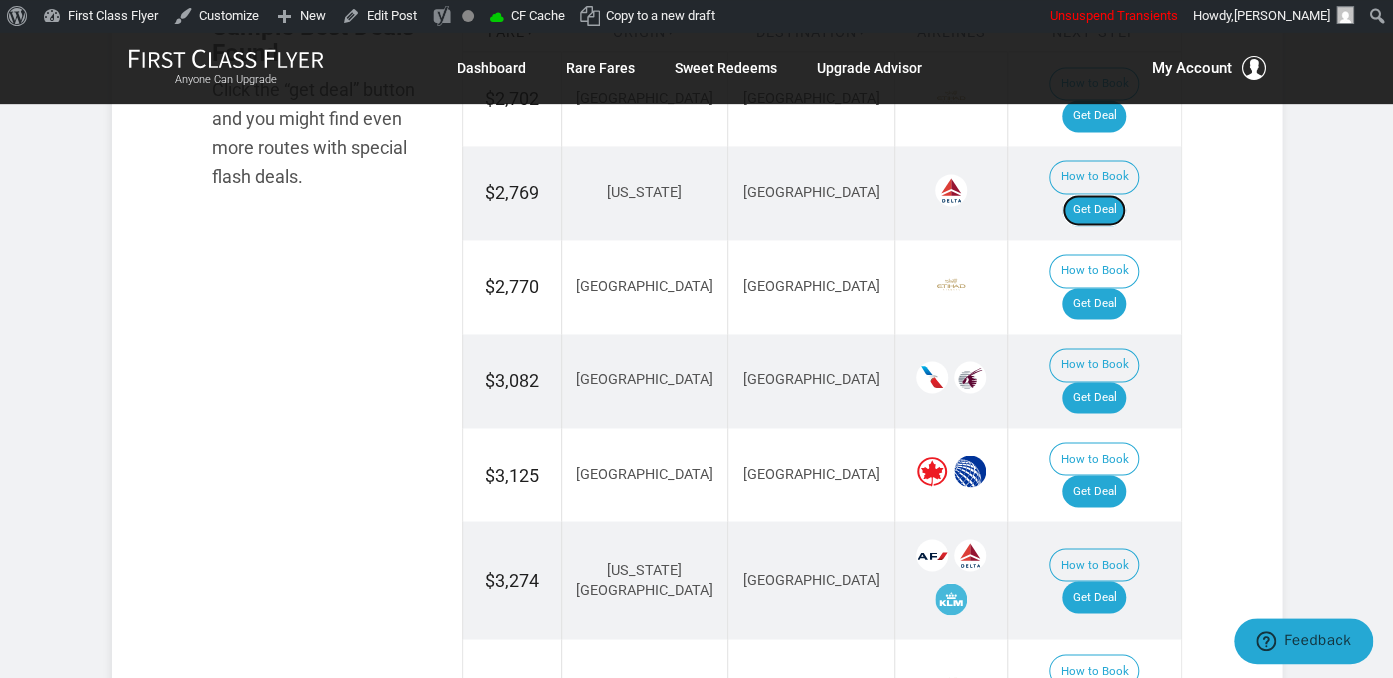 scroll, scrollTop: 1327, scrollLeft: 0, axis: vertical 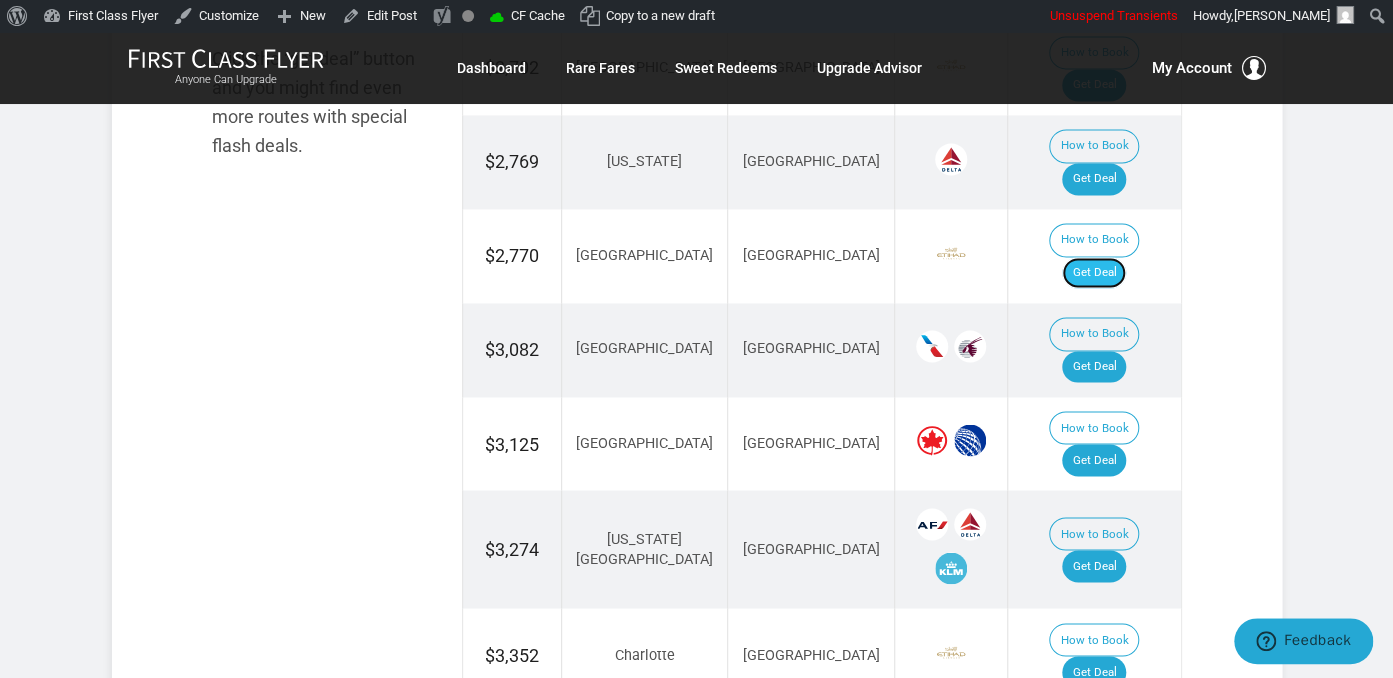 click on "Get Deal" at bounding box center [1094, 273] 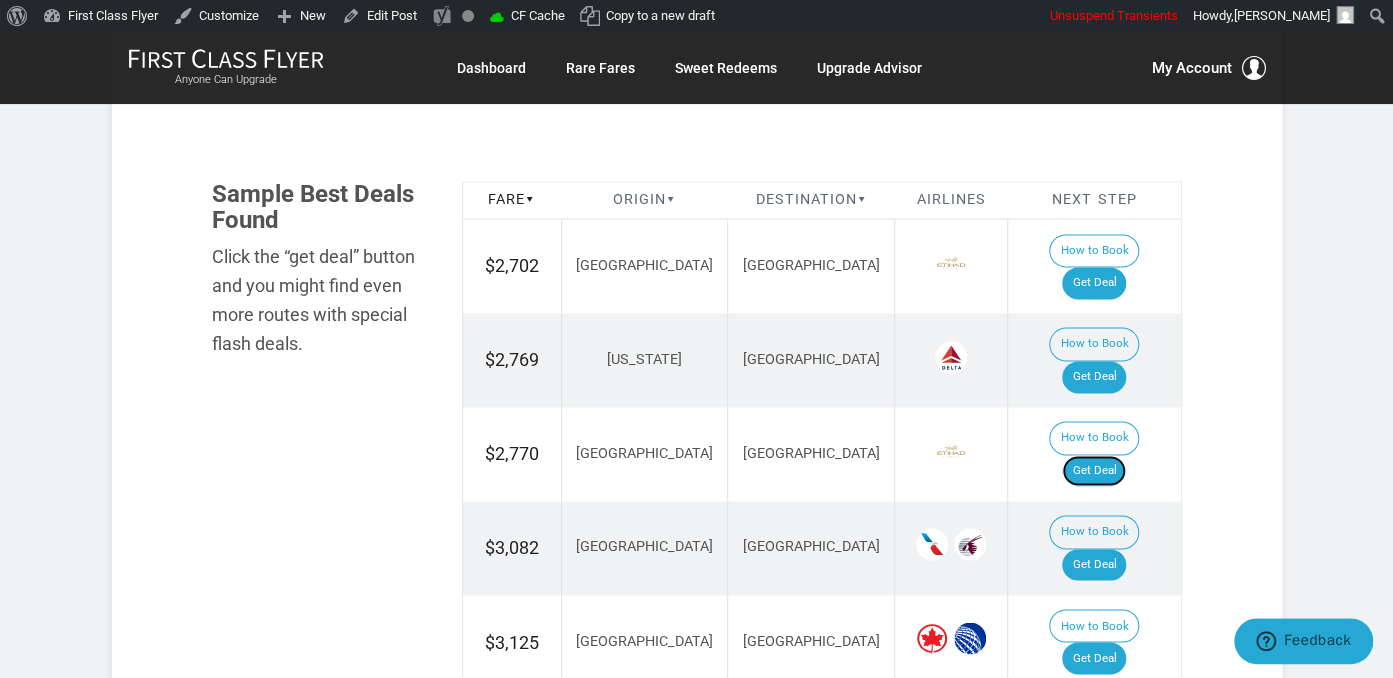 scroll, scrollTop: 1116, scrollLeft: 0, axis: vertical 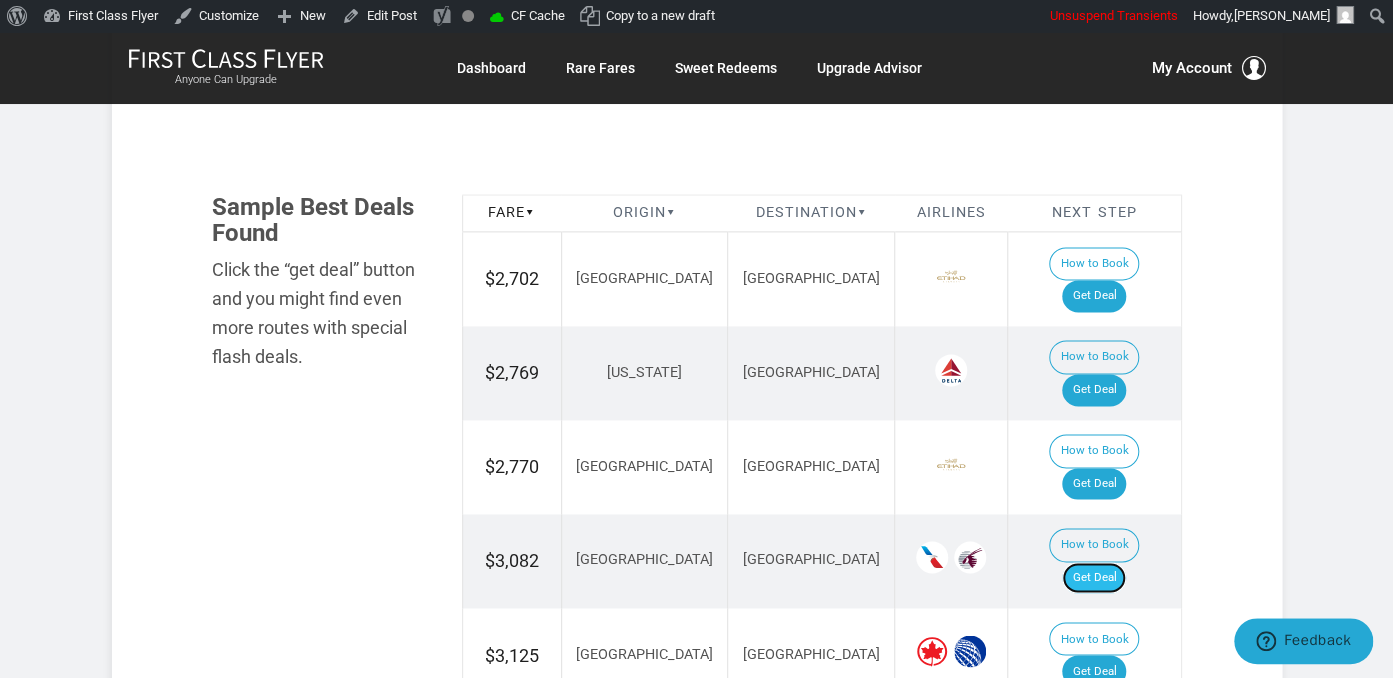 click on "Get Deal" at bounding box center [1094, 578] 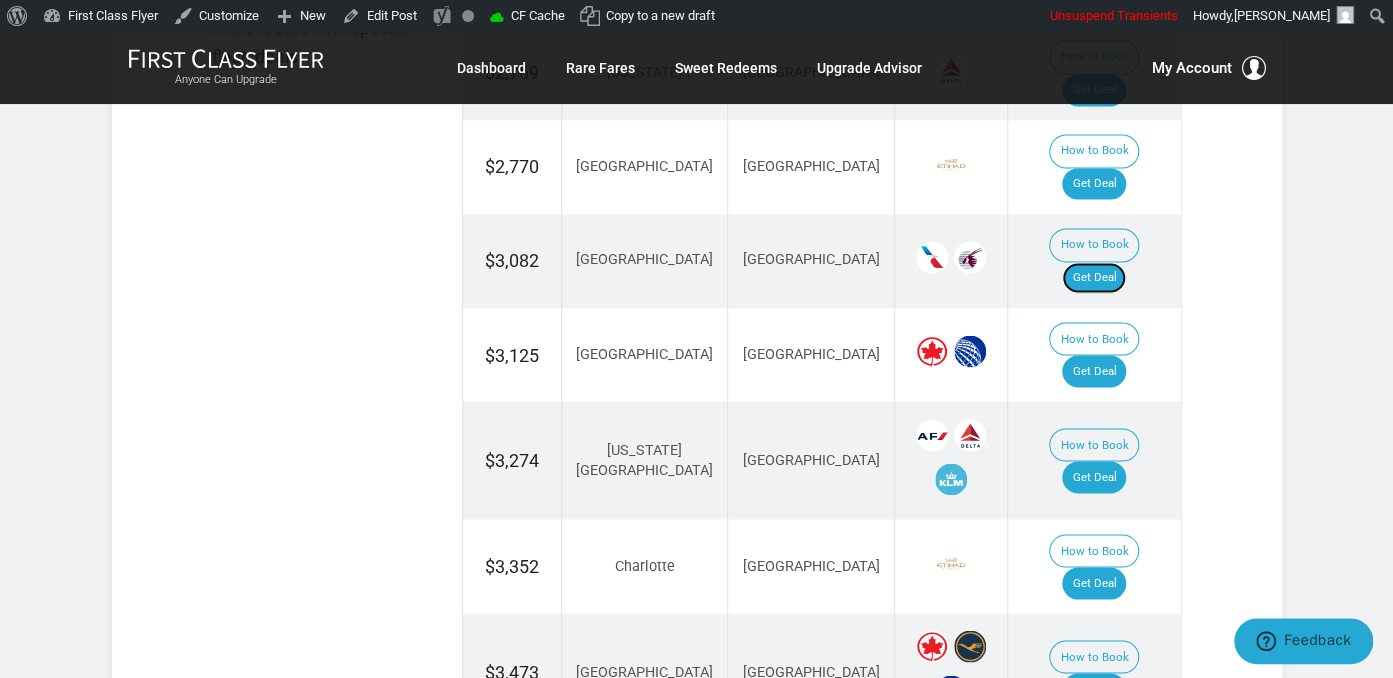 scroll, scrollTop: 1433, scrollLeft: 0, axis: vertical 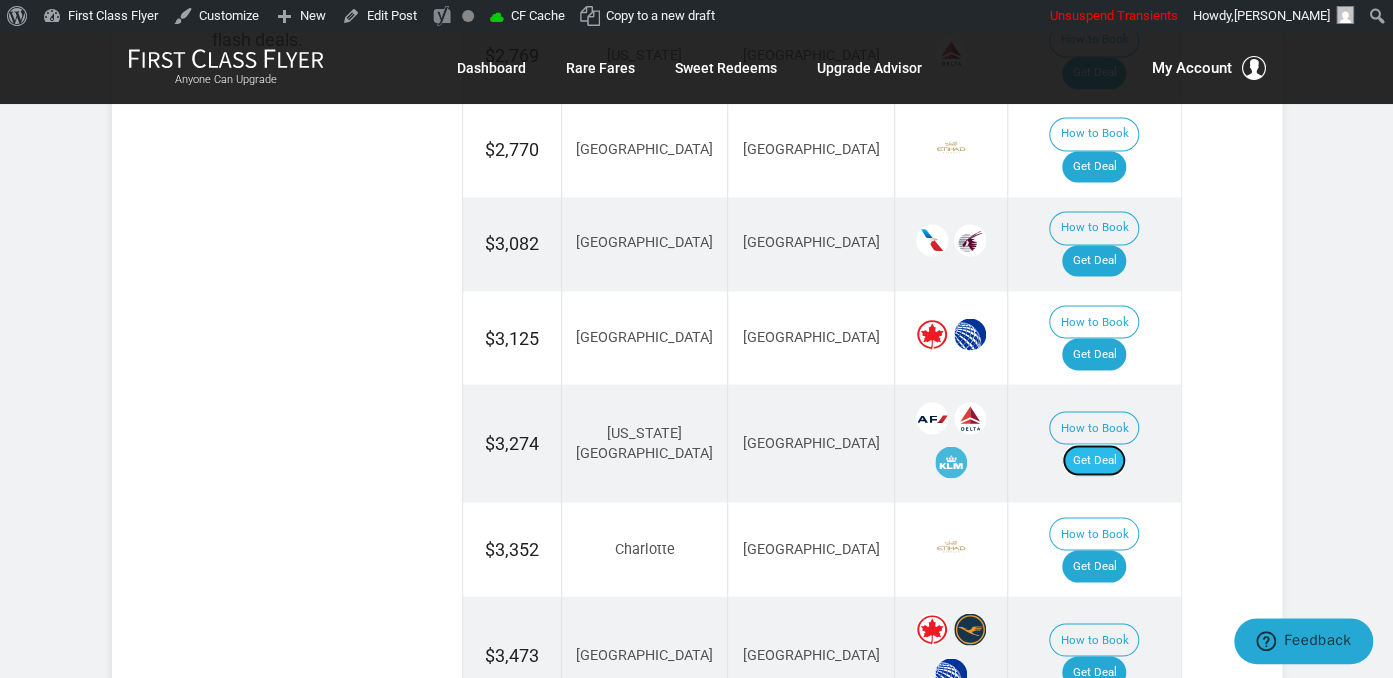 click on "Get Deal" at bounding box center (1094, 460) 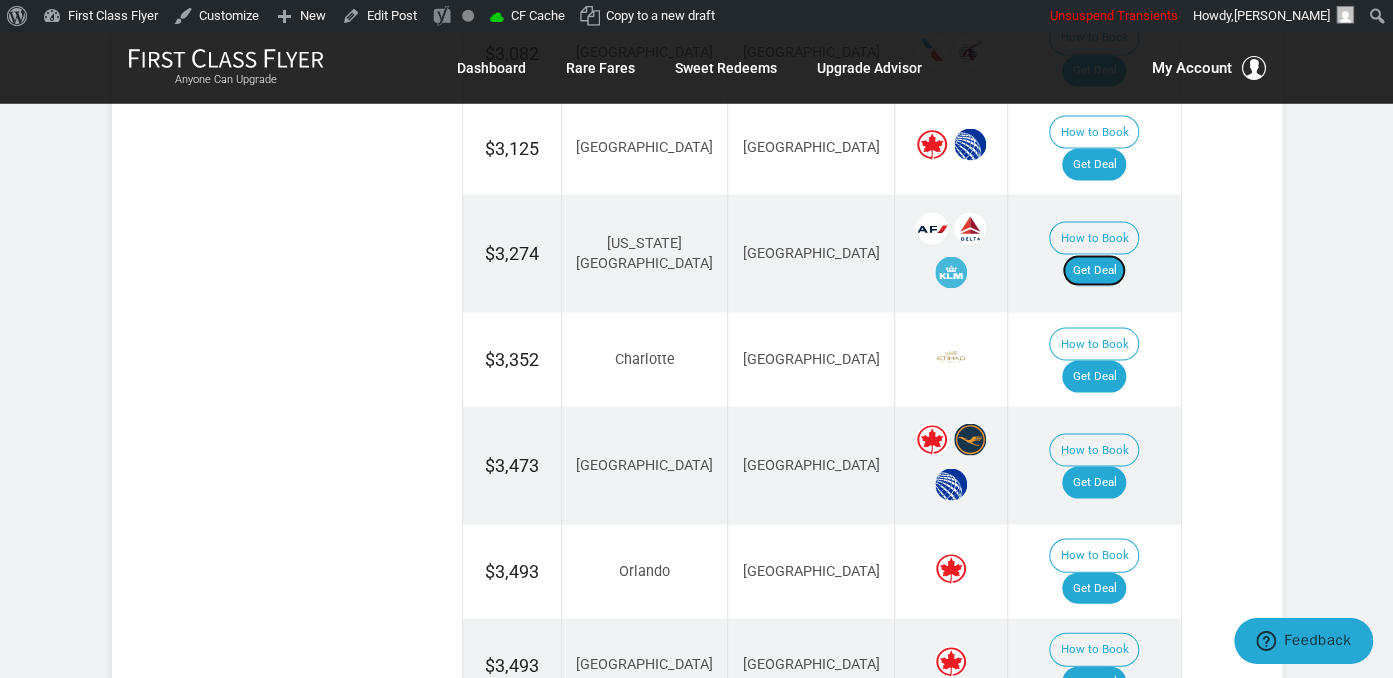 scroll, scrollTop: 1644, scrollLeft: 0, axis: vertical 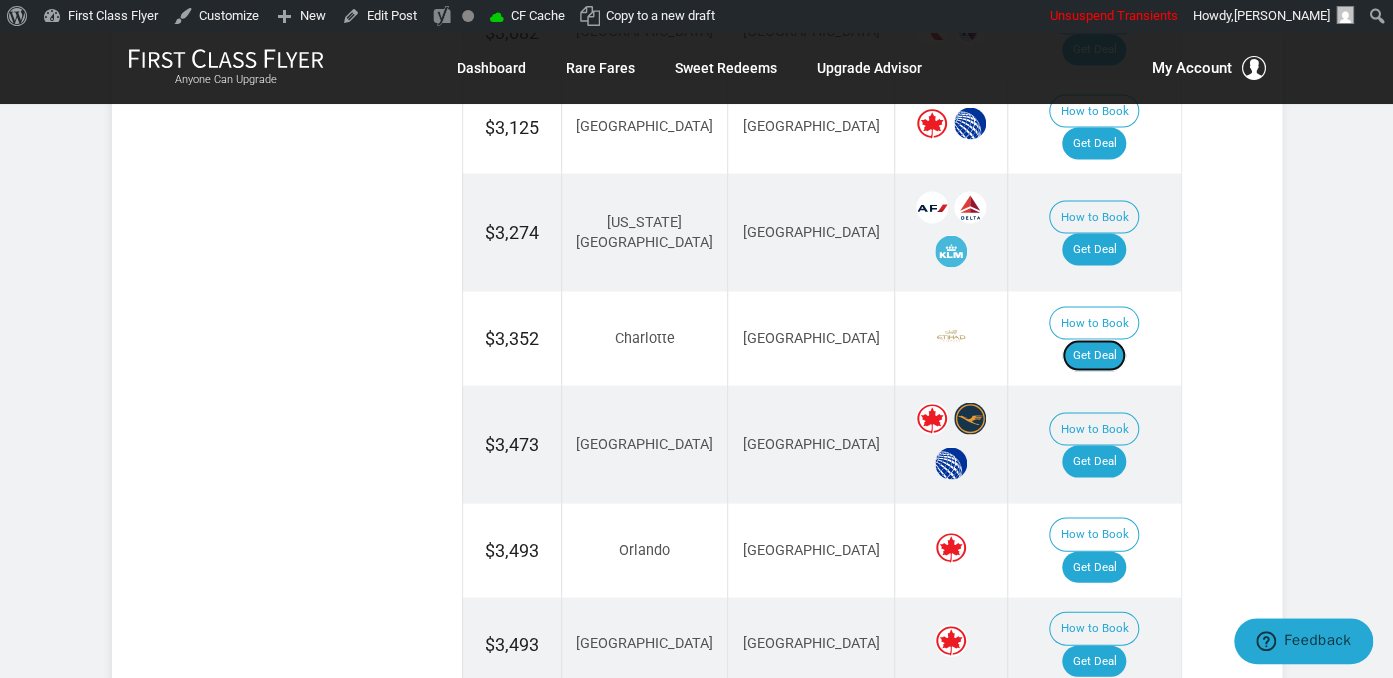 click on "Get Deal" at bounding box center (1094, 355) 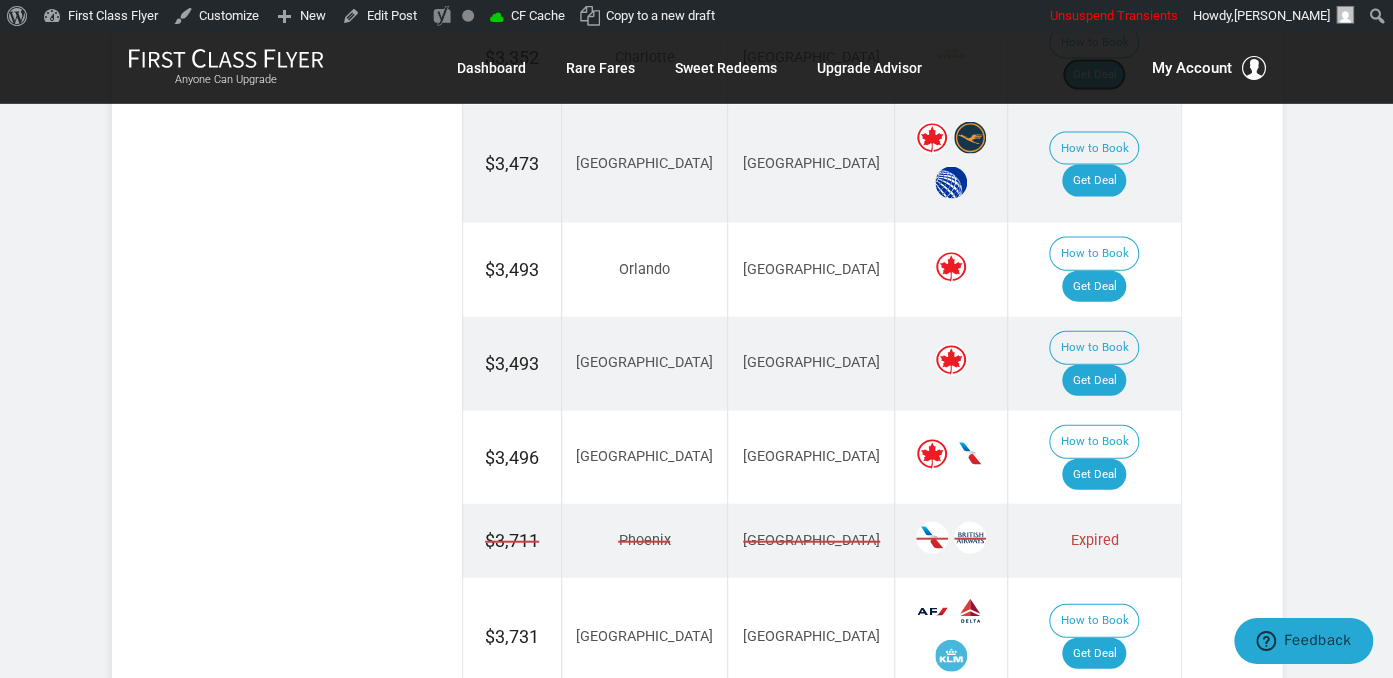 scroll, scrollTop: 1961, scrollLeft: 0, axis: vertical 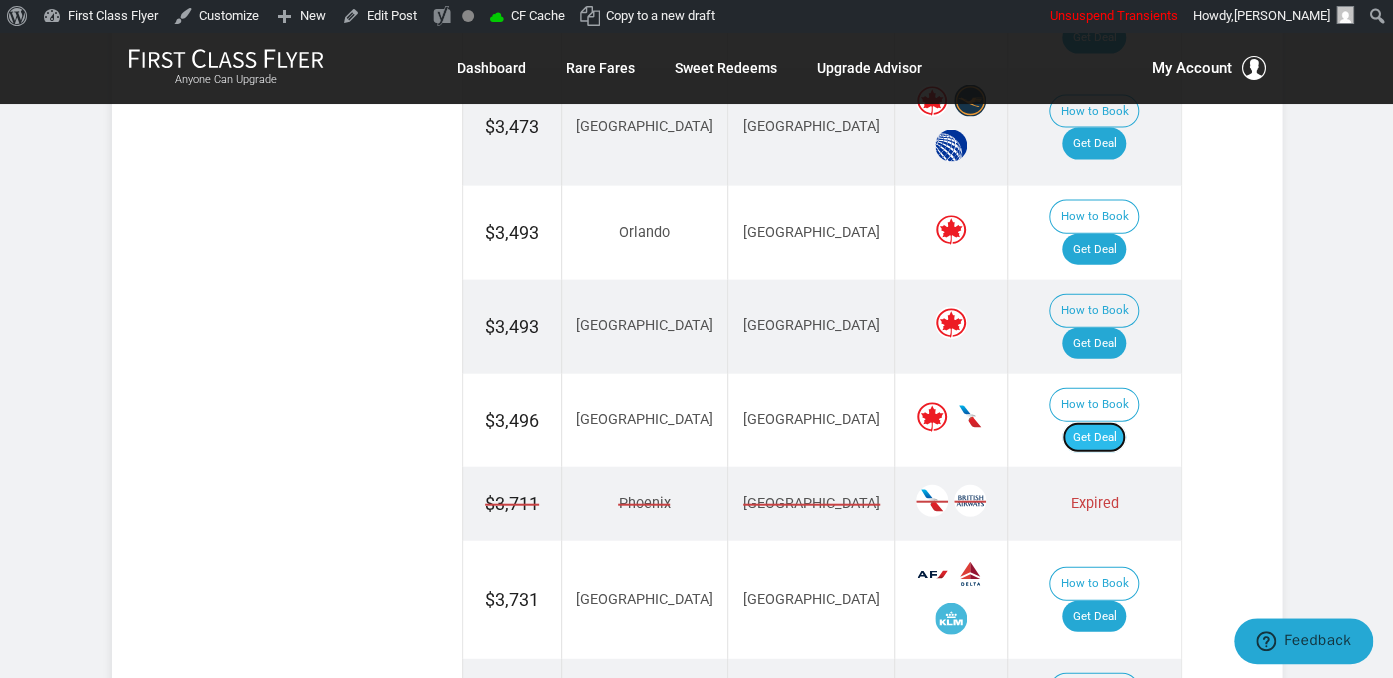 click on "Get Deal" at bounding box center (1094, 438) 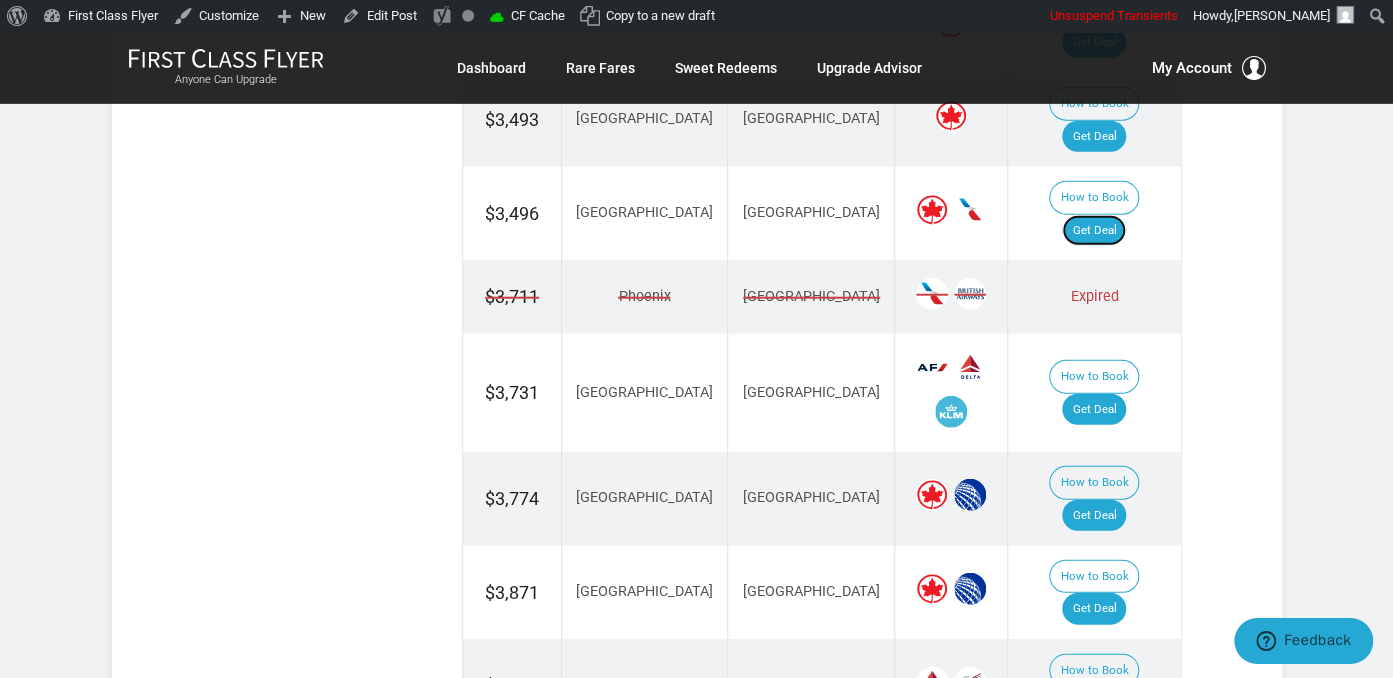 scroll, scrollTop: 2172, scrollLeft: 0, axis: vertical 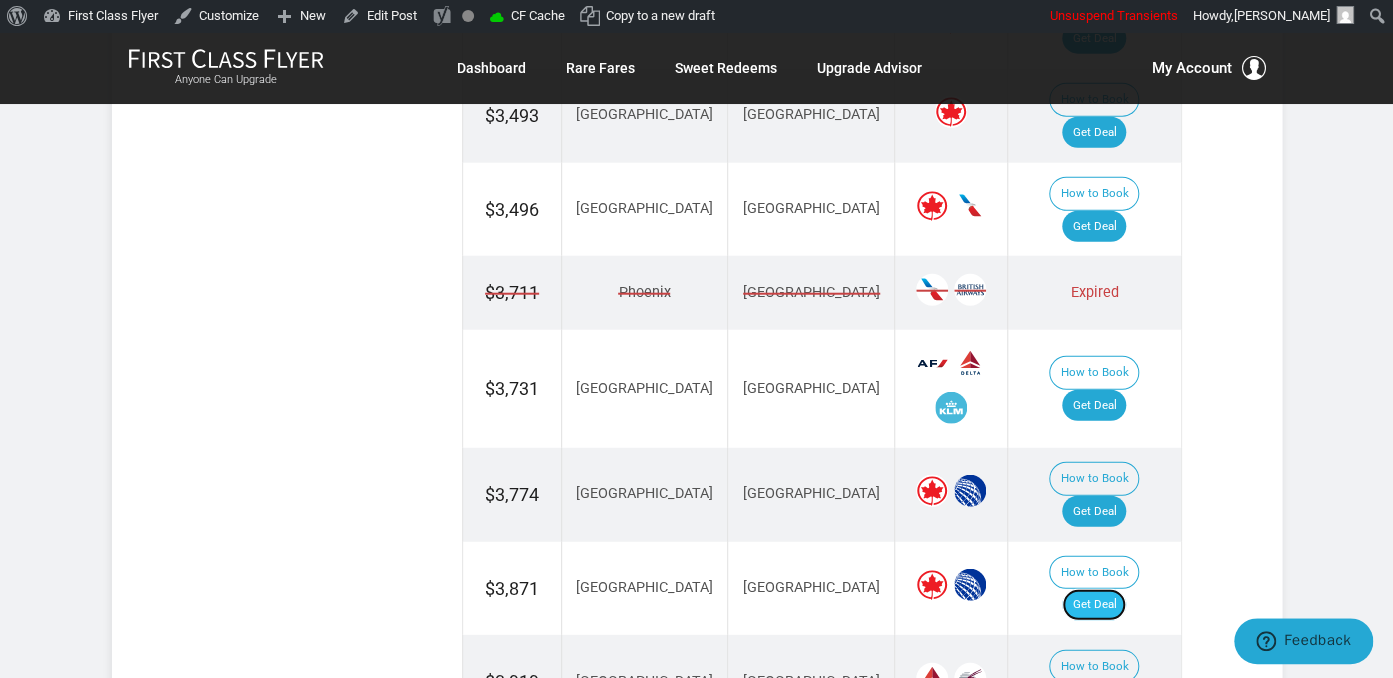 click on "Get Deal" at bounding box center [1094, 605] 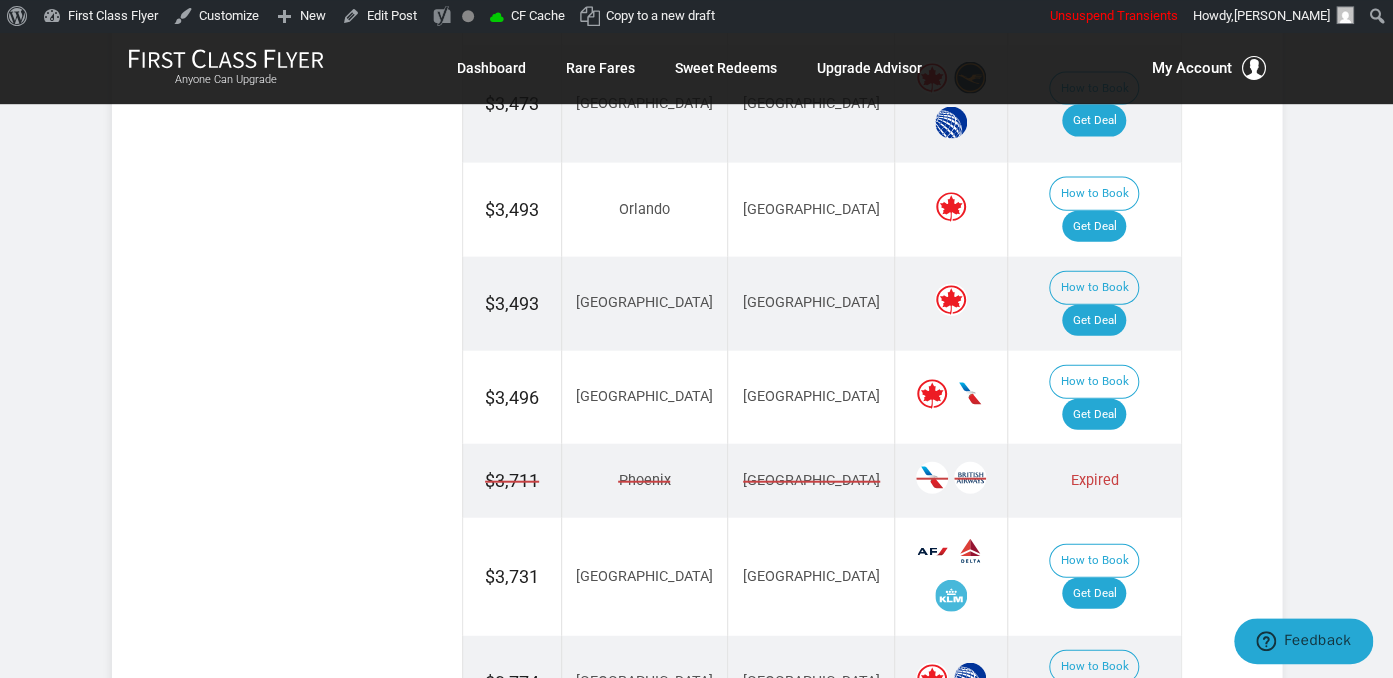 scroll, scrollTop: 1961, scrollLeft: 0, axis: vertical 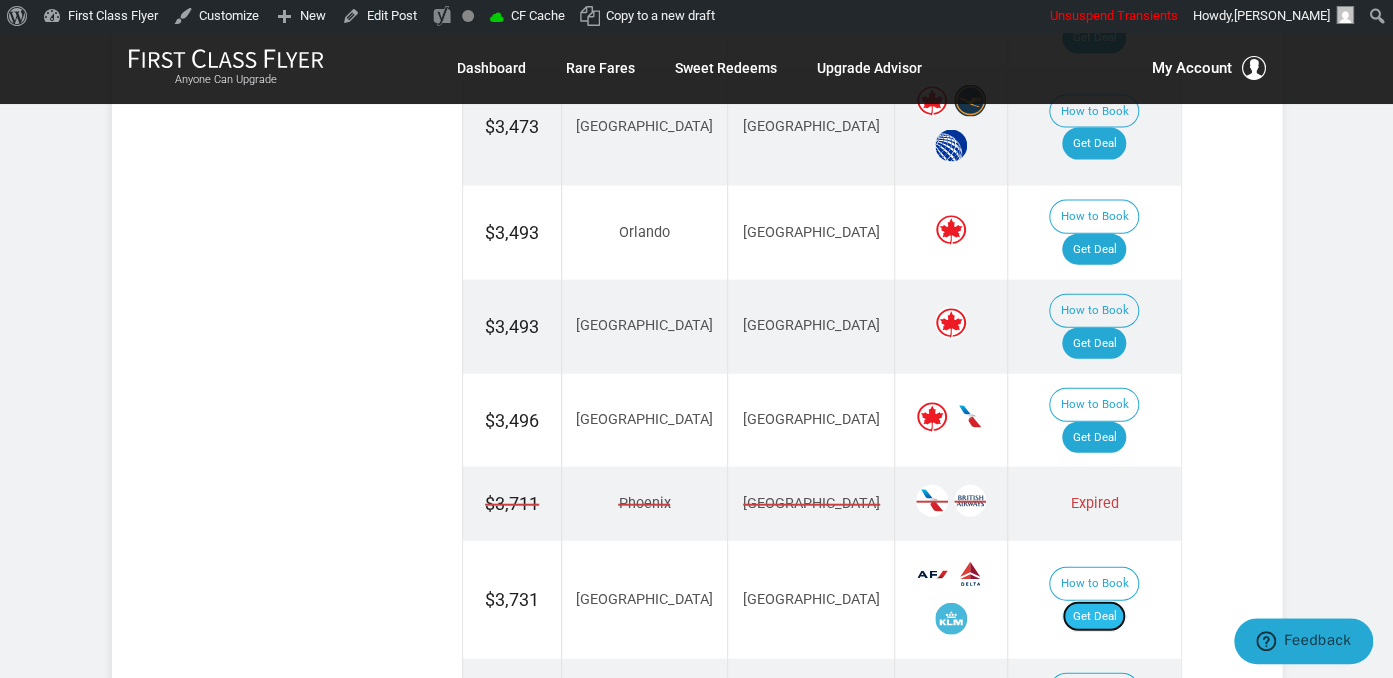click on "Get Deal" at bounding box center (1094, 617) 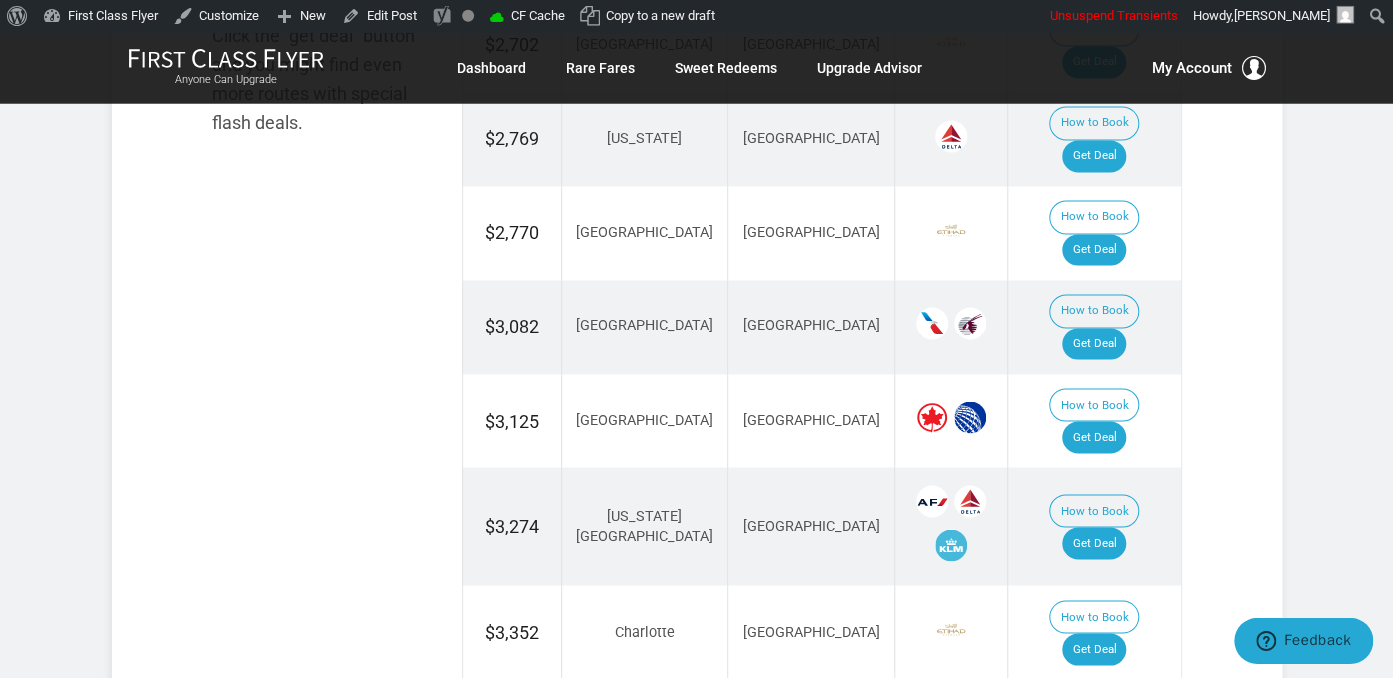 scroll, scrollTop: 1222, scrollLeft: 0, axis: vertical 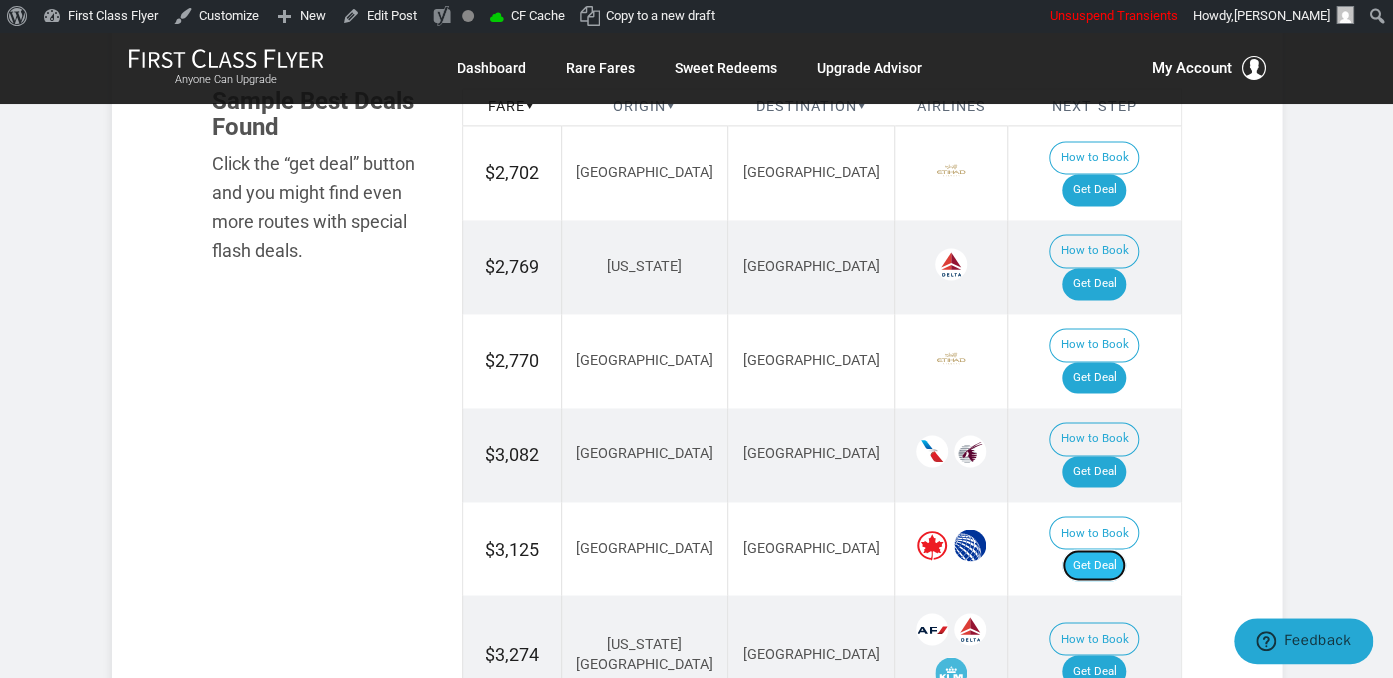 click on "Get Deal" at bounding box center [1094, 565] 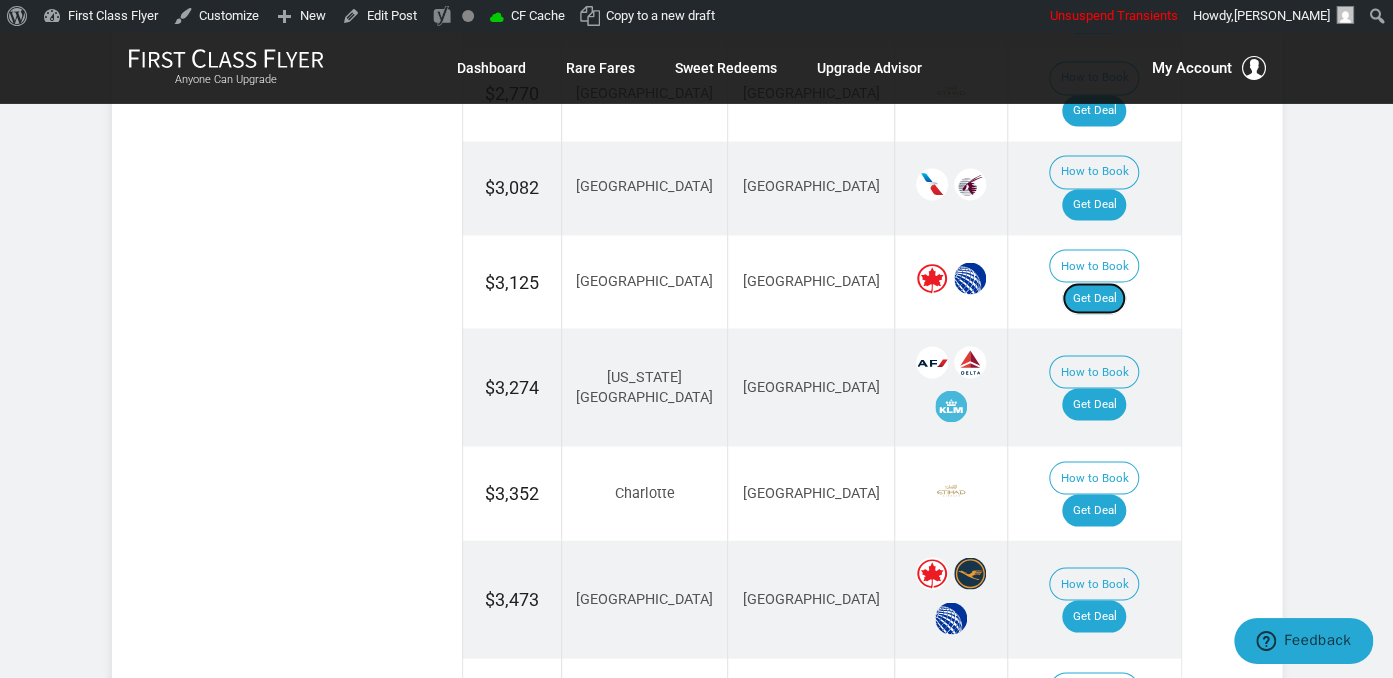 scroll, scrollTop: 1539, scrollLeft: 0, axis: vertical 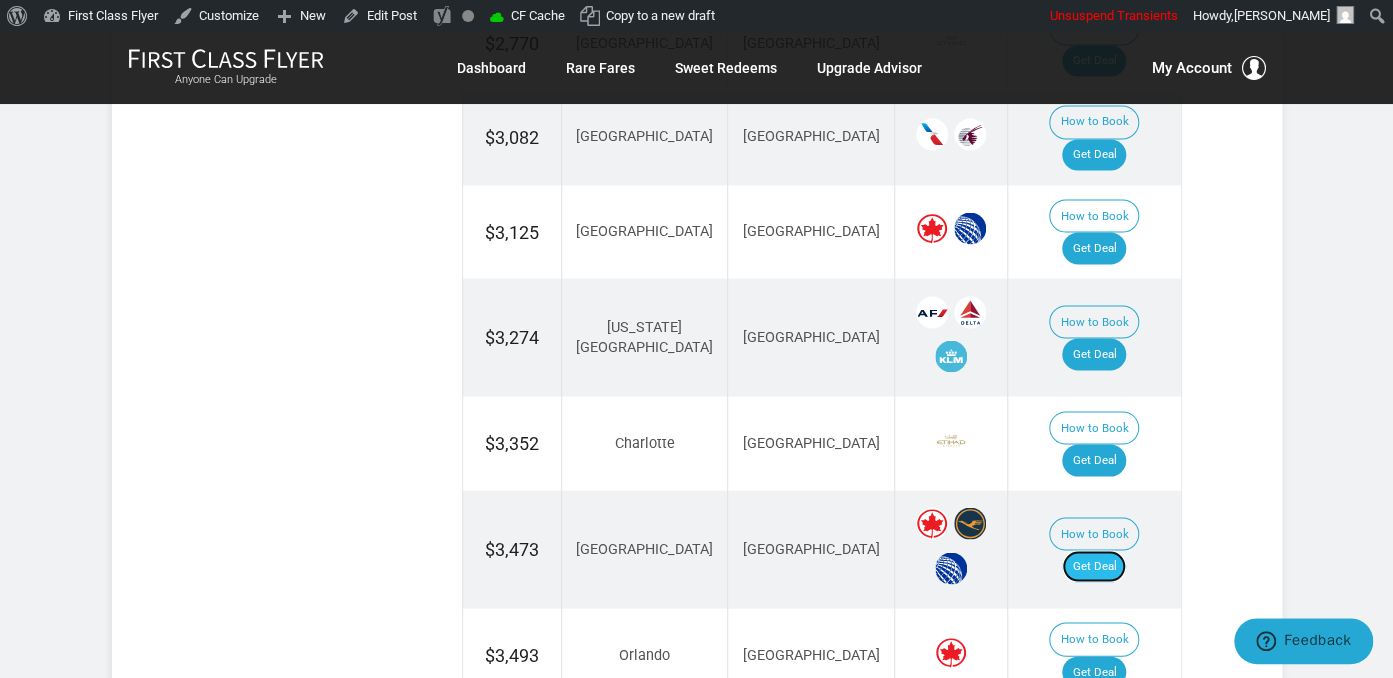 click on "Get Deal" at bounding box center [1094, 566] 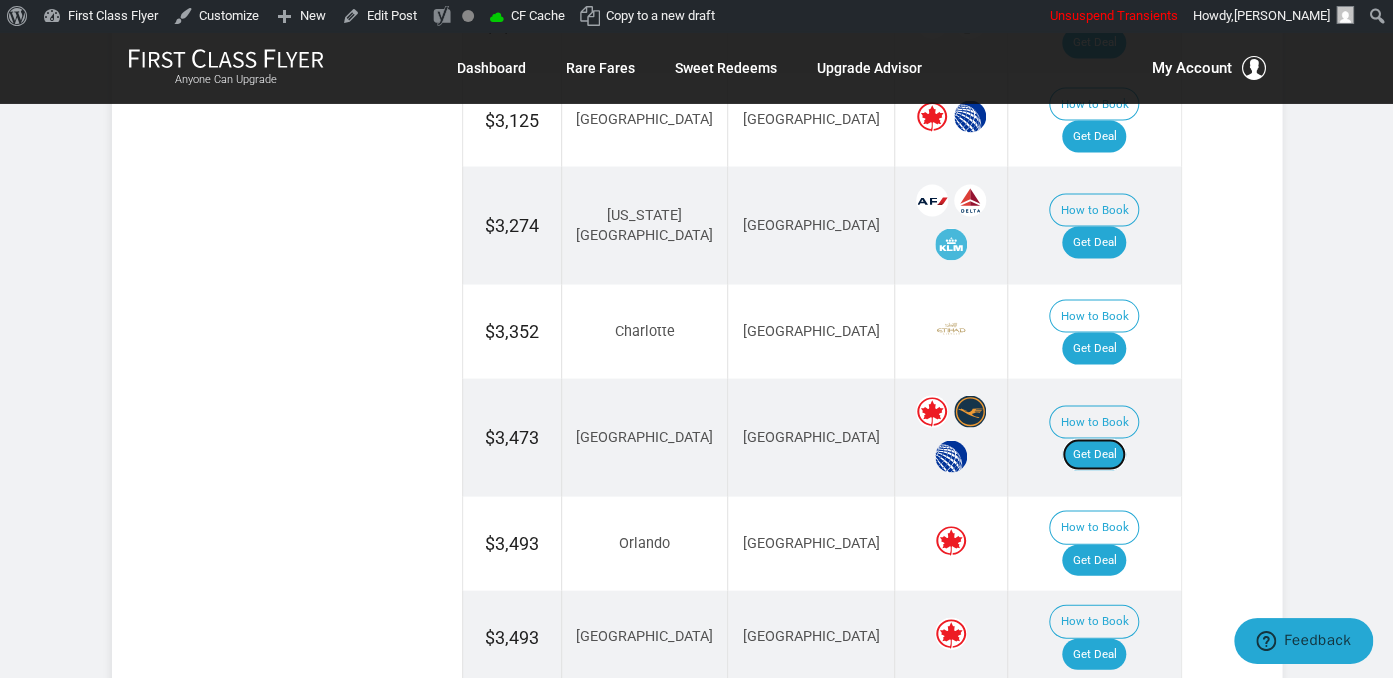 scroll, scrollTop: 1750, scrollLeft: 0, axis: vertical 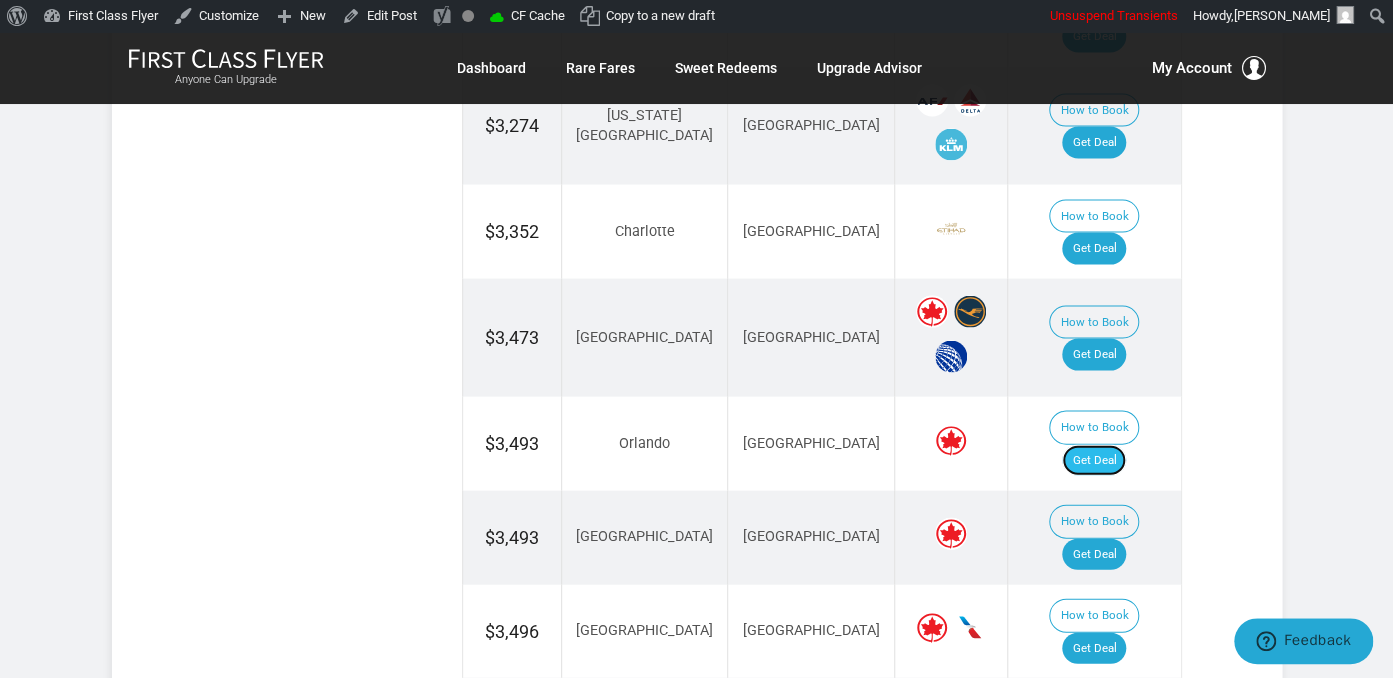 click on "Get Deal" at bounding box center [1094, 461] 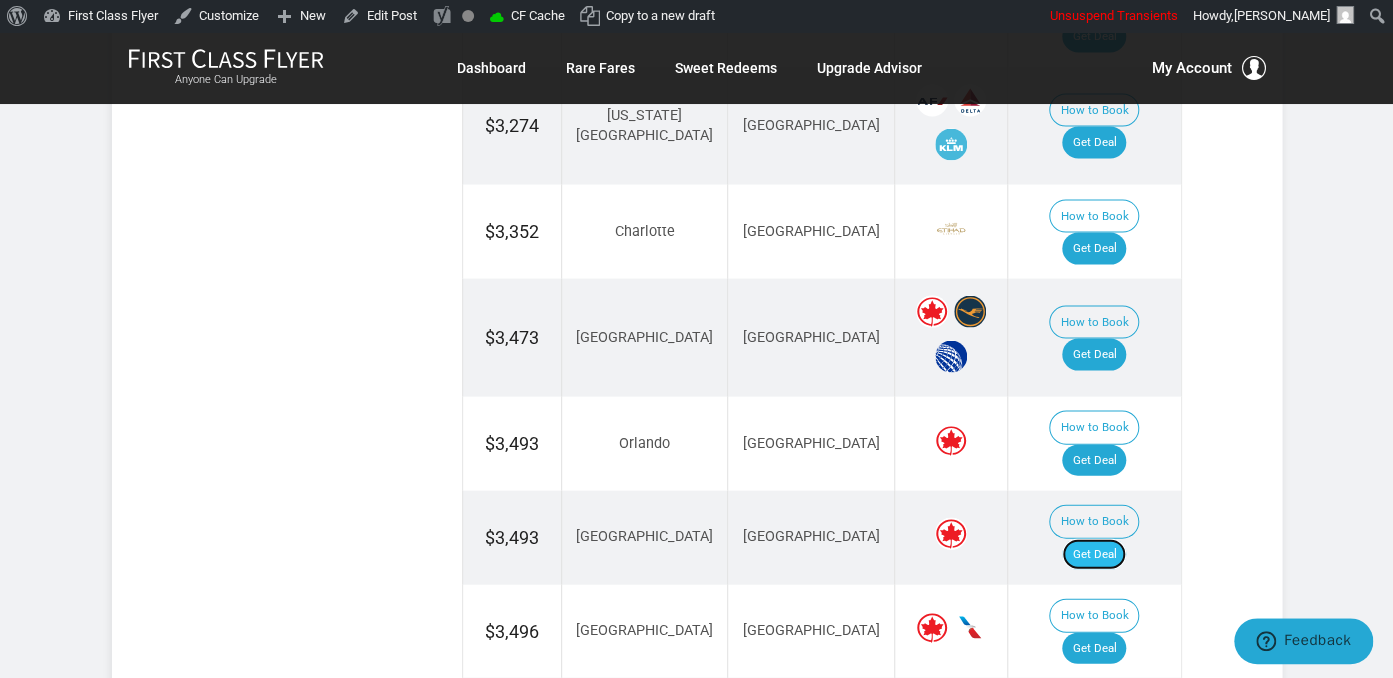 drag, startPoint x: 1108, startPoint y: 359, endPoint x: 1118, endPoint y: 354, distance: 11.18034 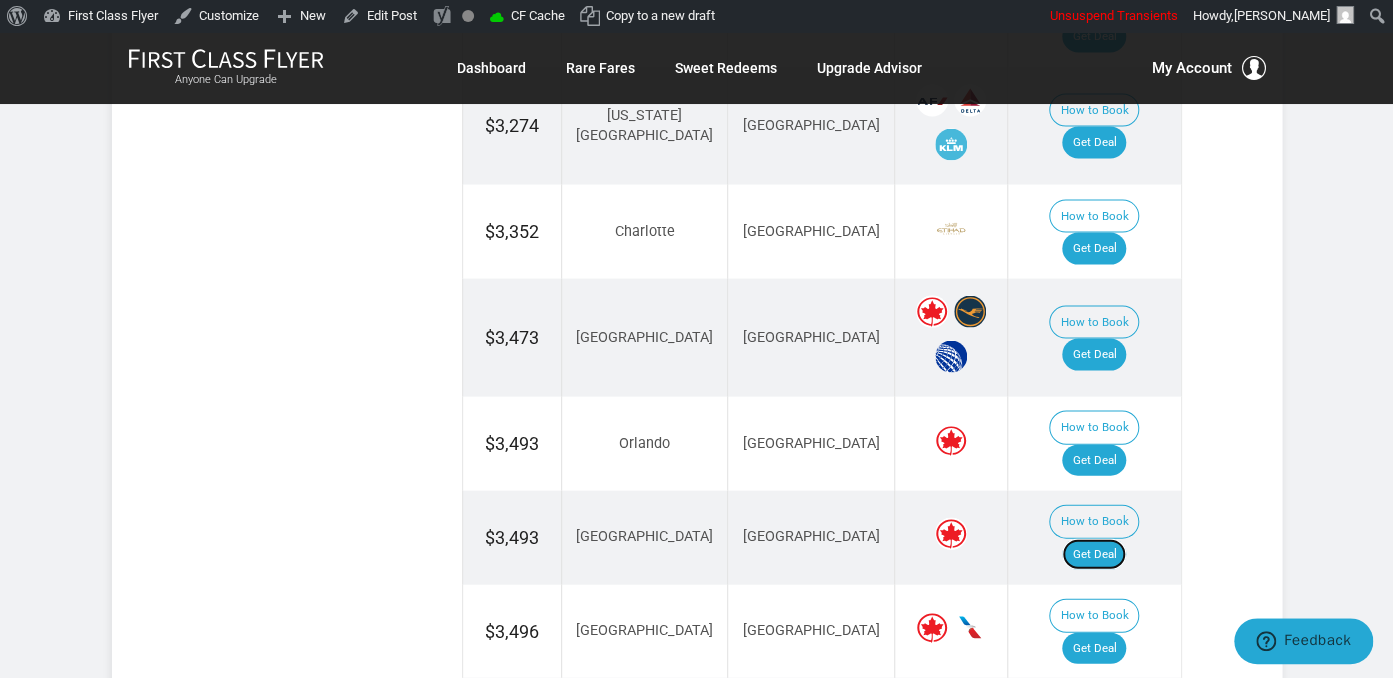 click on "Get Deal" at bounding box center (1094, 555) 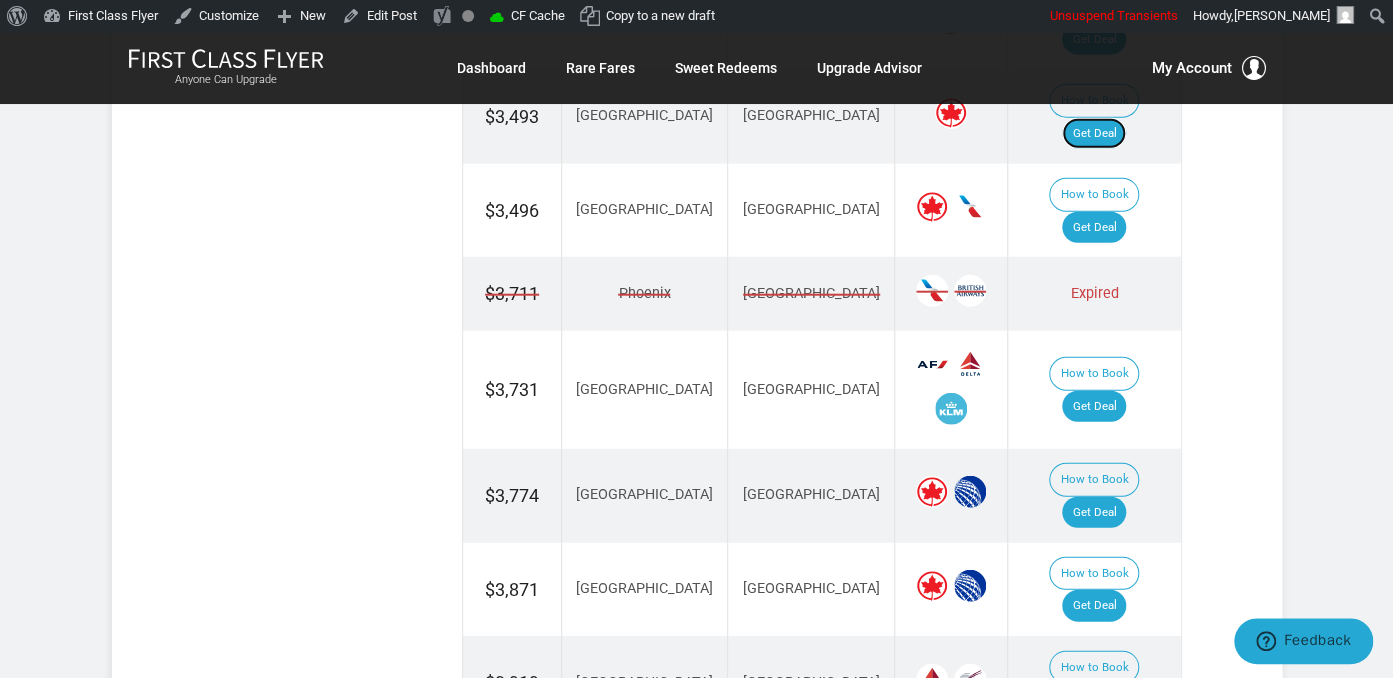 scroll, scrollTop: 2172, scrollLeft: 0, axis: vertical 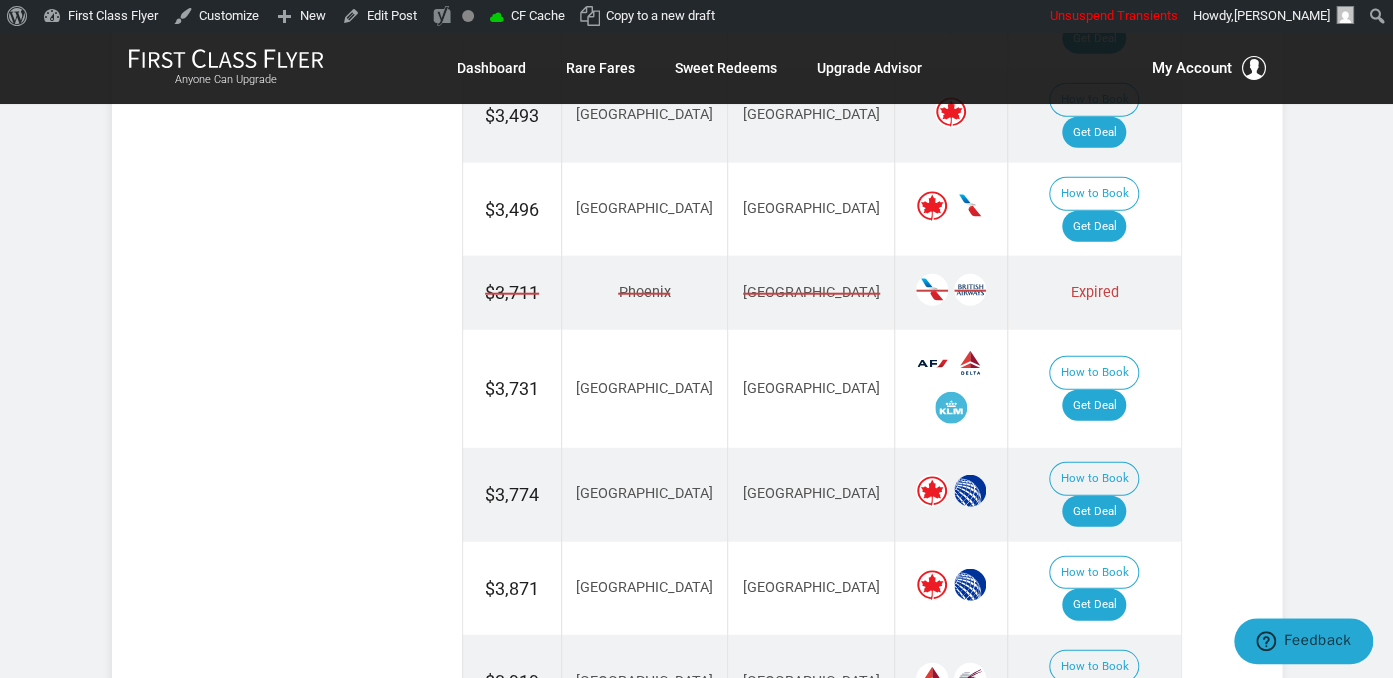 click on "How to Book   Get Deal" at bounding box center [1094, 682] 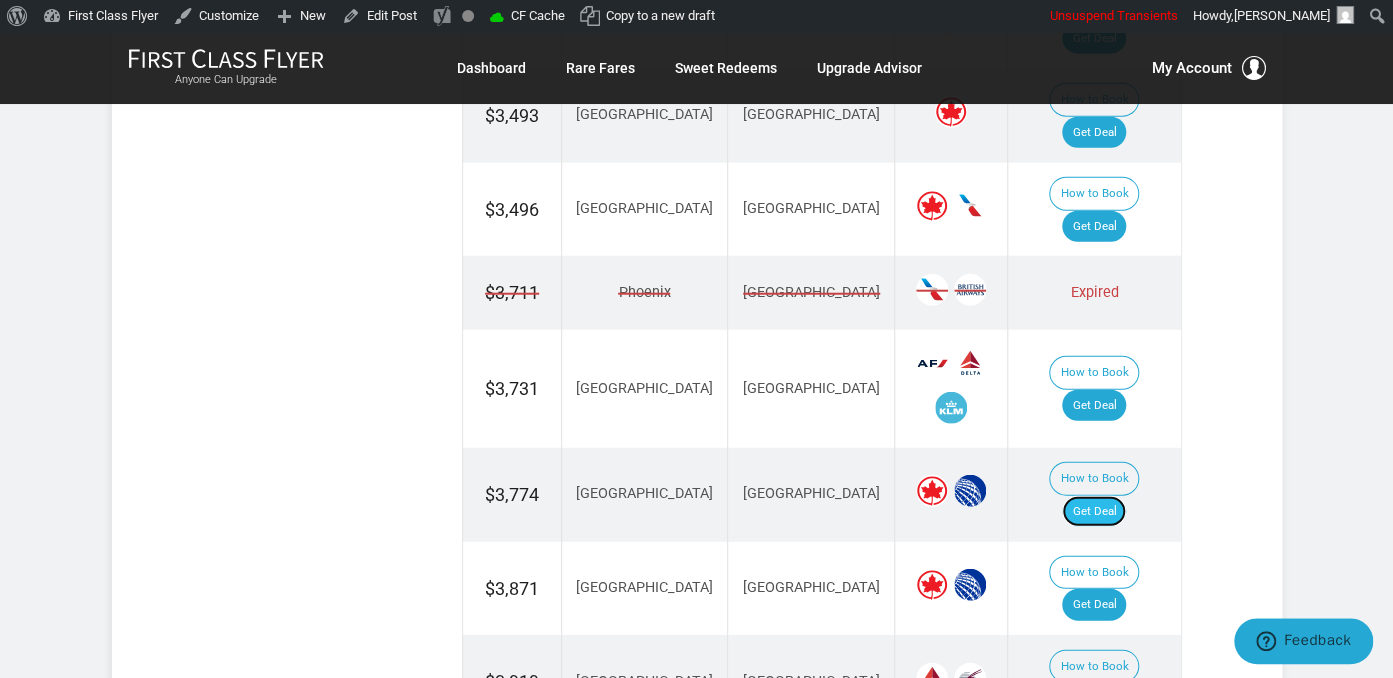 click on "Get Deal" at bounding box center [1094, 512] 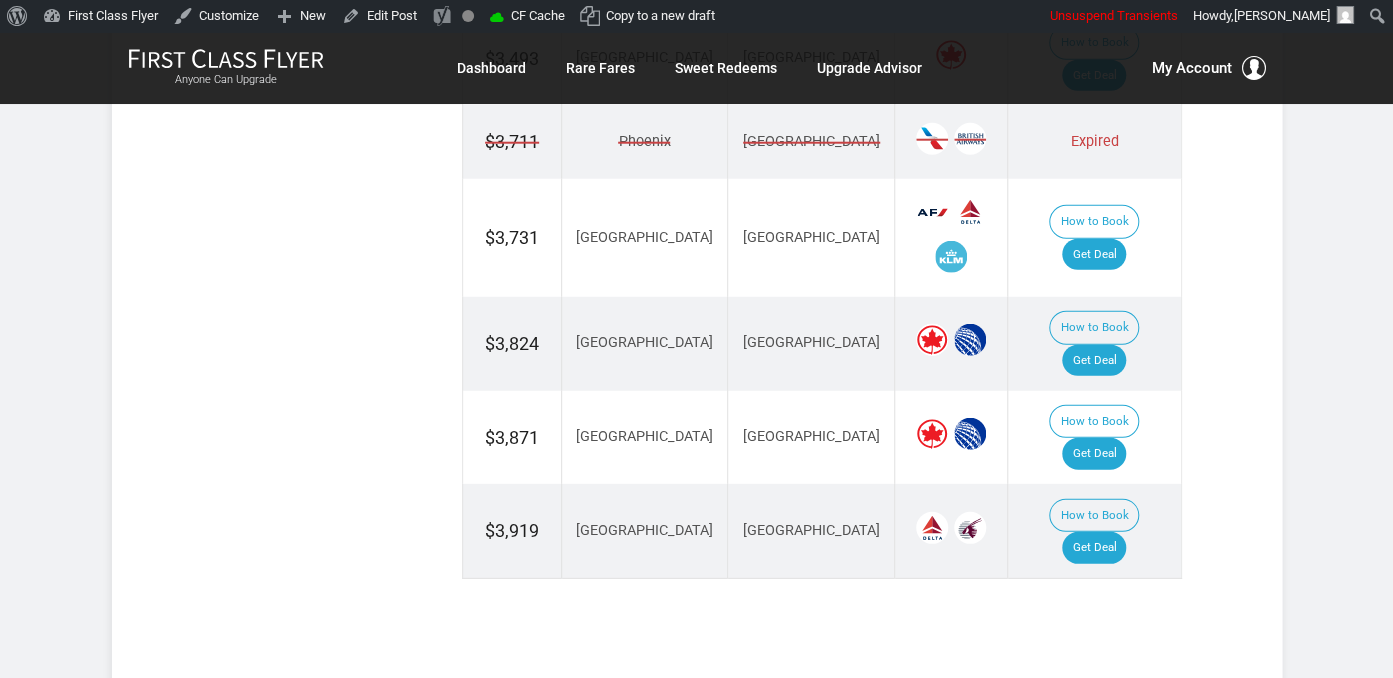 scroll, scrollTop: 2745, scrollLeft: 0, axis: vertical 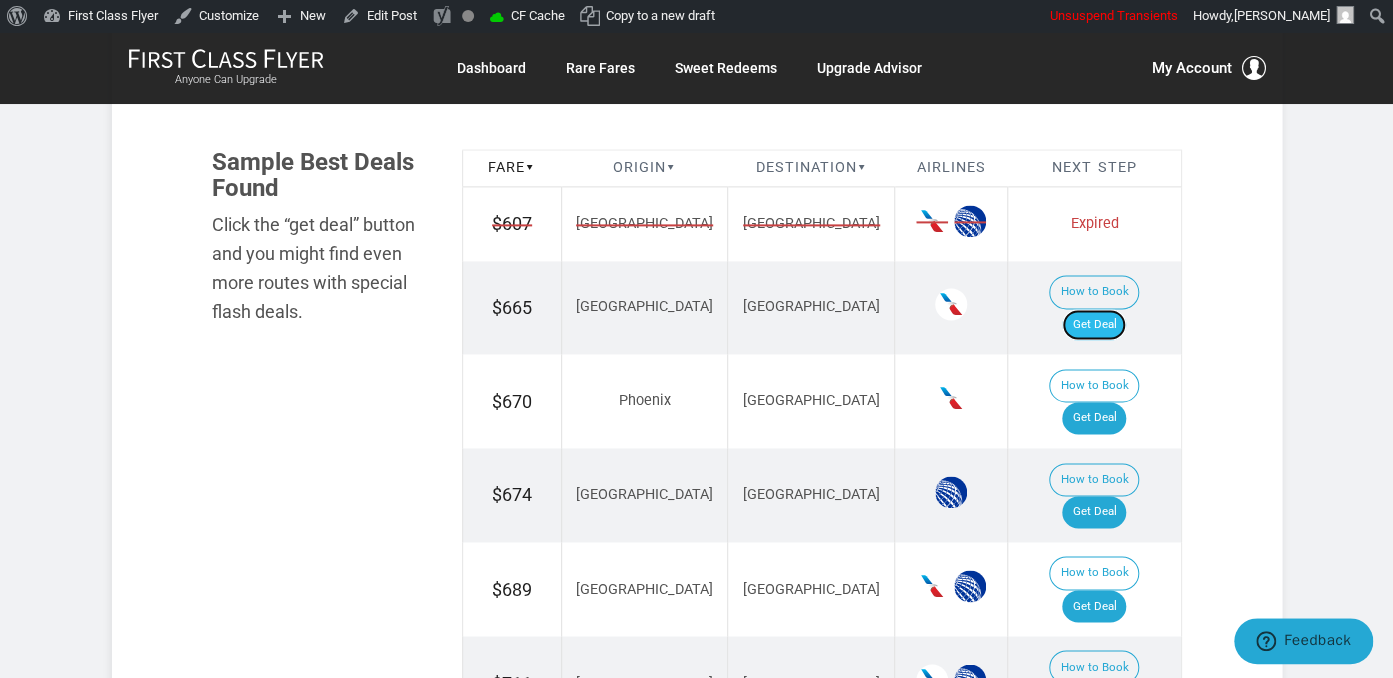 click on "Get Deal" at bounding box center (1094, 325) 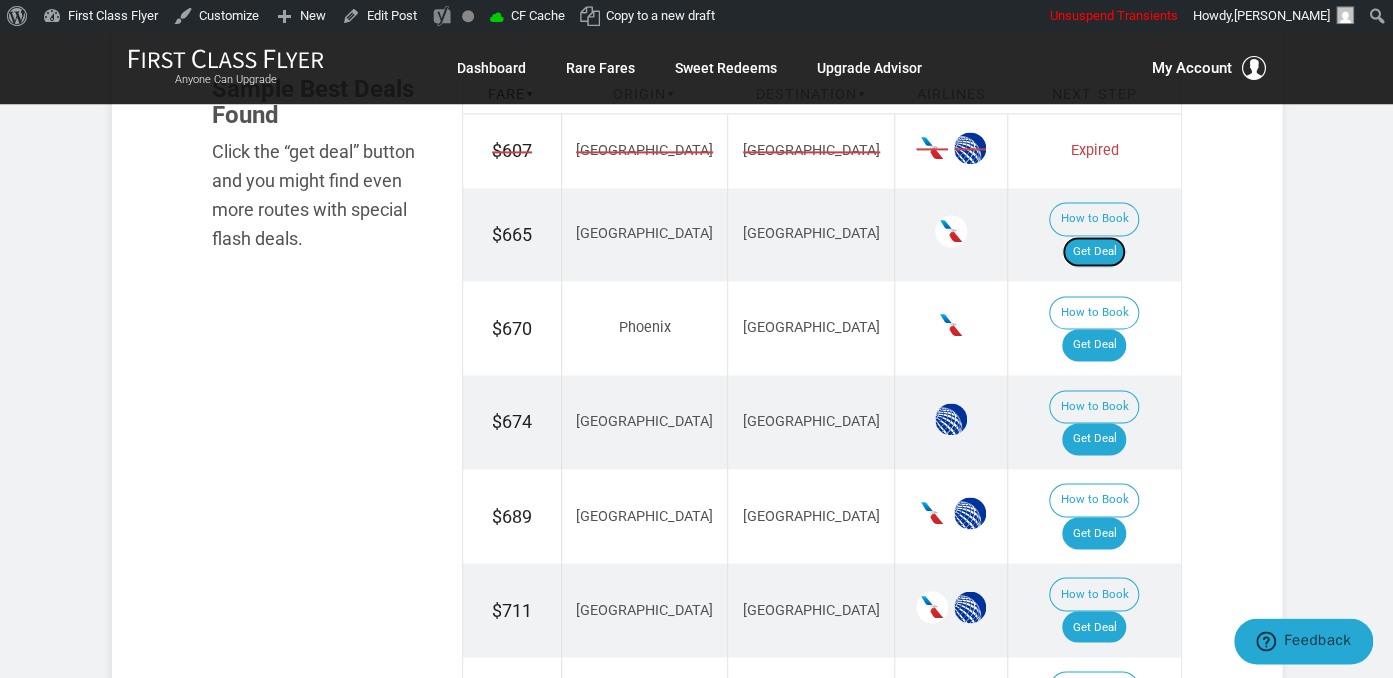 scroll, scrollTop: 1267, scrollLeft: 0, axis: vertical 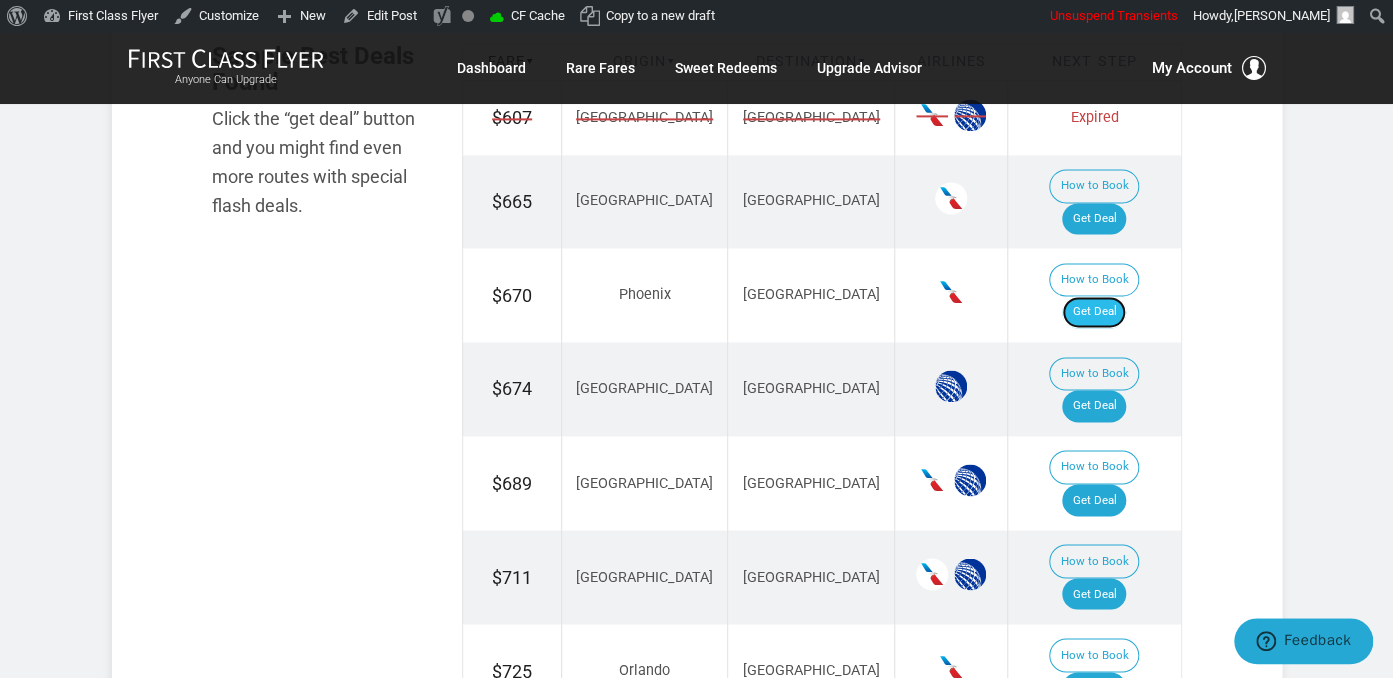 click on "Get Deal" at bounding box center (1094, 312) 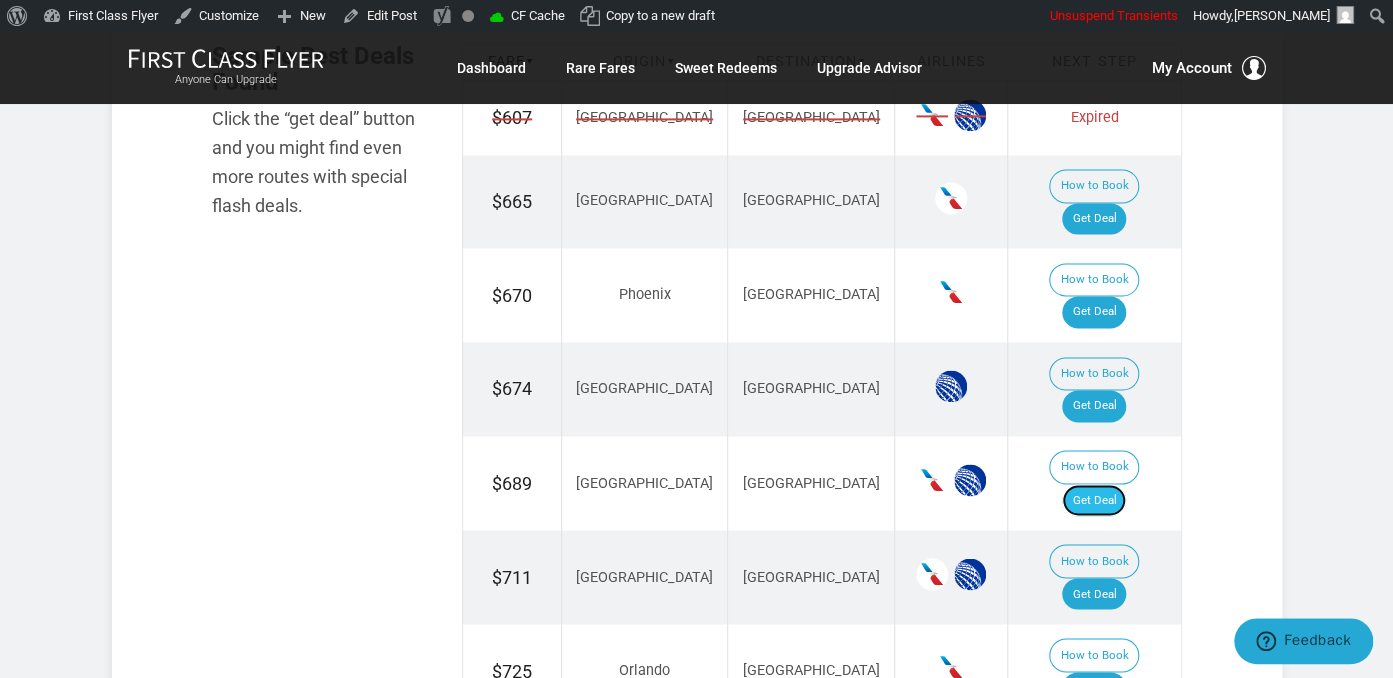 click on "Get Deal" at bounding box center (1094, 500) 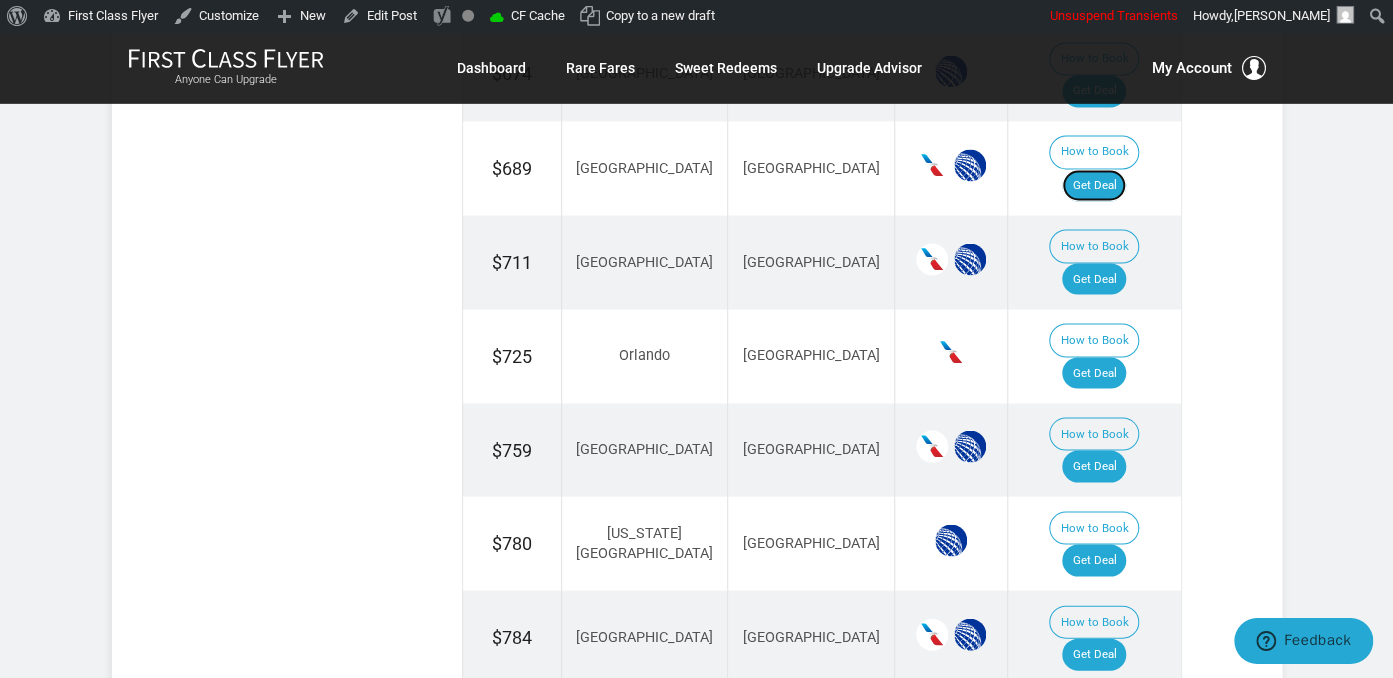 scroll, scrollTop: 1584, scrollLeft: 0, axis: vertical 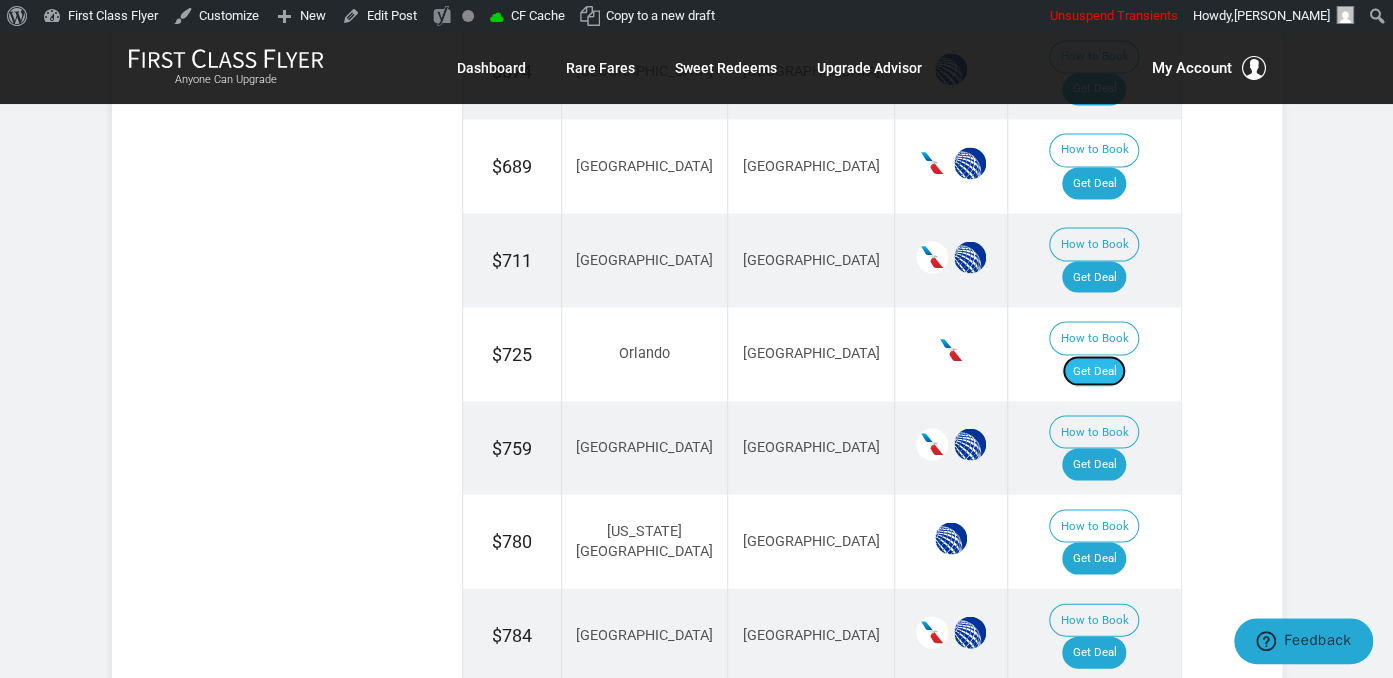 click on "Get Deal" at bounding box center [1094, 371] 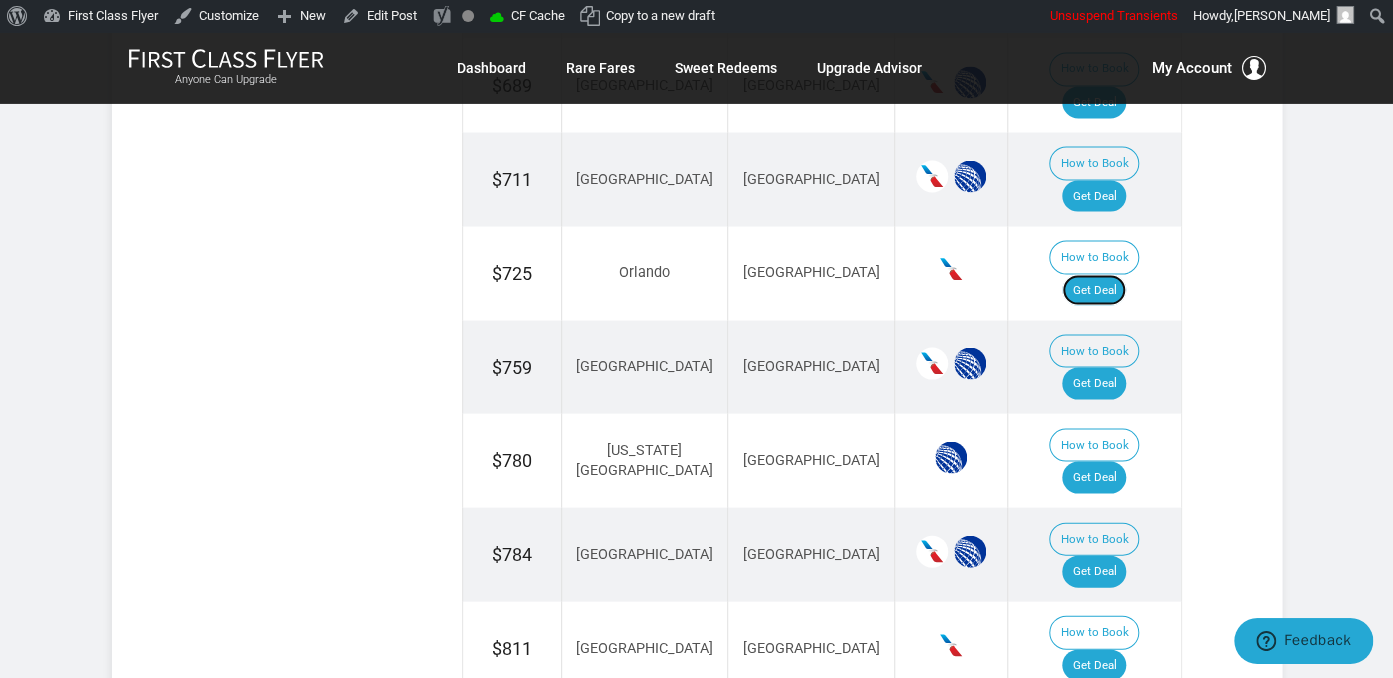 scroll, scrollTop: 1689, scrollLeft: 0, axis: vertical 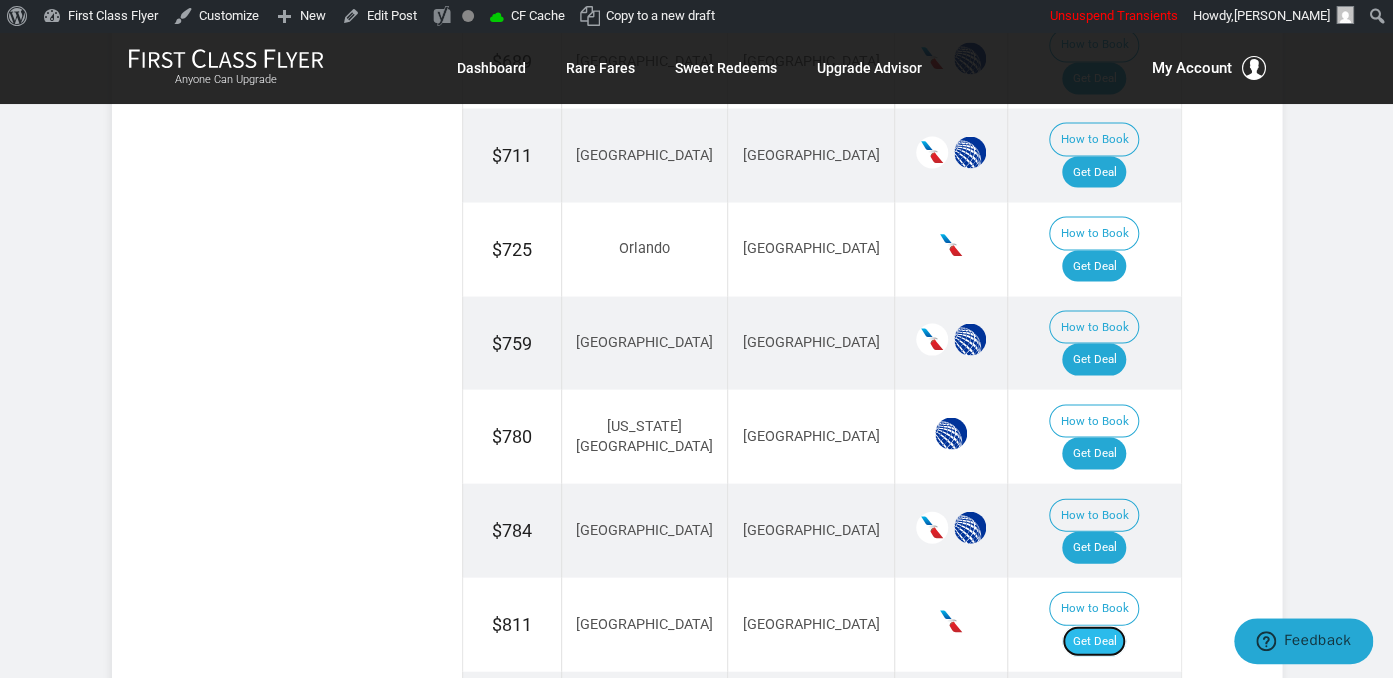 click on "Get Deal" at bounding box center [1094, 641] 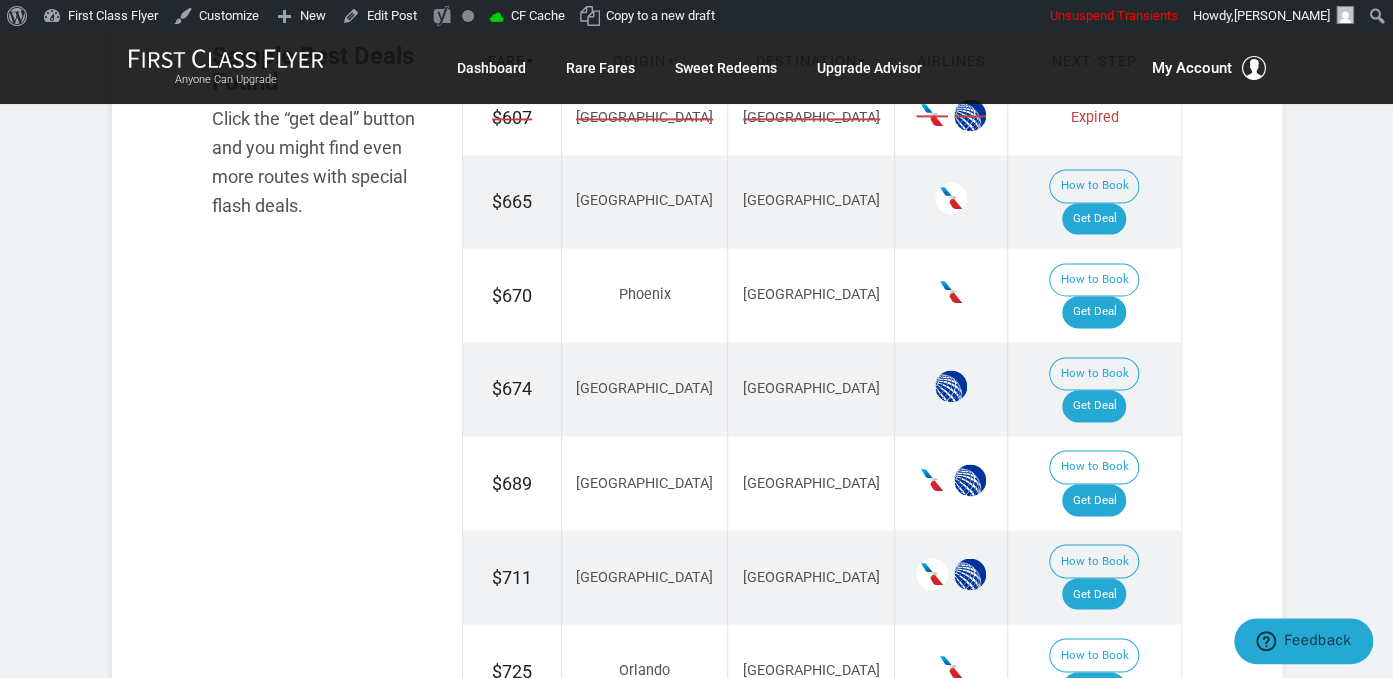scroll, scrollTop: 1161, scrollLeft: 0, axis: vertical 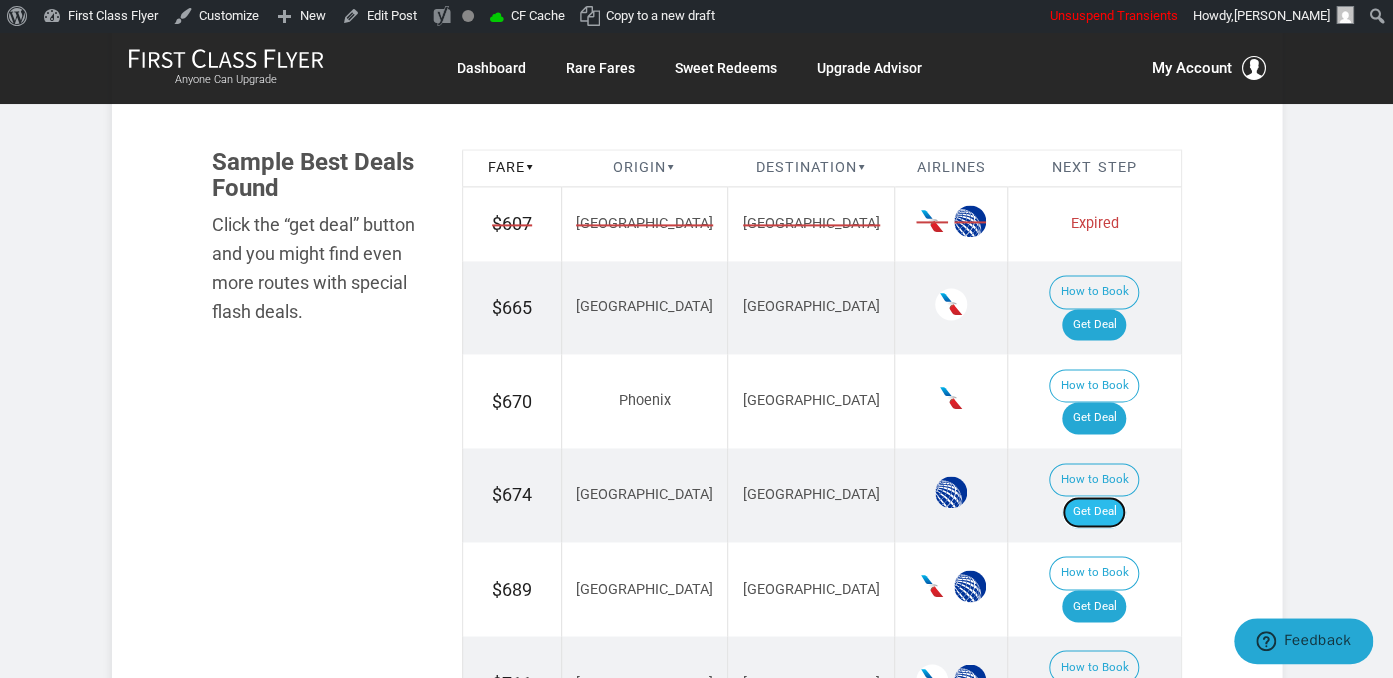 click on "Get Deal" at bounding box center [1094, 512] 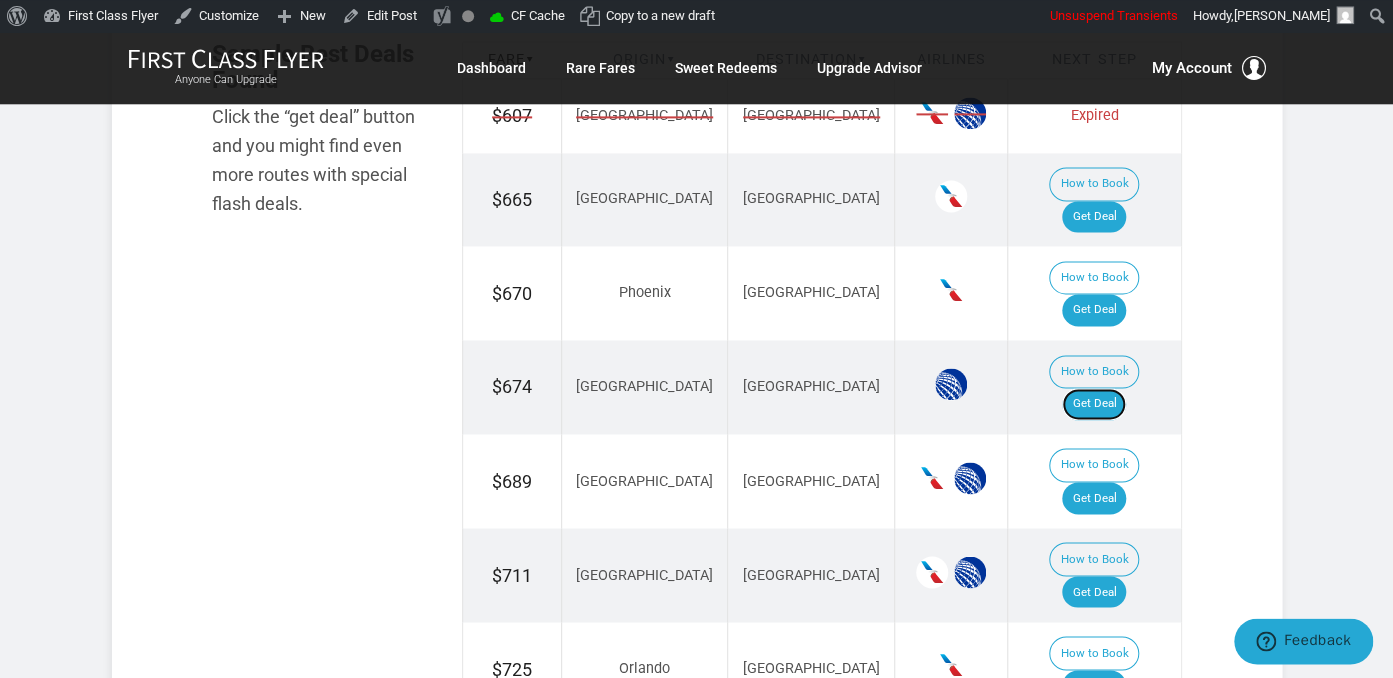 scroll, scrollTop: 1372, scrollLeft: 0, axis: vertical 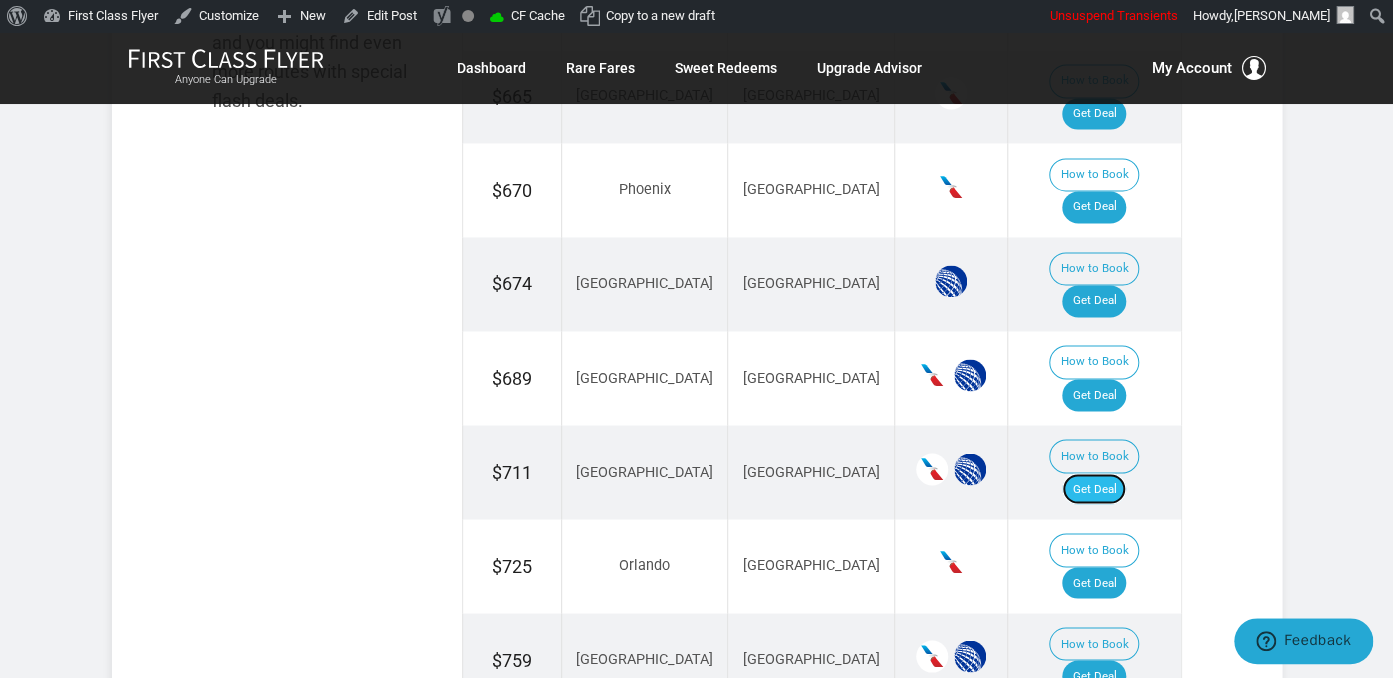 click on "Get Deal" at bounding box center (1094, 489) 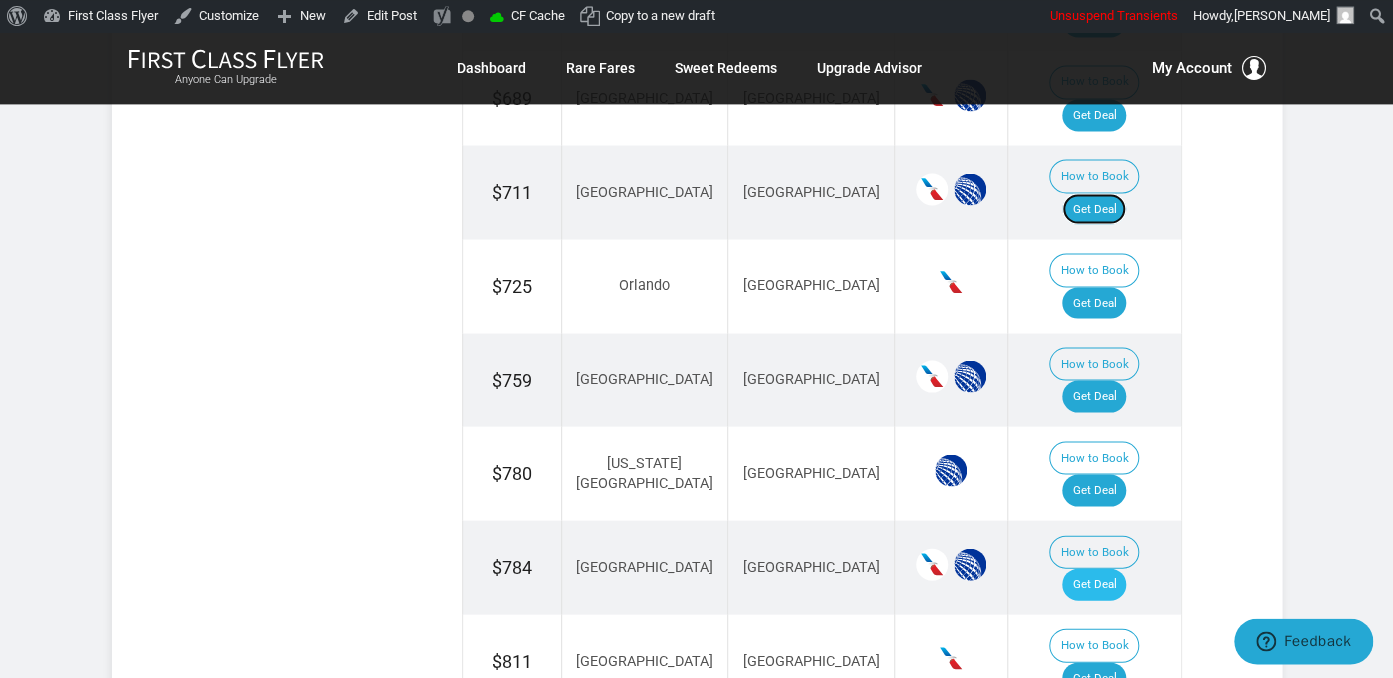 scroll, scrollTop: 1689, scrollLeft: 0, axis: vertical 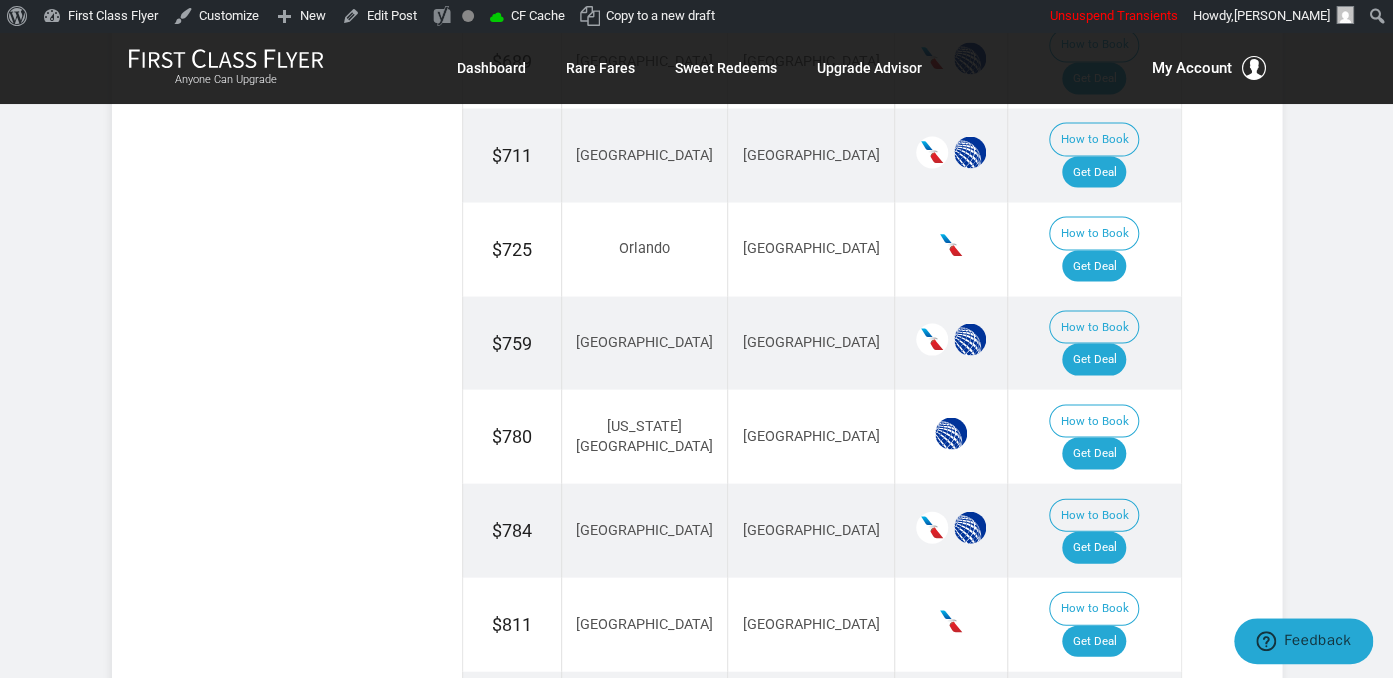 click on "How to Book   Get Deal" at bounding box center (1094, 530) 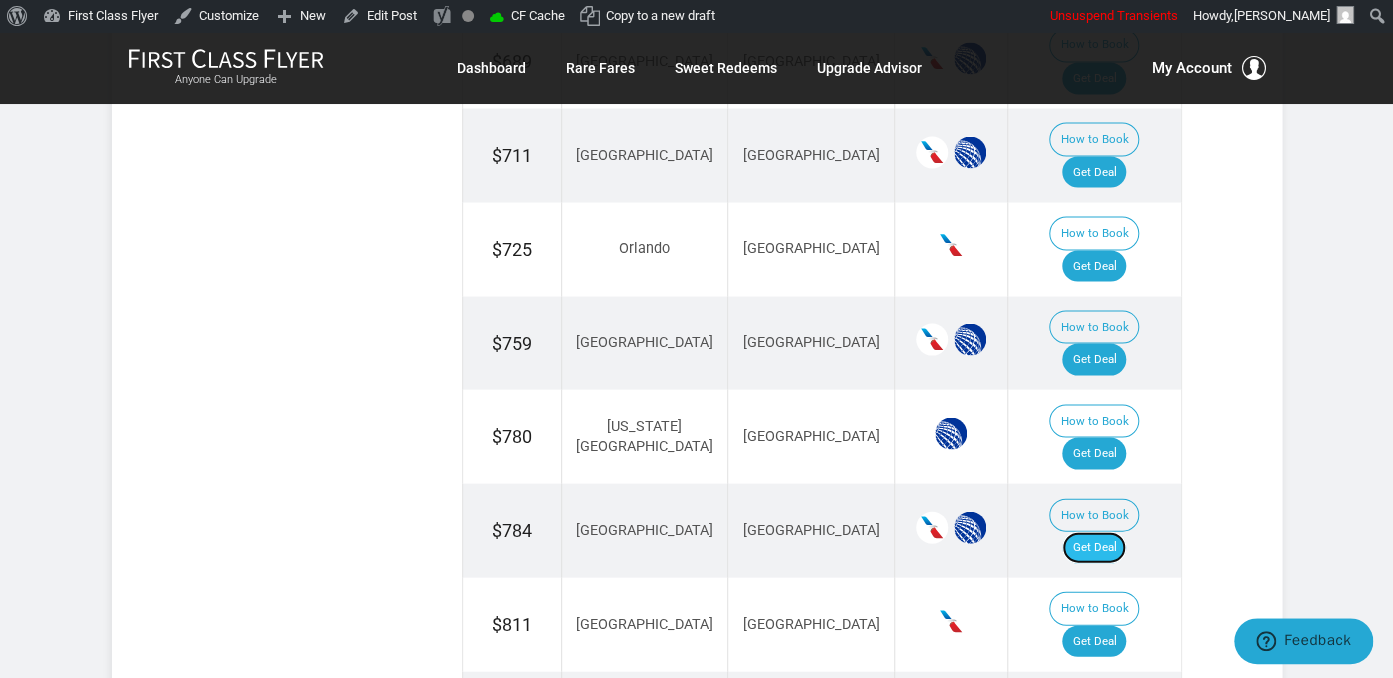 click on "Get Deal" at bounding box center [1094, 547] 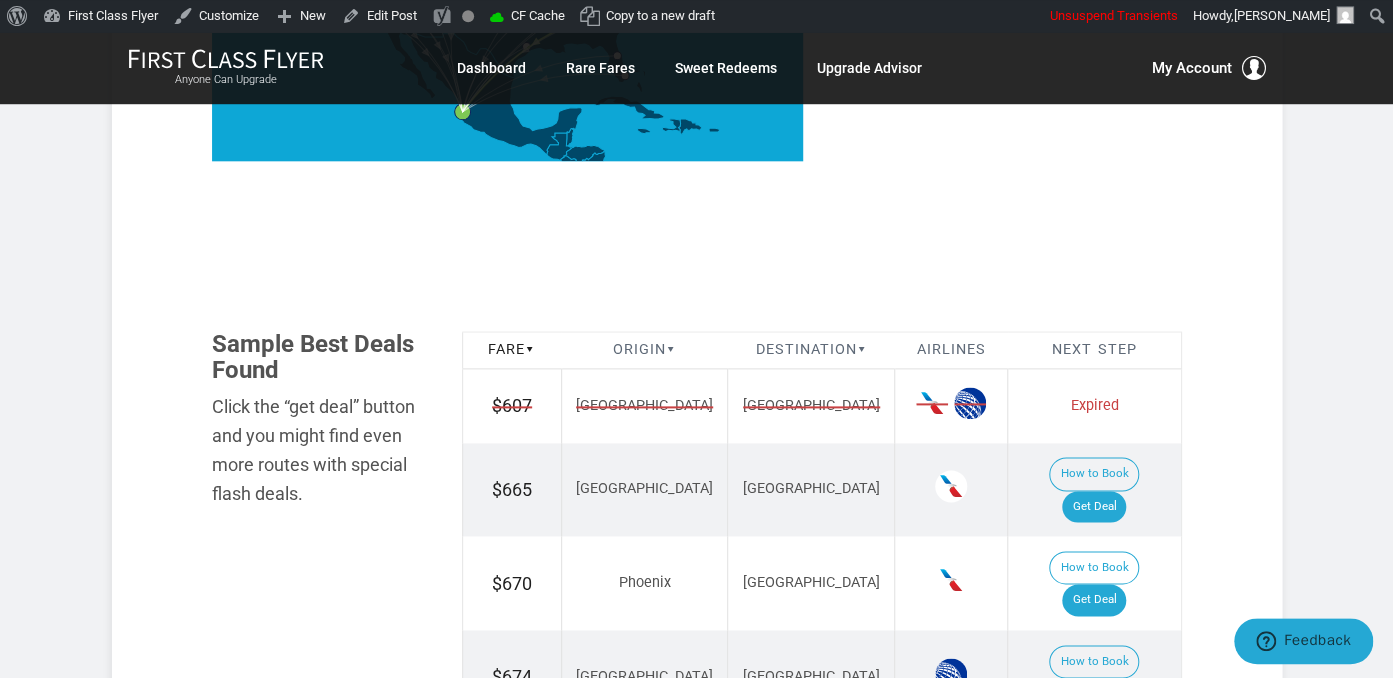 scroll, scrollTop: 950, scrollLeft: 0, axis: vertical 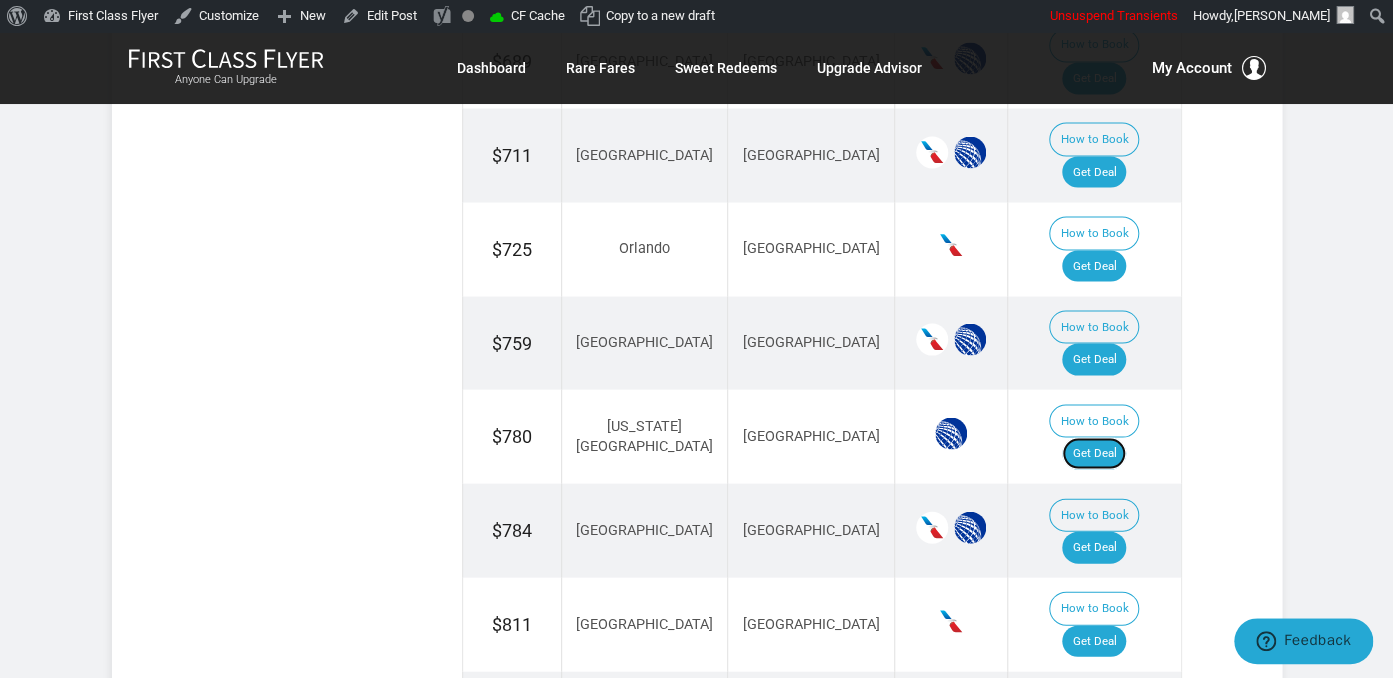 click on "Get Deal" at bounding box center [1094, 453] 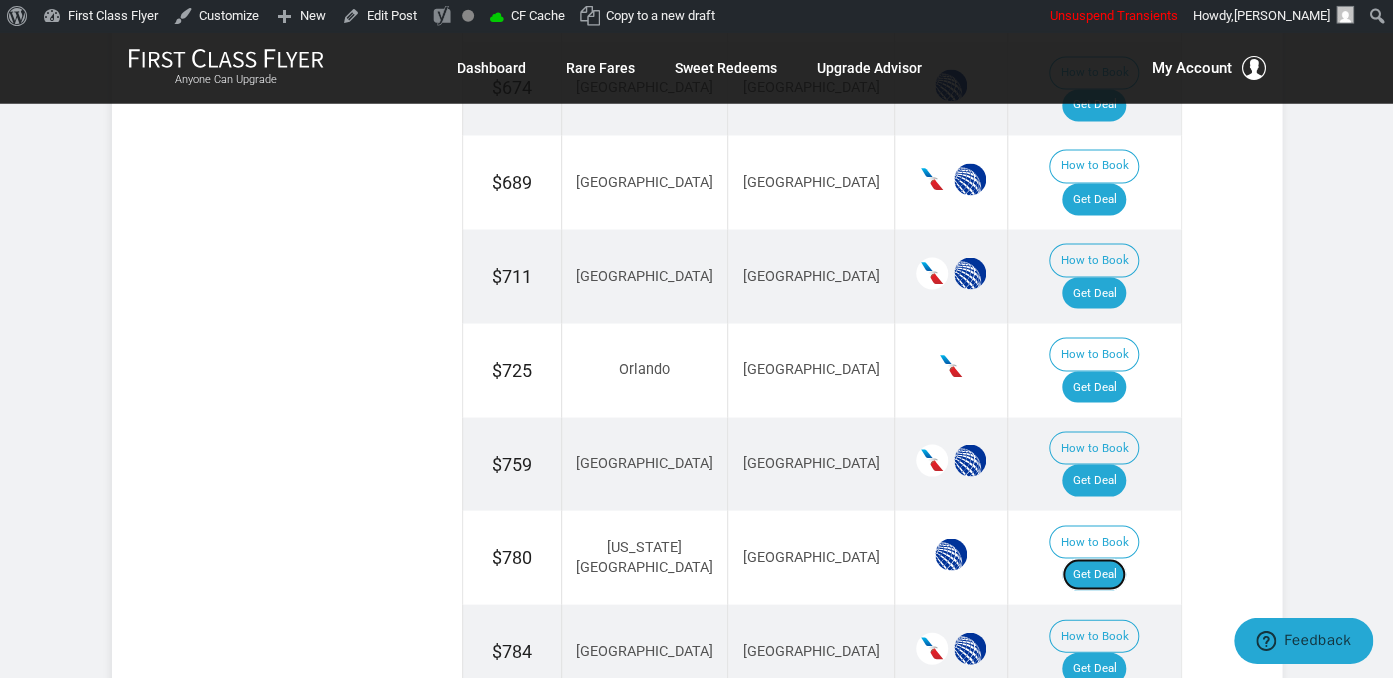 scroll, scrollTop: 1478, scrollLeft: 0, axis: vertical 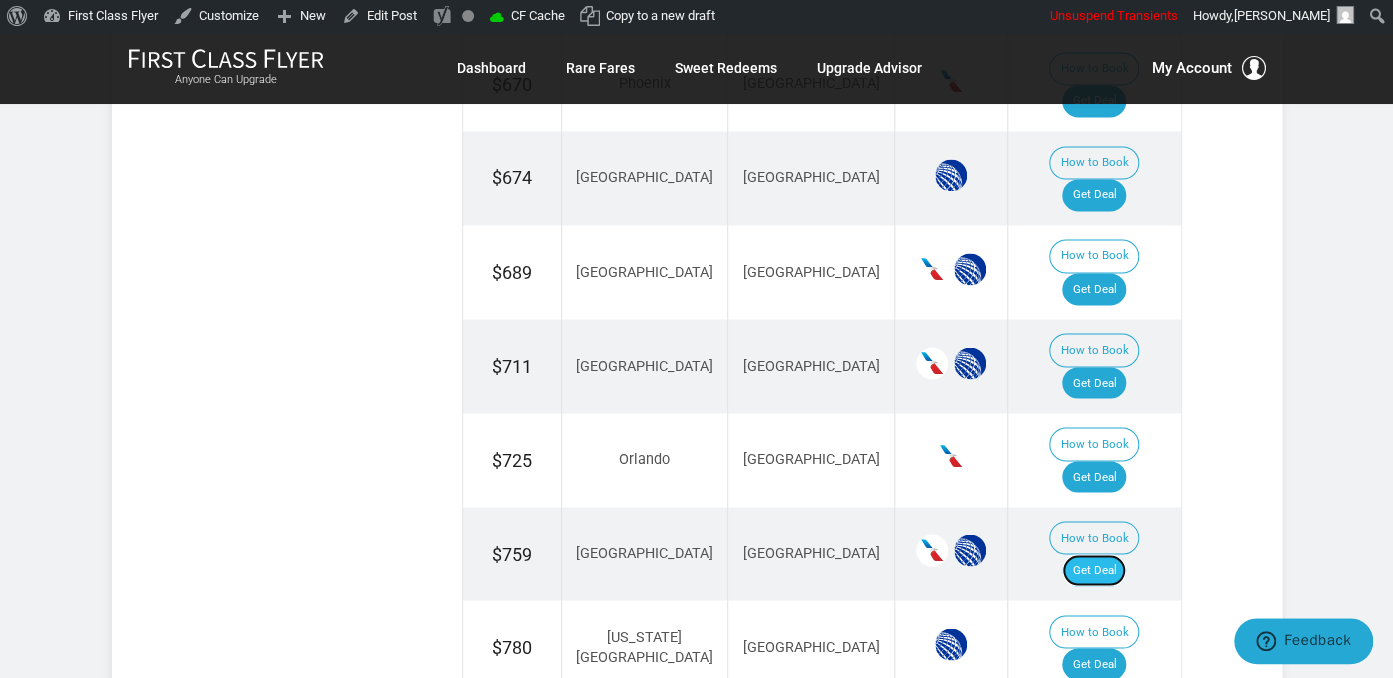 click on "Get Deal" at bounding box center [1094, 570] 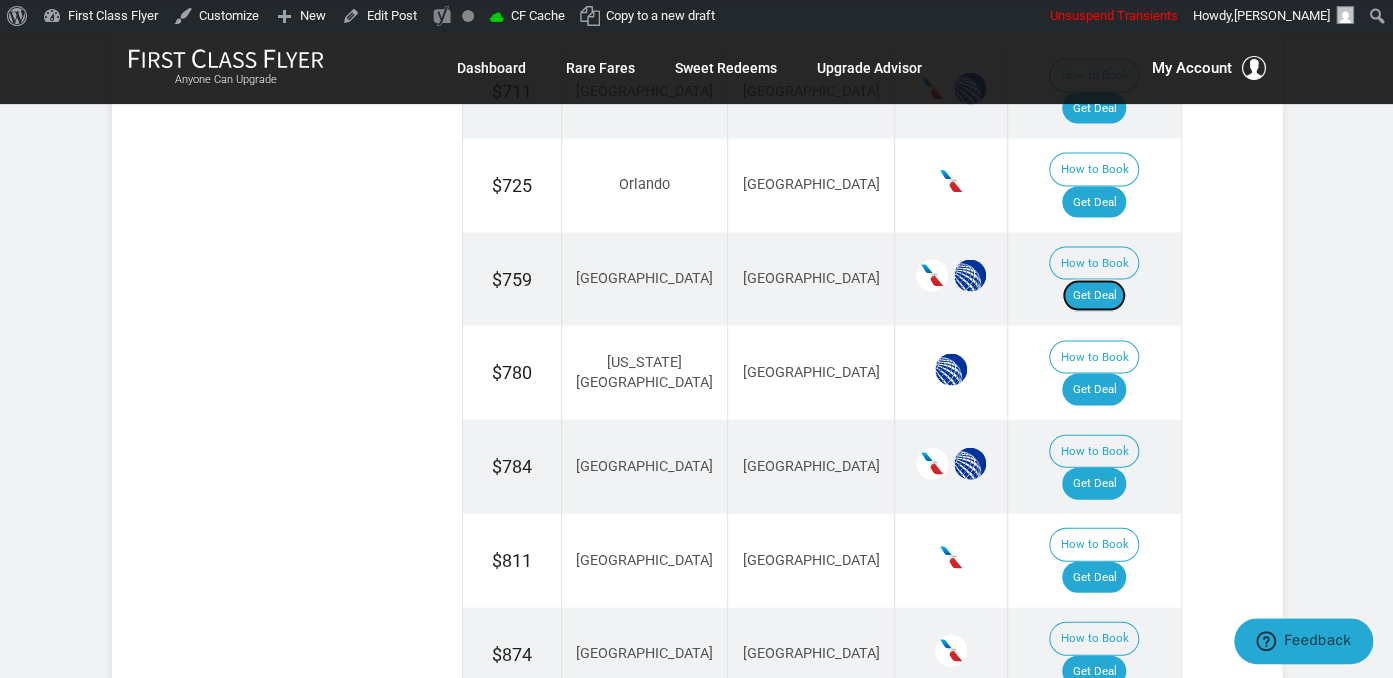 scroll, scrollTop: 1795, scrollLeft: 0, axis: vertical 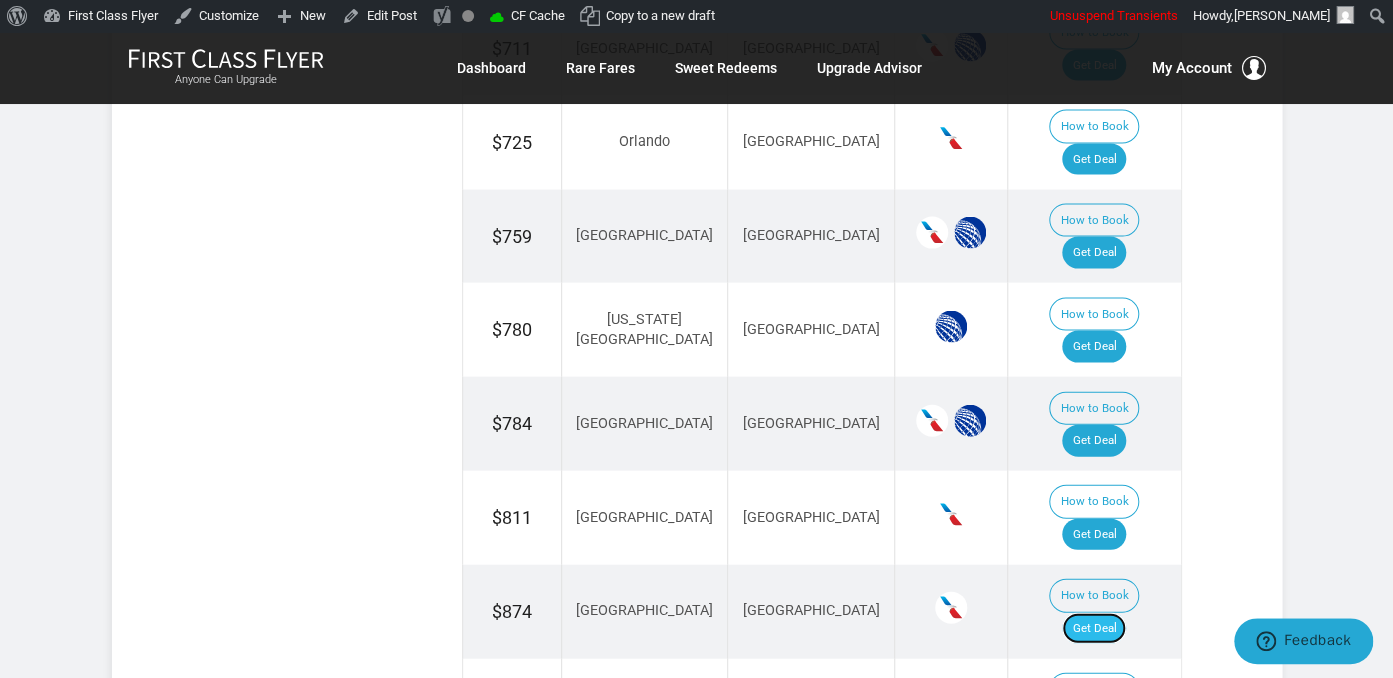 click on "Get Deal" at bounding box center [1094, 629] 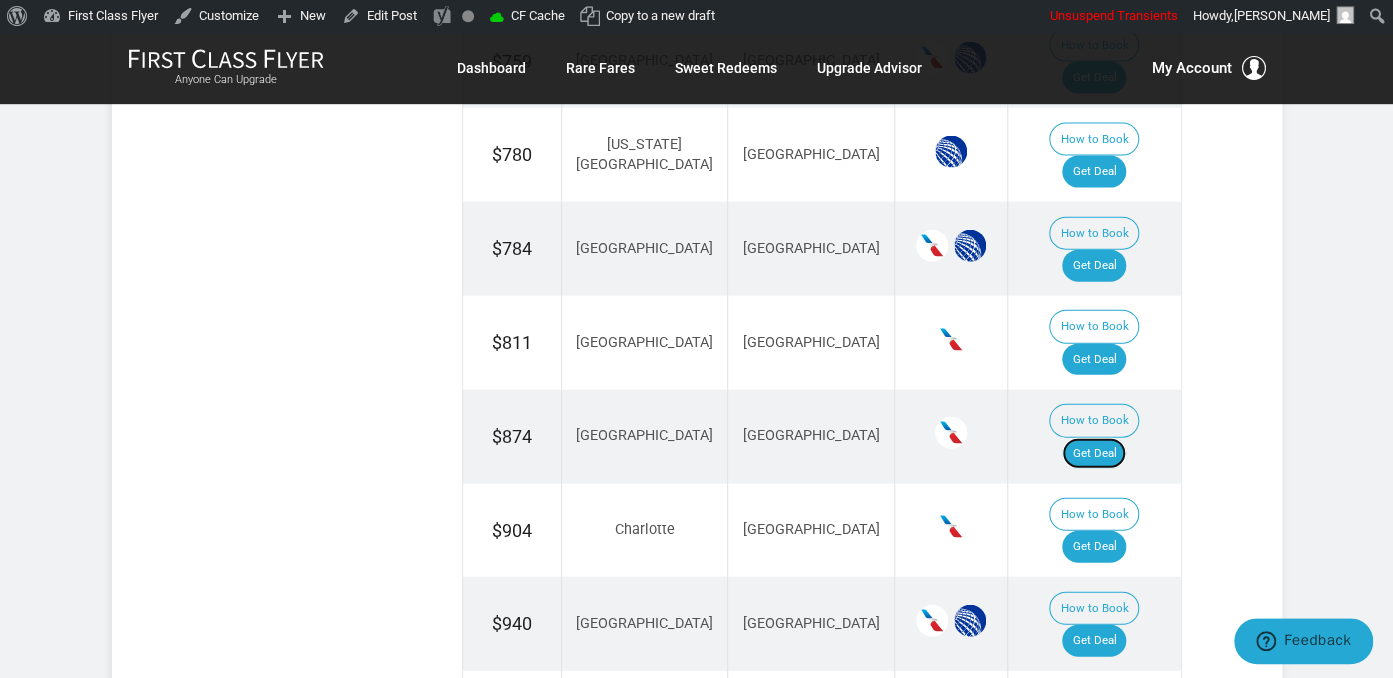 scroll, scrollTop: 2006, scrollLeft: 0, axis: vertical 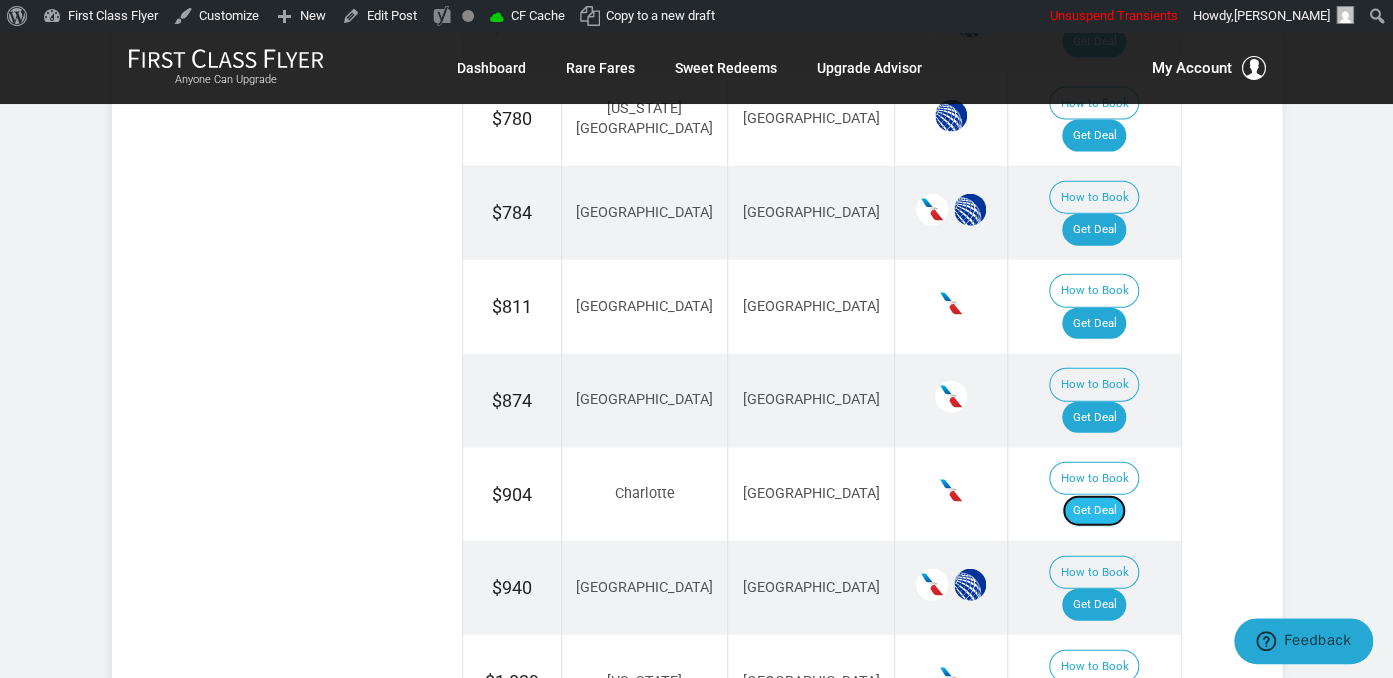 click on "Get Deal" at bounding box center [1094, 511] 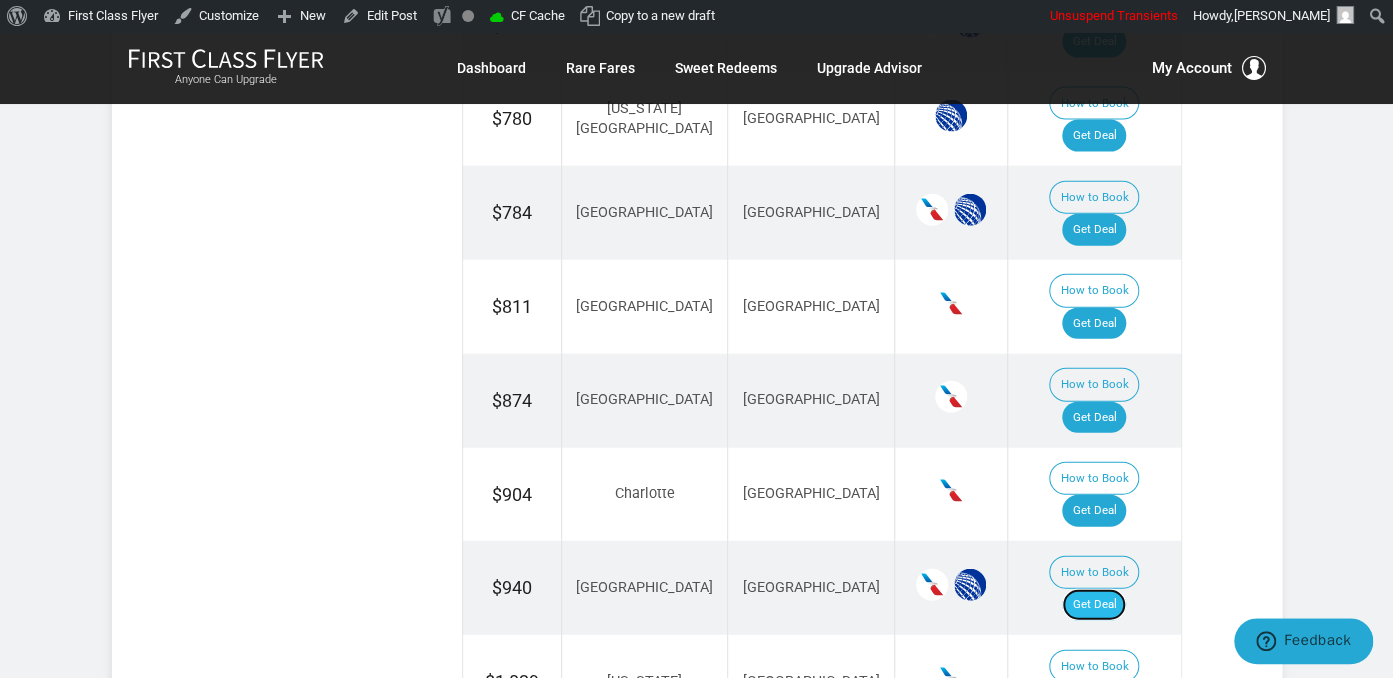 click on "Get Deal" at bounding box center (1094, 605) 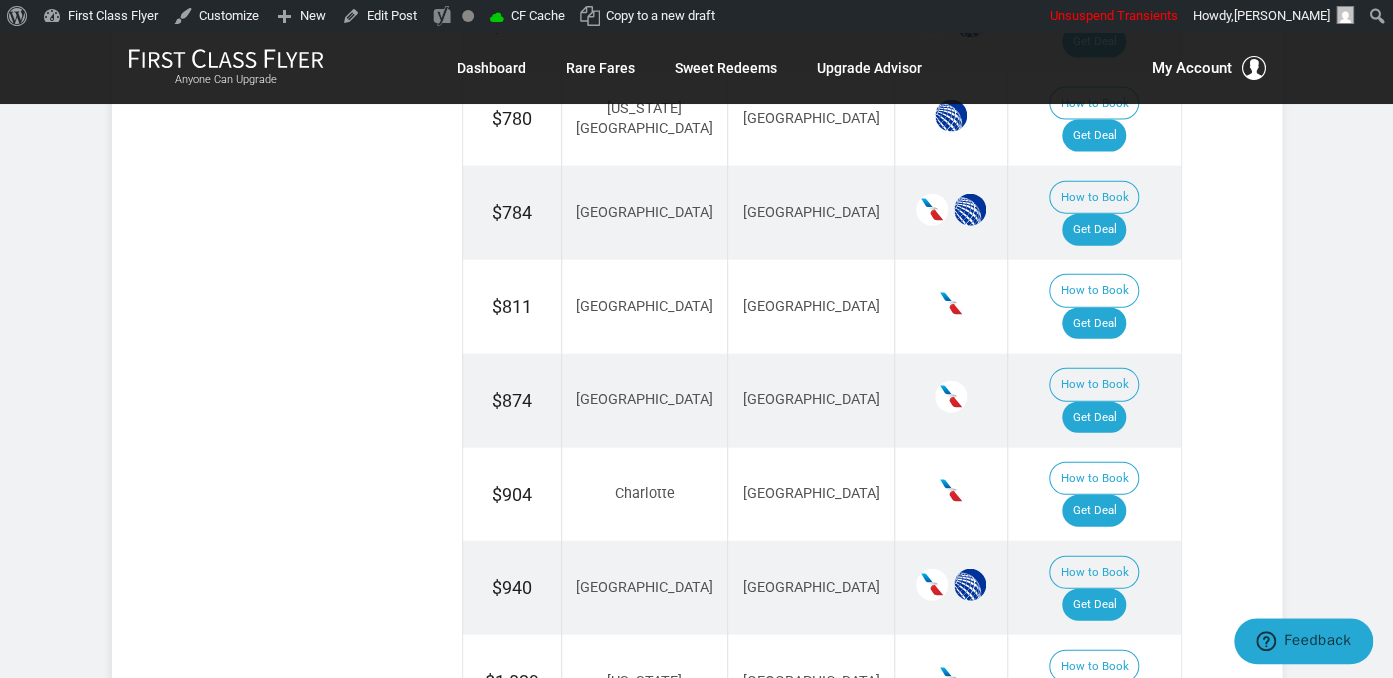 click on "Get Deal" at bounding box center [1094, 699] 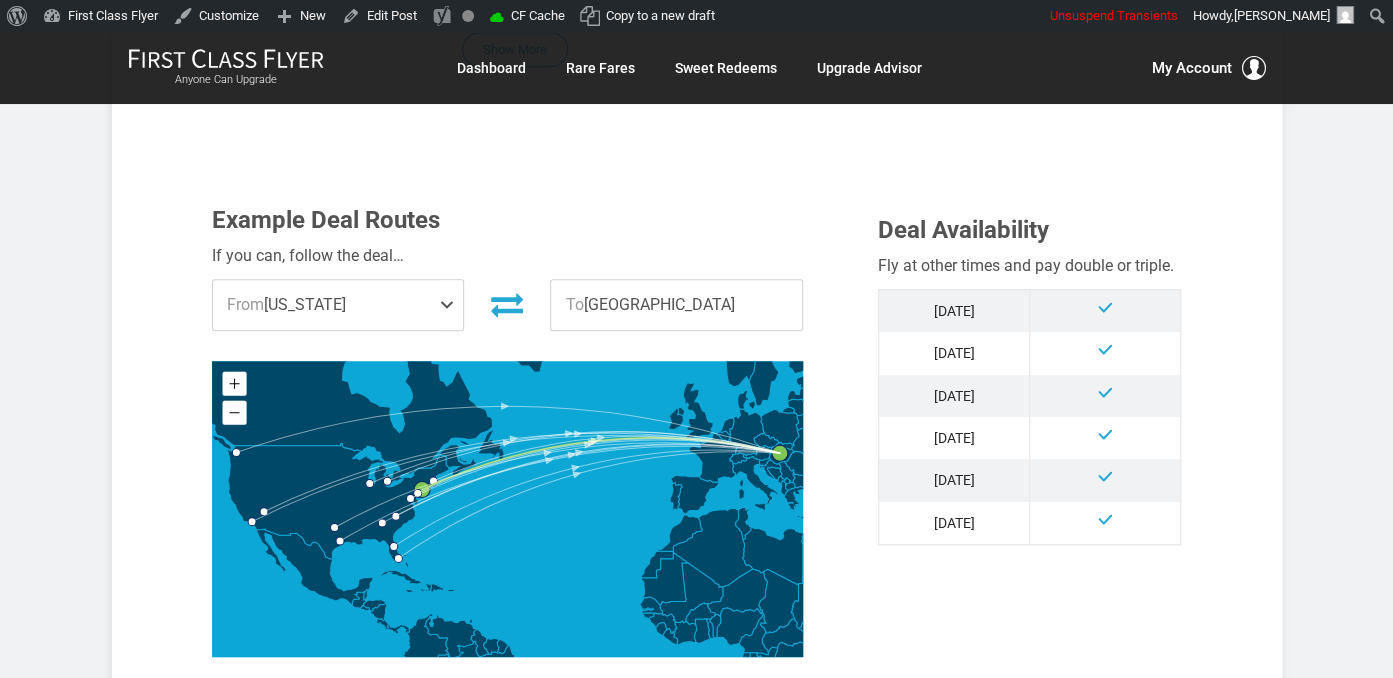 scroll, scrollTop: 1116, scrollLeft: 0, axis: vertical 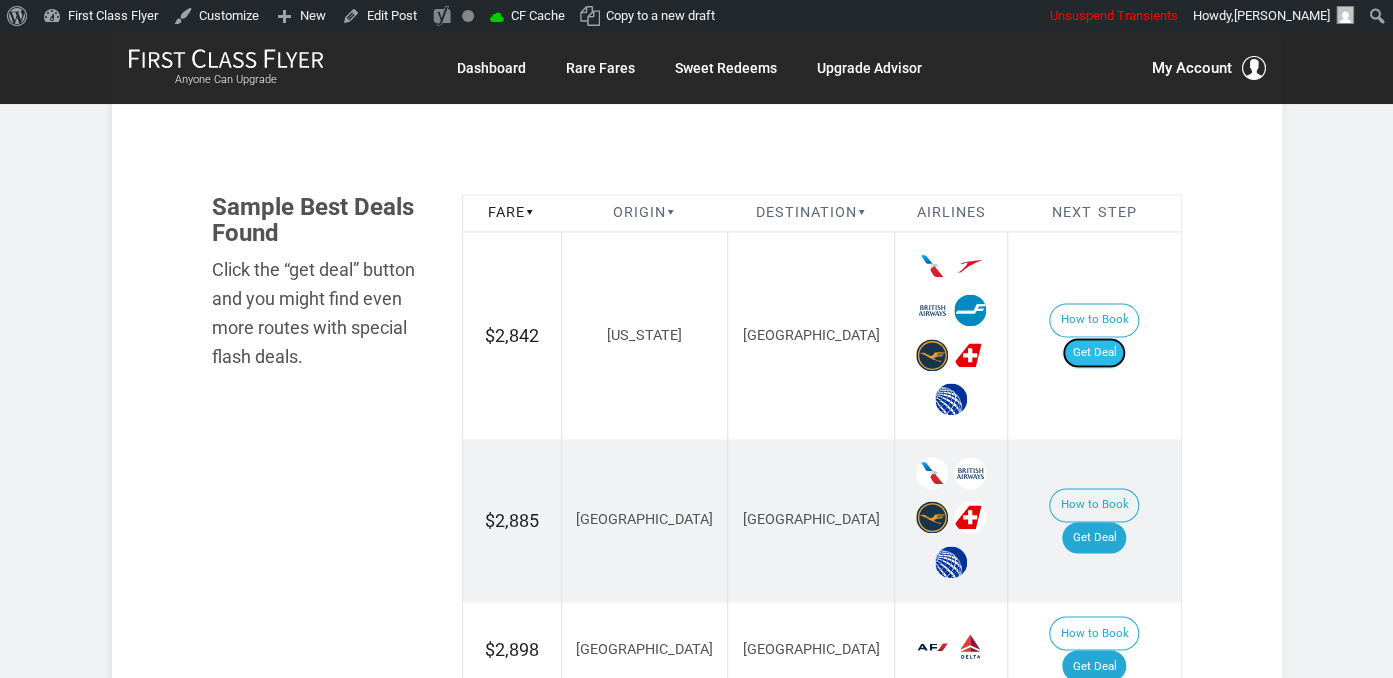 click on "Get Deal" at bounding box center (1094, 353) 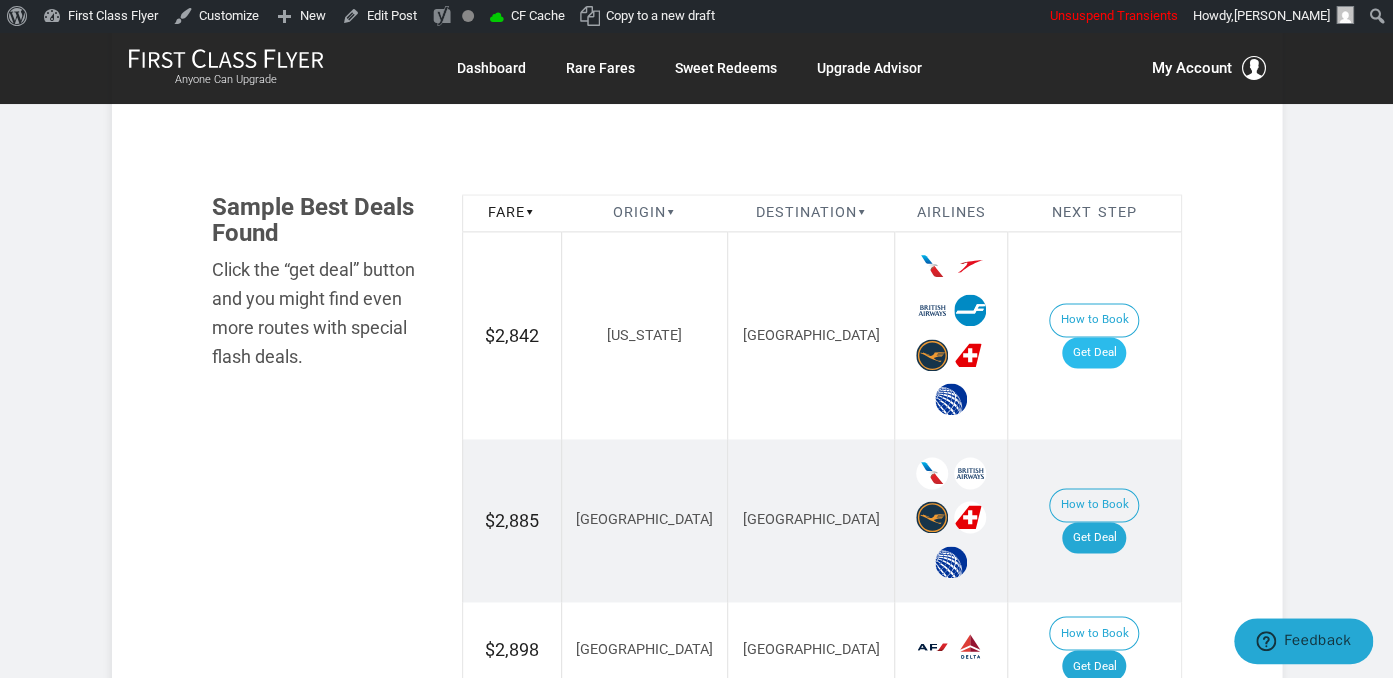 scroll, scrollTop: 0, scrollLeft: 0, axis: both 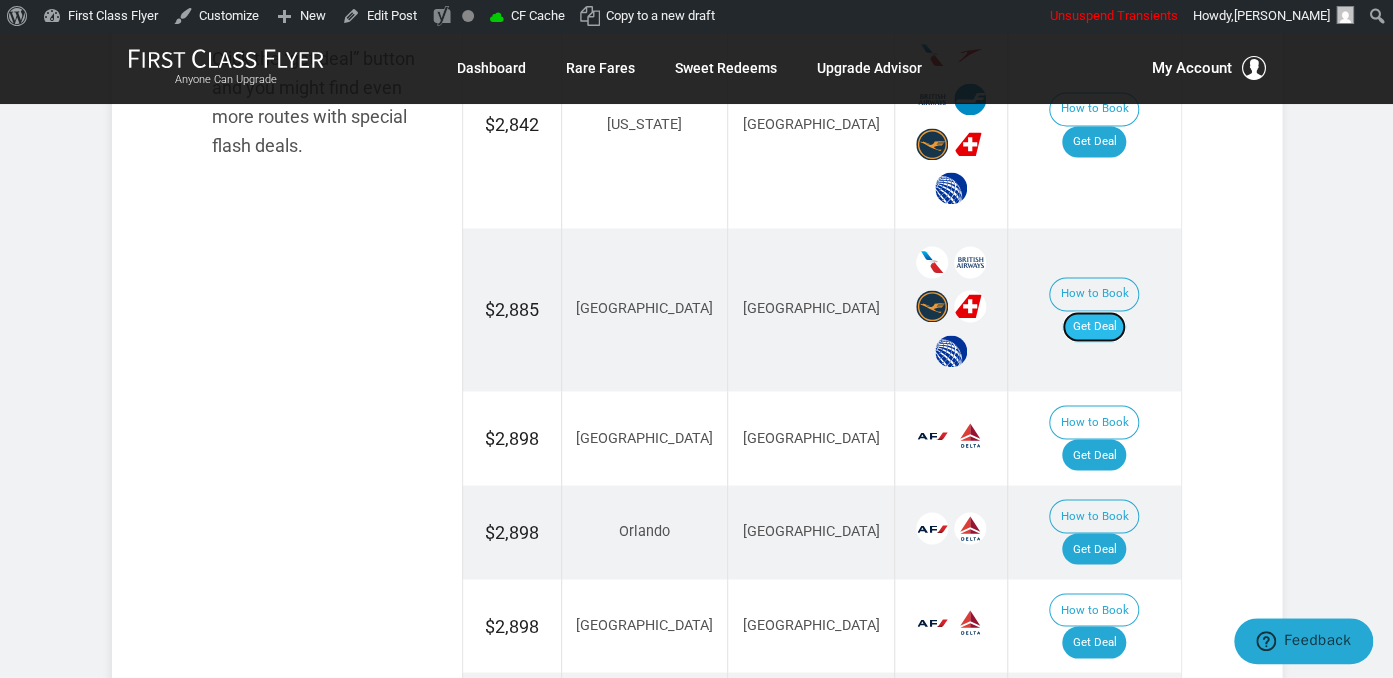 click on "Get Deal" at bounding box center [1094, 327] 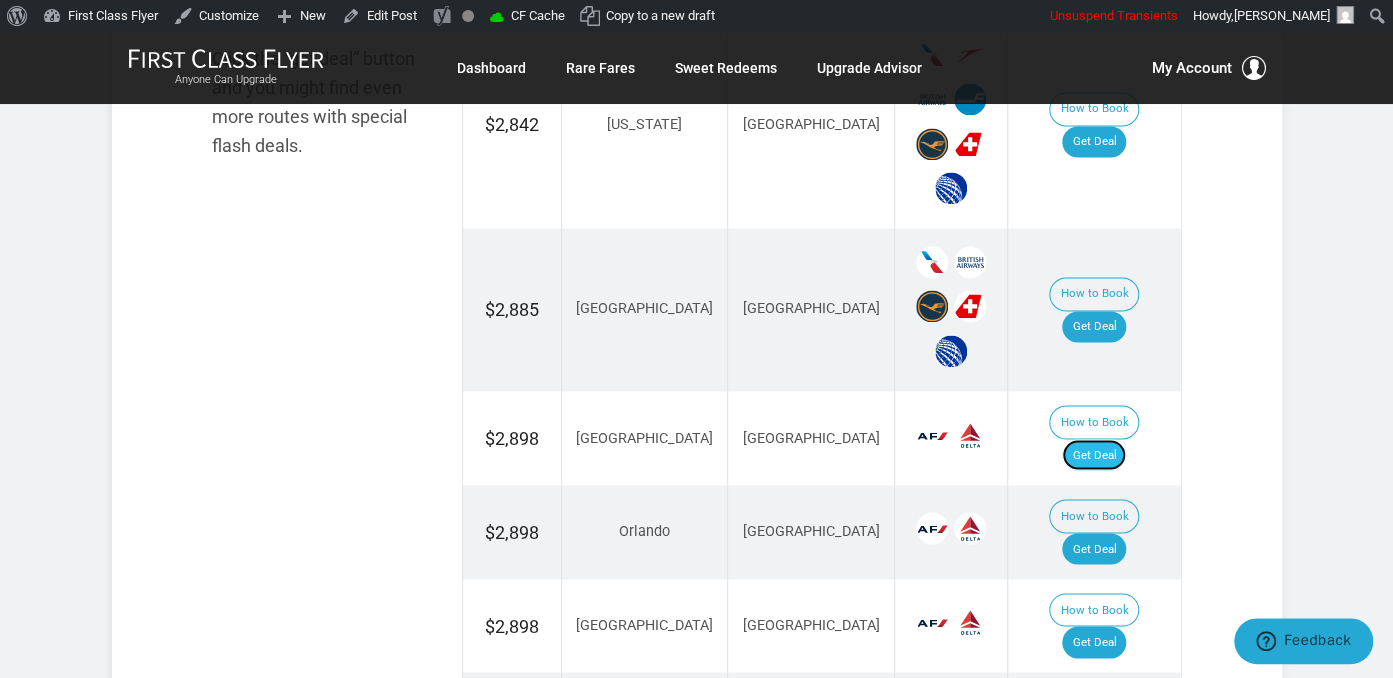 click on "Get Deal" at bounding box center (1094, 455) 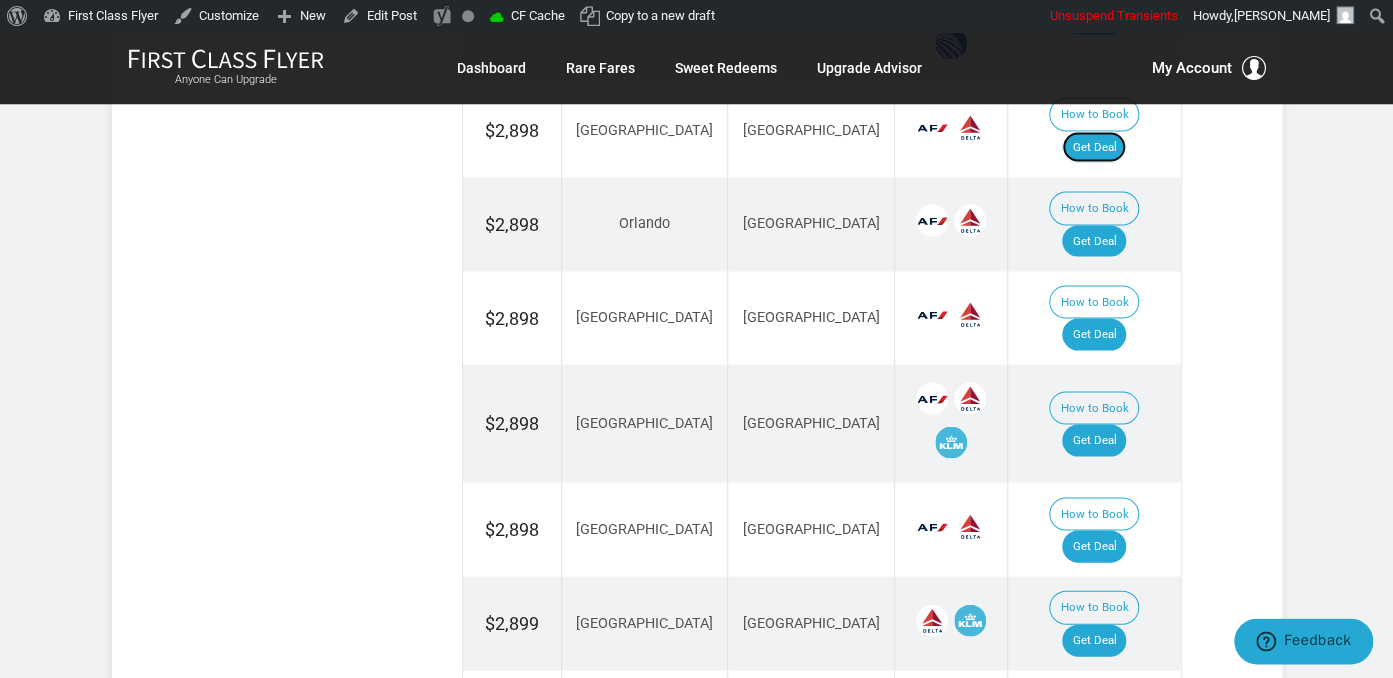 scroll, scrollTop: 1644, scrollLeft: 0, axis: vertical 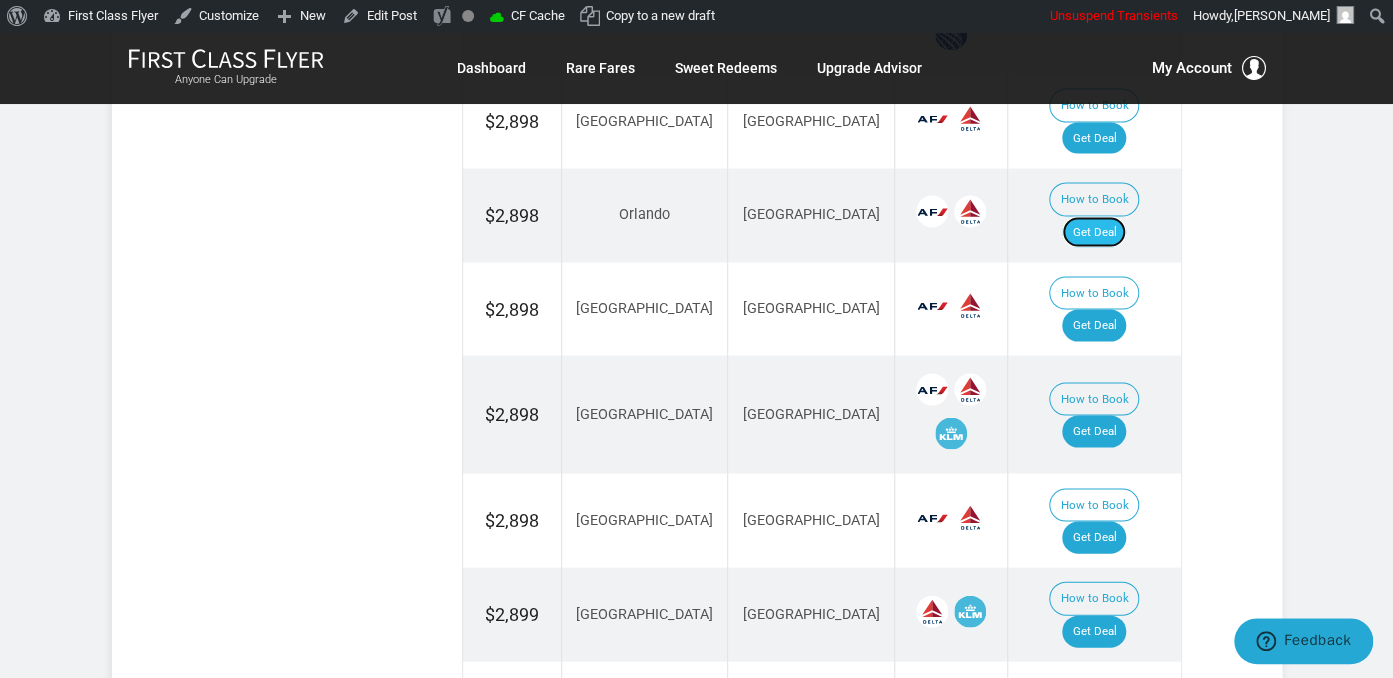 drag, startPoint x: 1118, startPoint y: 166, endPoint x: 1137, endPoint y: 179, distance: 23.021729 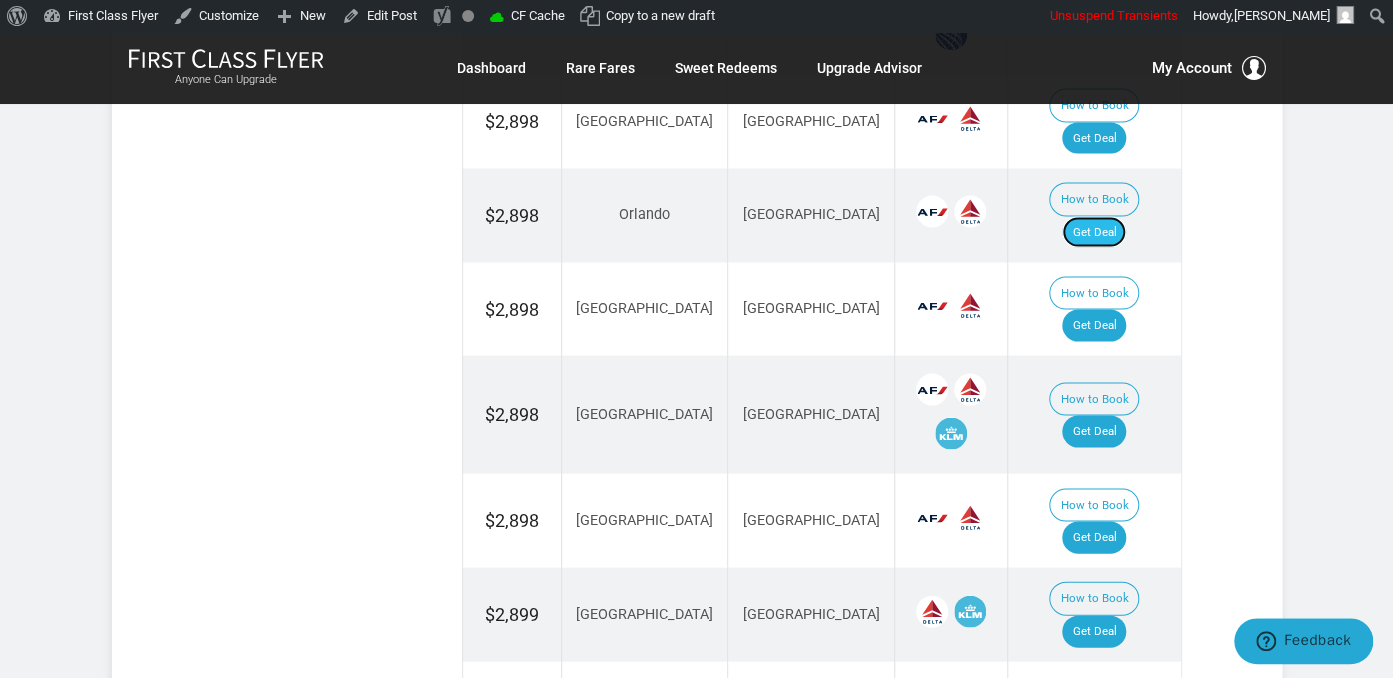 click on "Get Deal" at bounding box center [1094, 232] 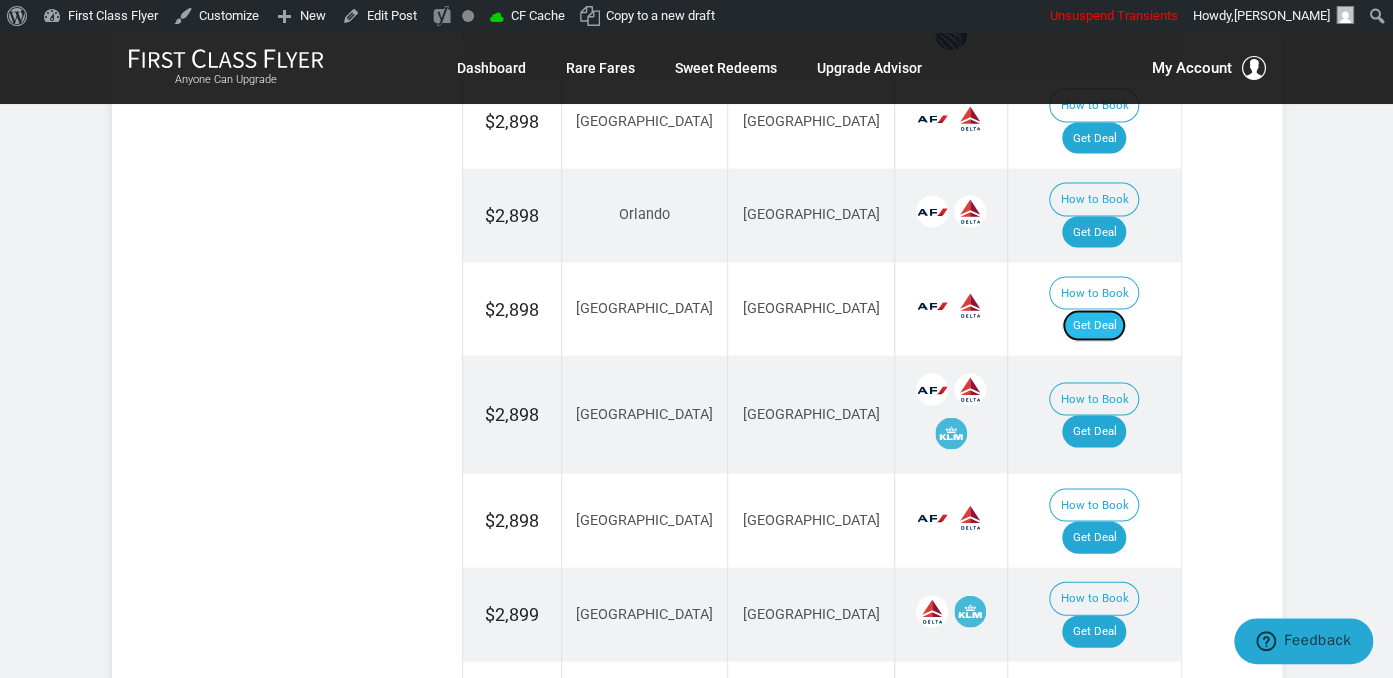 click on "Get Deal" at bounding box center [1094, 325] 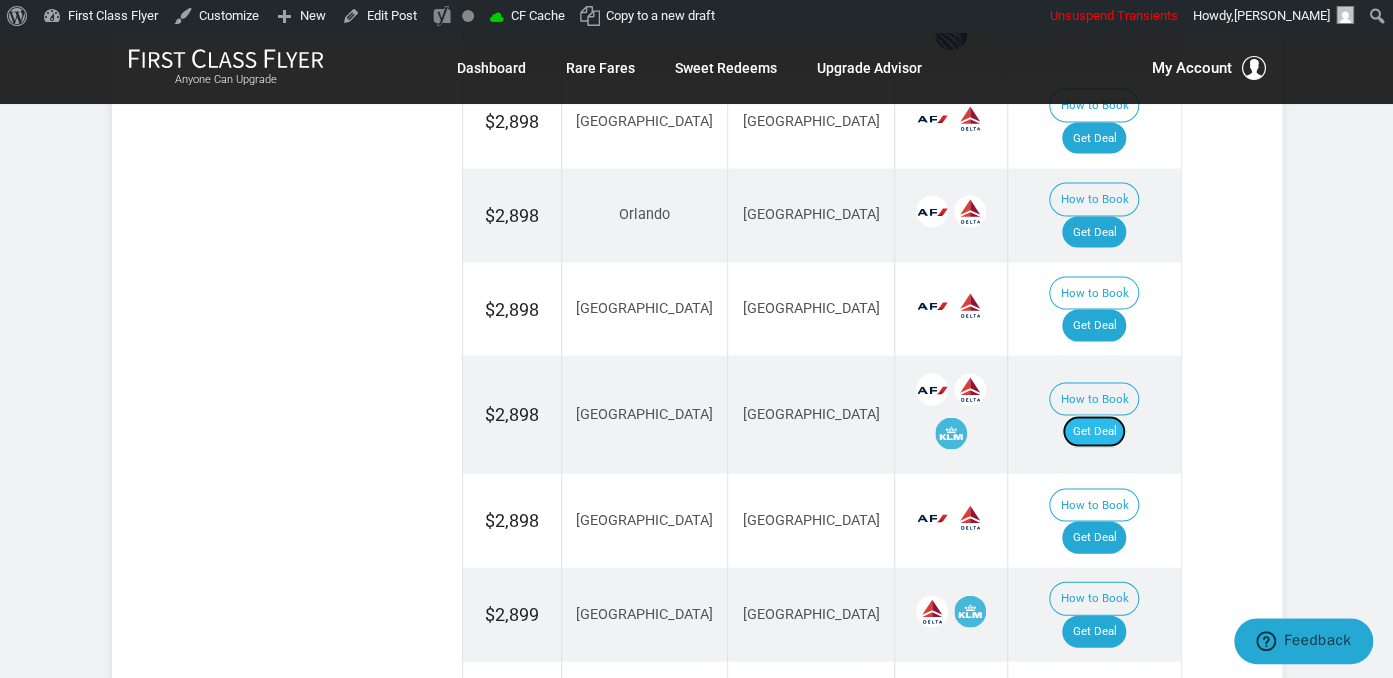 click on "Get Deal" at bounding box center (1094, 431) 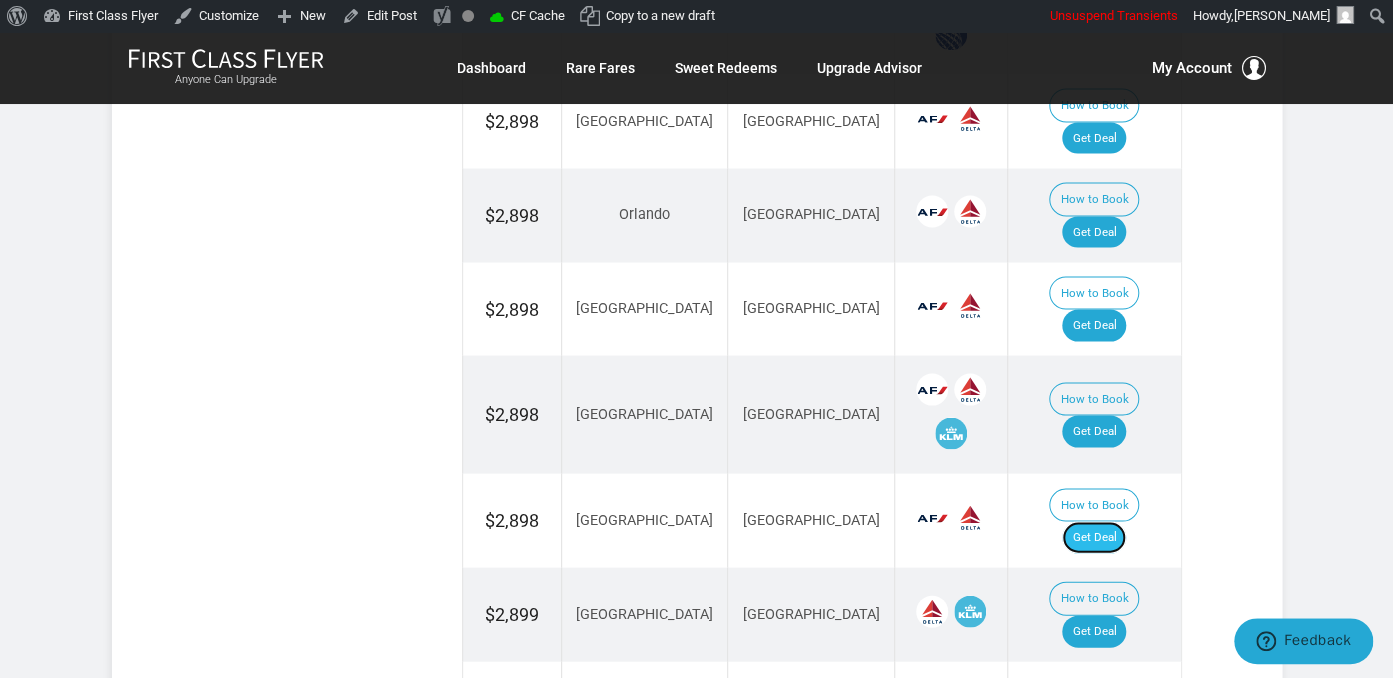 click on "Get Deal" at bounding box center [1094, 537] 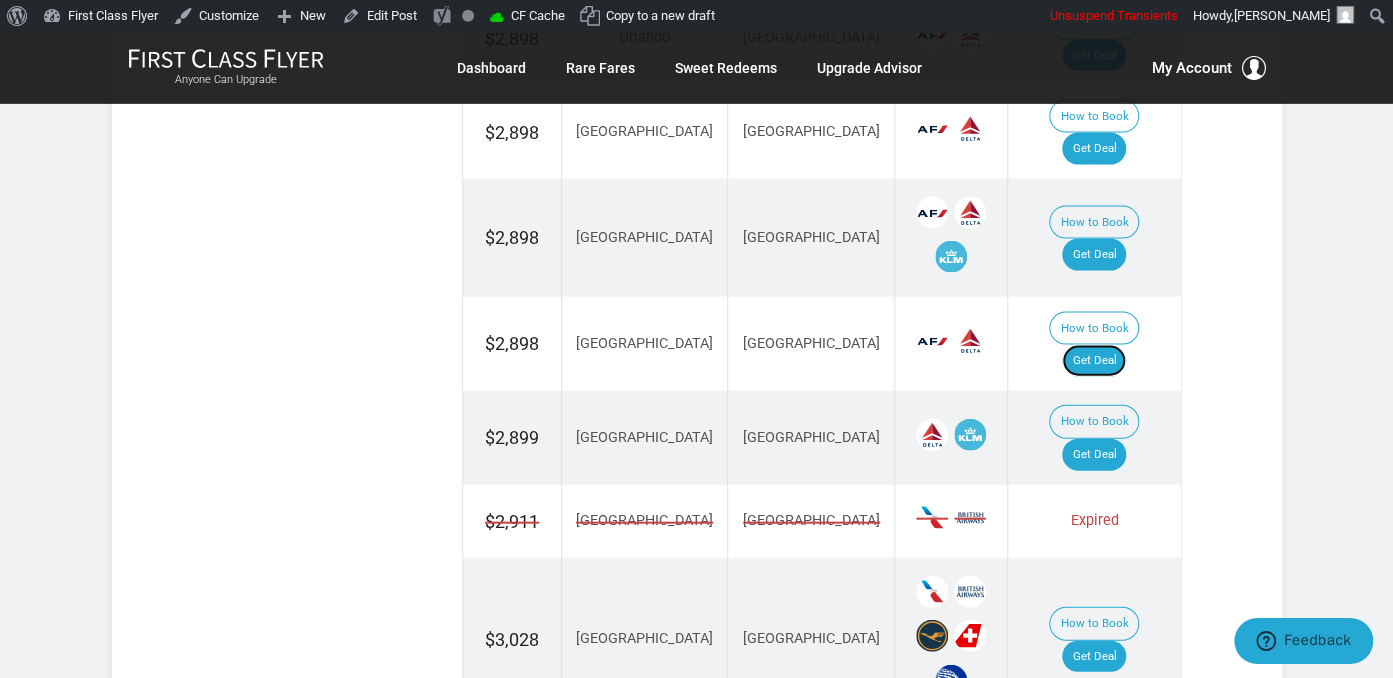 scroll, scrollTop: 1855, scrollLeft: 0, axis: vertical 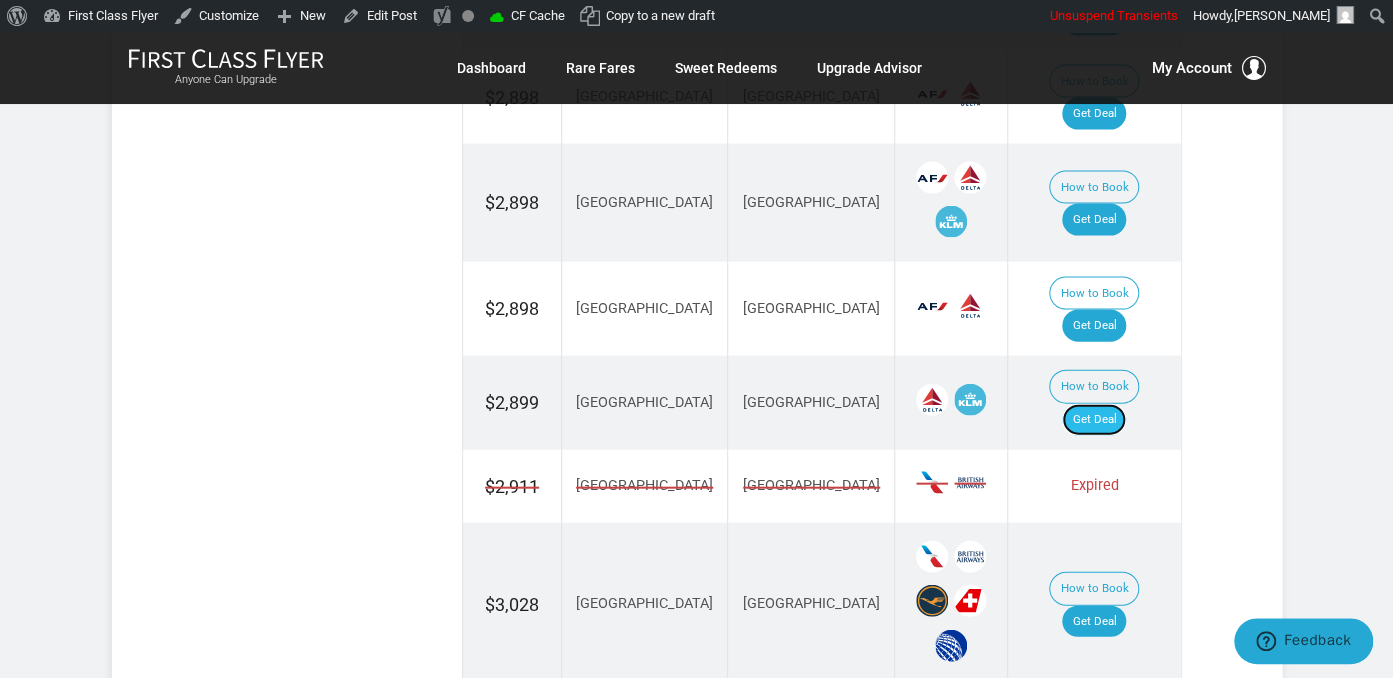 click on "Get Deal" at bounding box center [1094, 420] 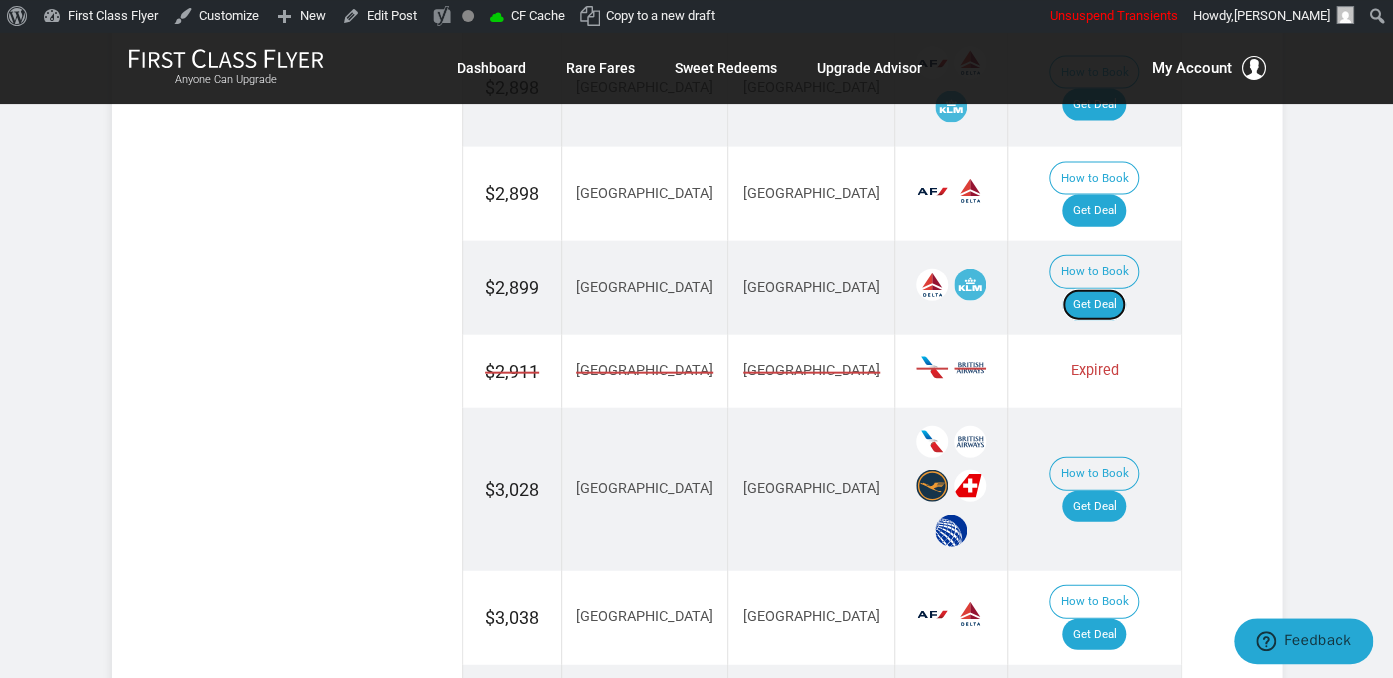 scroll, scrollTop: 2067, scrollLeft: 0, axis: vertical 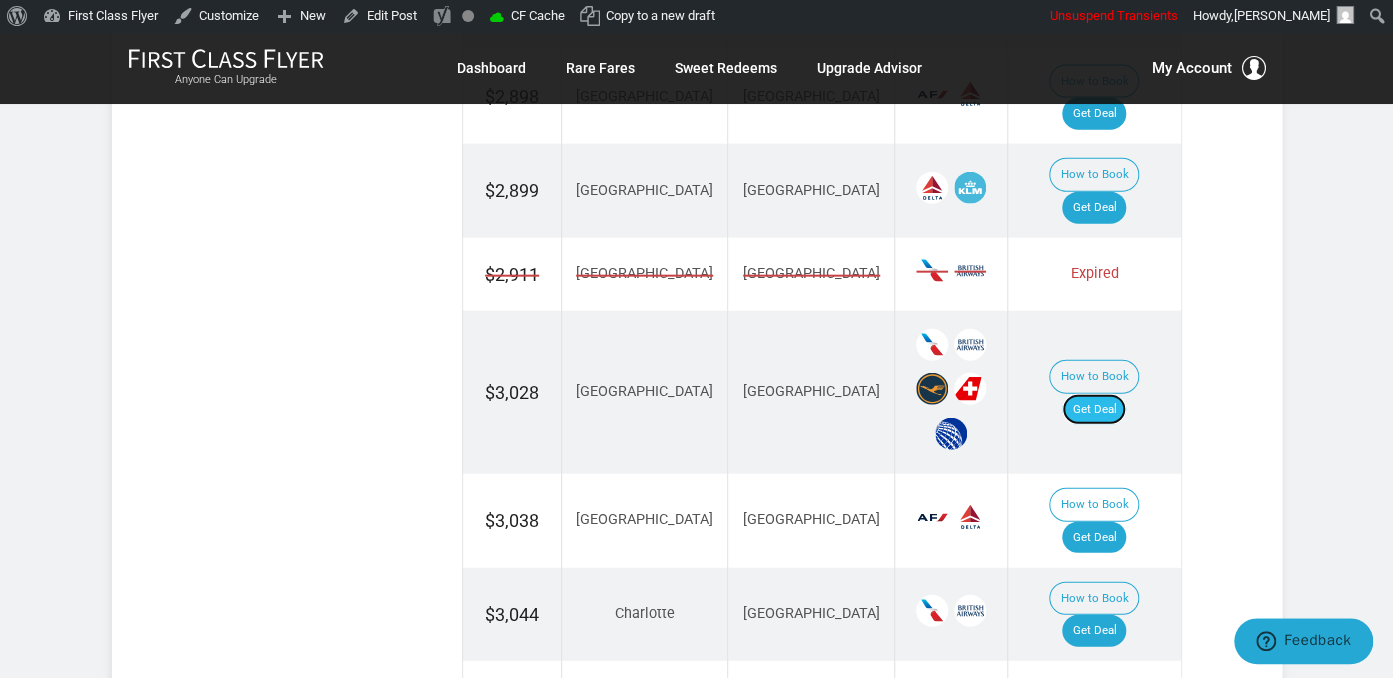 click on "Get Deal" at bounding box center (1094, 410) 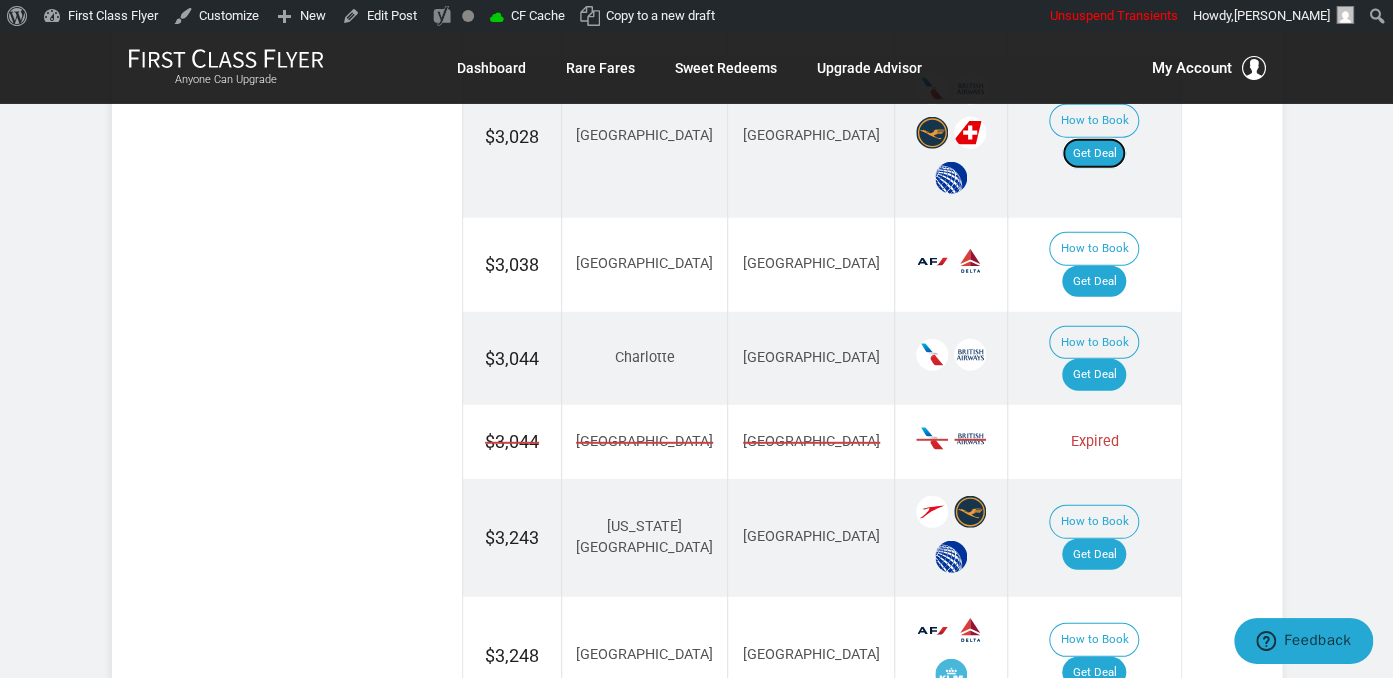 scroll, scrollTop: 2383, scrollLeft: 0, axis: vertical 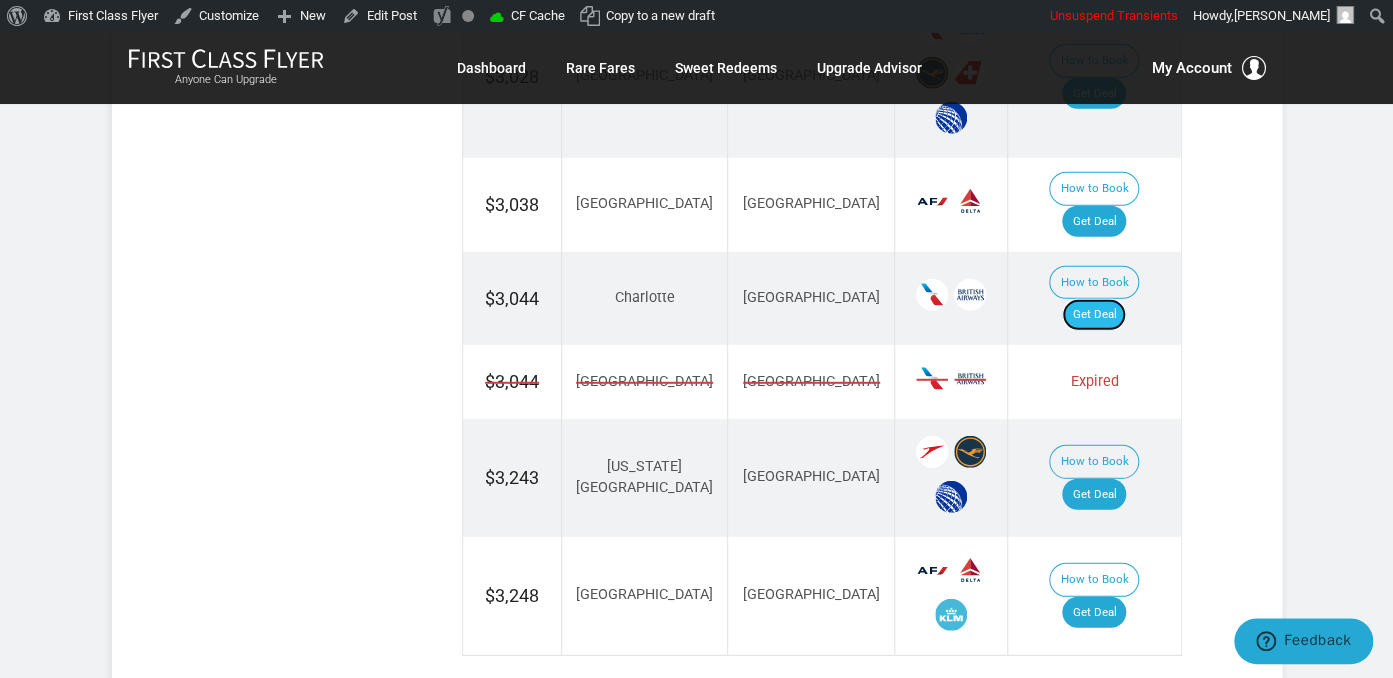 click on "Get Deal" at bounding box center [1094, 315] 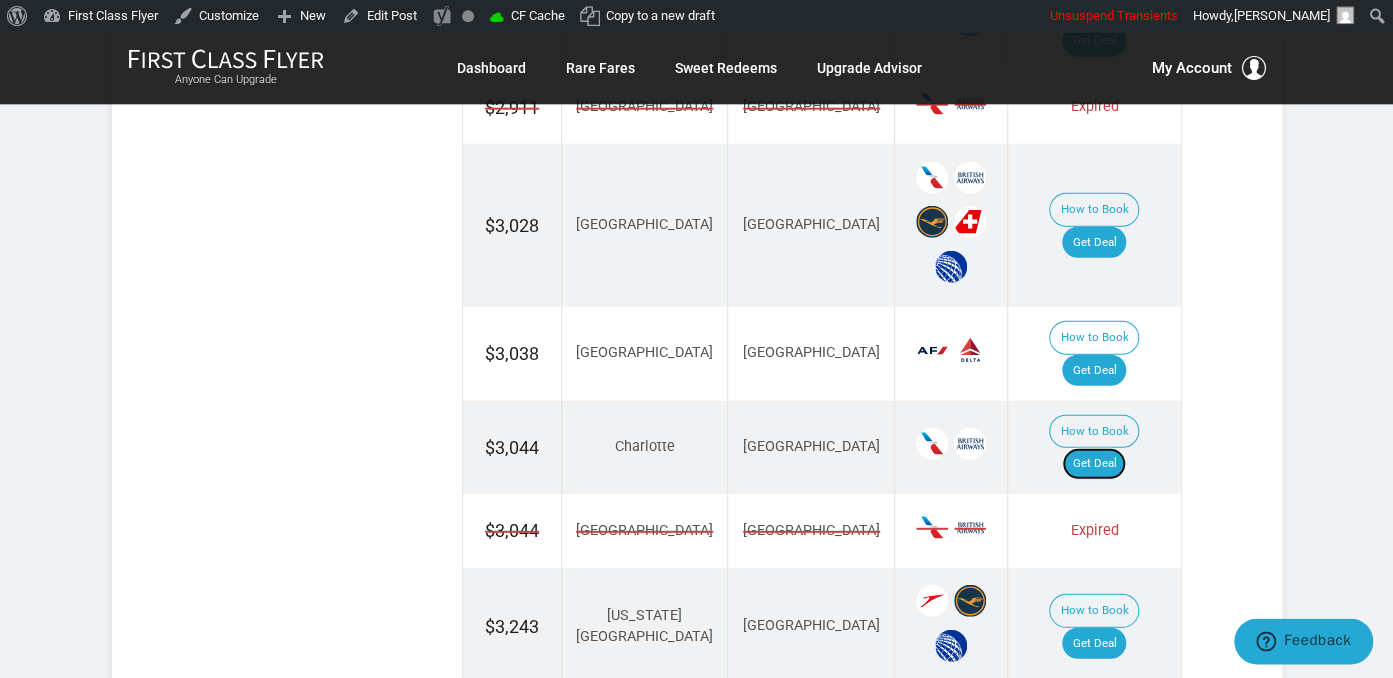 scroll, scrollTop: 1961, scrollLeft: 0, axis: vertical 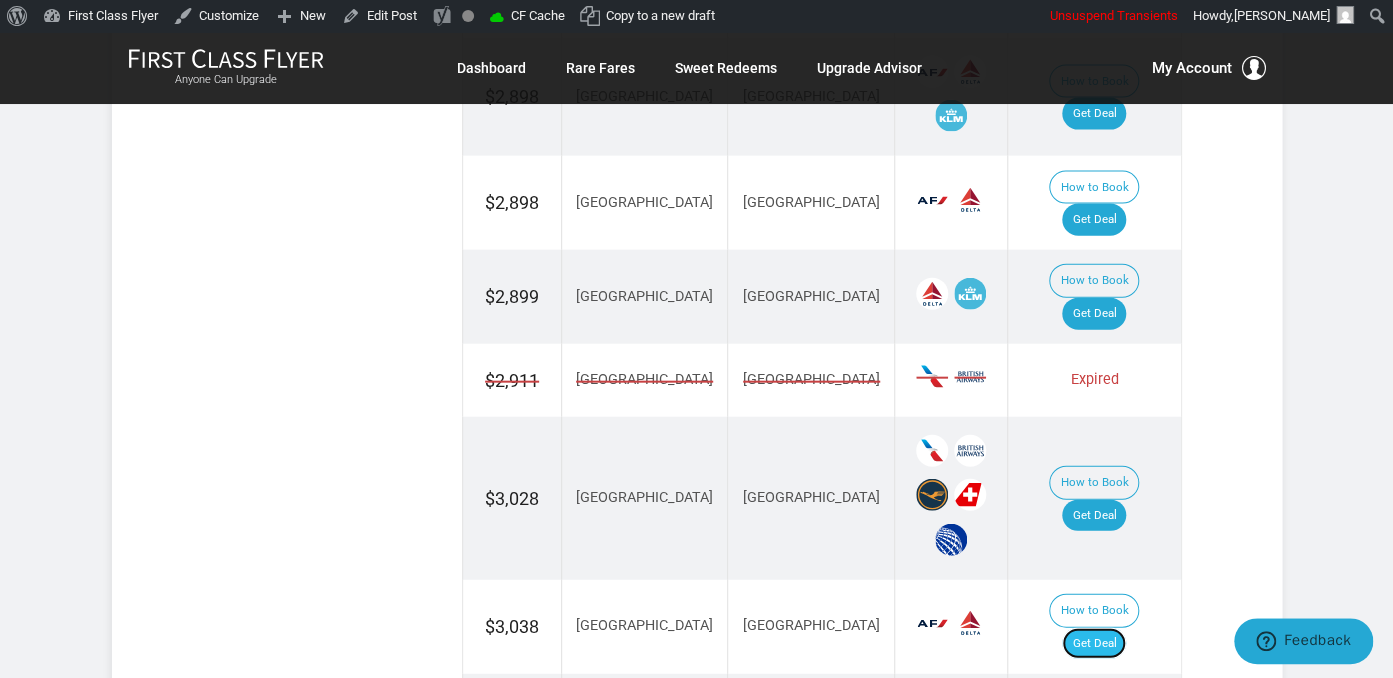 click on "Get Deal" at bounding box center (1094, 644) 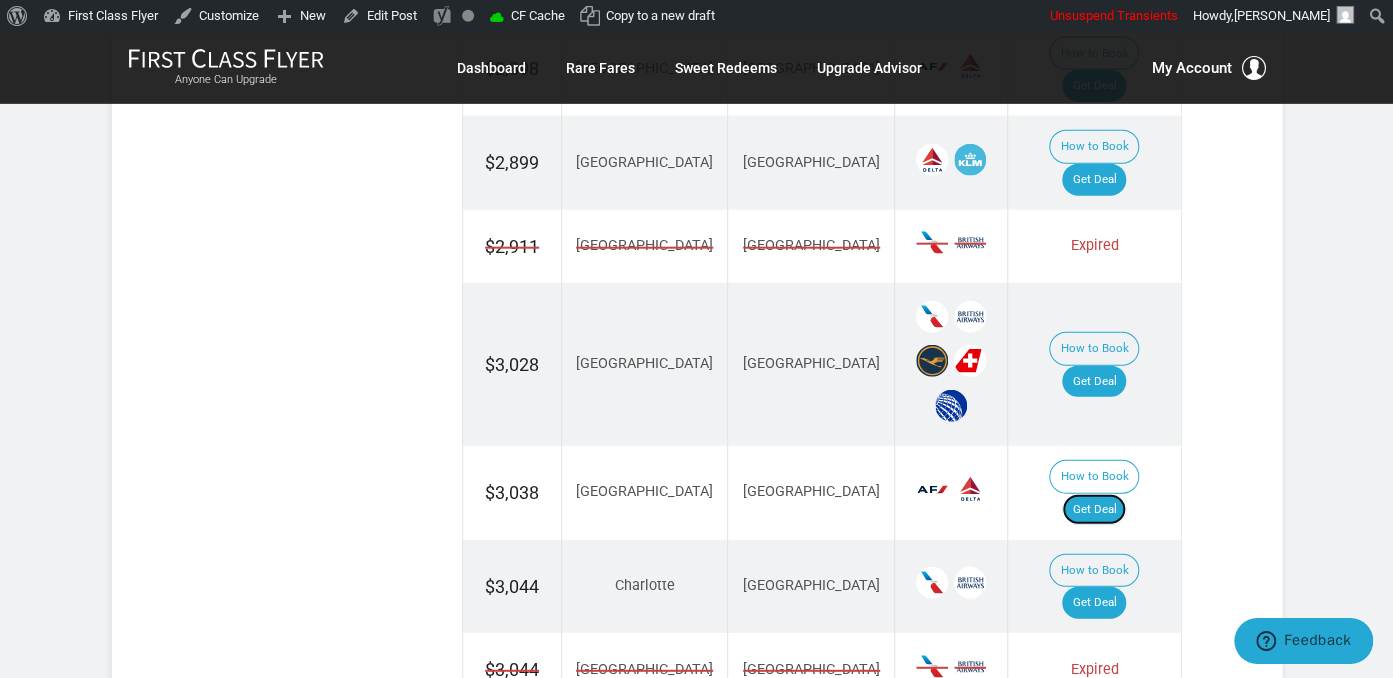 scroll, scrollTop: 2278, scrollLeft: 0, axis: vertical 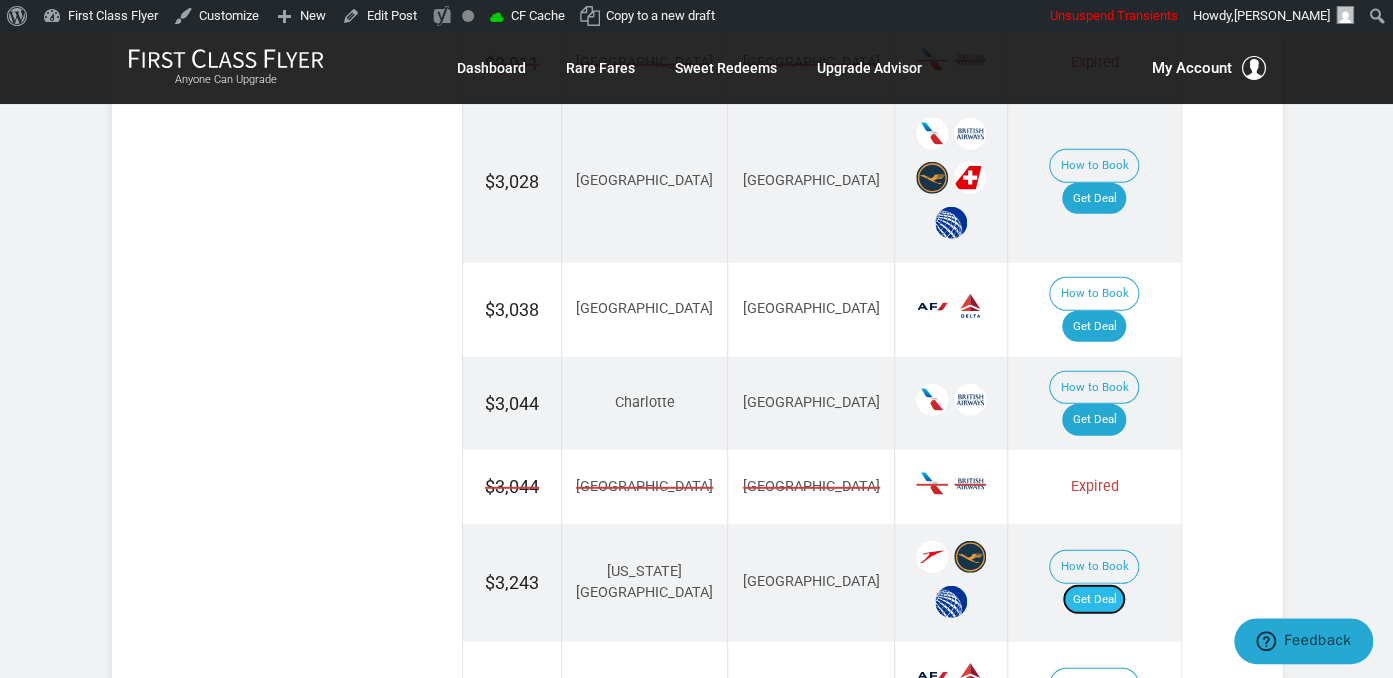 click on "Get Deal" at bounding box center (1094, 600) 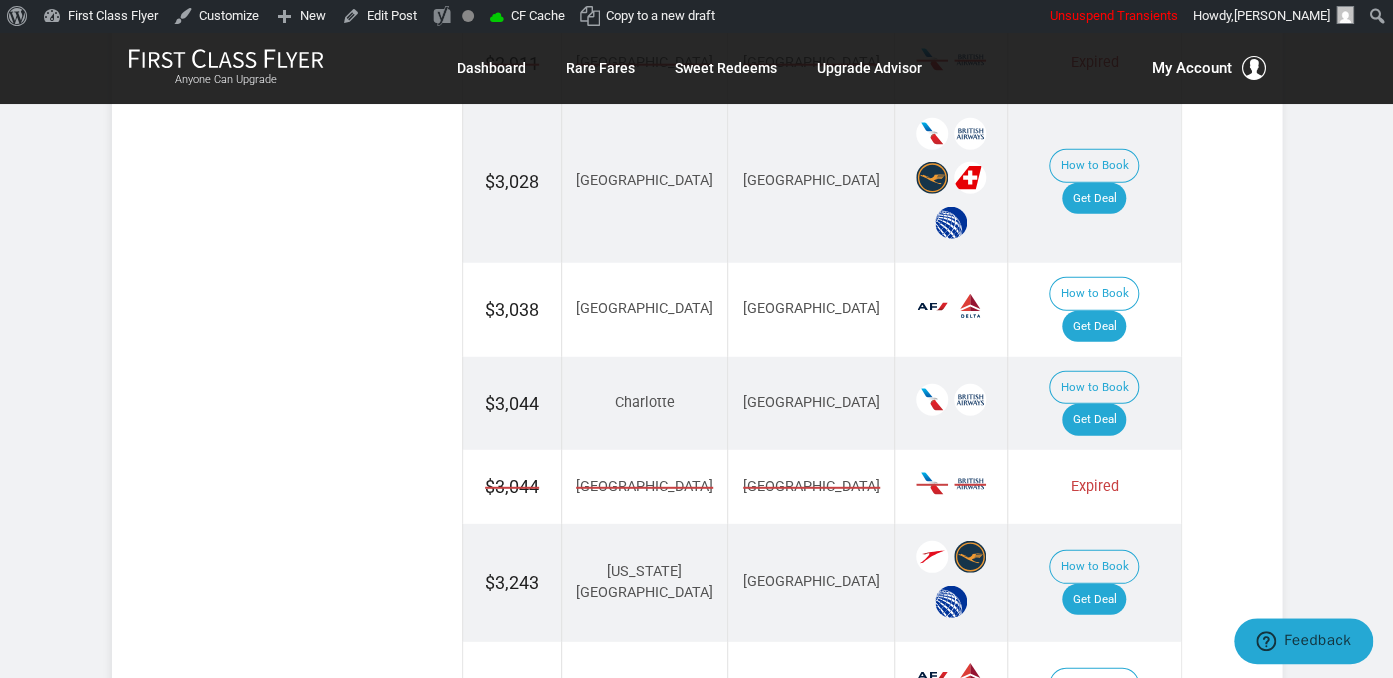 click on "Get Deal" at bounding box center [1094, 718] 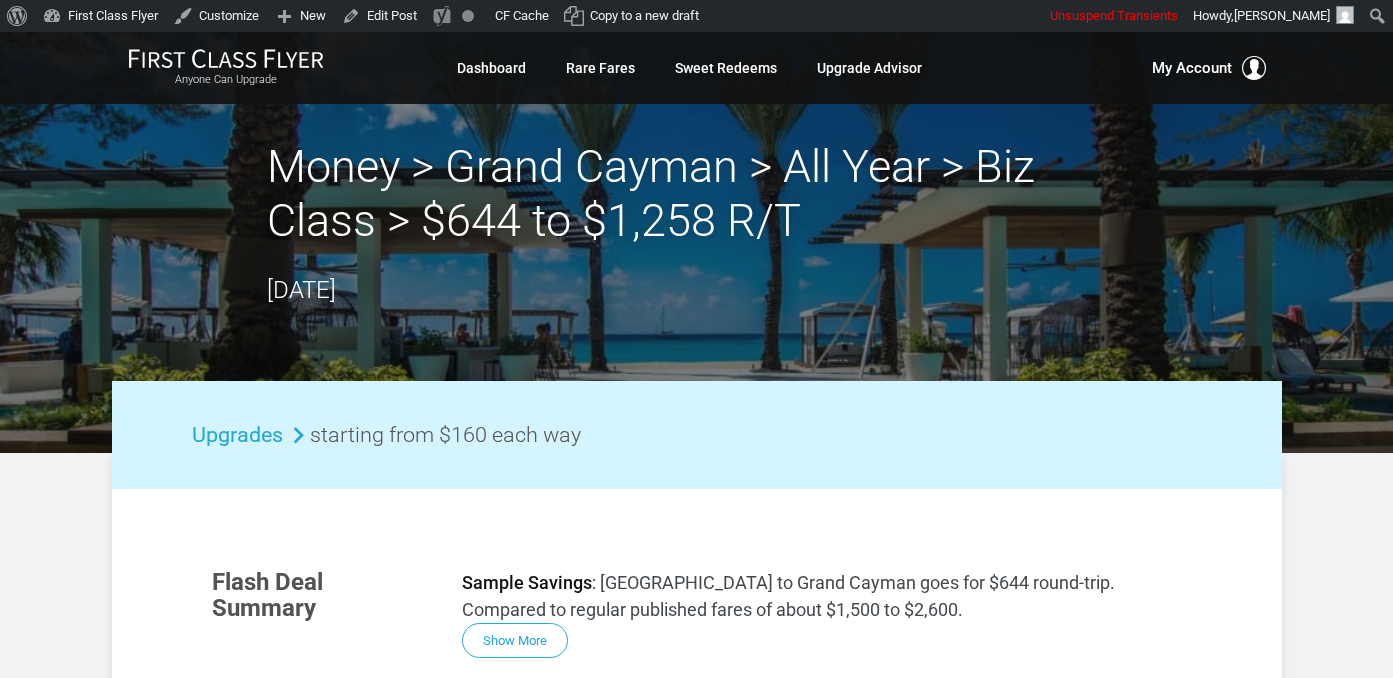 scroll, scrollTop: 0, scrollLeft: 0, axis: both 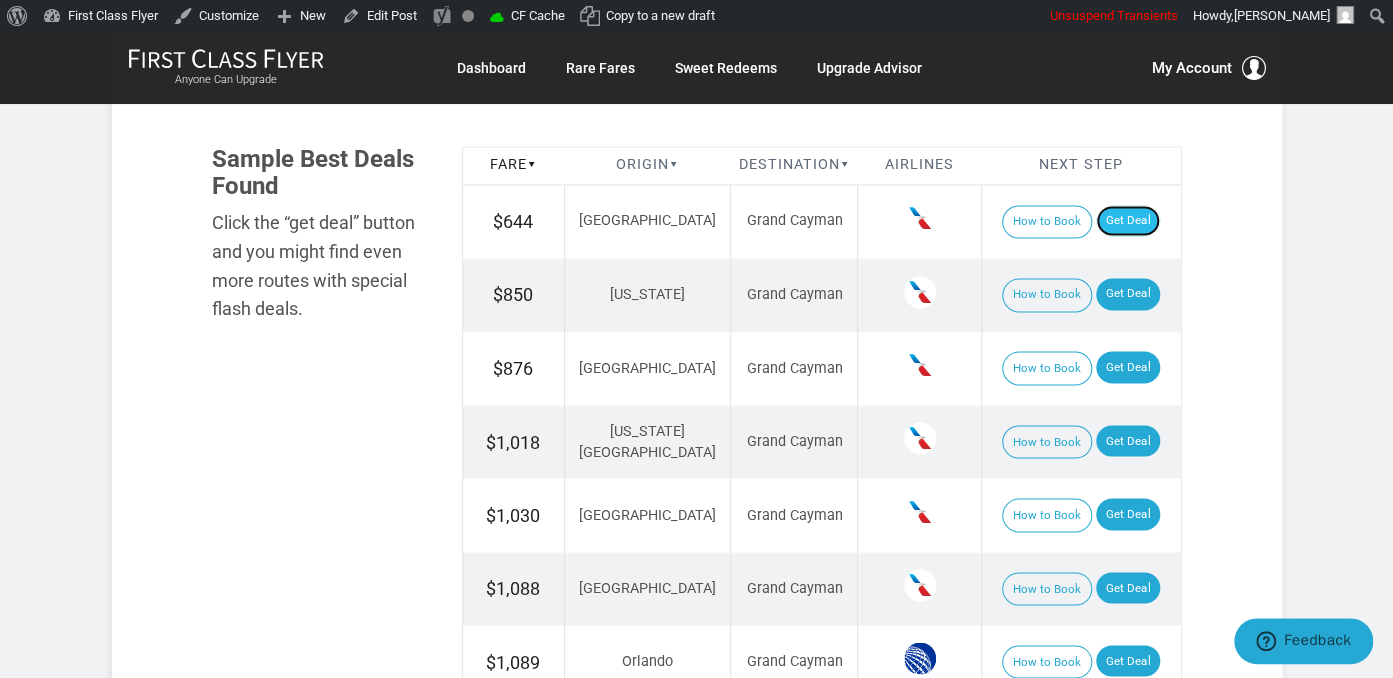 click on "Get Deal" at bounding box center (1128, 221) 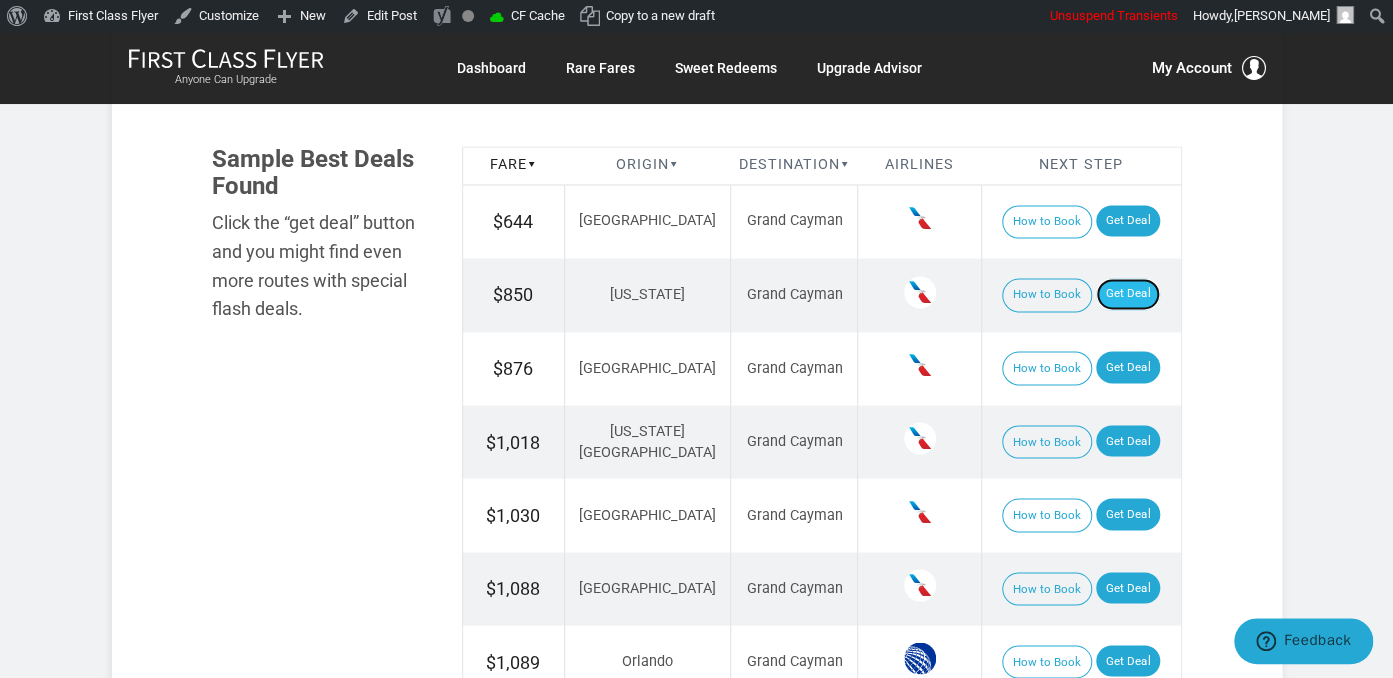 click on "Get Deal" at bounding box center (1128, 294) 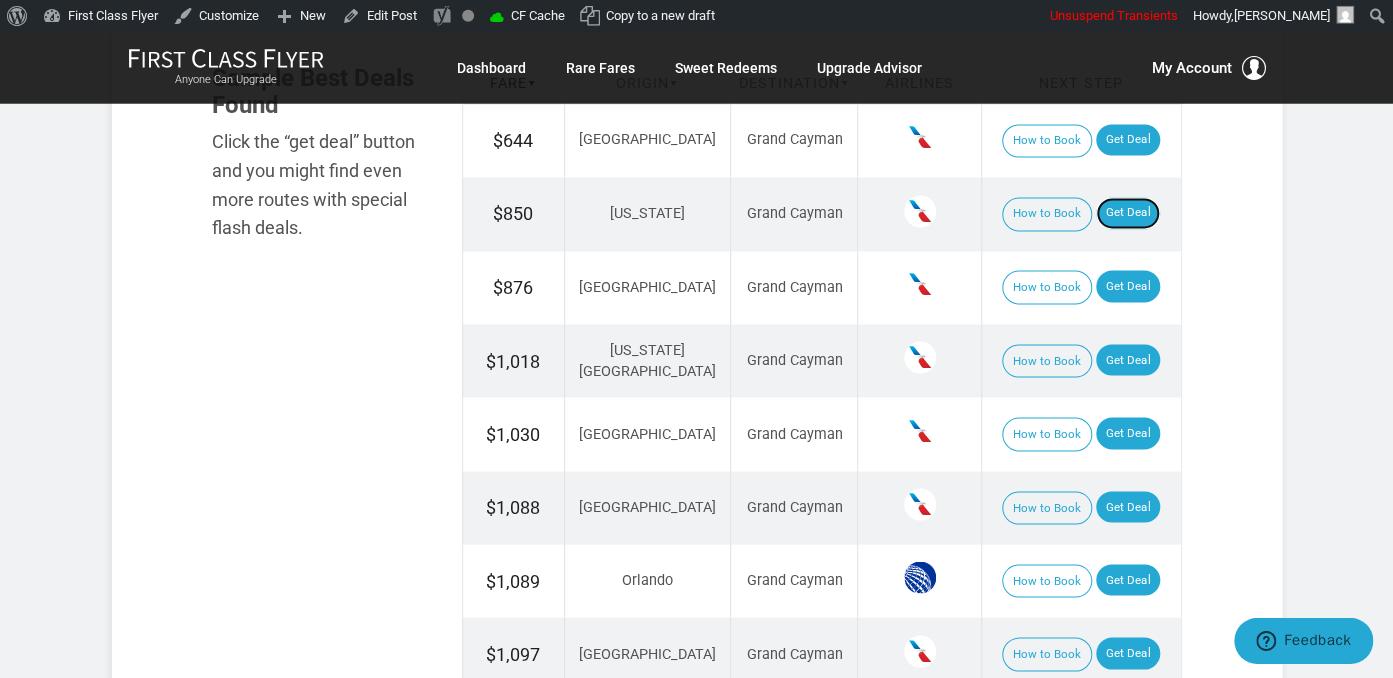 scroll, scrollTop: 1478, scrollLeft: 0, axis: vertical 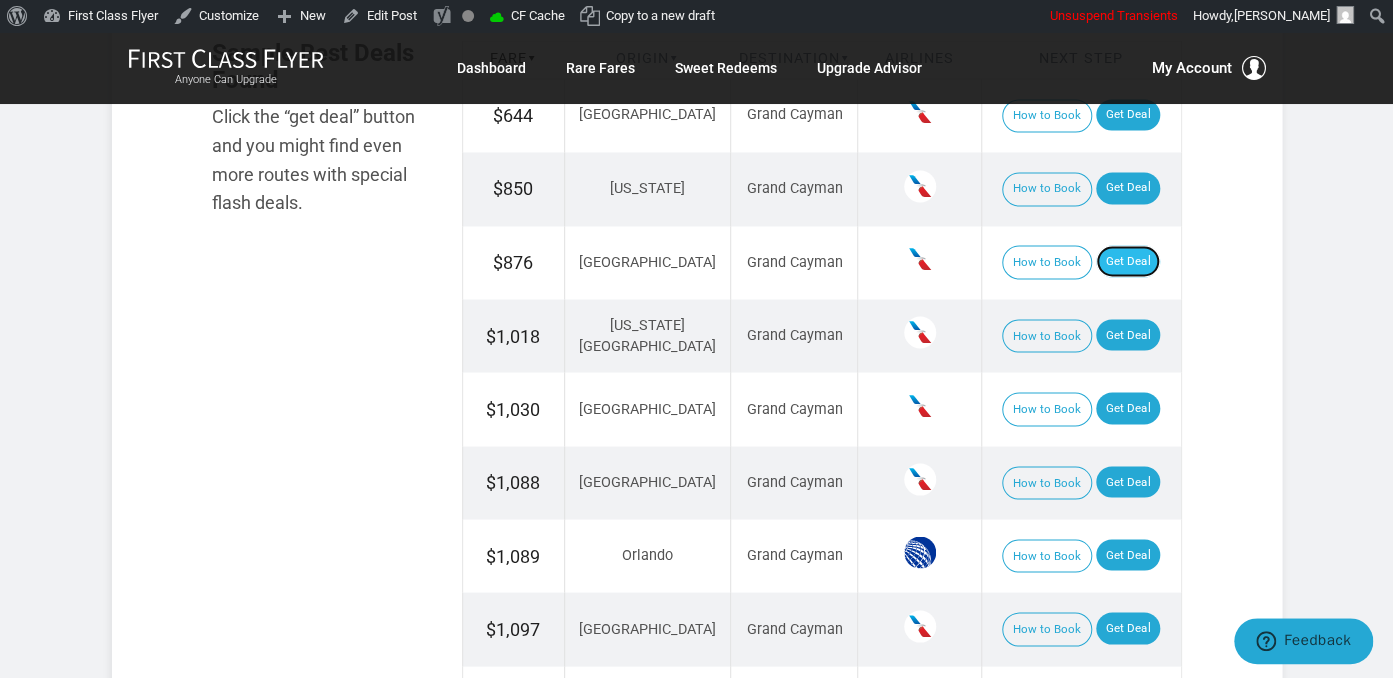 click on "Get Deal" at bounding box center (1128, 261) 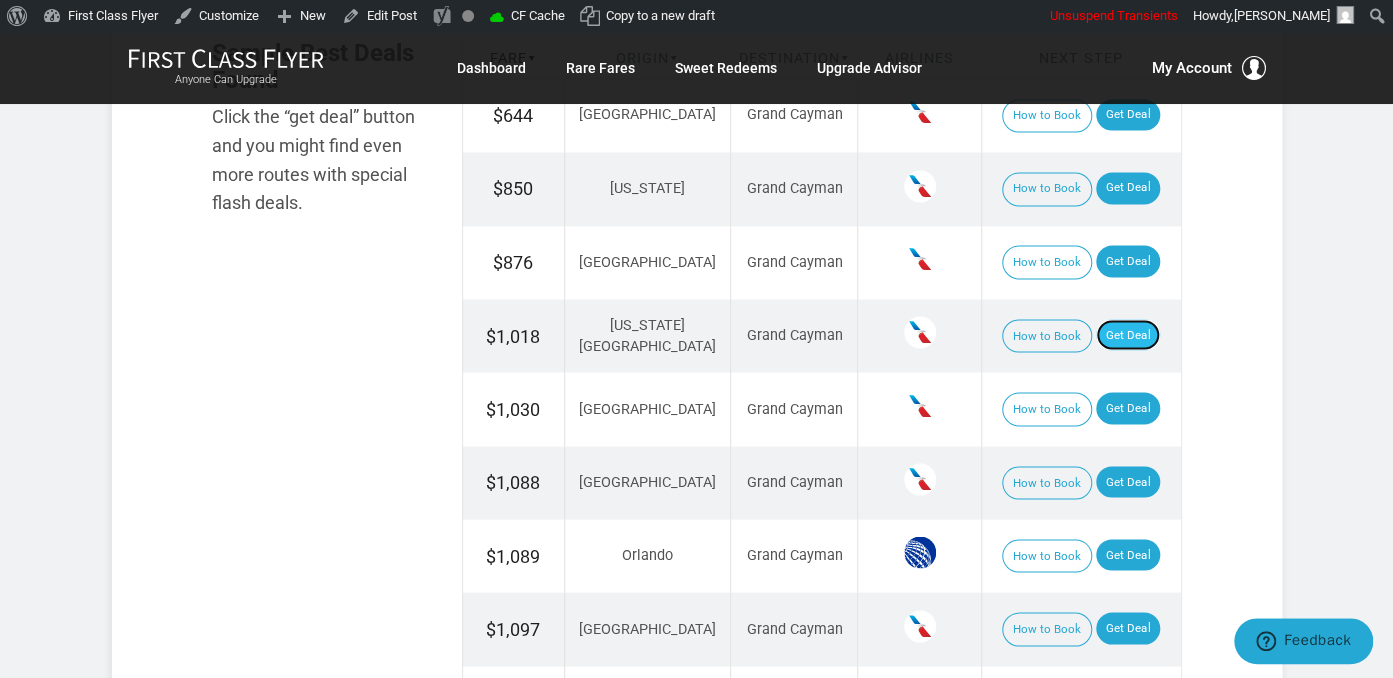 click on "Get Deal" at bounding box center (1128, 335) 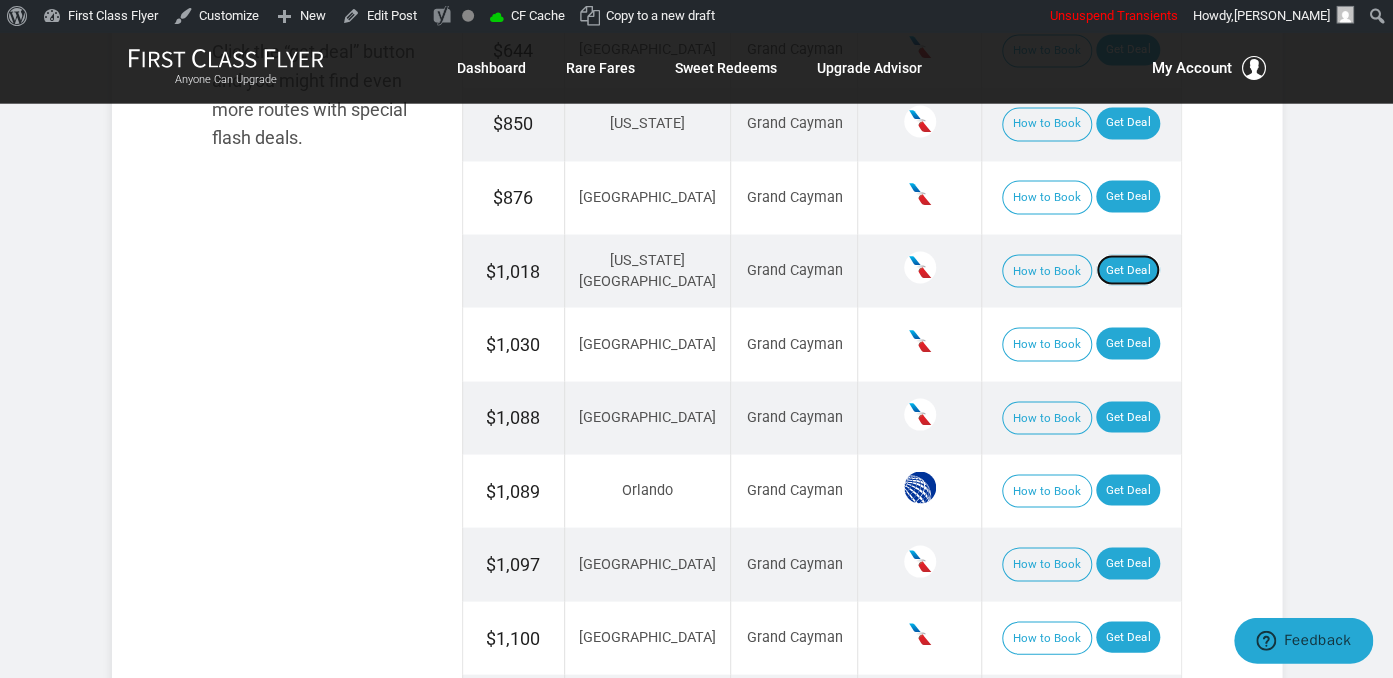 scroll, scrollTop: 1584, scrollLeft: 0, axis: vertical 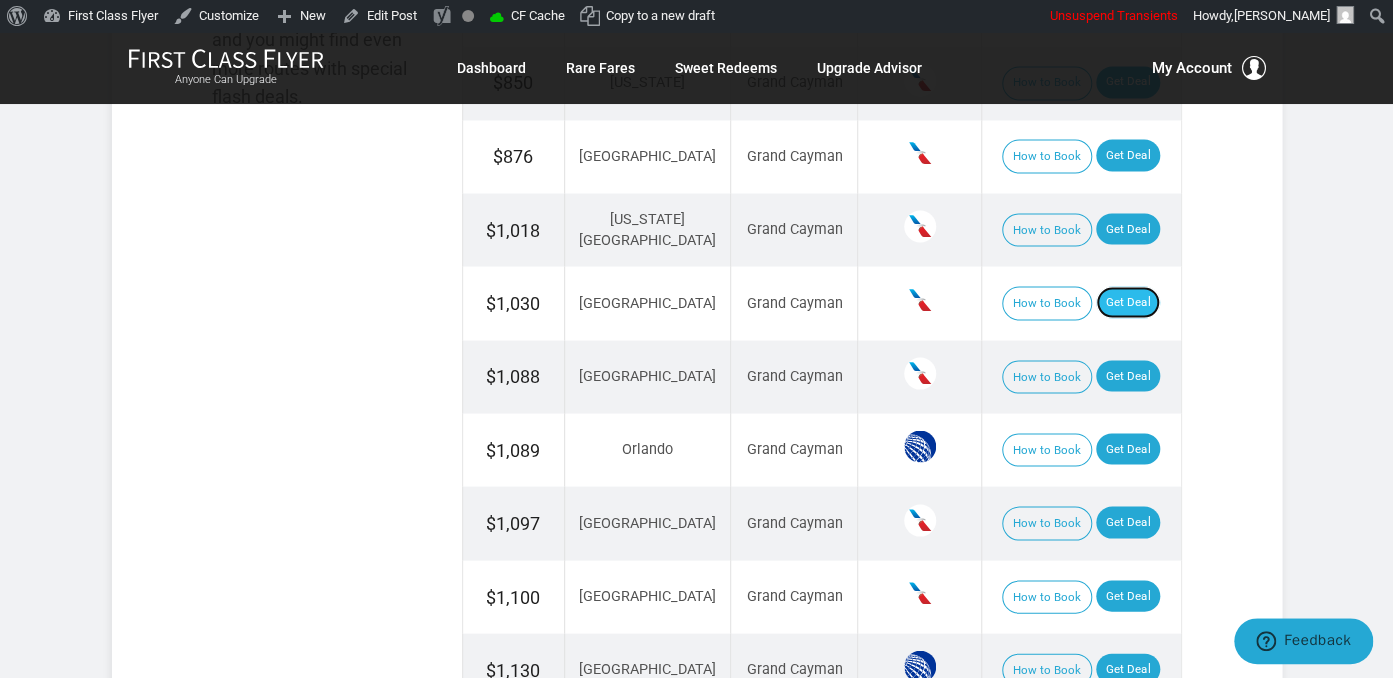 click on "Get Deal" at bounding box center [1128, 302] 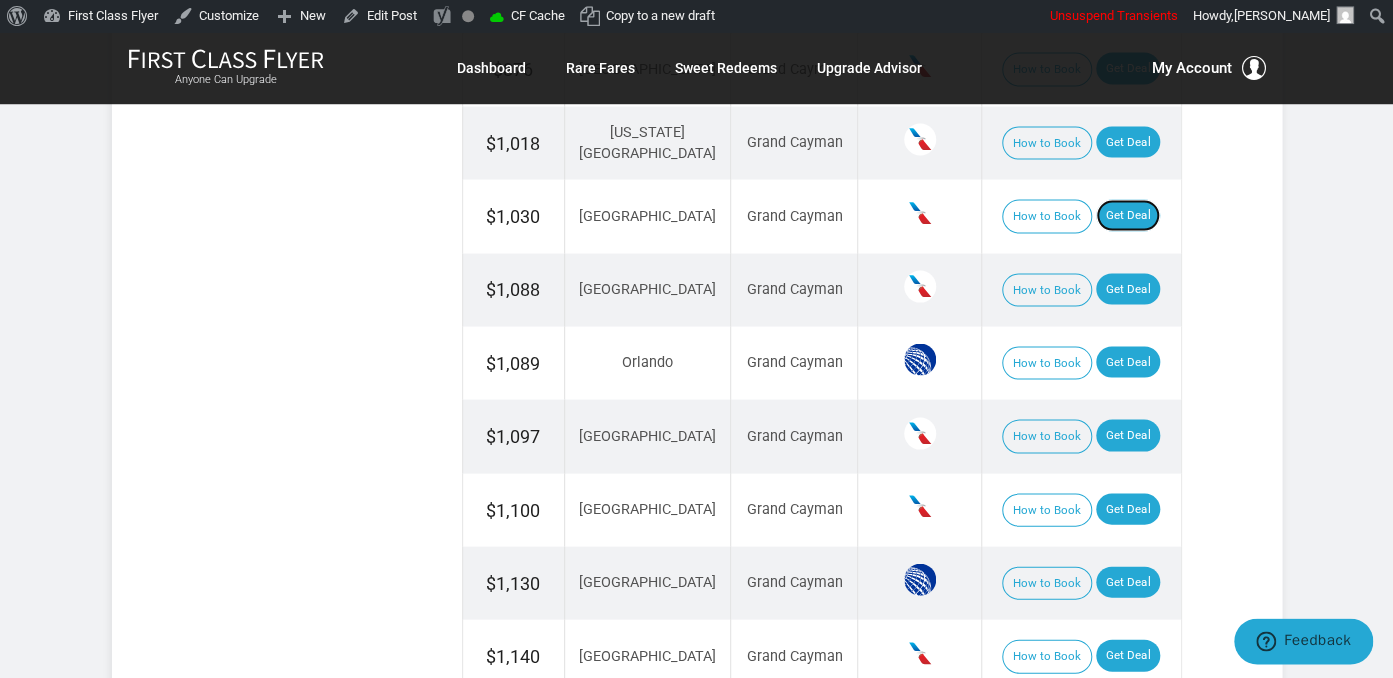 scroll, scrollTop: 1795, scrollLeft: 0, axis: vertical 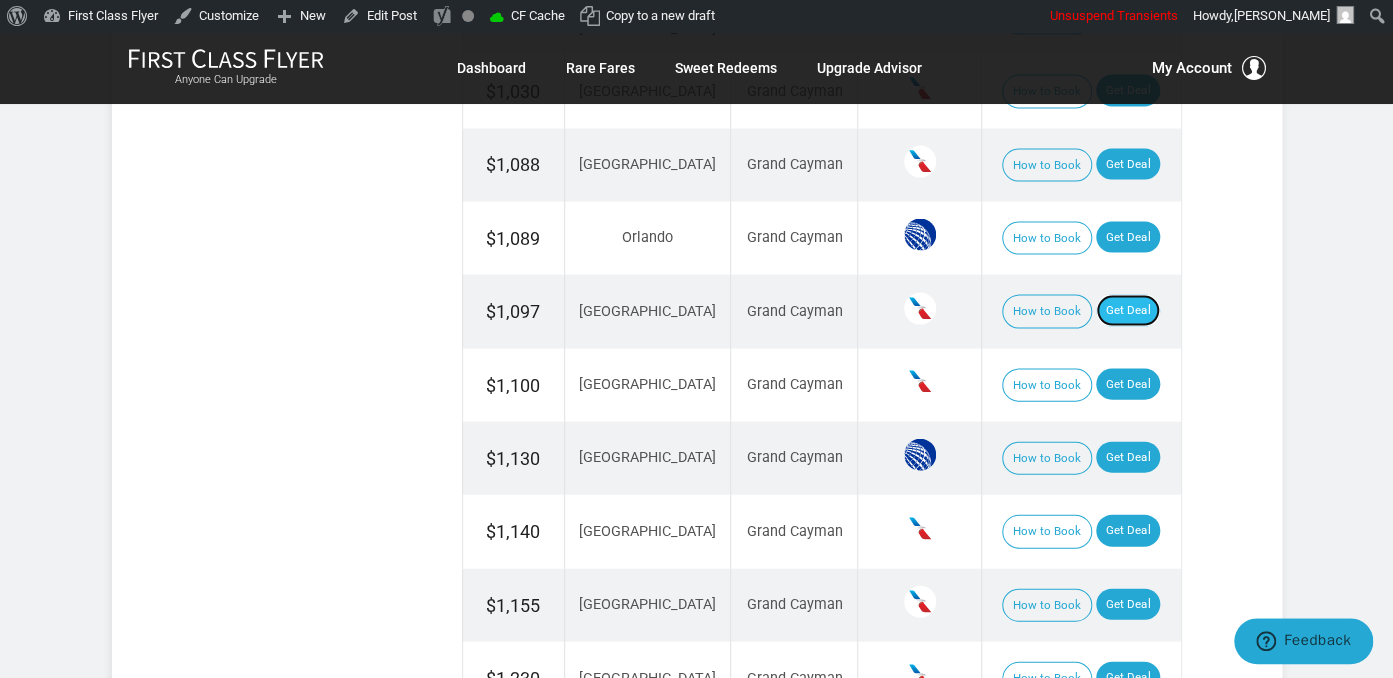 click on "Get Deal" at bounding box center (1128, 311) 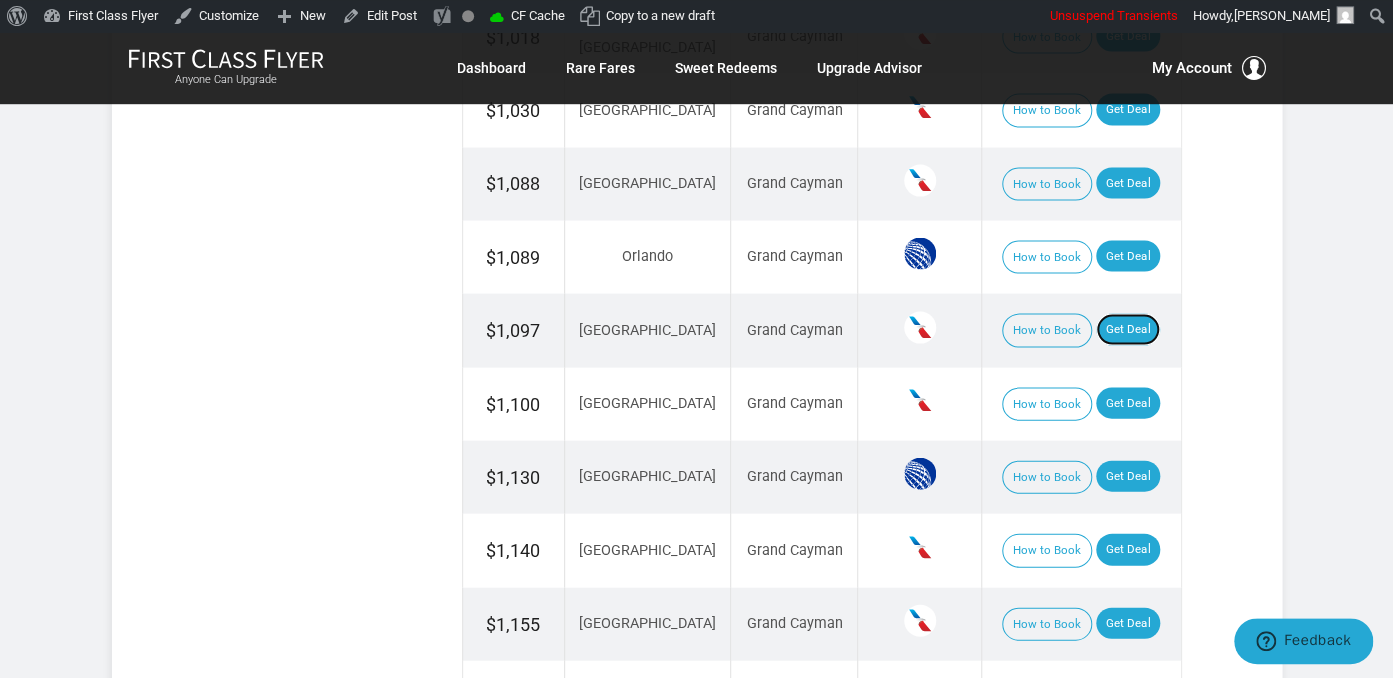 scroll, scrollTop: 1584, scrollLeft: 0, axis: vertical 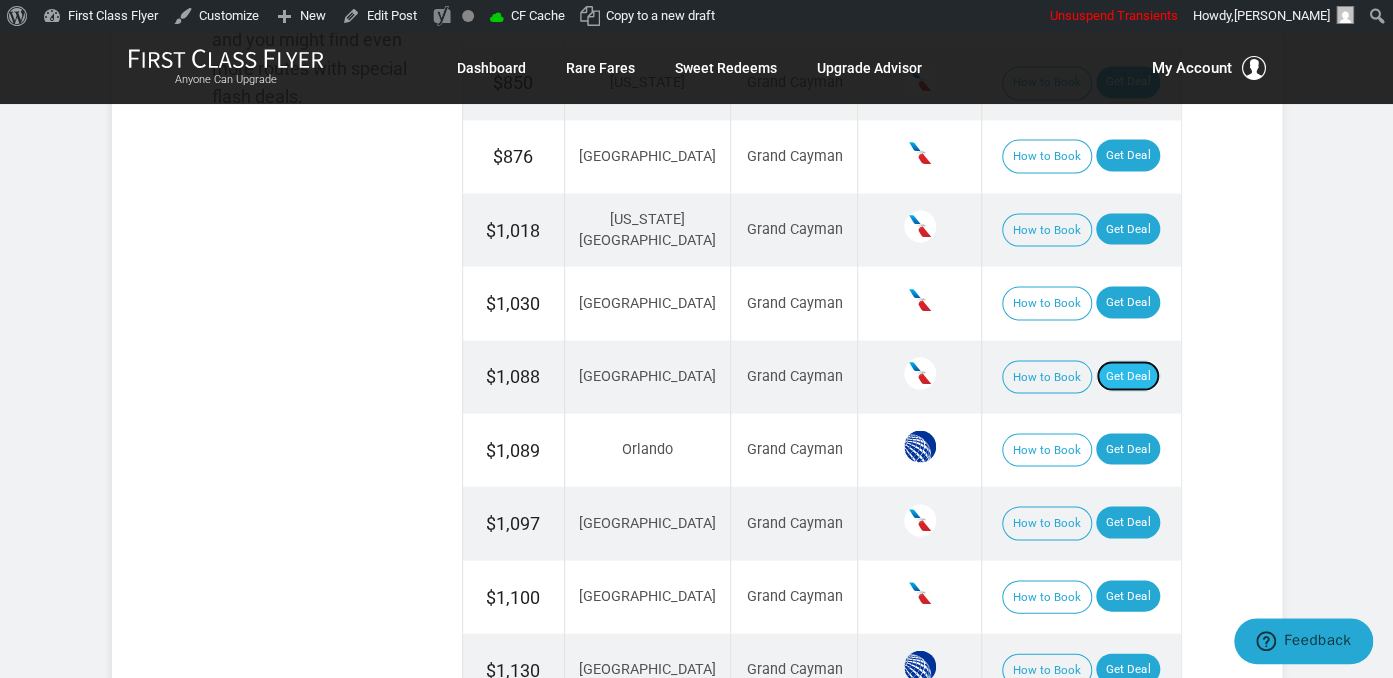 click on "Get Deal" at bounding box center [1128, 376] 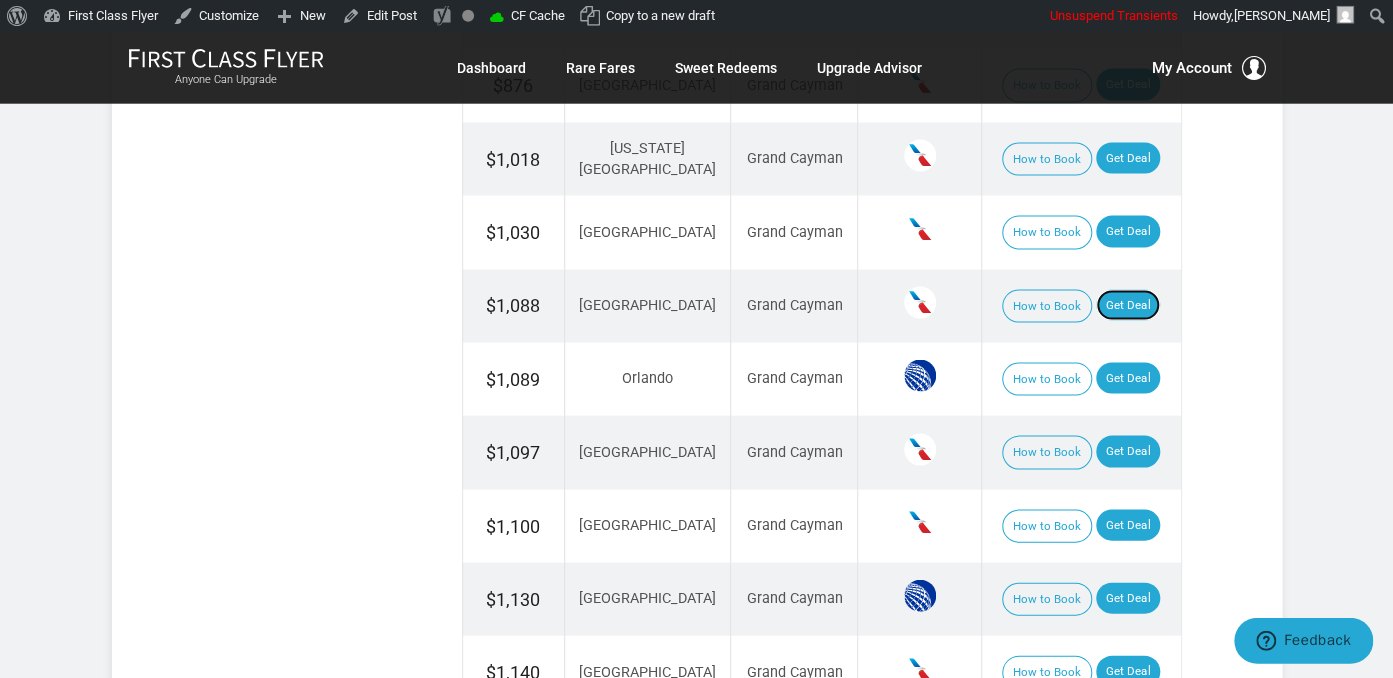 scroll, scrollTop: 1689, scrollLeft: 0, axis: vertical 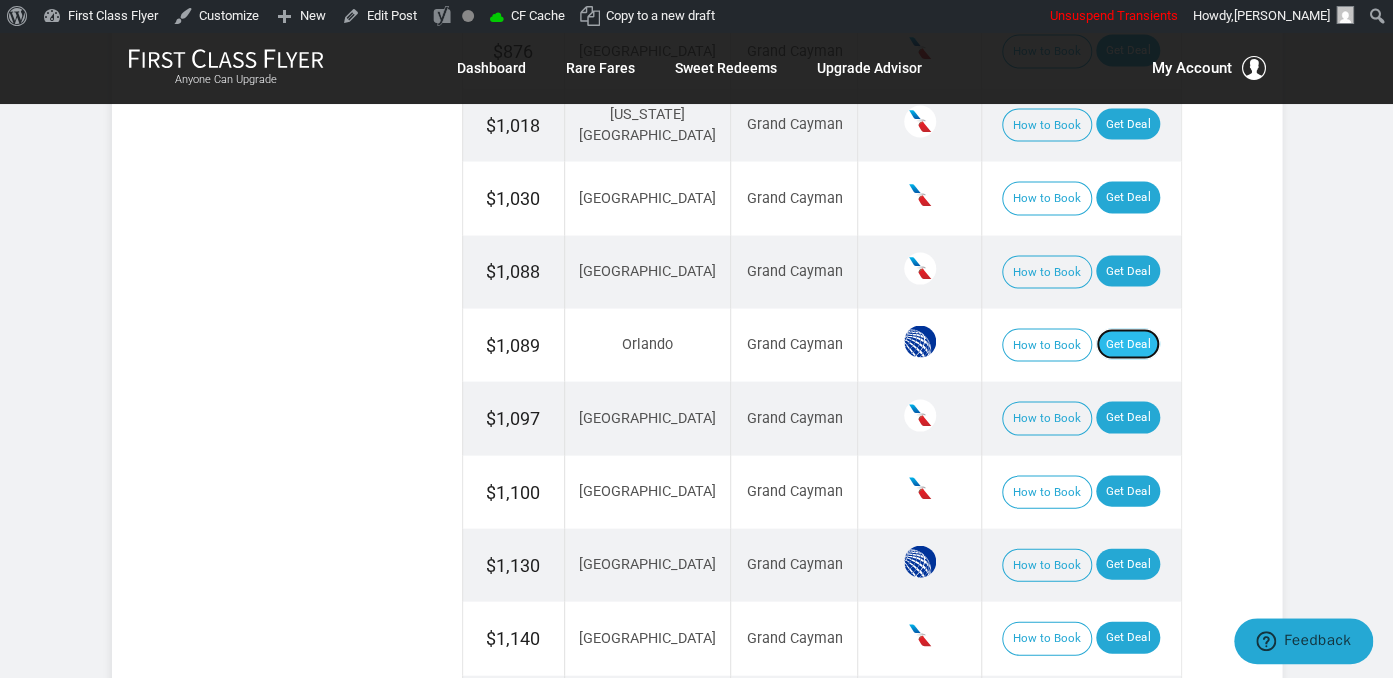 click on "Get Deal" at bounding box center [1128, 344] 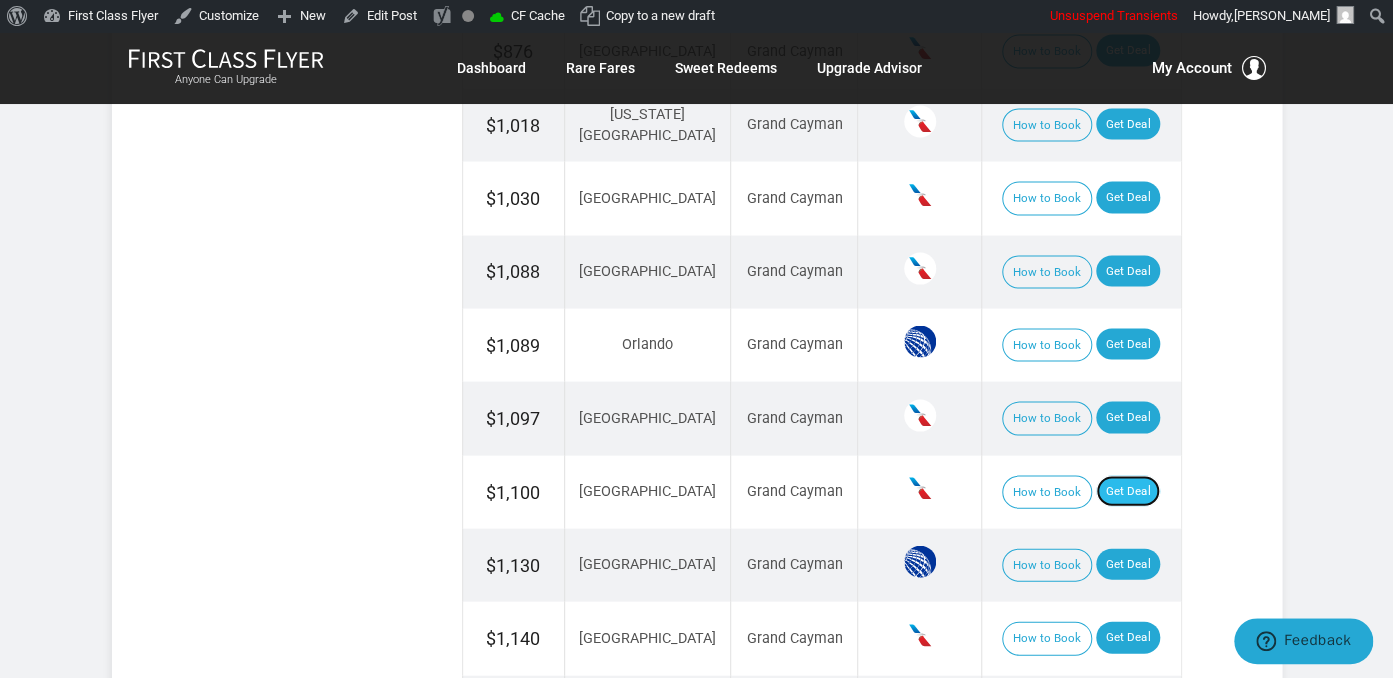 click on "Get Deal" at bounding box center (1128, 491) 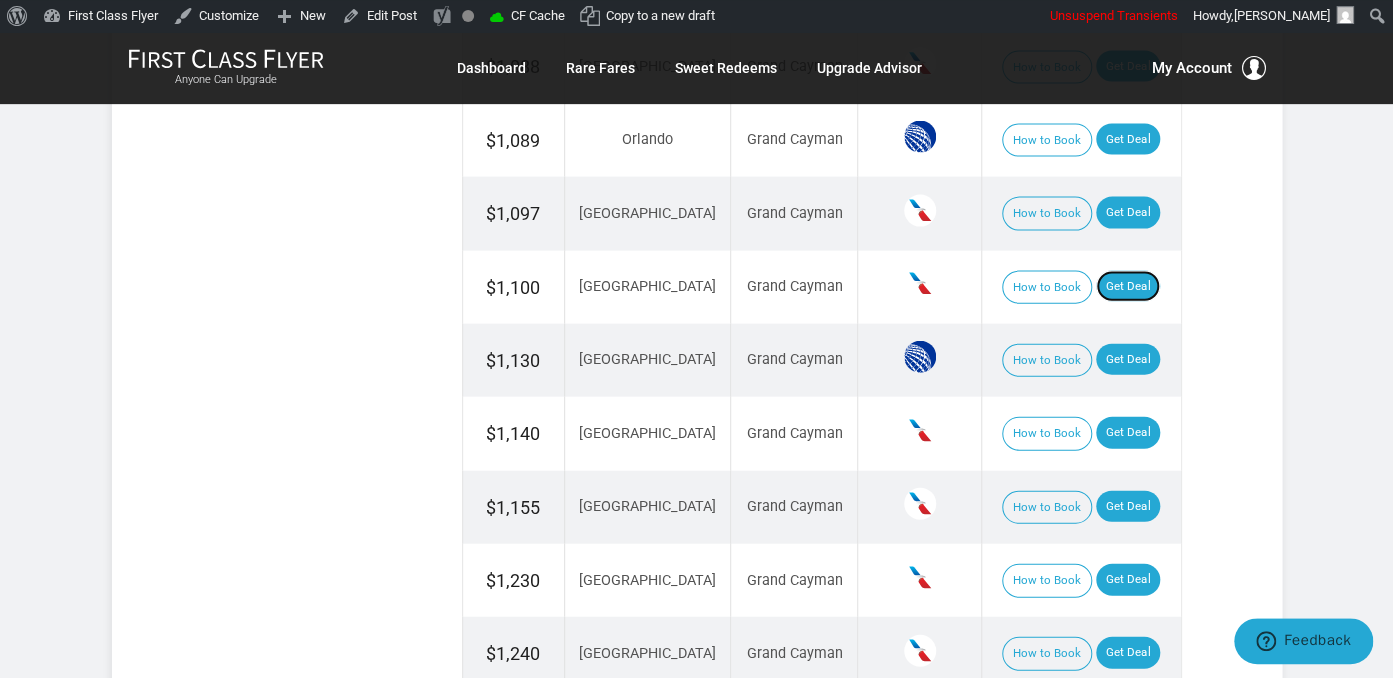 scroll, scrollTop: 1900, scrollLeft: 0, axis: vertical 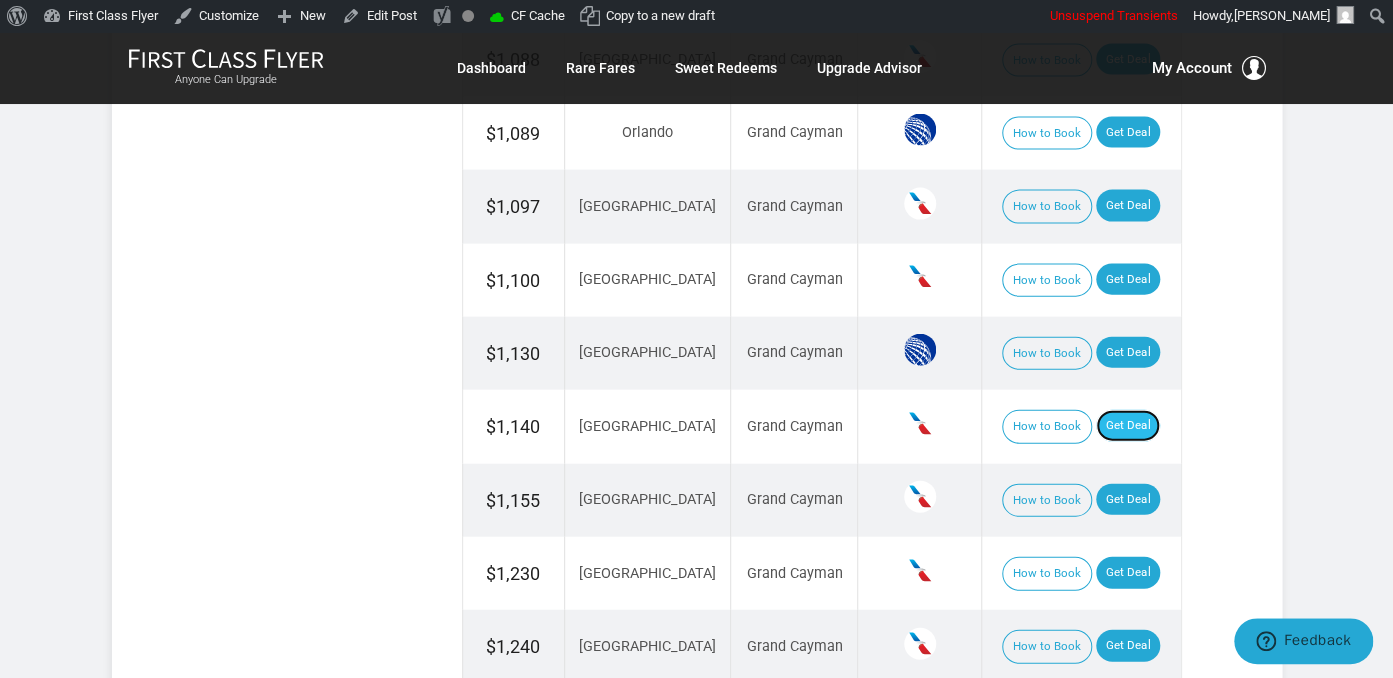 click on "Get Deal" at bounding box center [1128, 426] 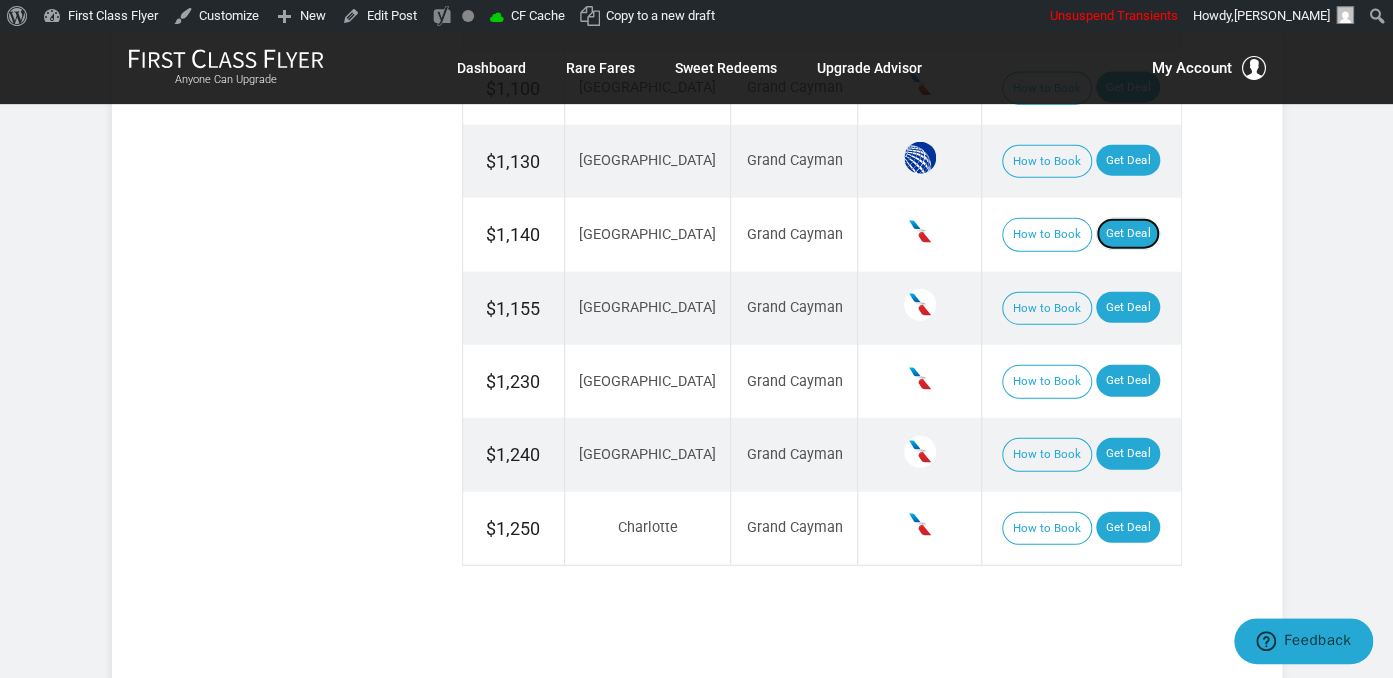 scroll, scrollTop: 2112, scrollLeft: 0, axis: vertical 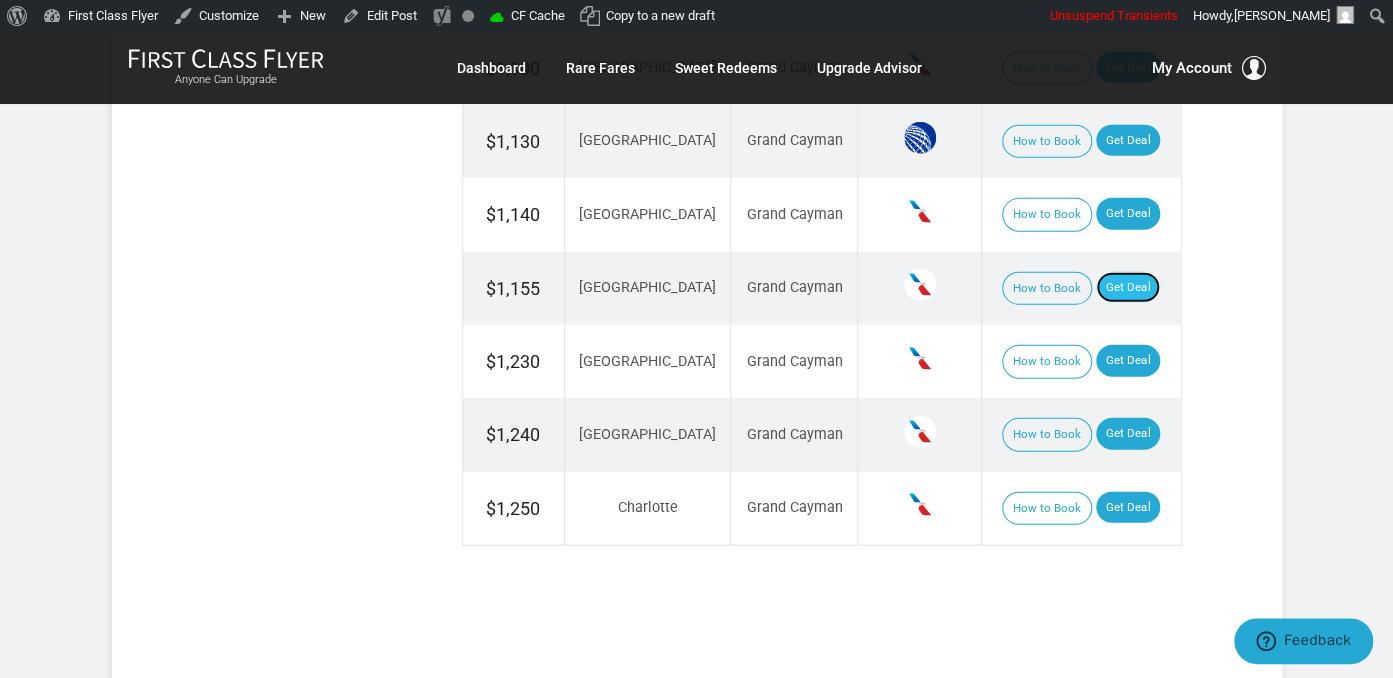 click on "Get Deal" at bounding box center [1128, 288] 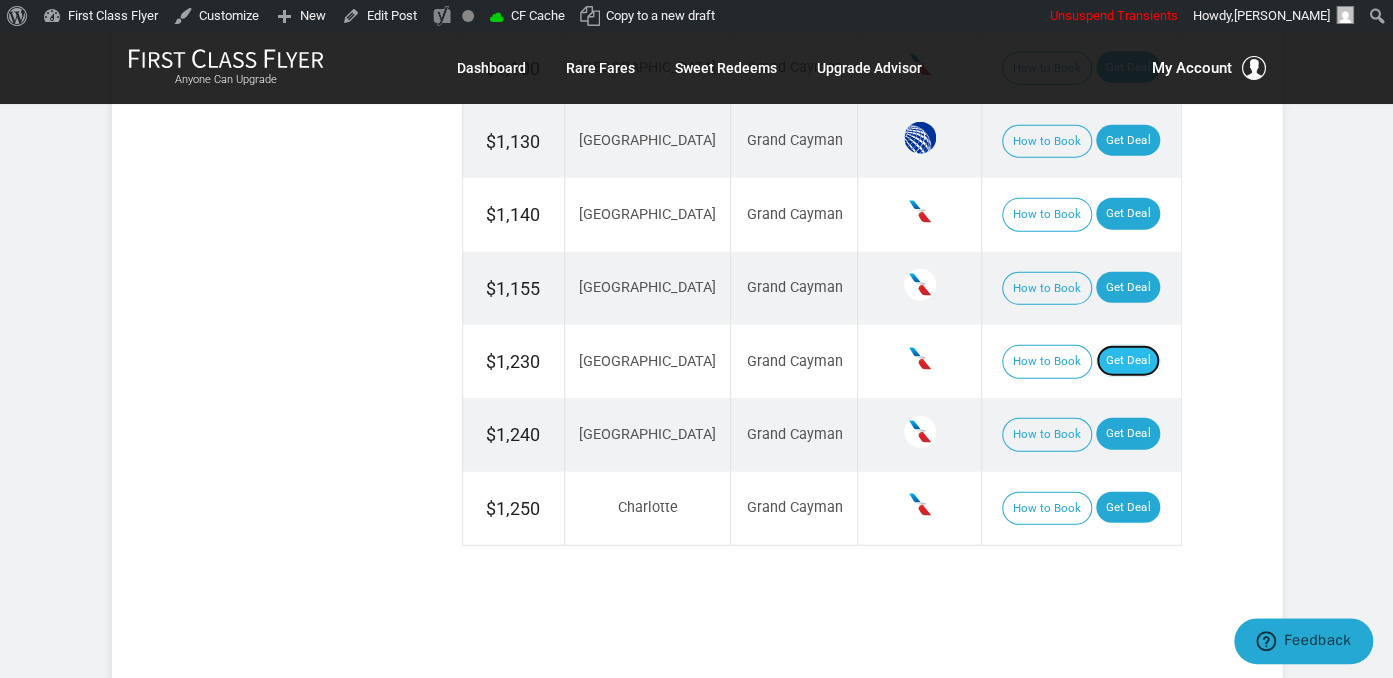 click on "Get Deal" 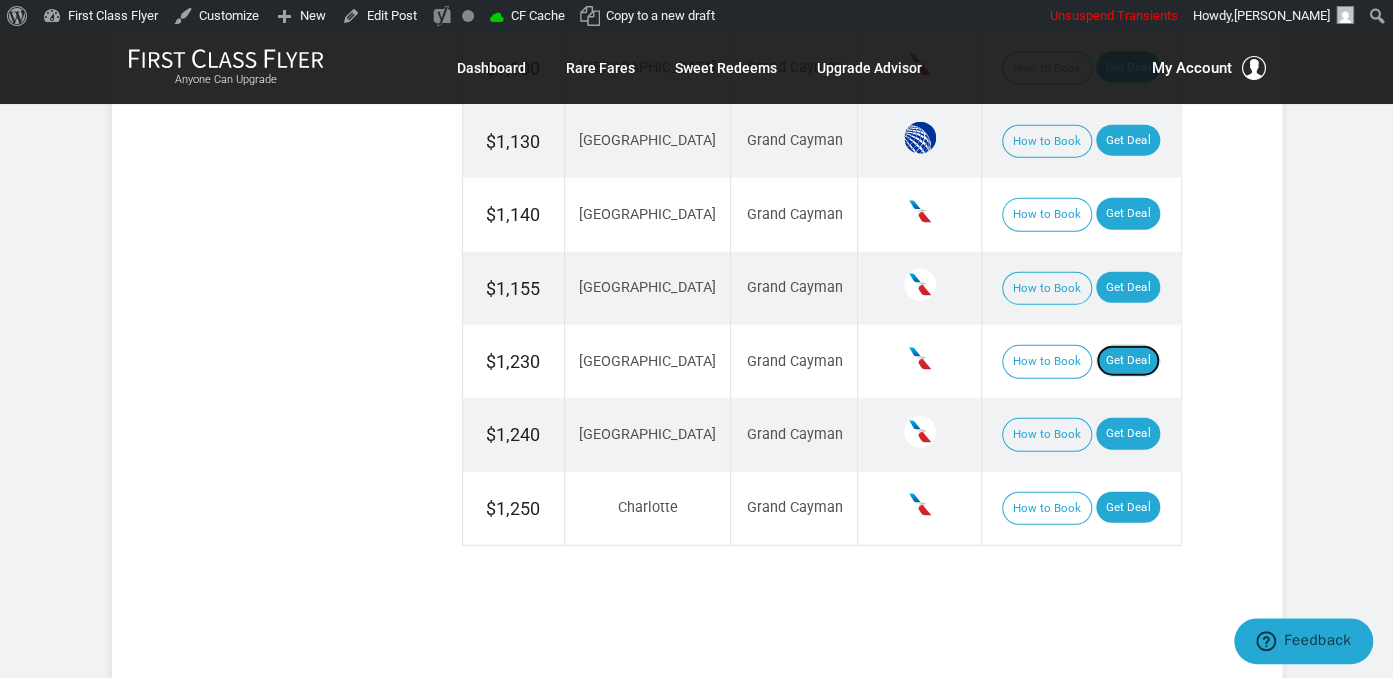 click on "Get Deal" 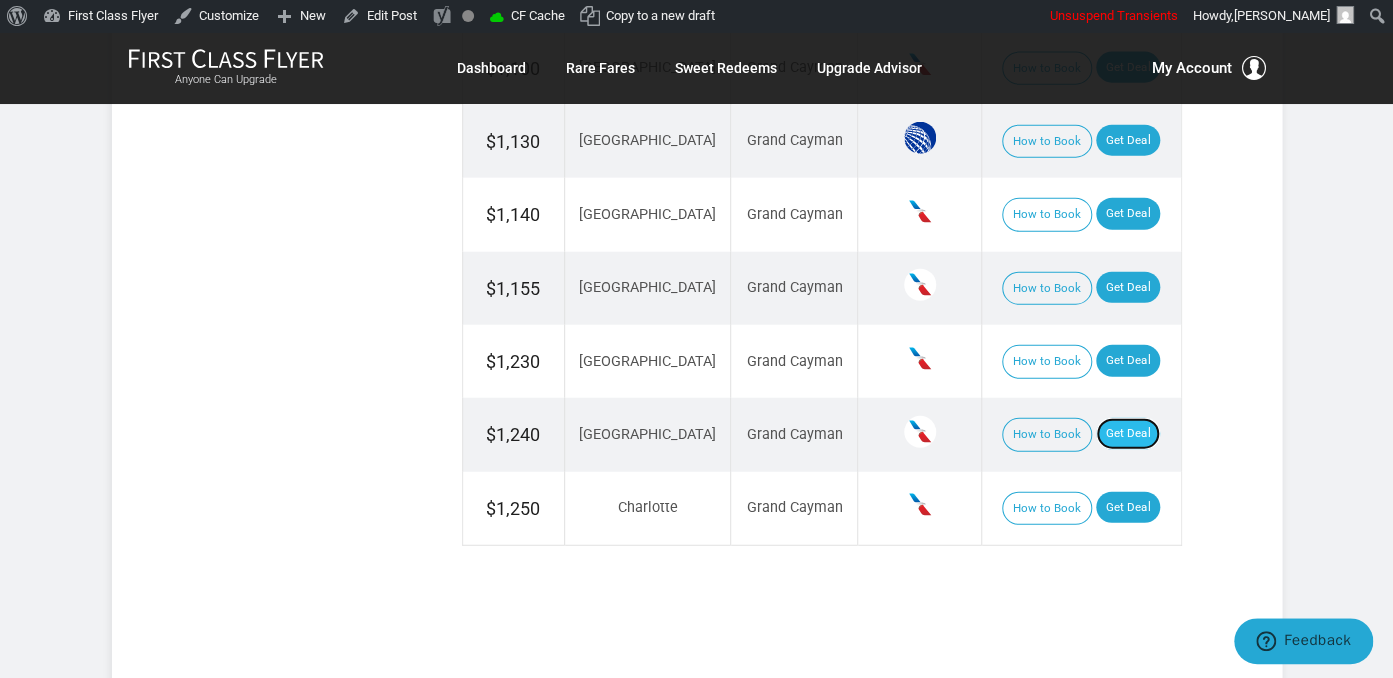 click on "Get Deal" 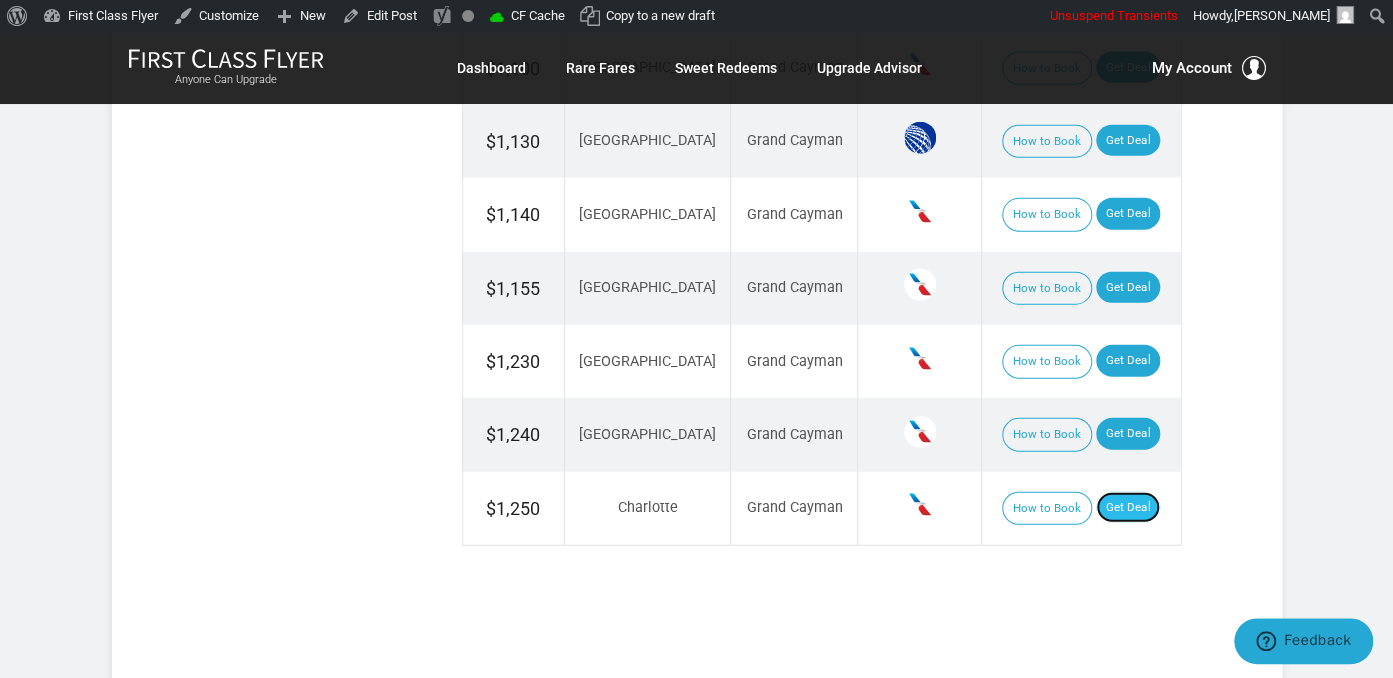 click on "Get Deal" 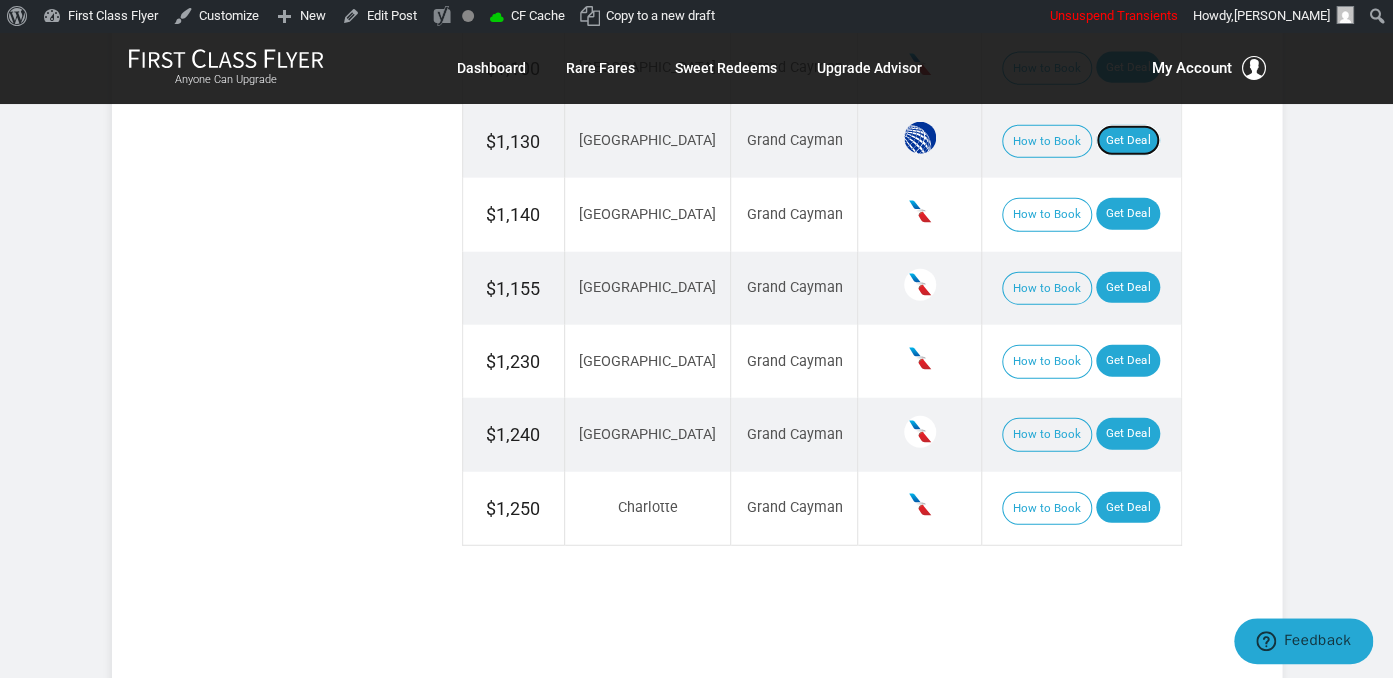 click on "Get Deal" 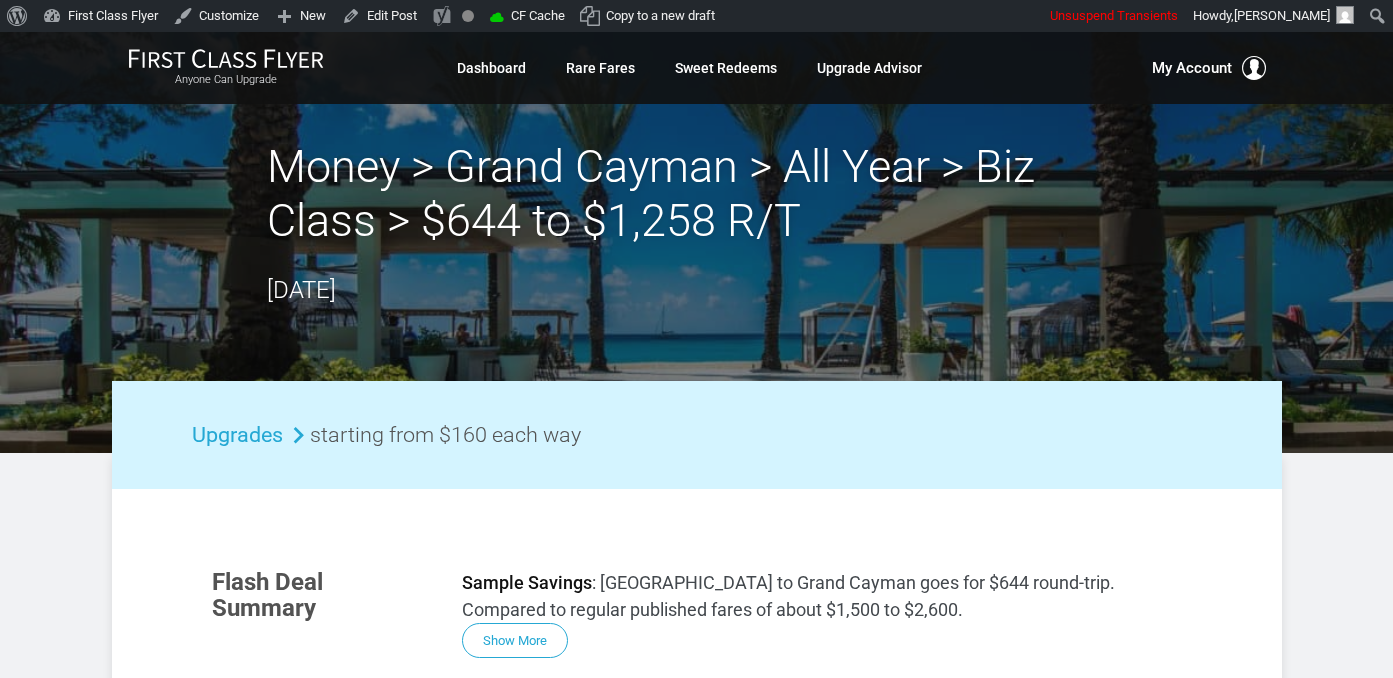 scroll, scrollTop: 0, scrollLeft: 0, axis: both 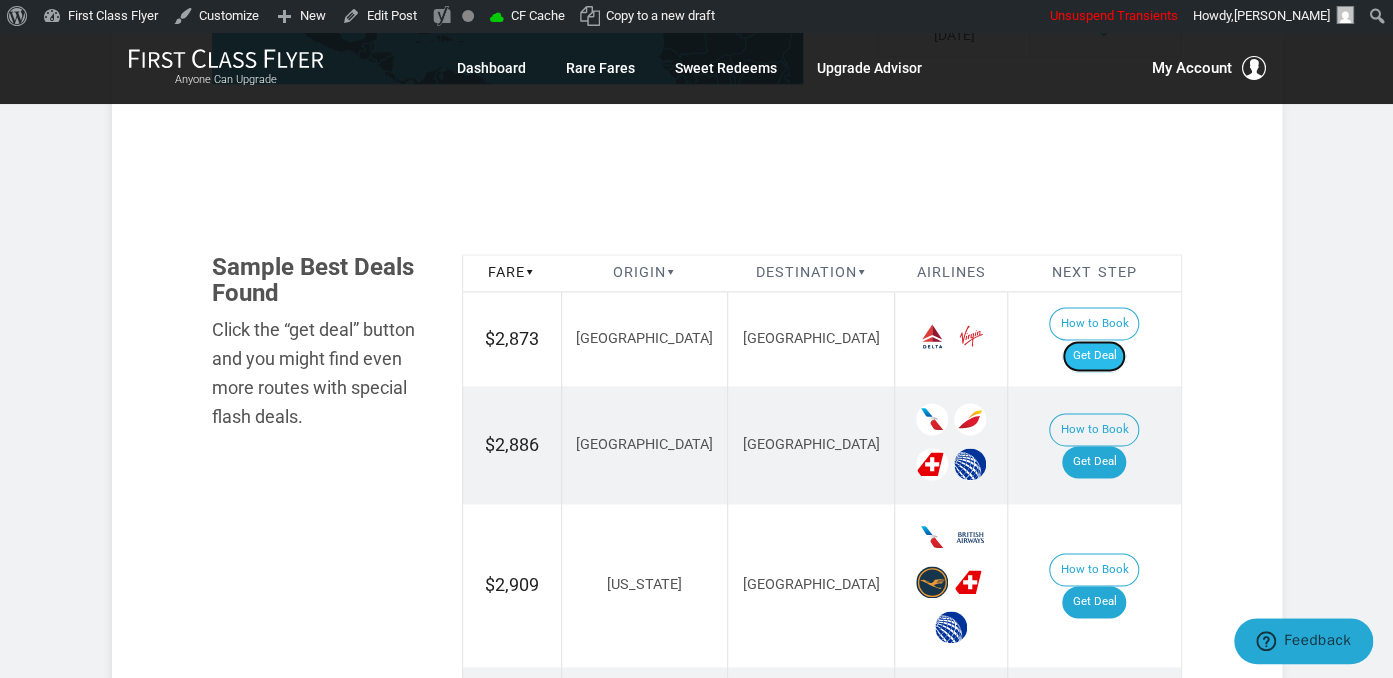 click on "Get Deal" at bounding box center (1094, 356) 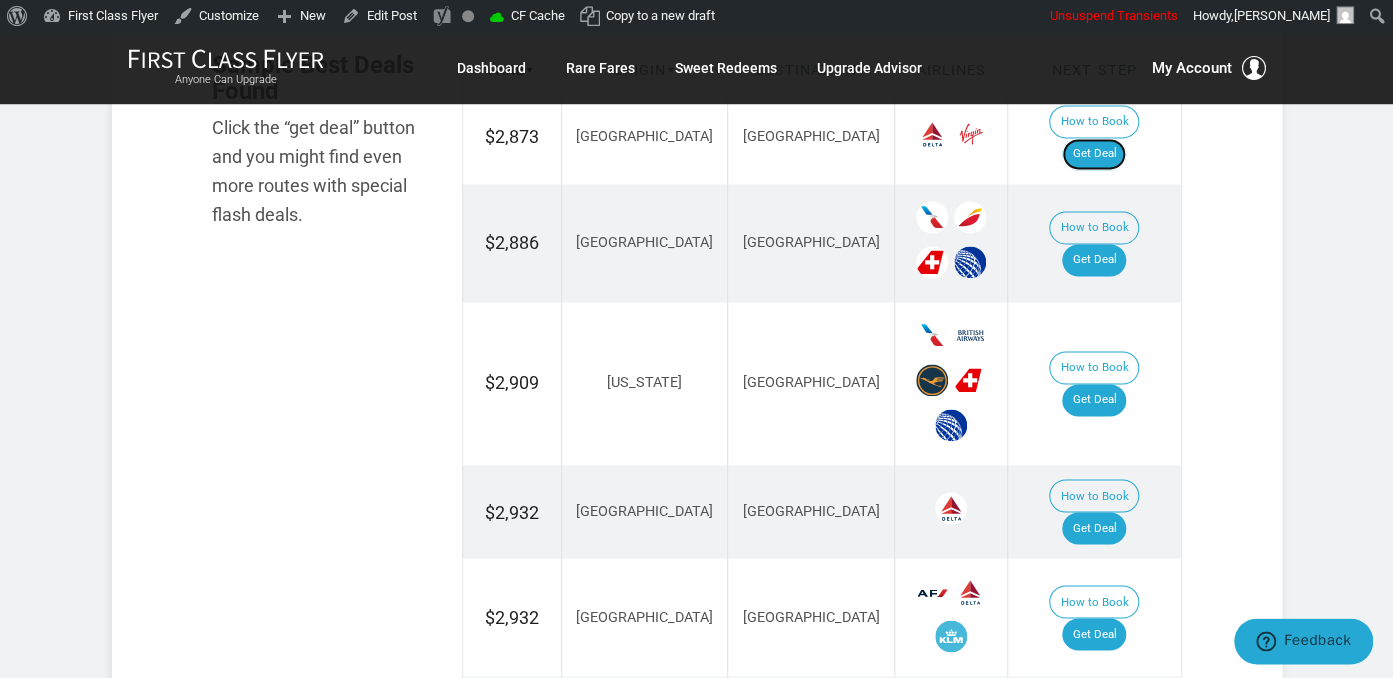 scroll, scrollTop: 1267, scrollLeft: 0, axis: vertical 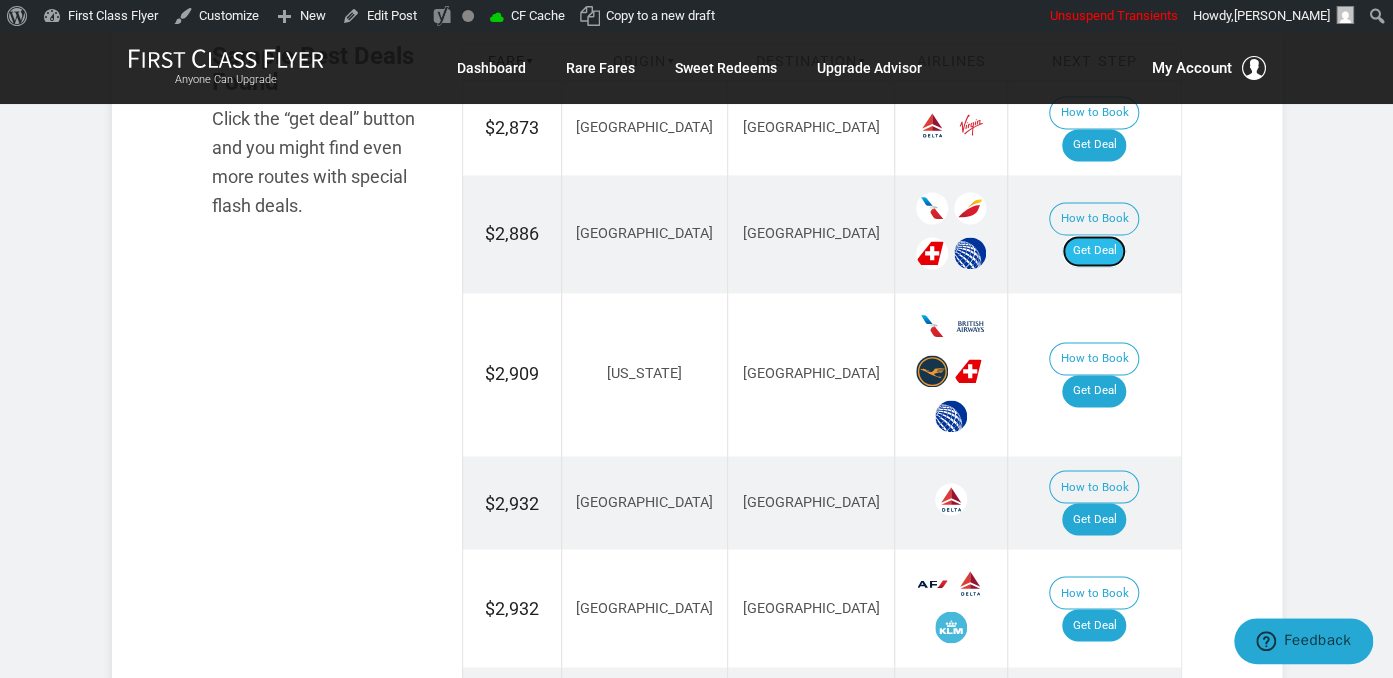 click on "Get Deal" at bounding box center [1094, 251] 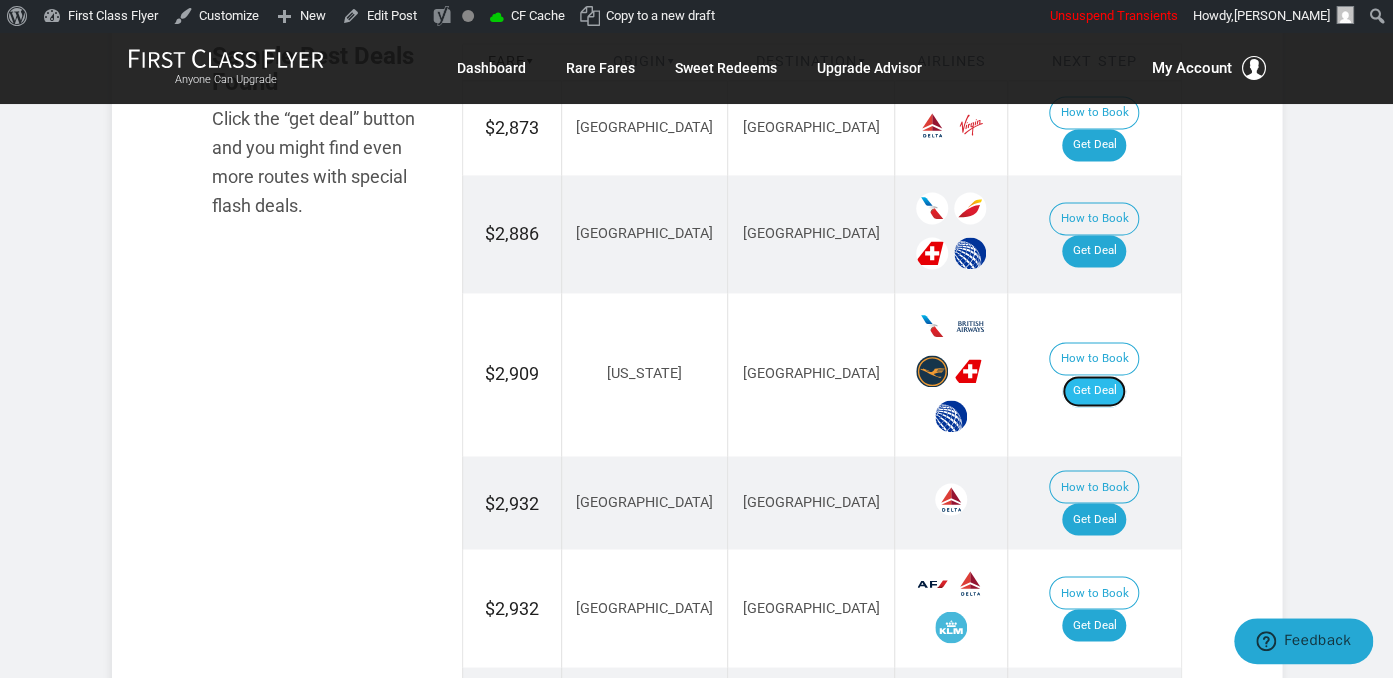 click on "Get Deal" at bounding box center [1094, 391] 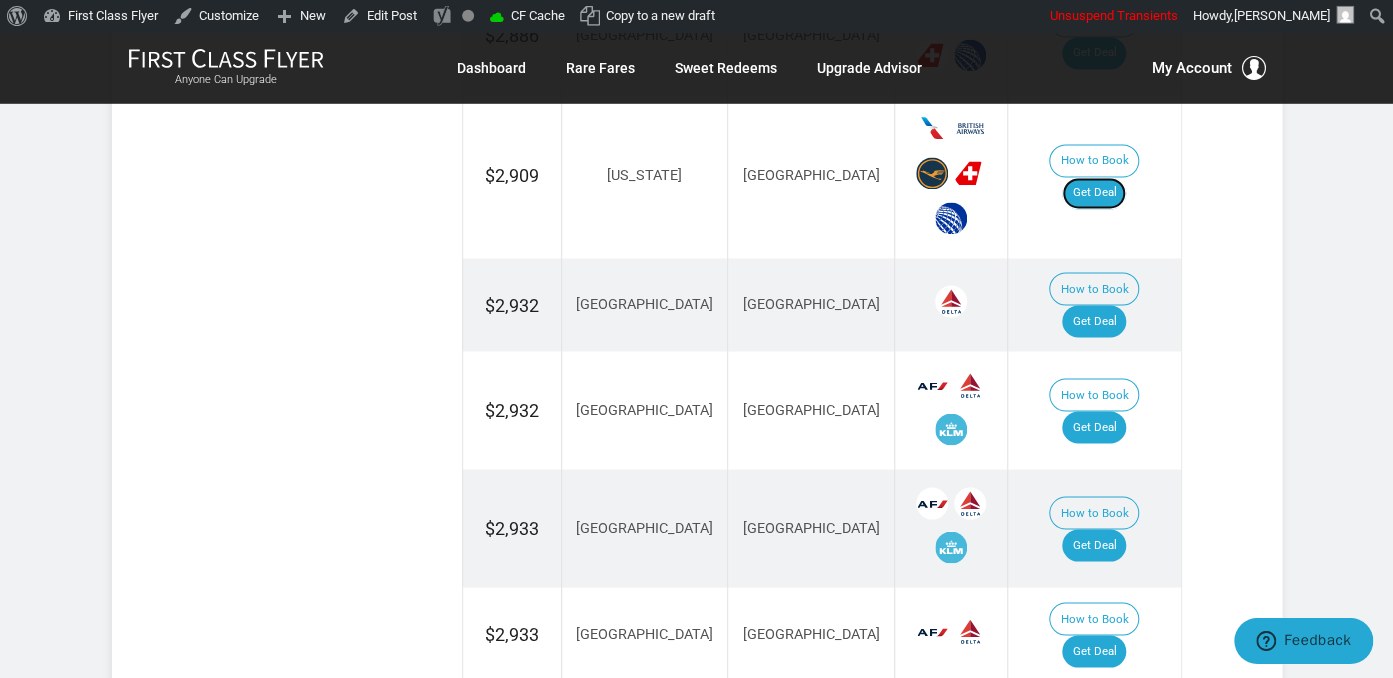 scroll, scrollTop: 1478, scrollLeft: 0, axis: vertical 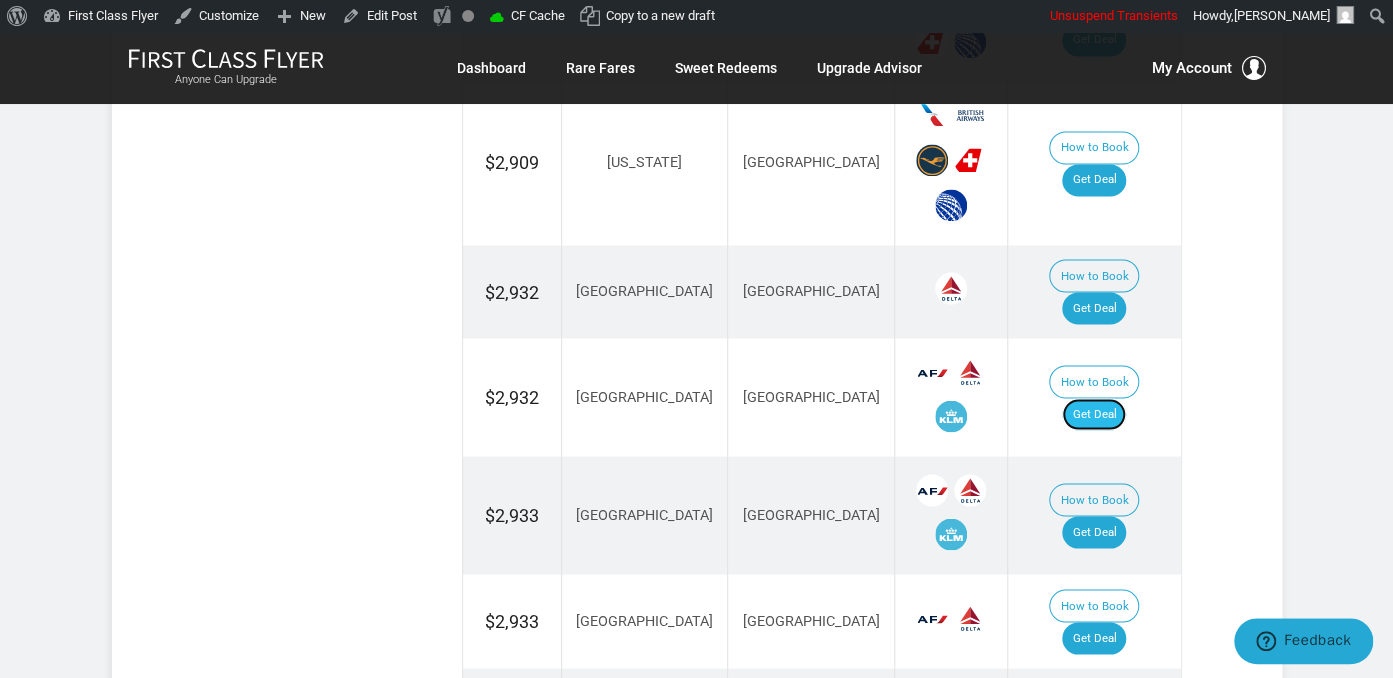 click on "Get Deal" at bounding box center [1094, 414] 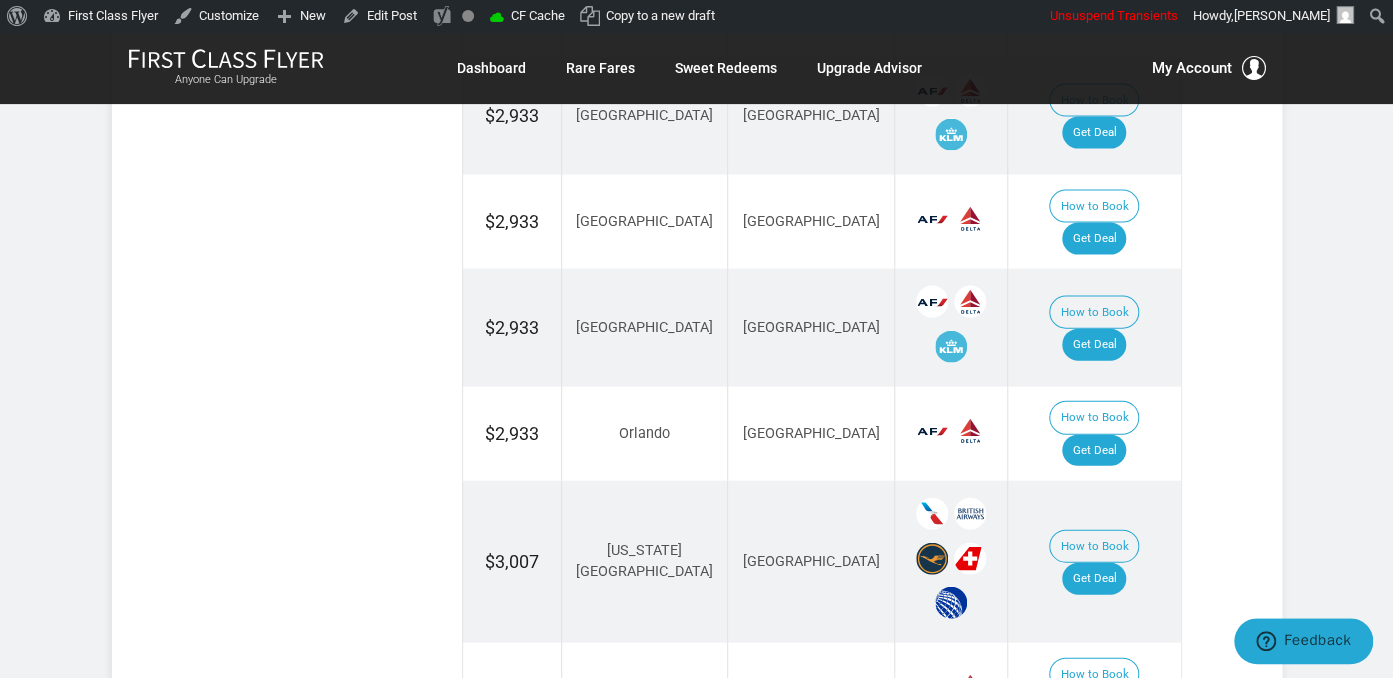 scroll, scrollTop: 1900, scrollLeft: 0, axis: vertical 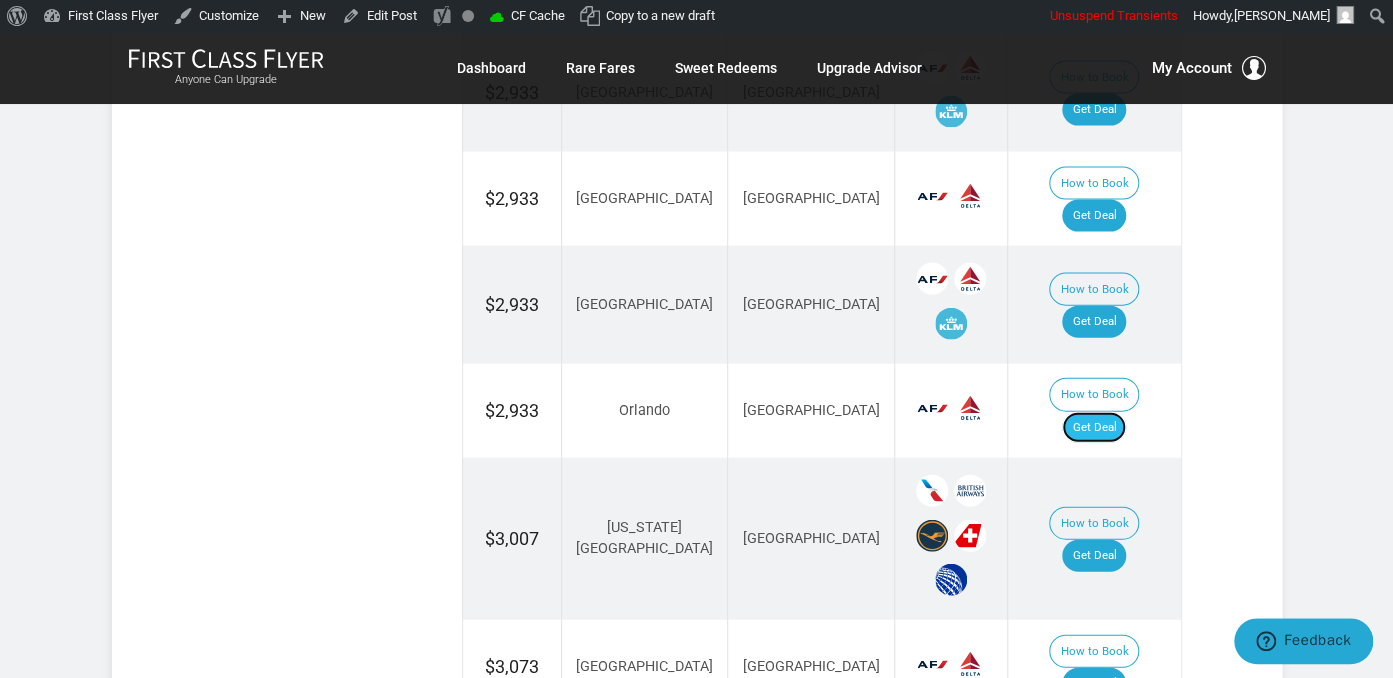 click on "Get Deal" at bounding box center (1094, 428) 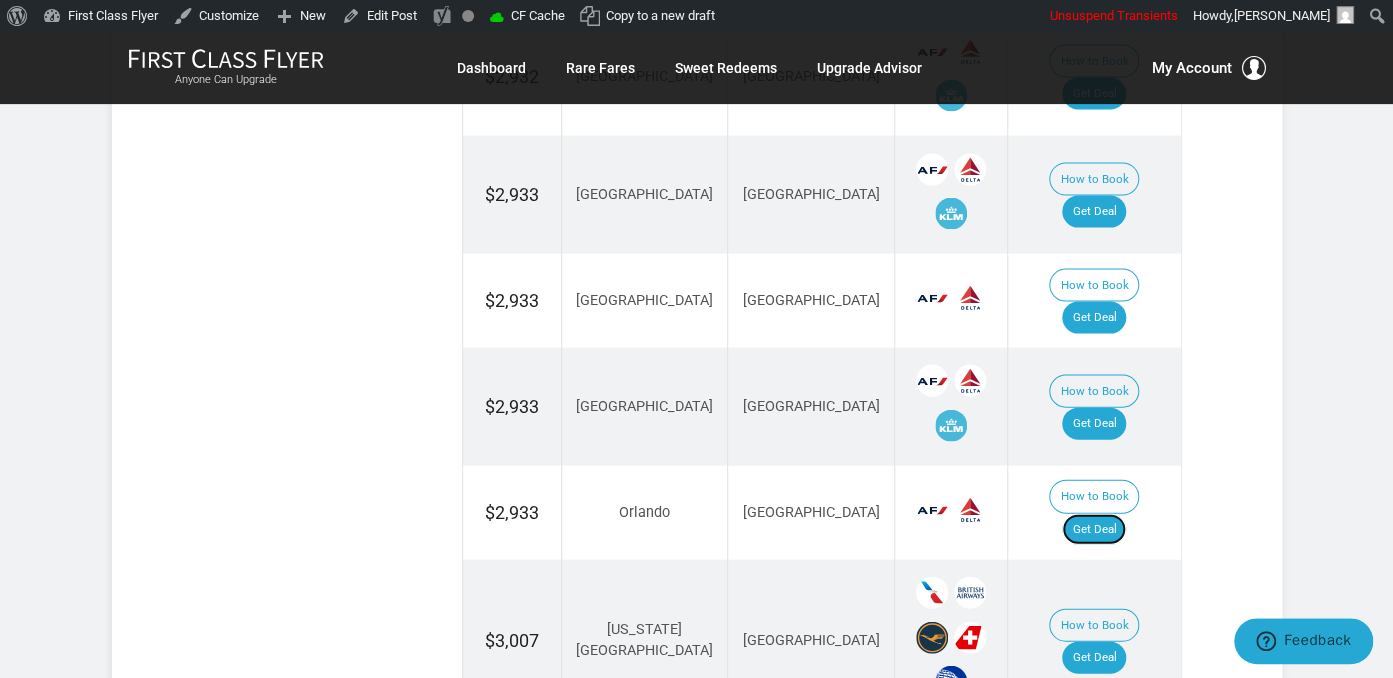 scroll, scrollTop: 1795, scrollLeft: 0, axis: vertical 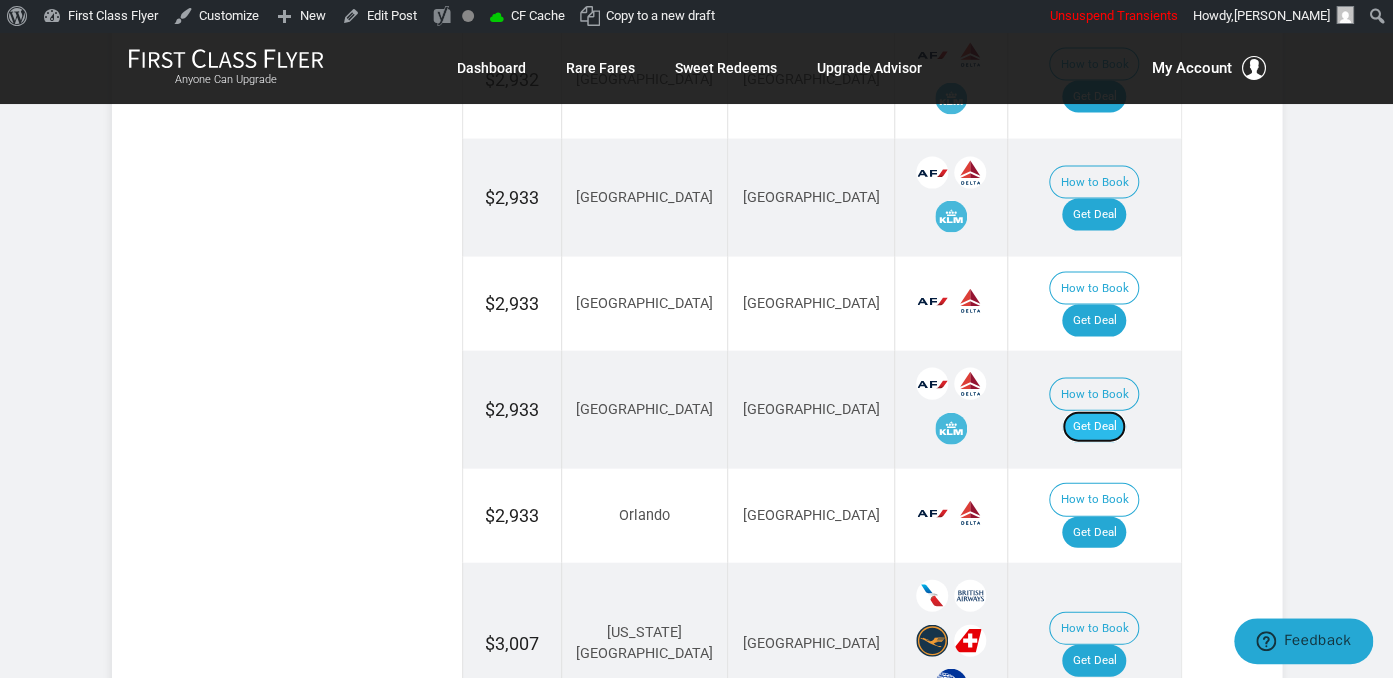 click on "Get Deal" at bounding box center [1094, 427] 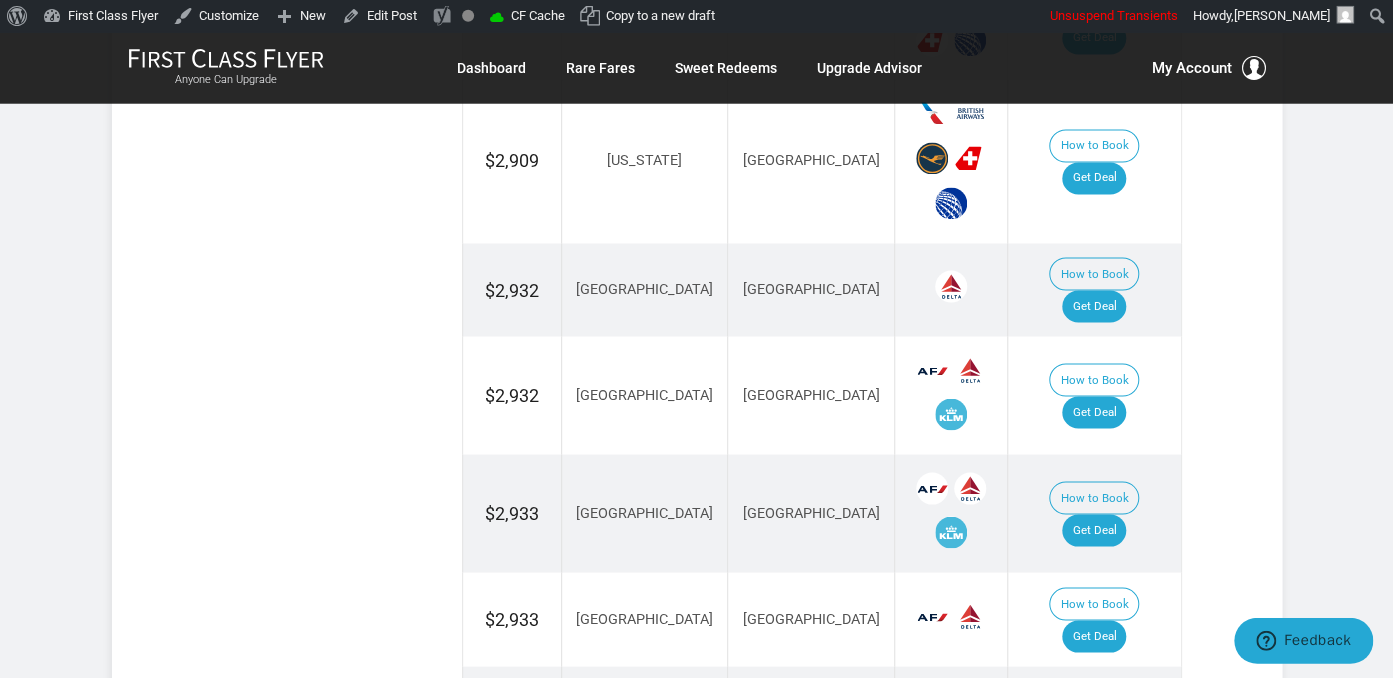scroll, scrollTop: 1478, scrollLeft: 0, axis: vertical 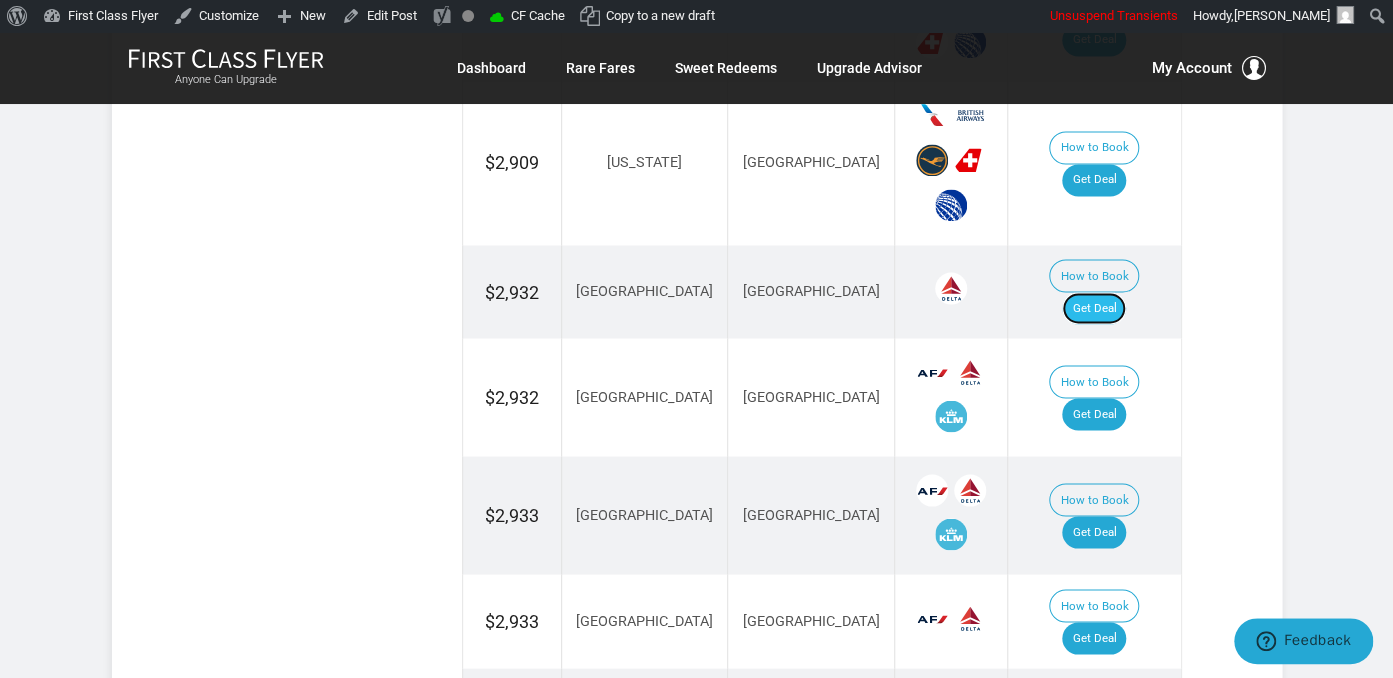 click on "Get Deal" at bounding box center (1094, 308) 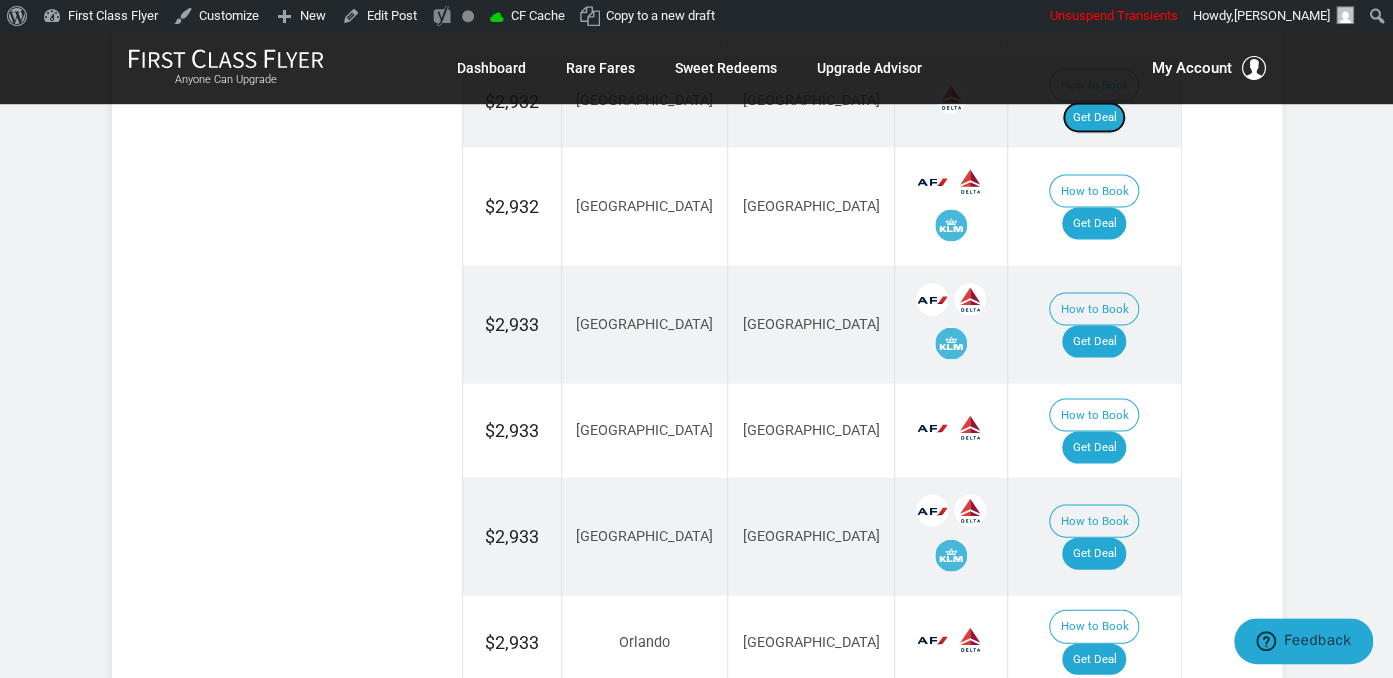 scroll, scrollTop: 1689, scrollLeft: 0, axis: vertical 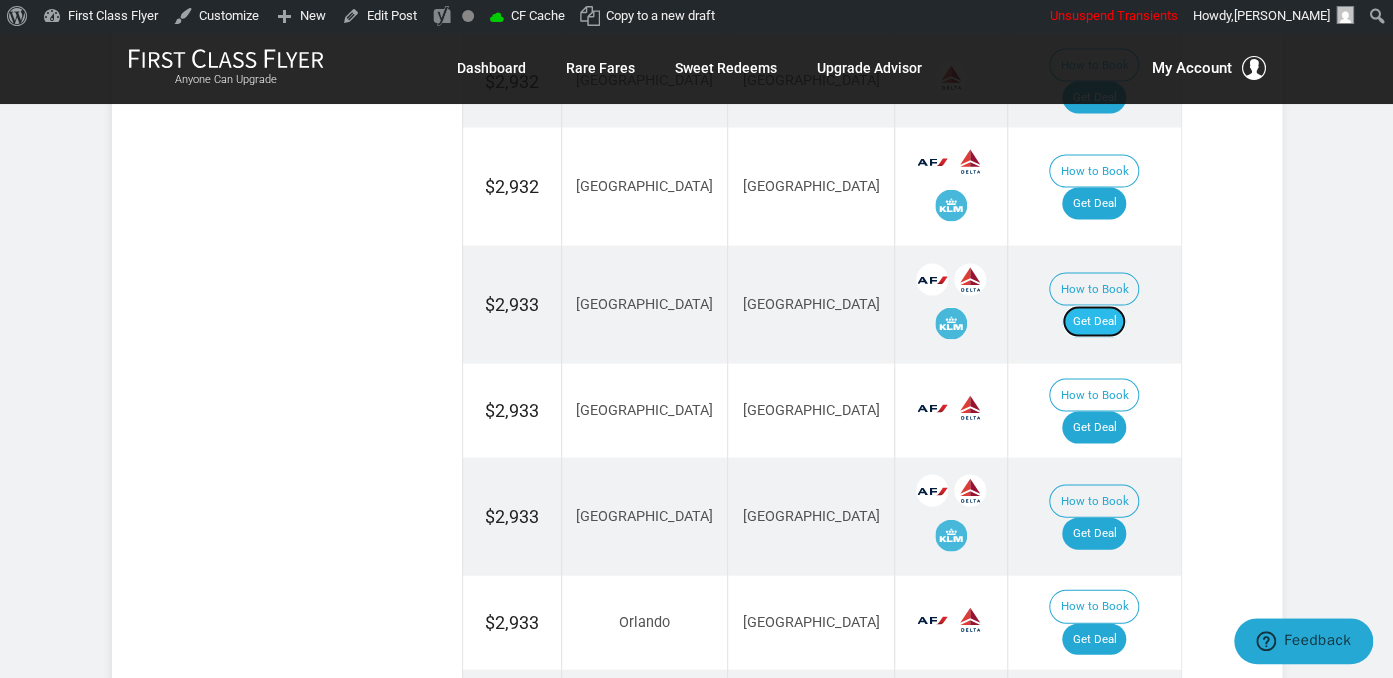 click on "Get Deal" at bounding box center [1094, 321] 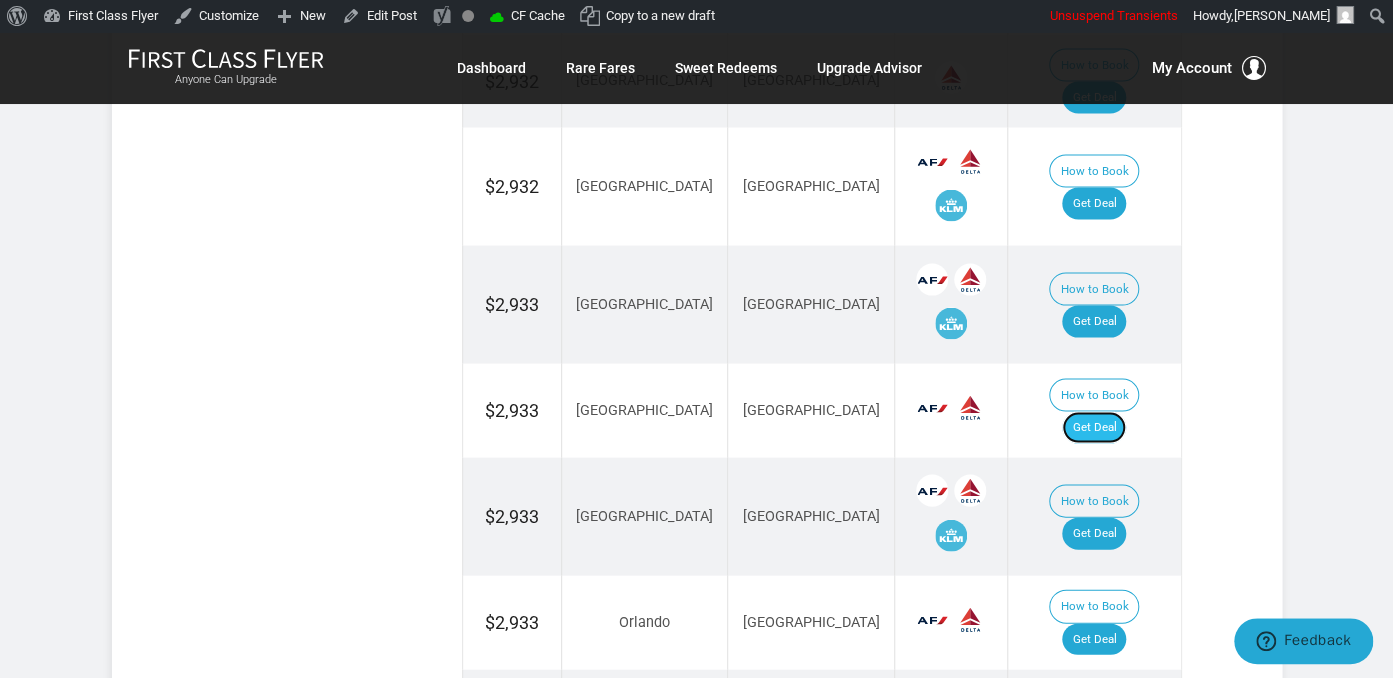 drag, startPoint x: 1103, startPoint y: 347, endPoint x: 1100, endPoint y: 335, distance: 12.369317 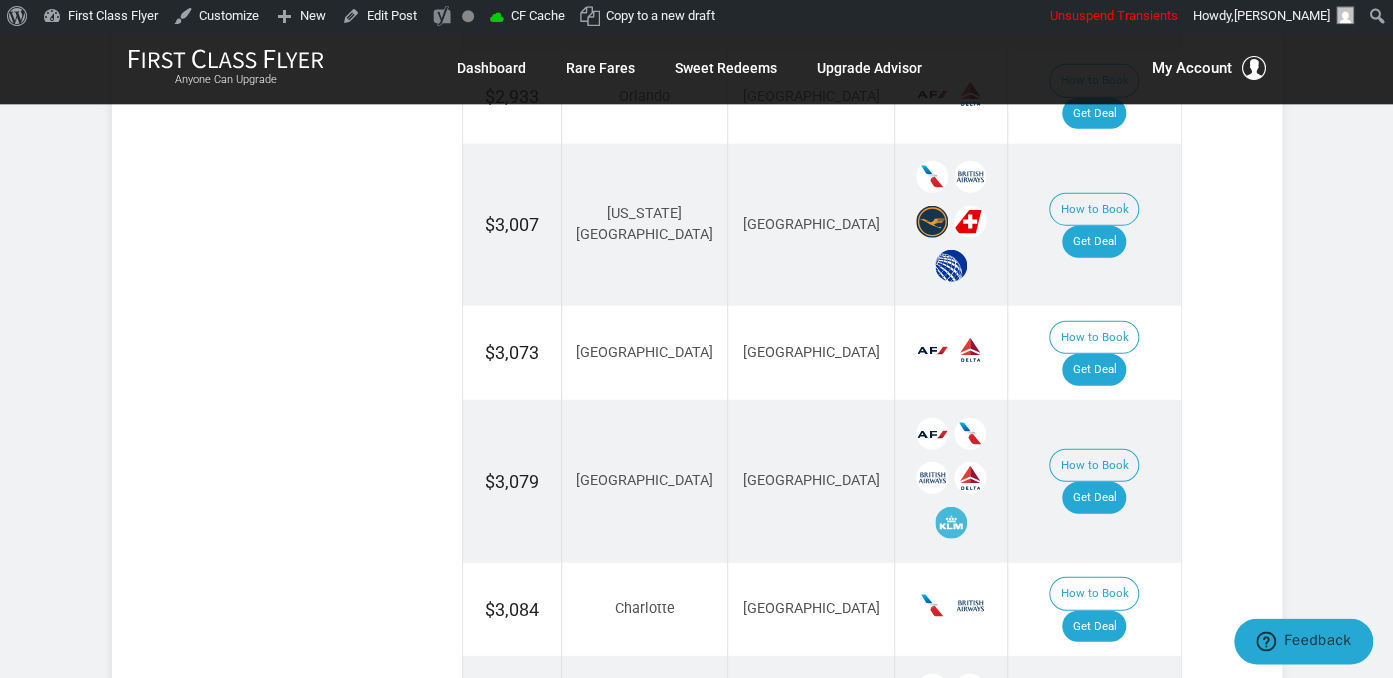 scroll, scrollTop: 2217, scrollLeft: 0, axis: vertical 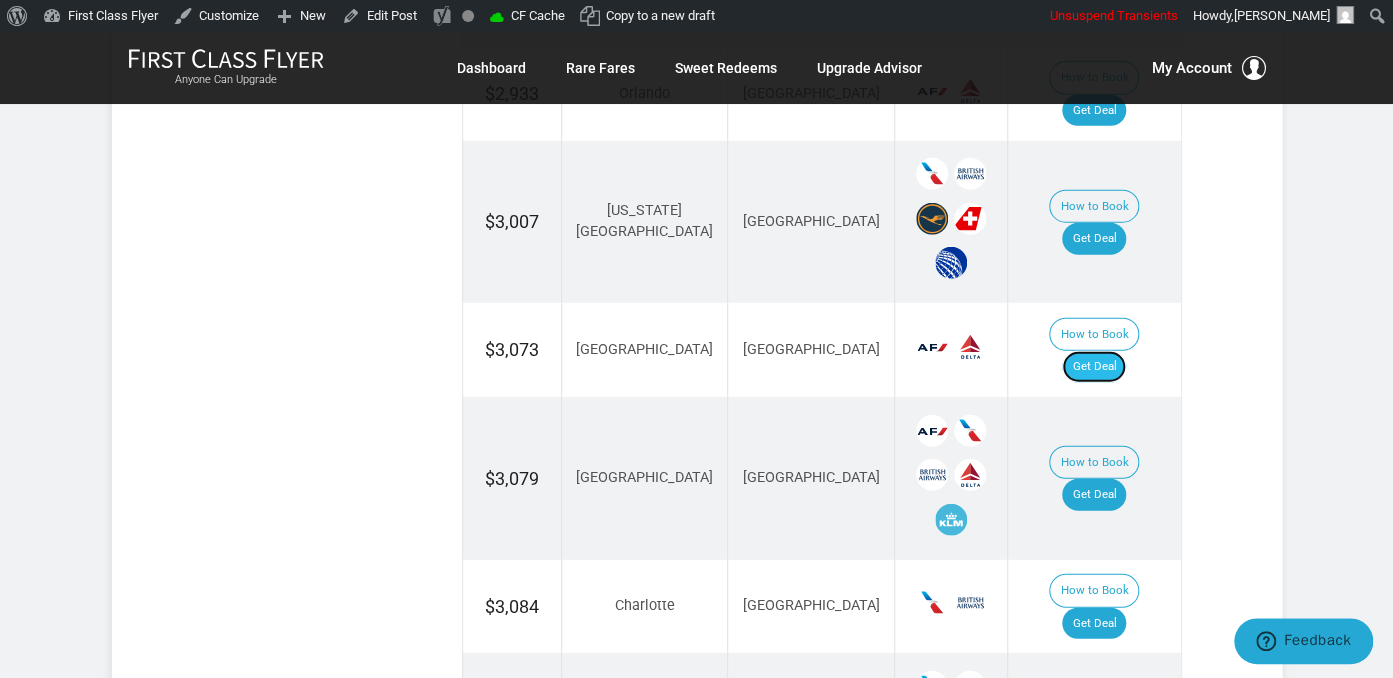 click on "Get Deal" at bounding box center [1094, 367] 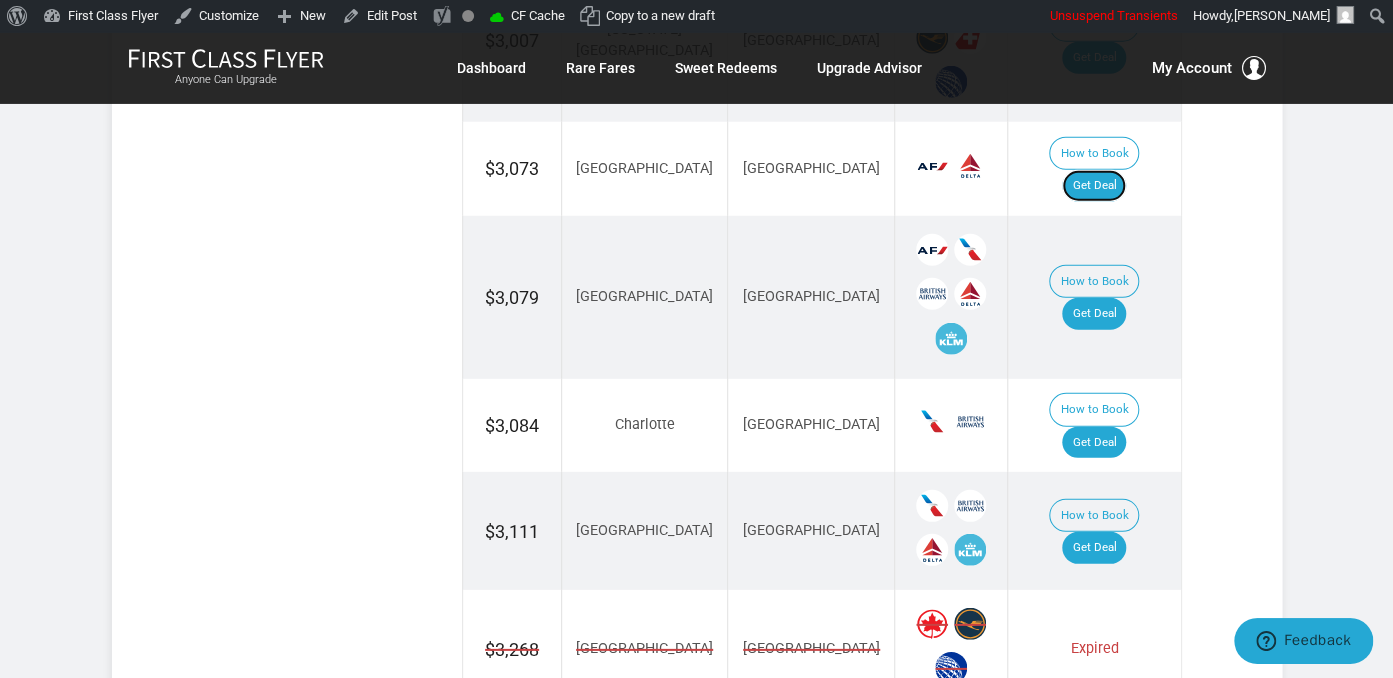 scroll, scrollTop: 2428, scrollLeft: 0, axis: vertical 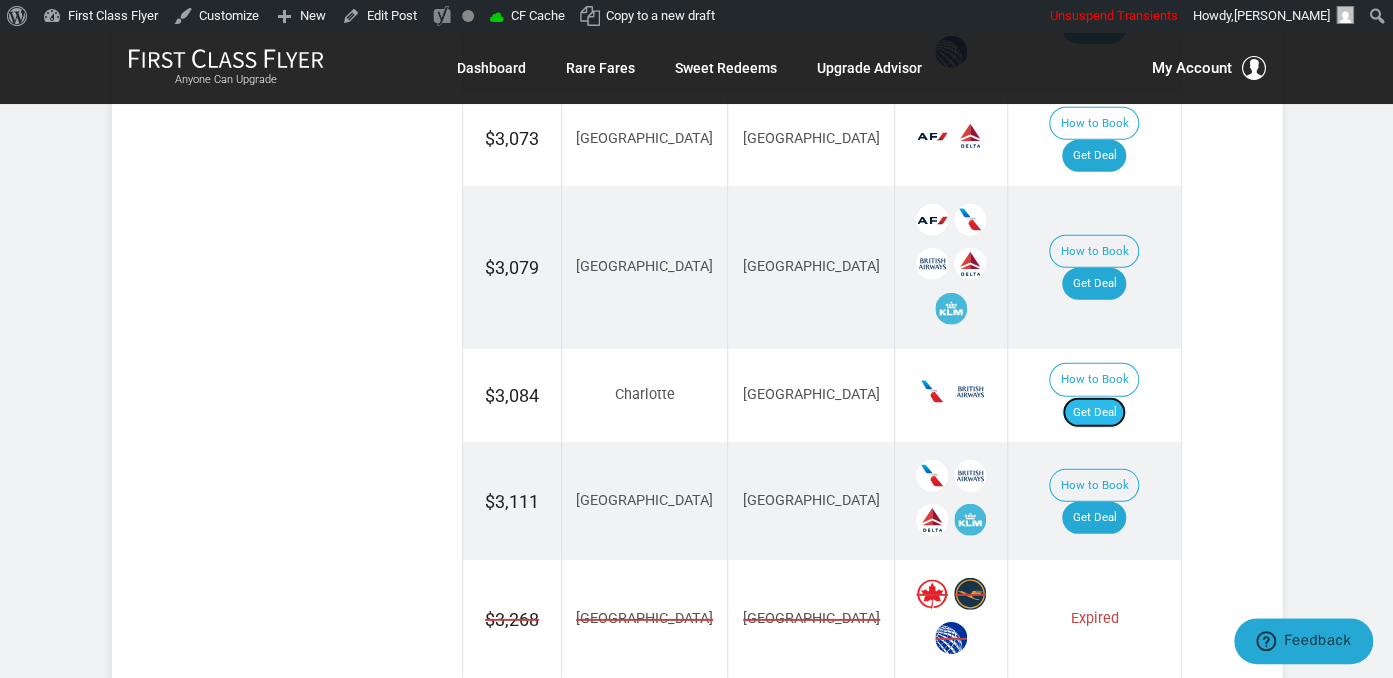 click on "Get Deal" at bounding box center (1094, 413) 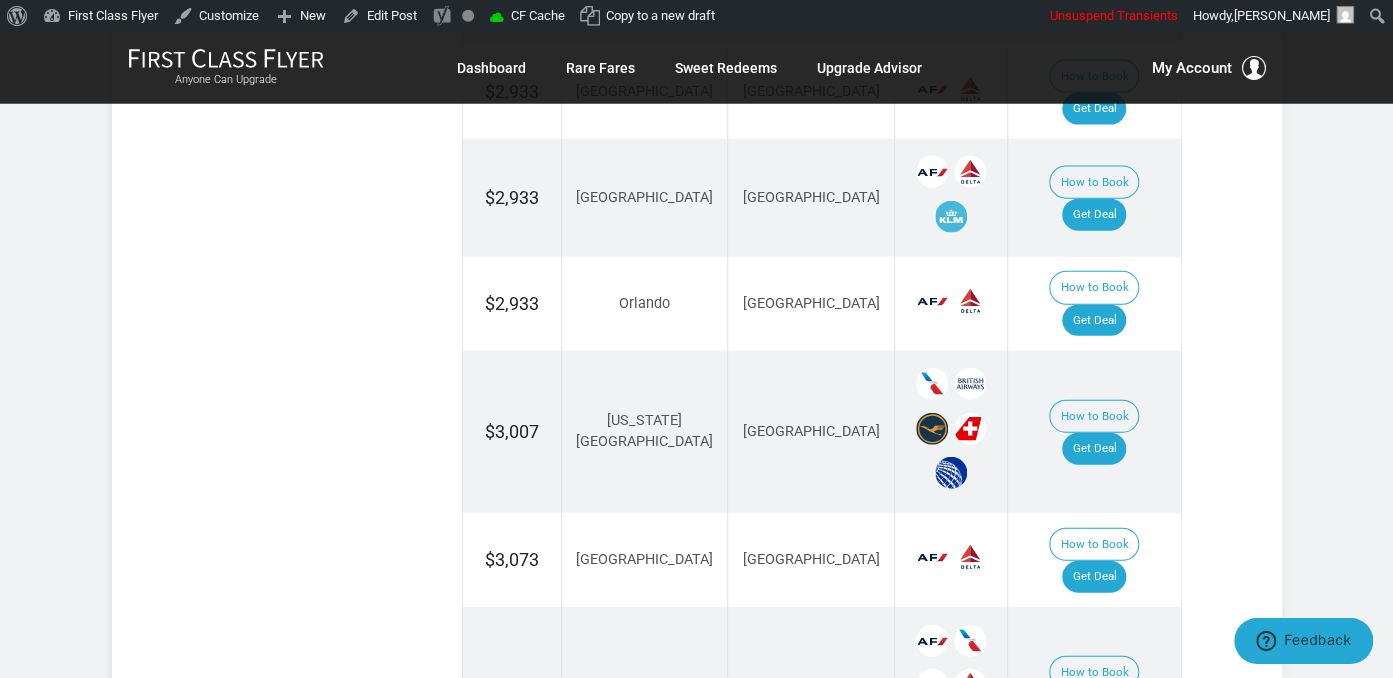 scroll, scrollTop: 2006, scrollLeft: 0, axis: vertical 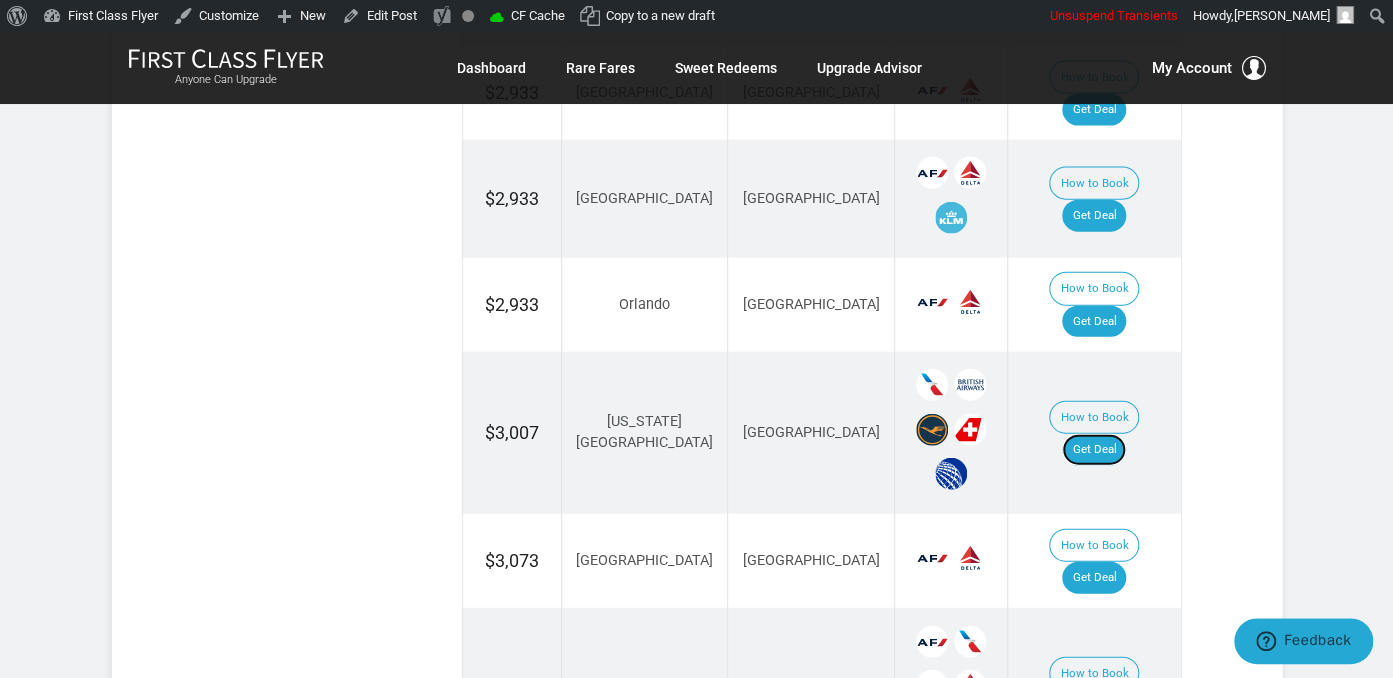 click on "Get Deal" at bounding box center [1094, 450] 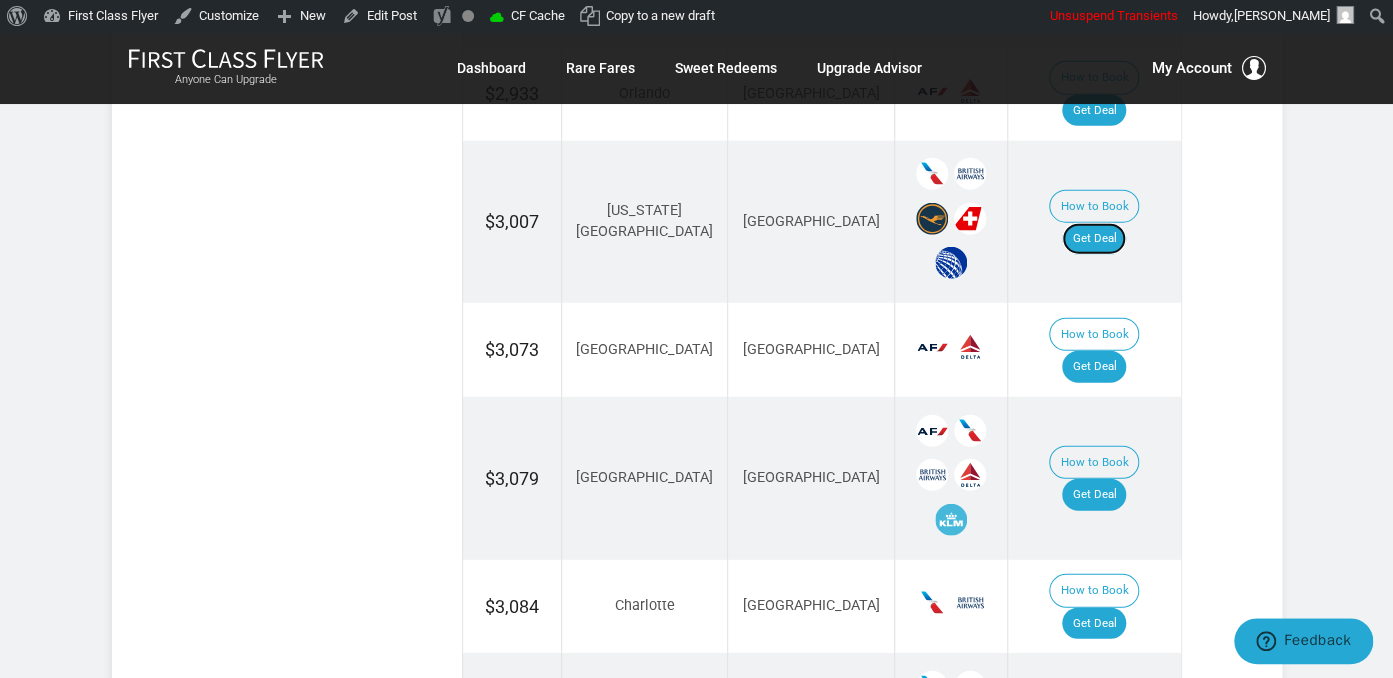 scroll, scrollTop: 2428, scrollLeft: 0, axis: vertical 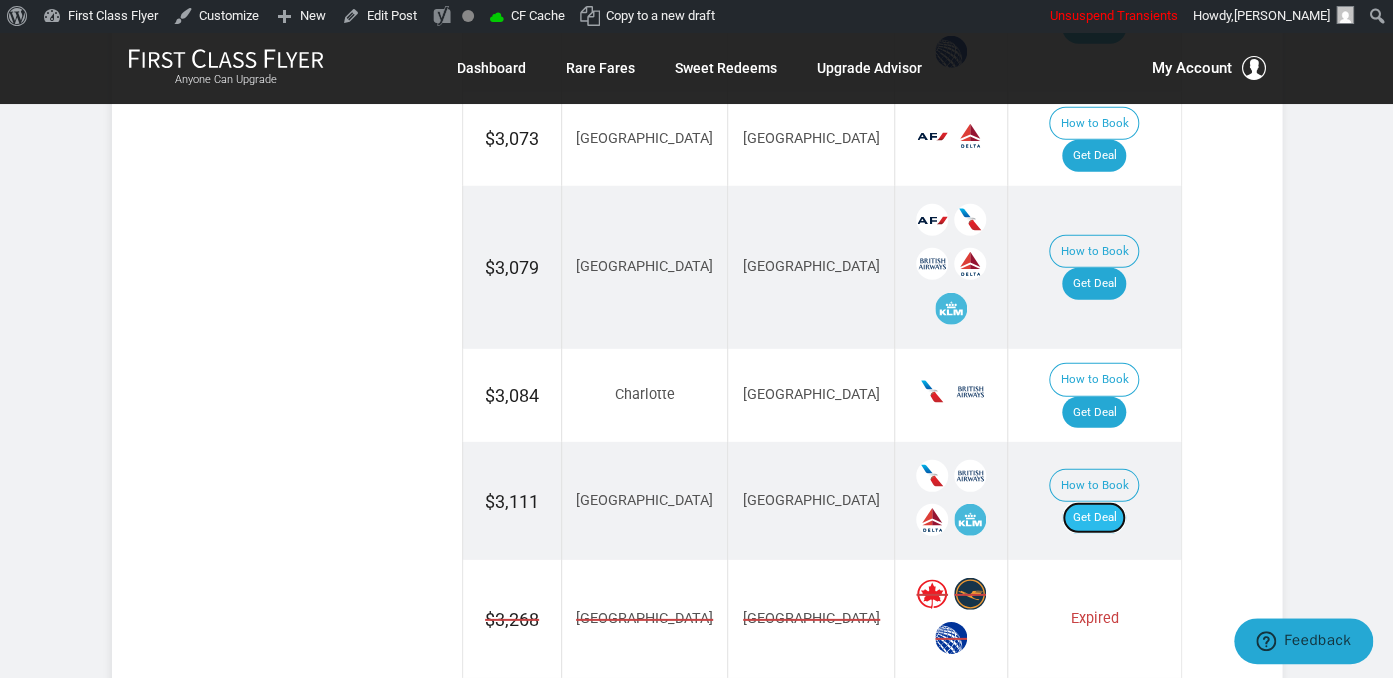 click on "Get Deal" at bounding box center (1094, 518) 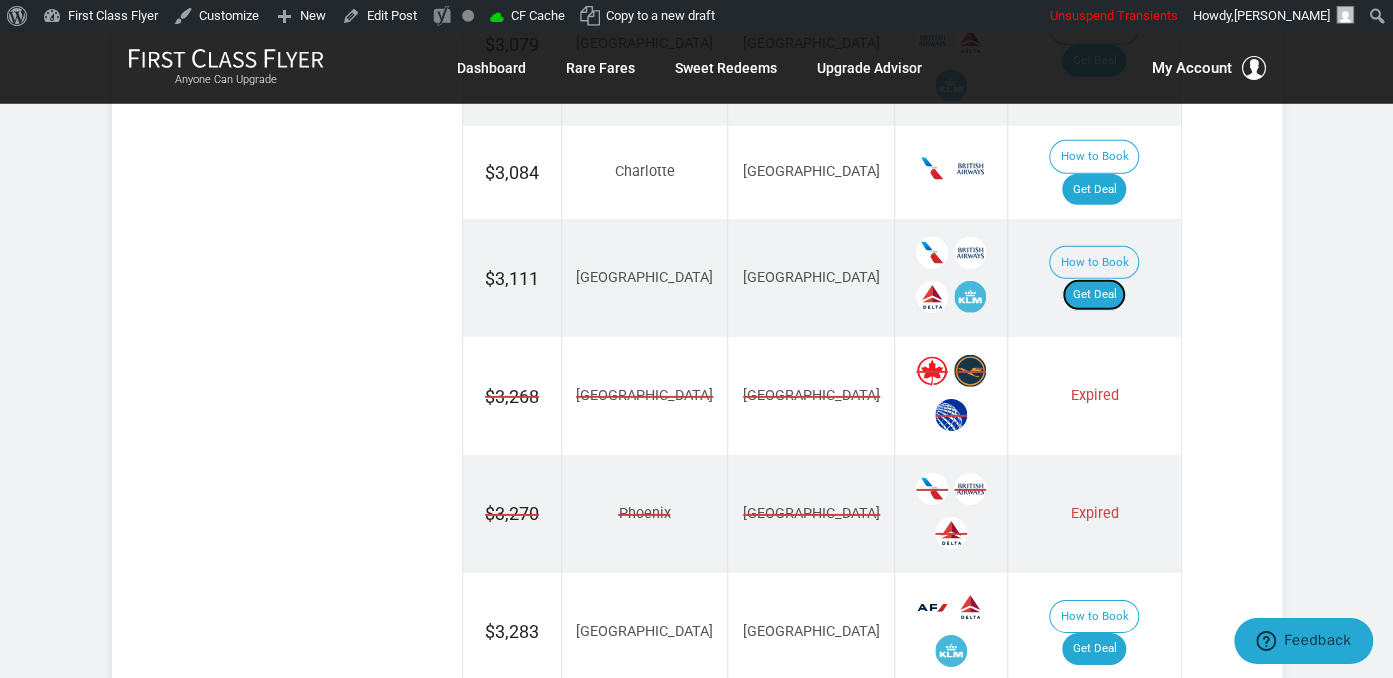 scroll, scrollTop: 2745, scrollLeft: 0, axis: vertical 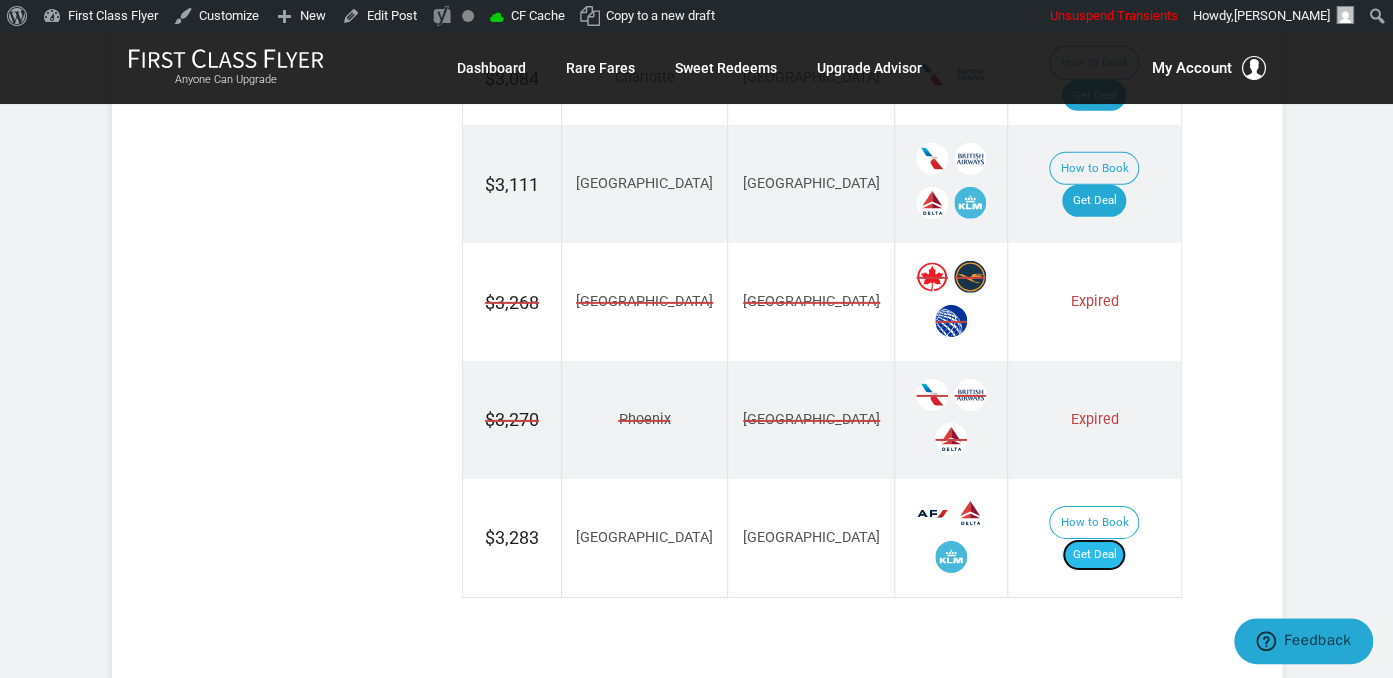 click on "Get Deal" at bounding box center [1094, 555] 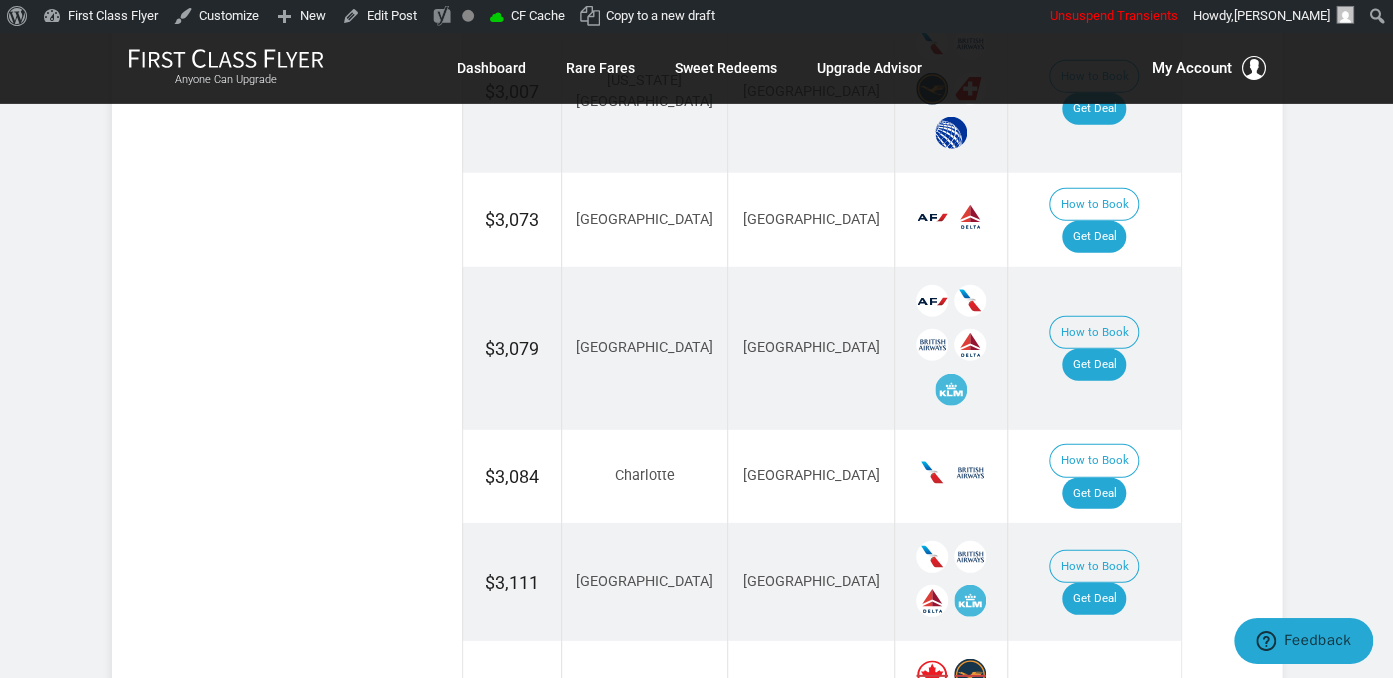 scroll, scrollTop: 2323, scrollLeft: 0, axis: vertical 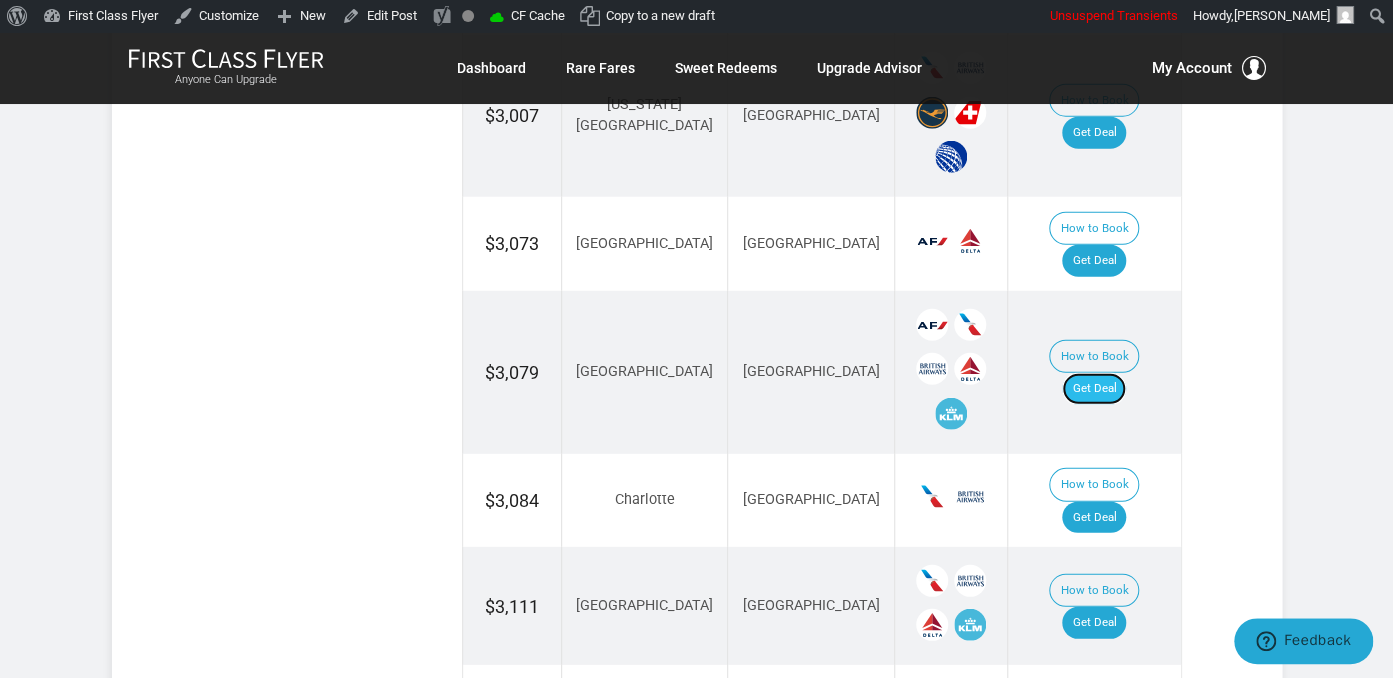 click on "Get Deal" at bounding box center [1094, 389] 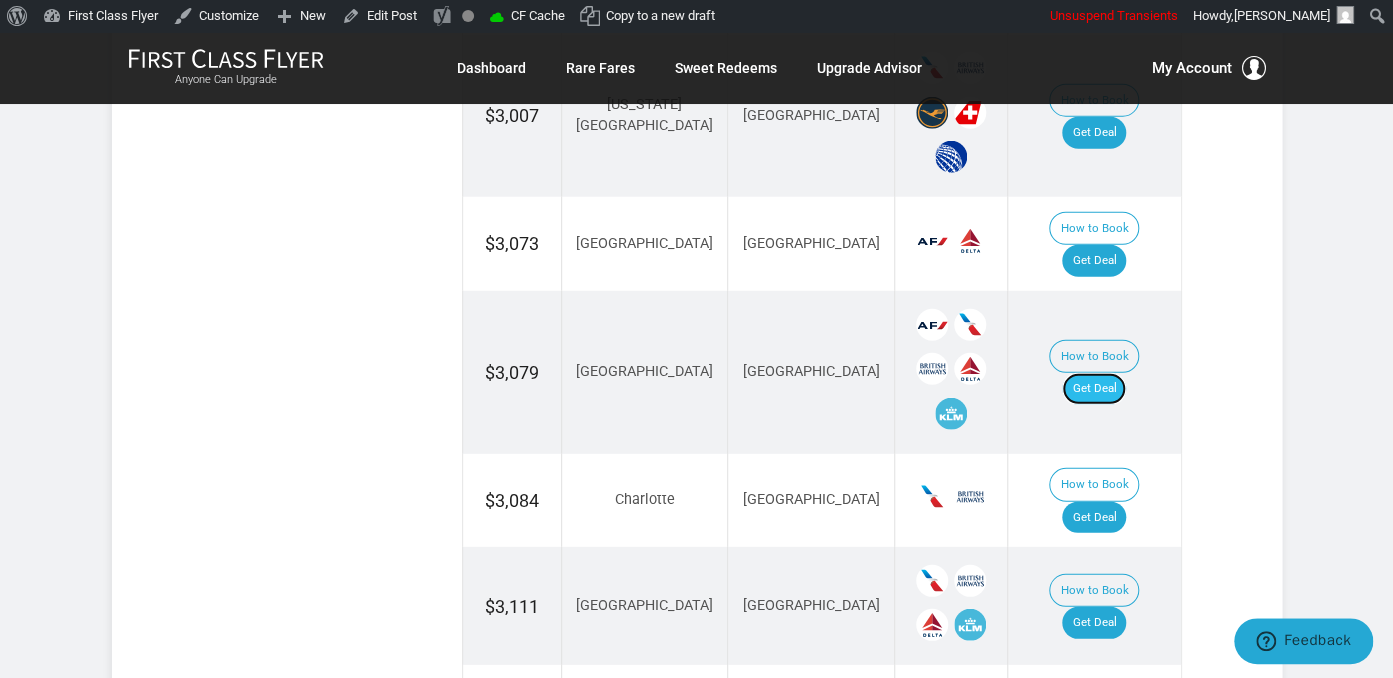 drag, startPoint x: 1126, startPoint y: 232, endPoint x: 1135, endPoint y: 240, distance: 12.0415945 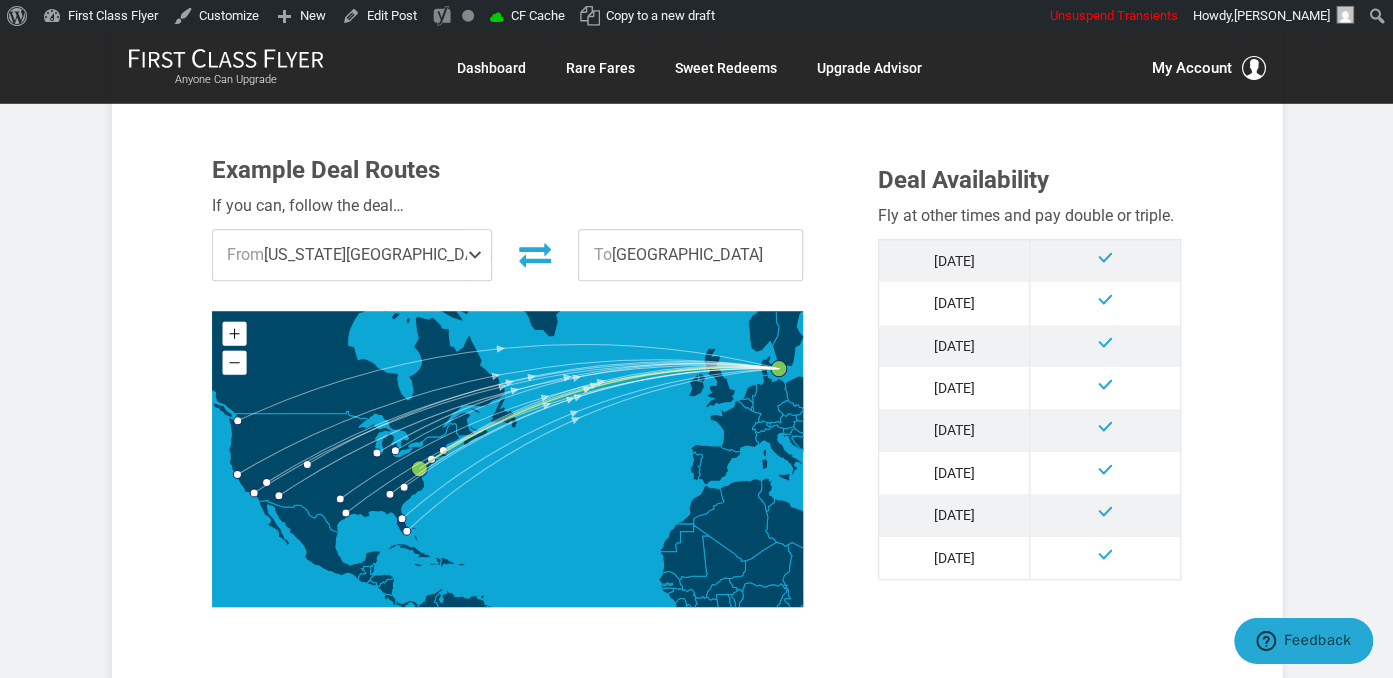 scroll, scrollTop: 0, scrollLeft: 0, axis: both 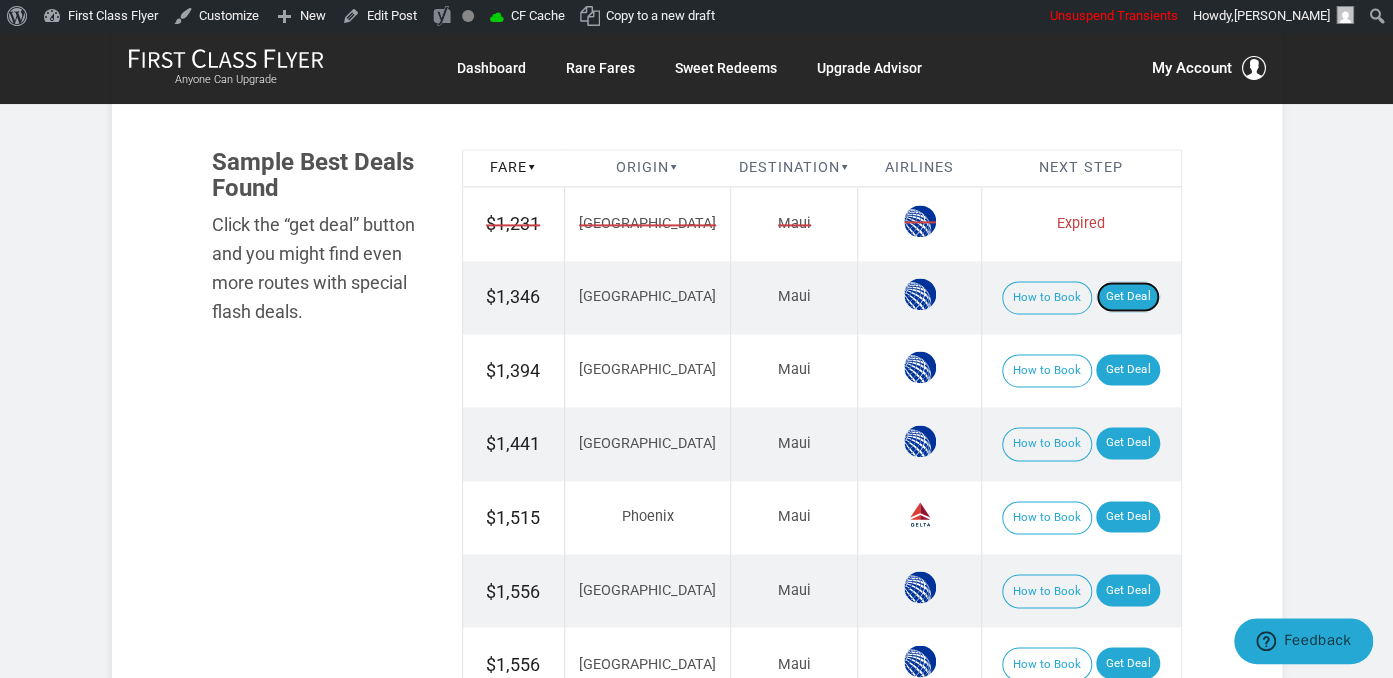click on "Get Deal" at bounding box center (1128, 297) 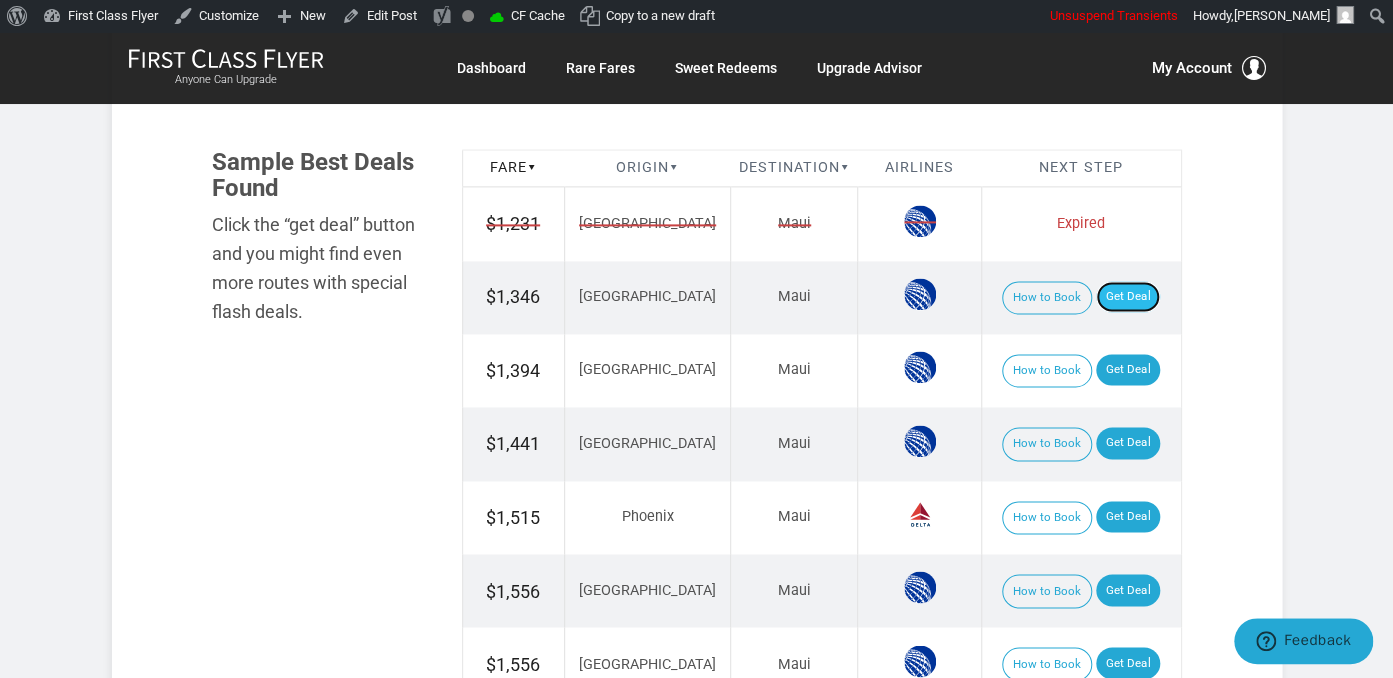 click on "Get Deal" at bounding box center (1128, 297) 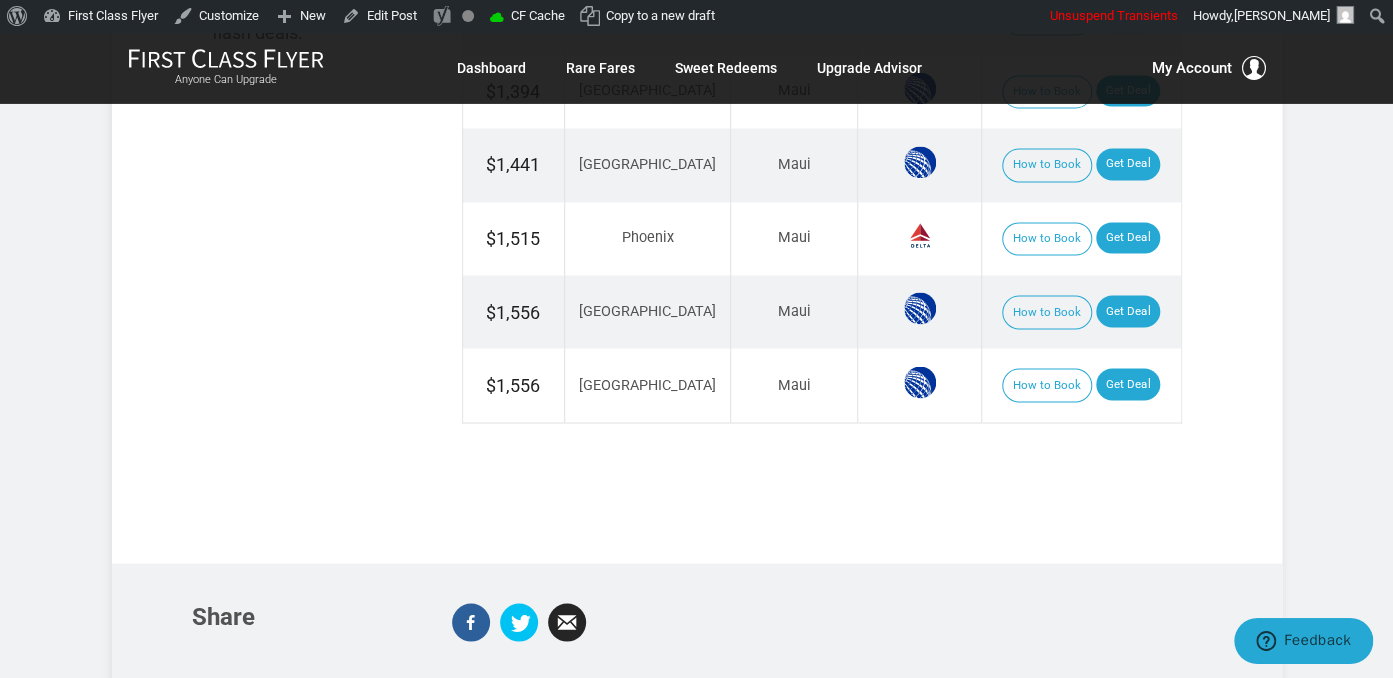 scroll, scrollTop: 1478, scrollLeft: 0, axis: vertical 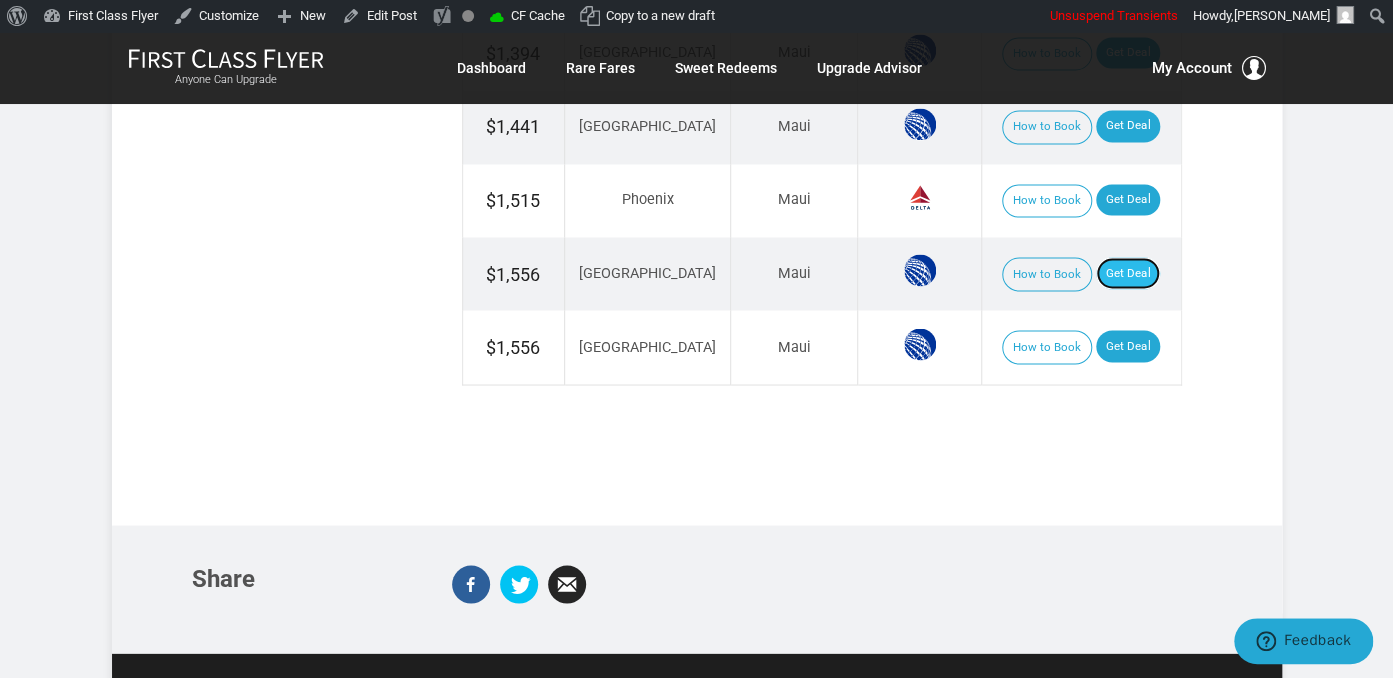 click on "Get Deal" at bounding box center [1128, 273] 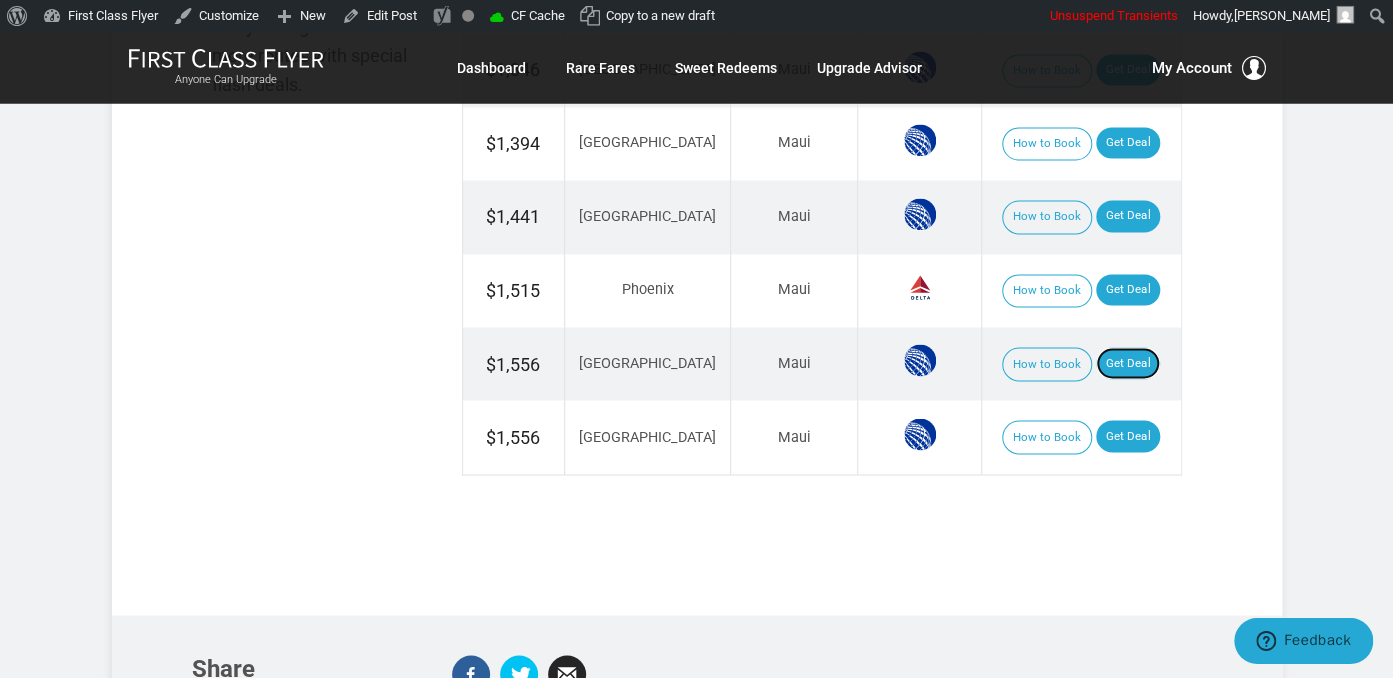 scroll, scrollTop: 1267, scrollLeft: 0, axis: vertical 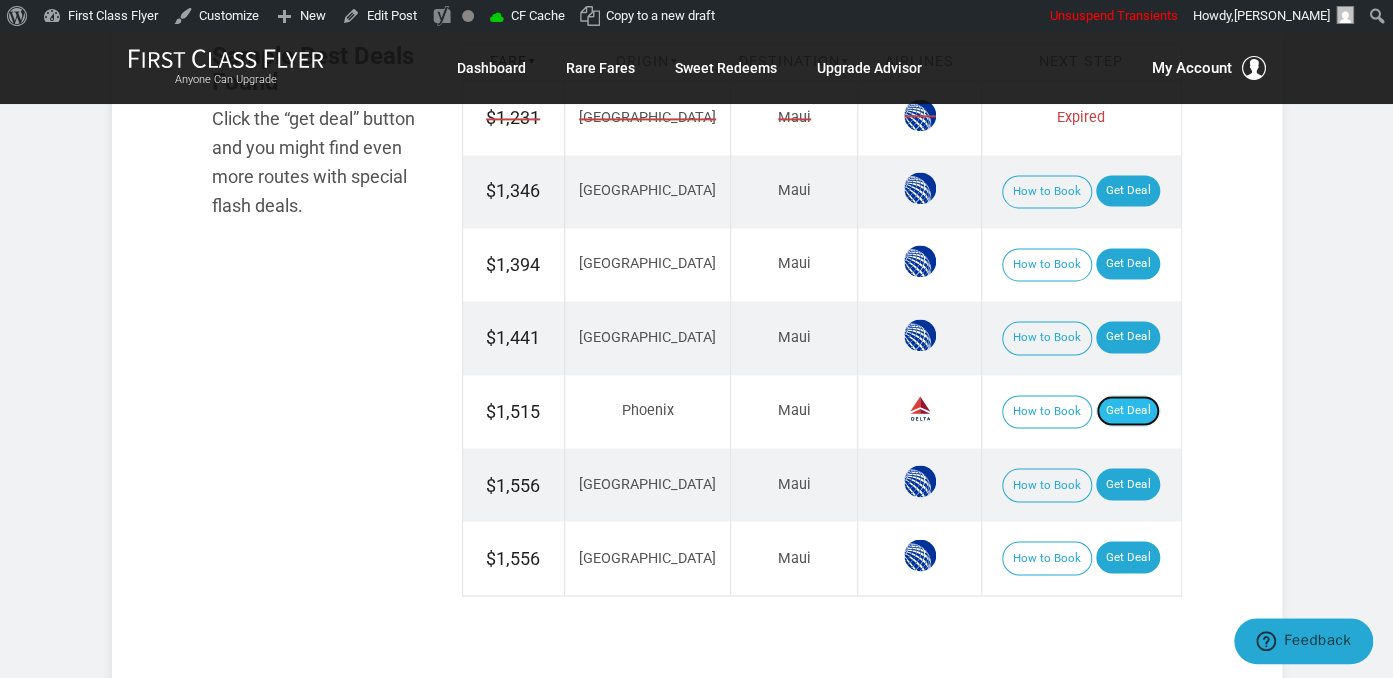 click on "Get Deal" at bounding box center [1128, 411] 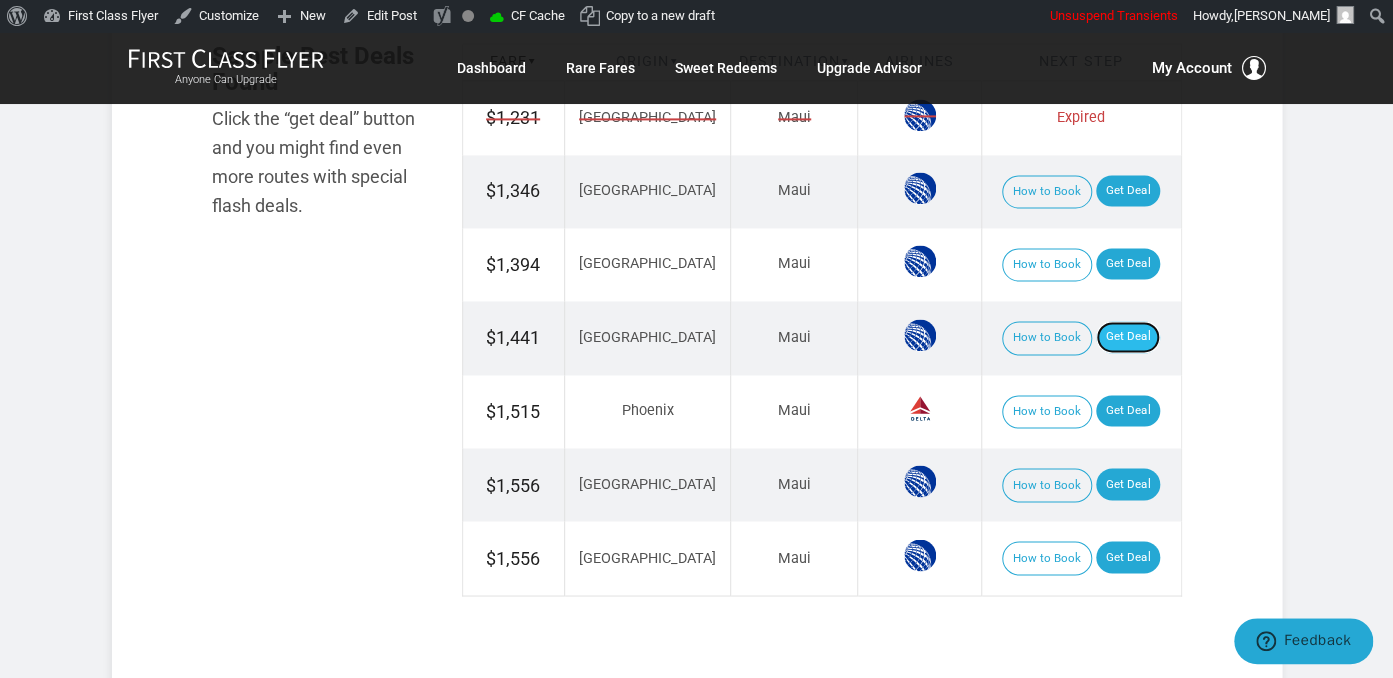 click on "Get Deal" at bounding box center [1128, 337] 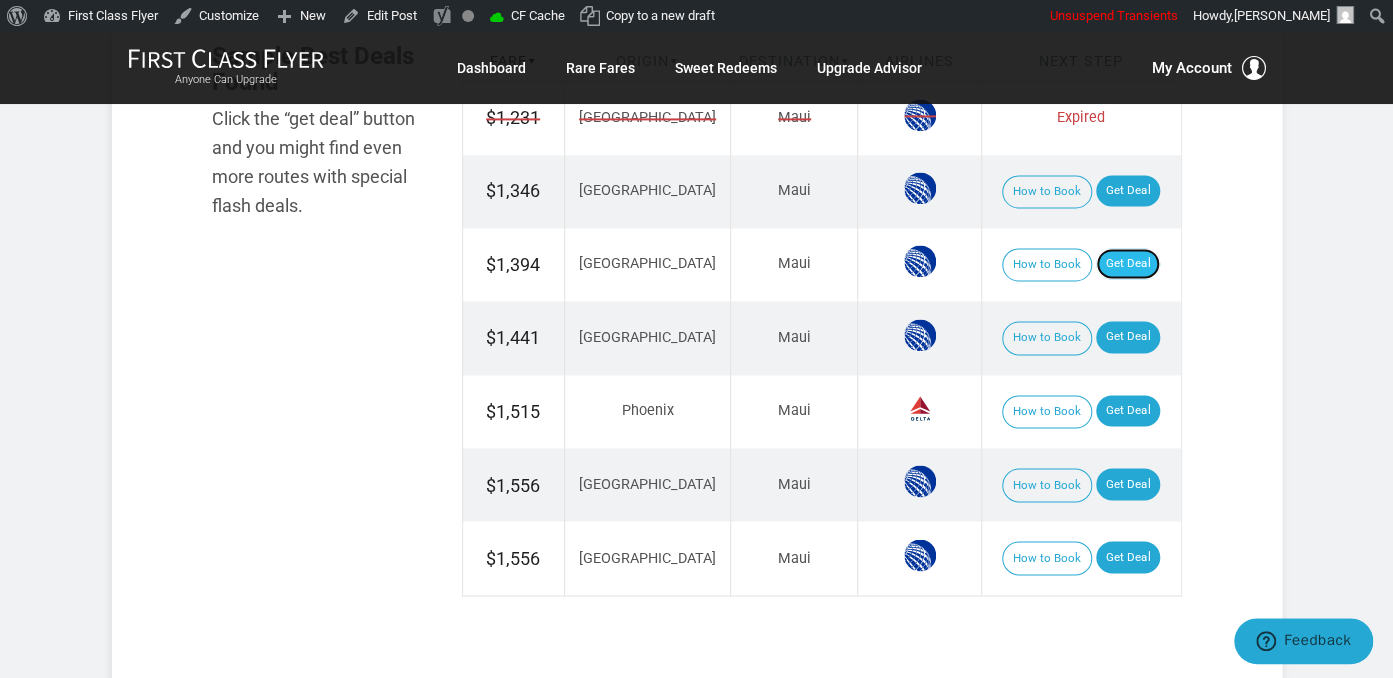 click on "Get Deal" at bounding box center [1128, 264] 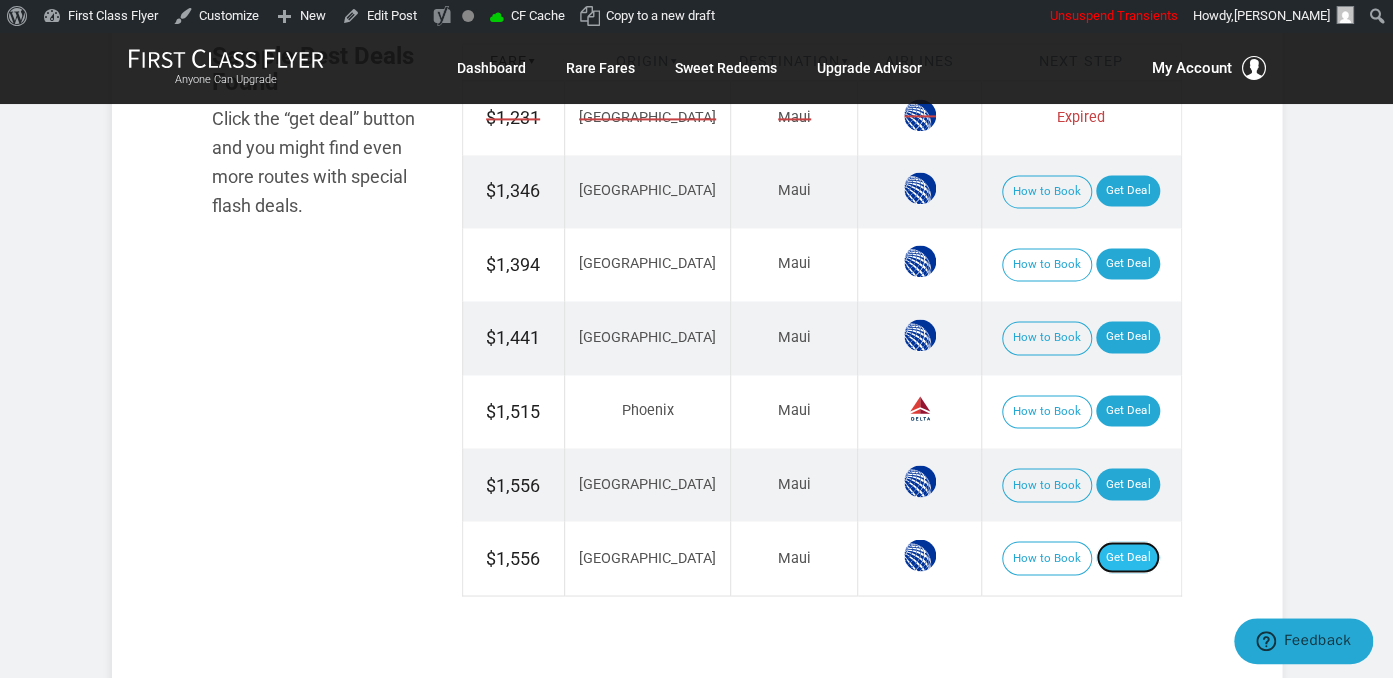 click on "Get Deal" at bounding box center [1128, 557] 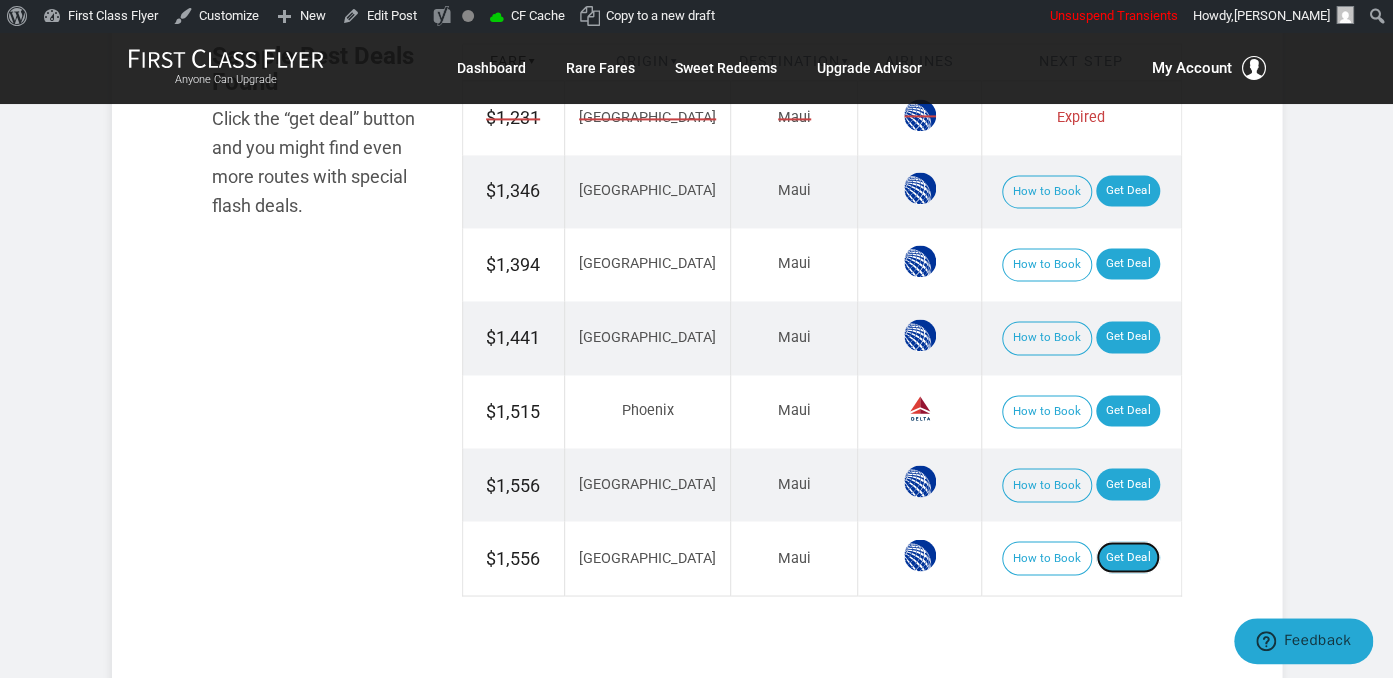 click on "Get Deal" at bounding box center [1128, 557] 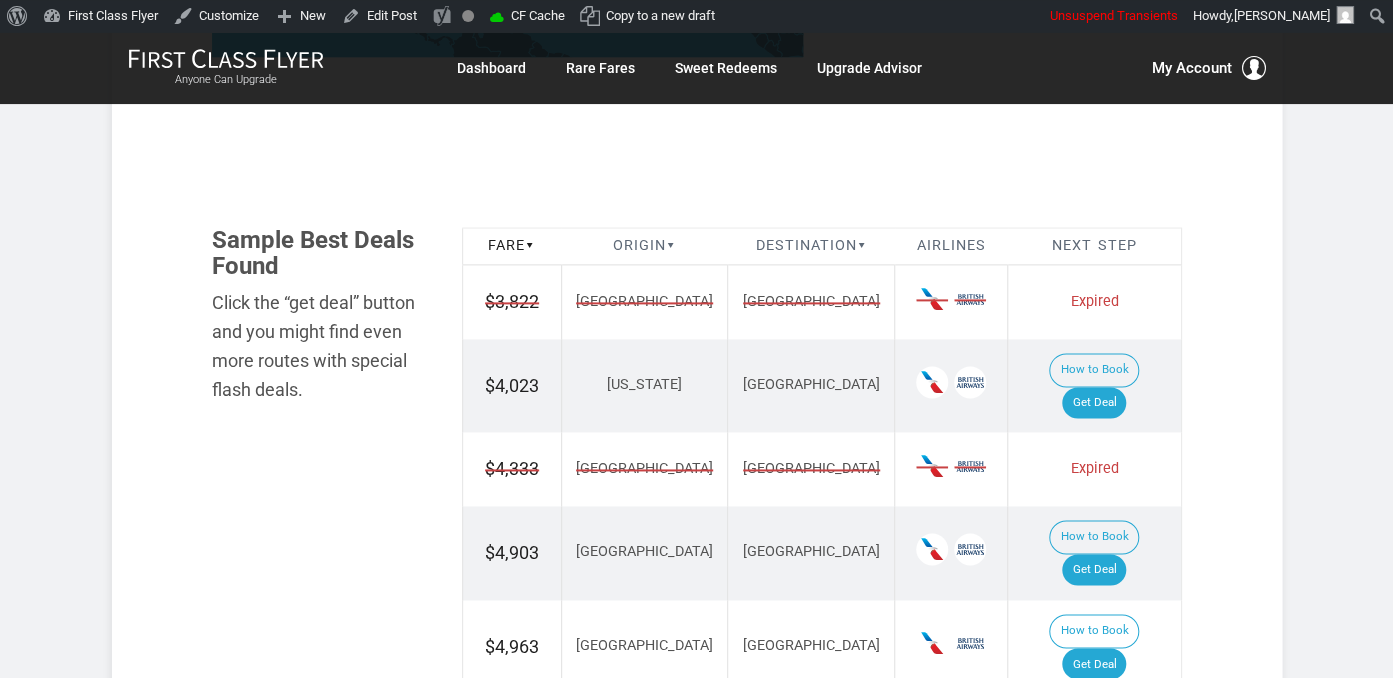 scroll, scrollTop: 1267, scrollLeft: 0, axis: vertical 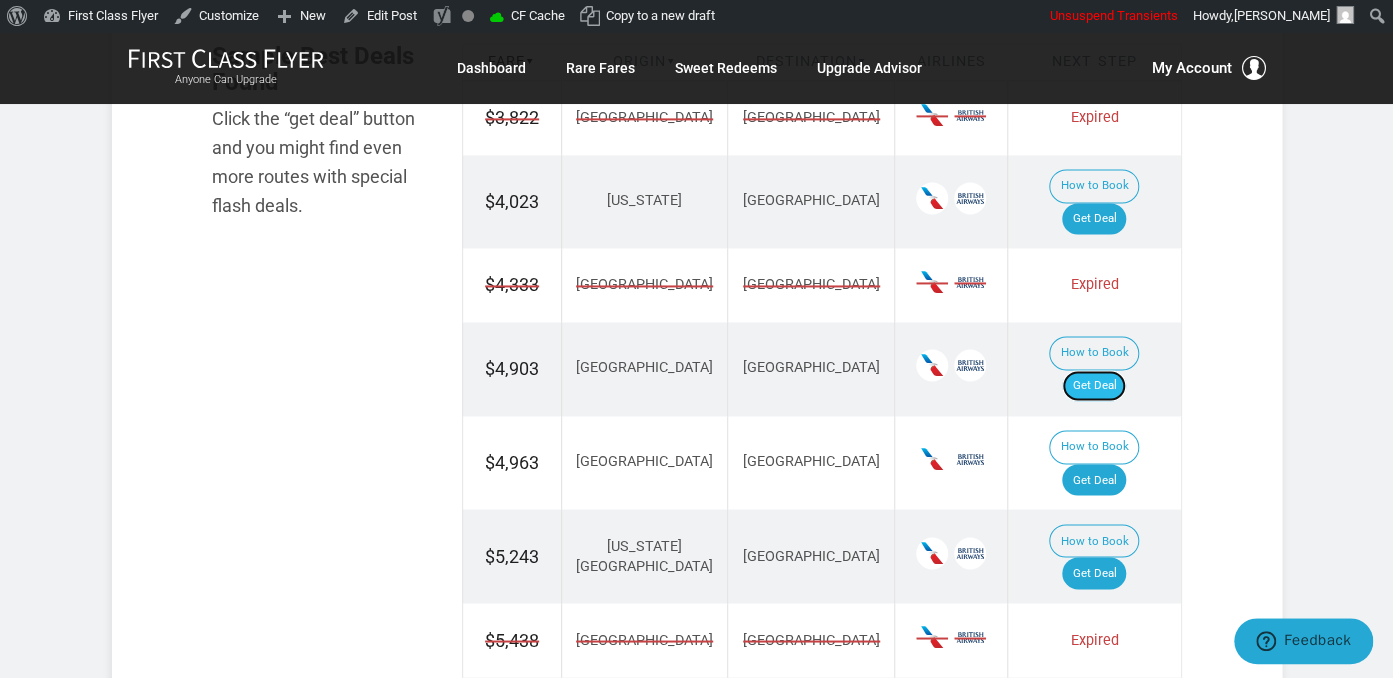 click on "Get Deal" at bounding box center (1094, 386) 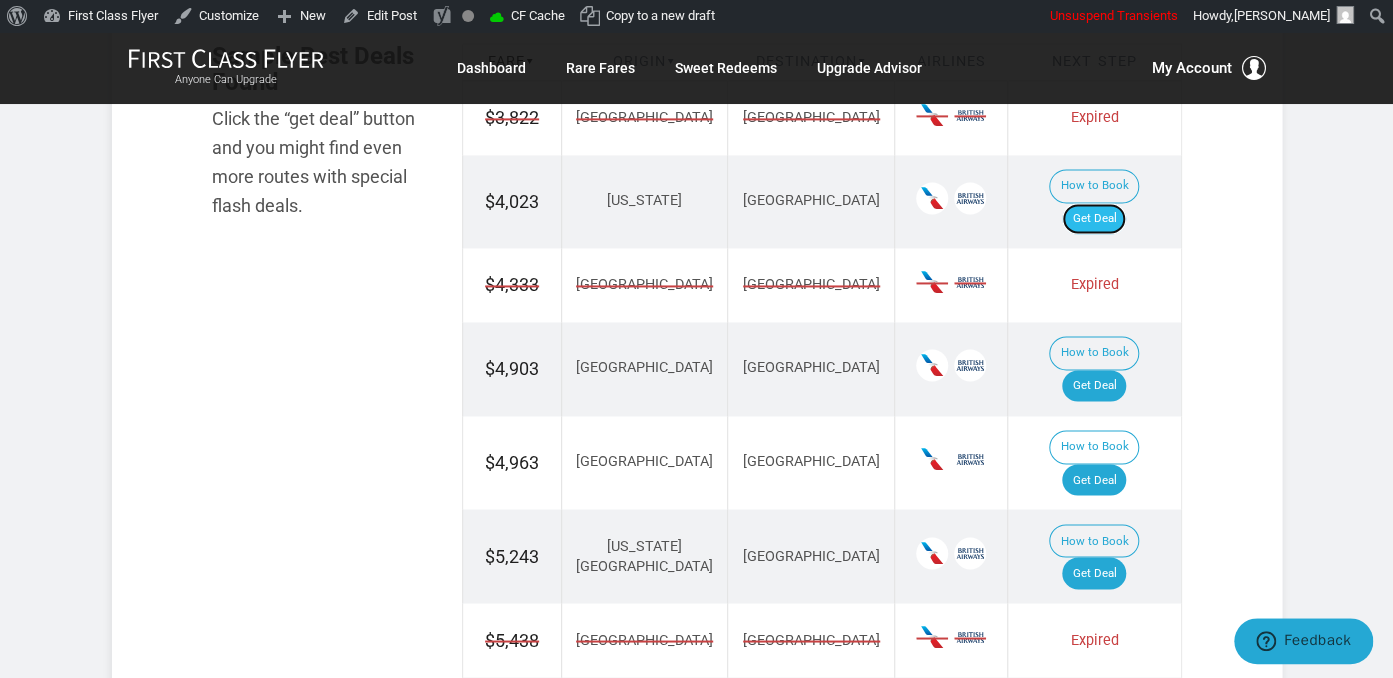 click on "Get Deal" at bounding box center (1094, 219) 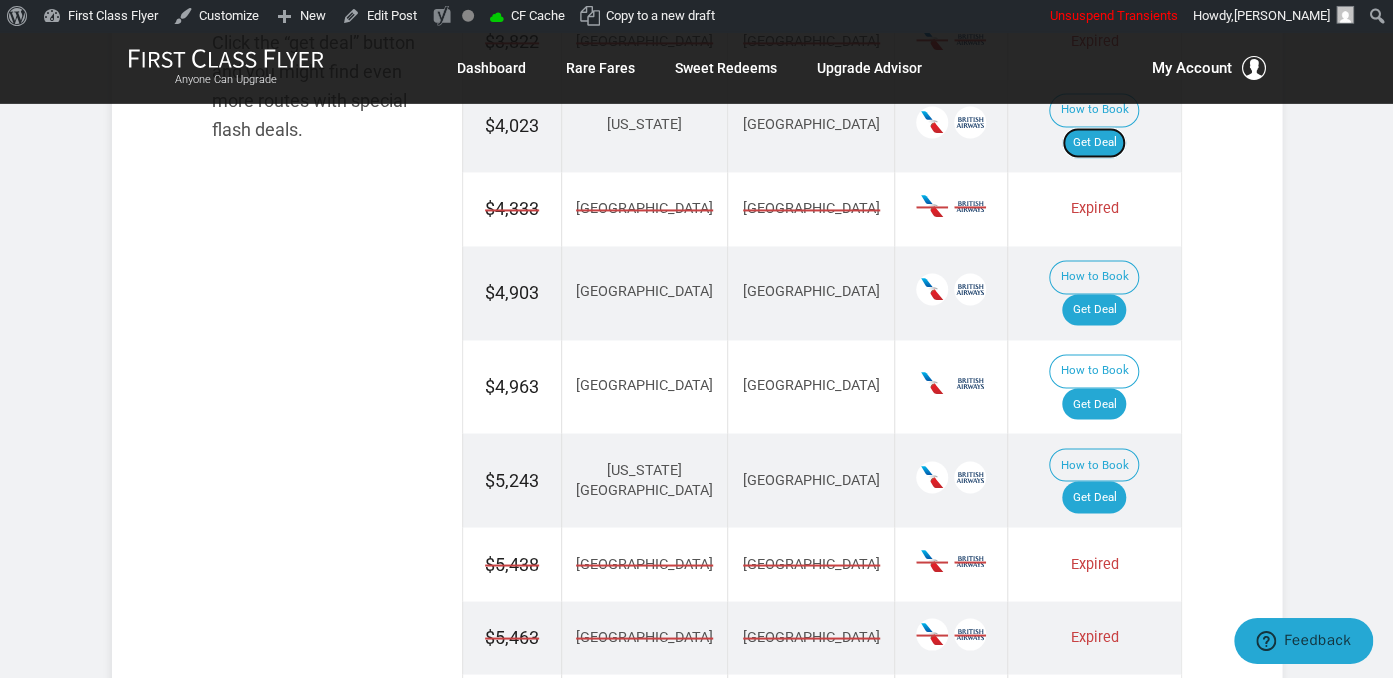scroll, scrollTop: 1372, scrollLeft: 0, axis: vertical 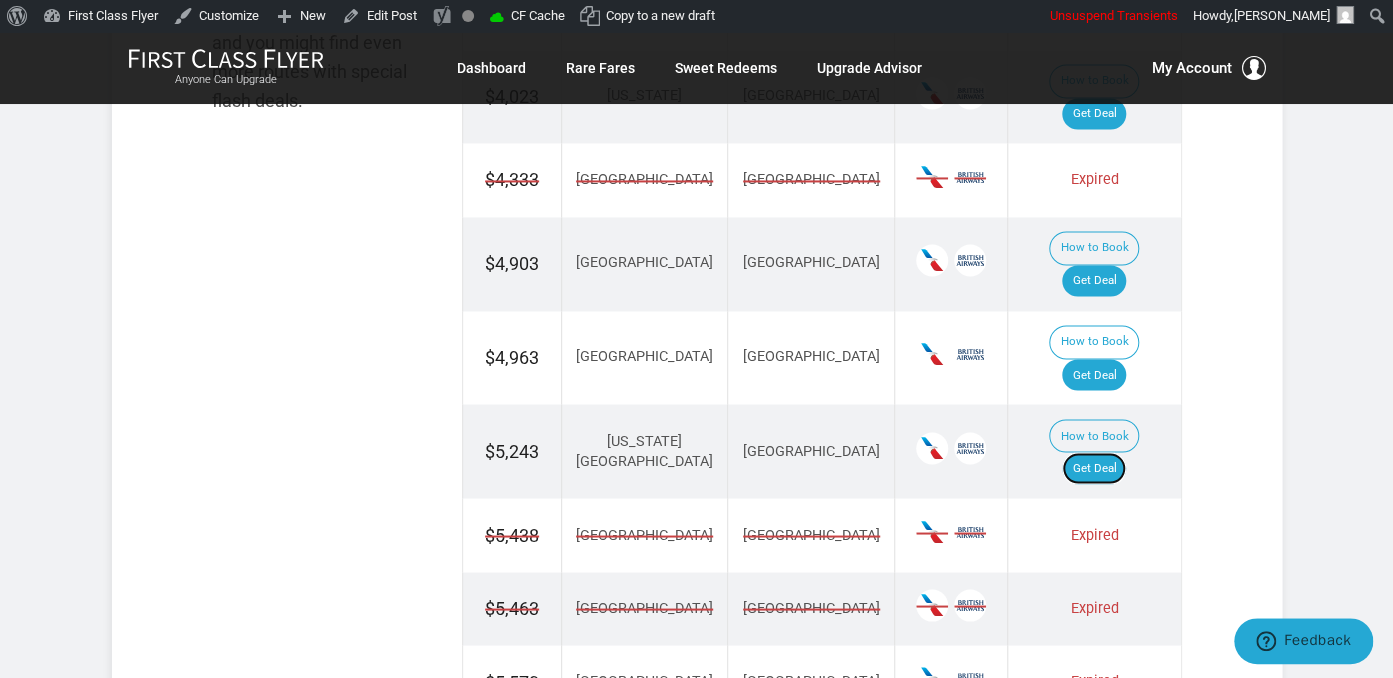 click on "Get Deal" at bounding box center [1094, 468] 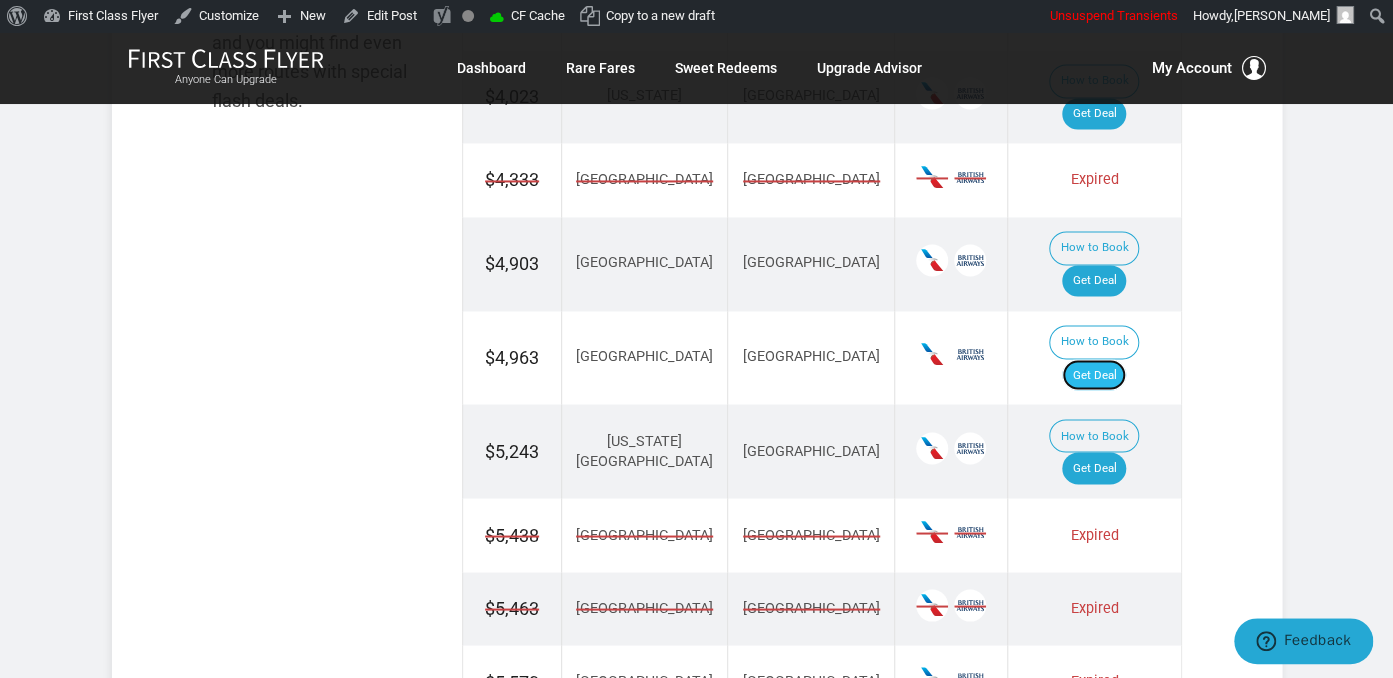 click on "Get Deal" at bounding box center (1094, 375) 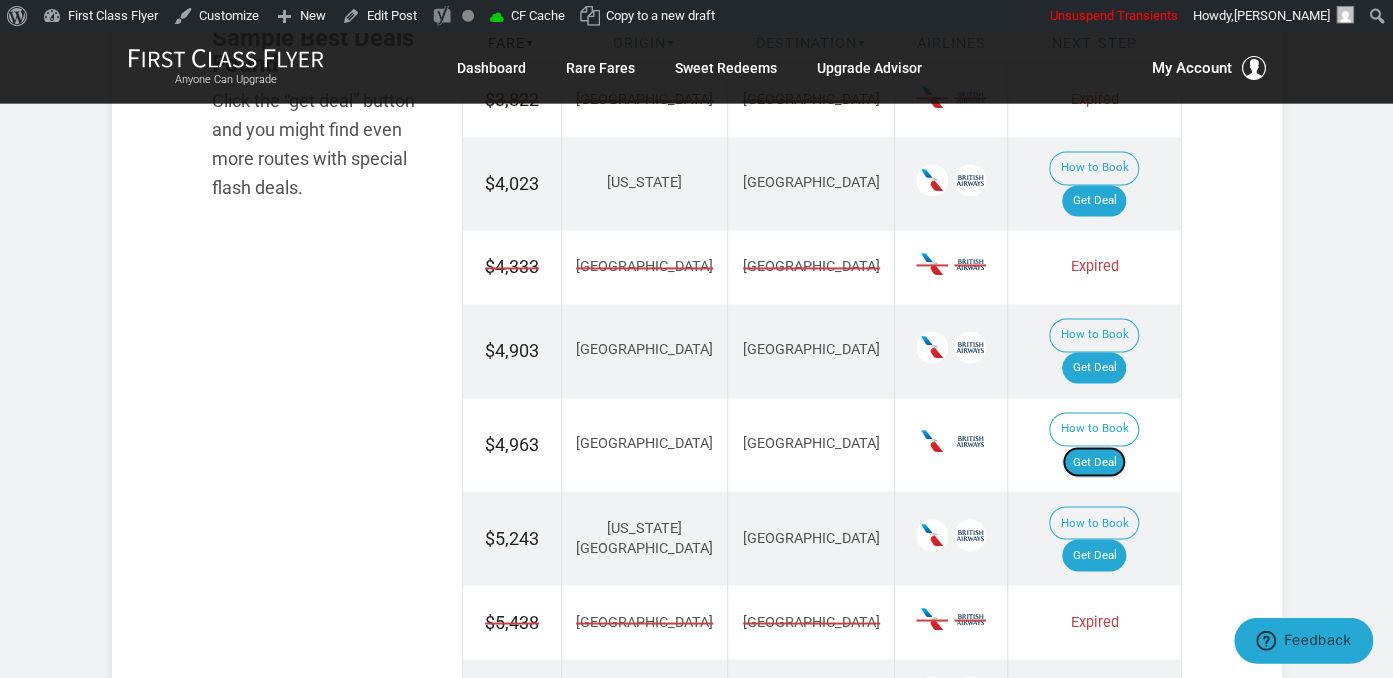 scroll, scrollTop: 1161, scrollLeft: 0, axis: vertical 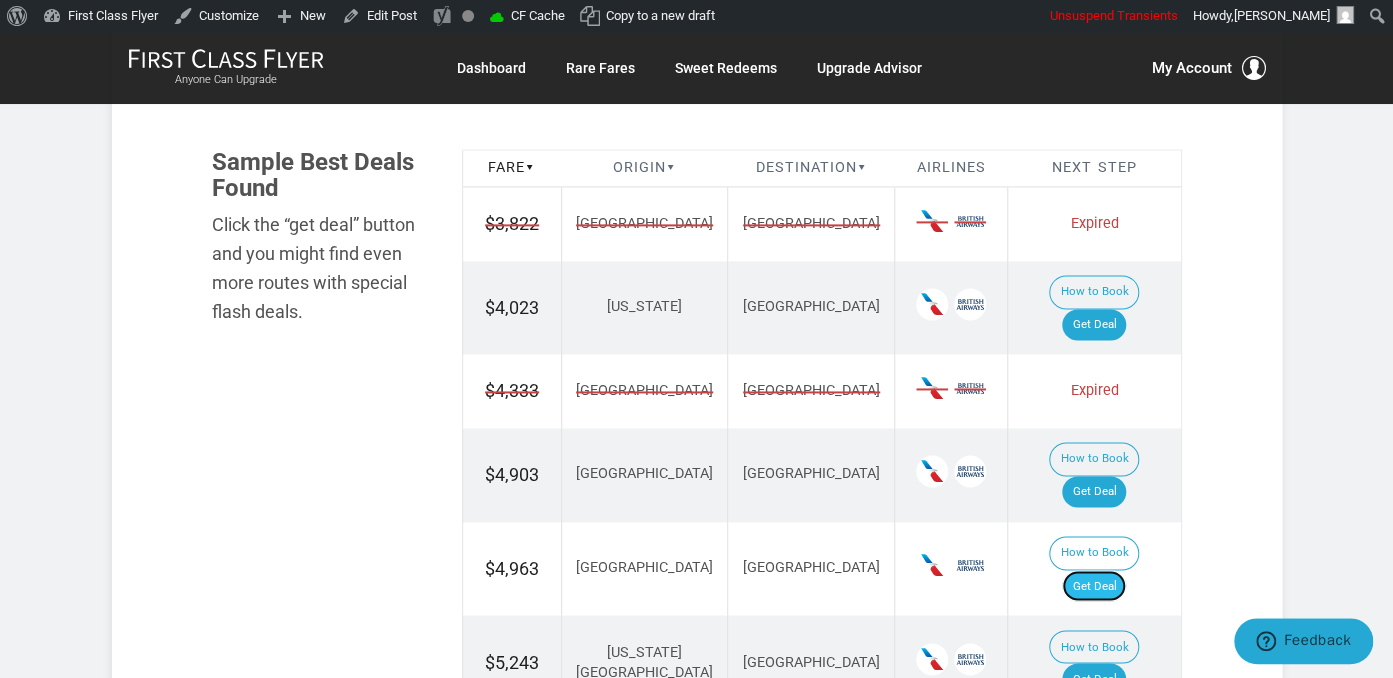 click on "Get Deal" at bounding box center [1094, 586] 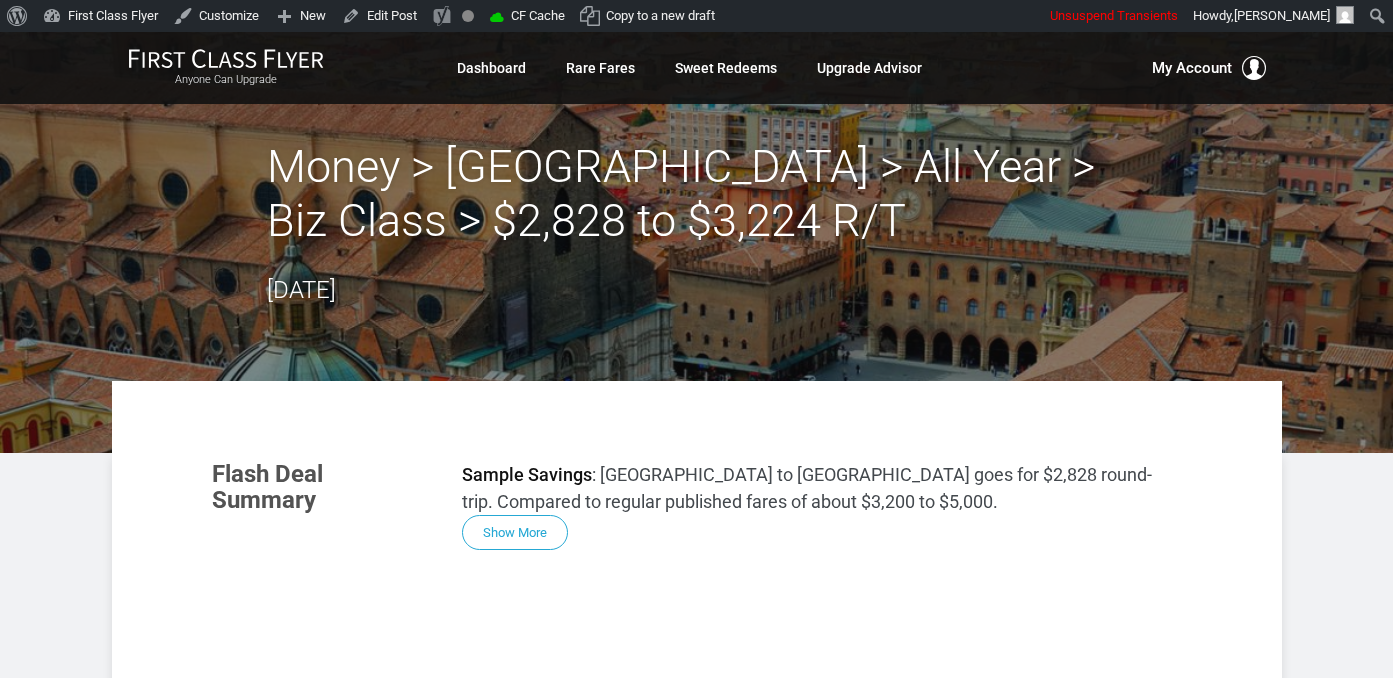 scroll, scrollTop: 0, scrollLeft: 0, axis: both 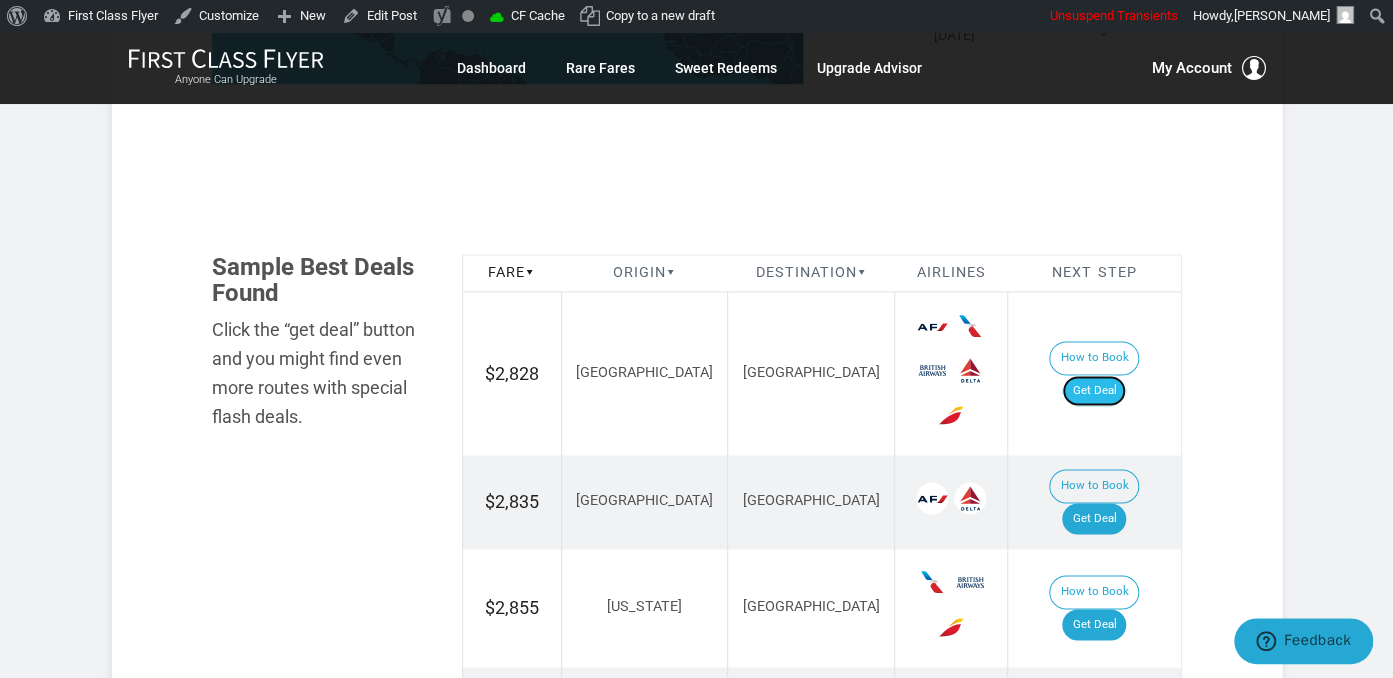 click on "Get Deal" at bounding box center [1094, 391] 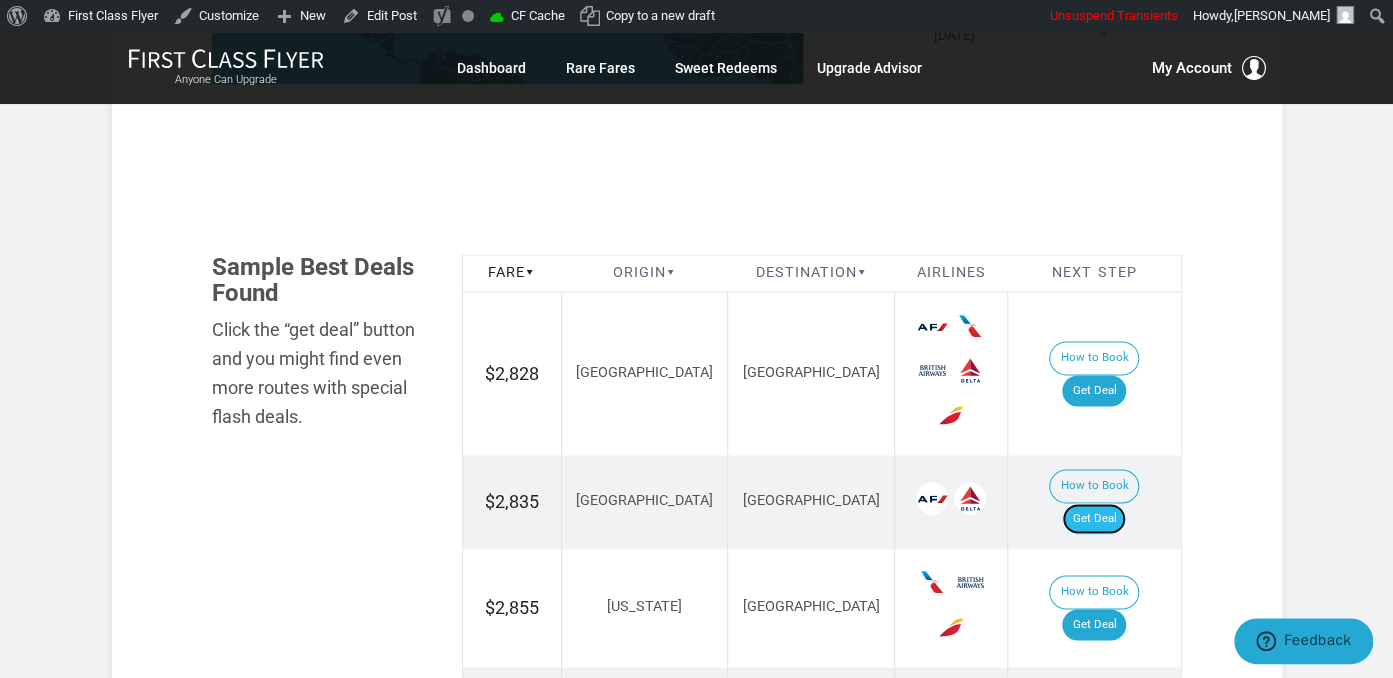 click on "Get Deal" at bounding box center [1094, 519] 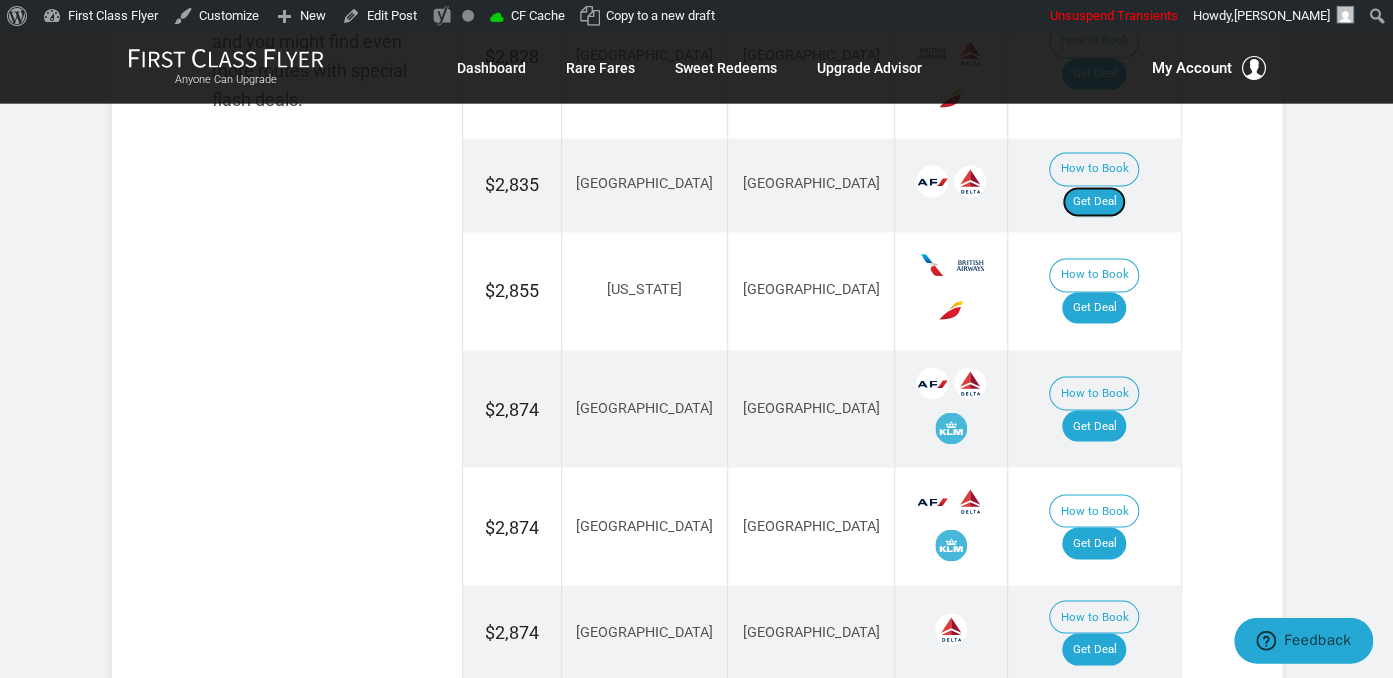 scroll, scrollTop: 1372, scrollLeft: 0, axis: vertical 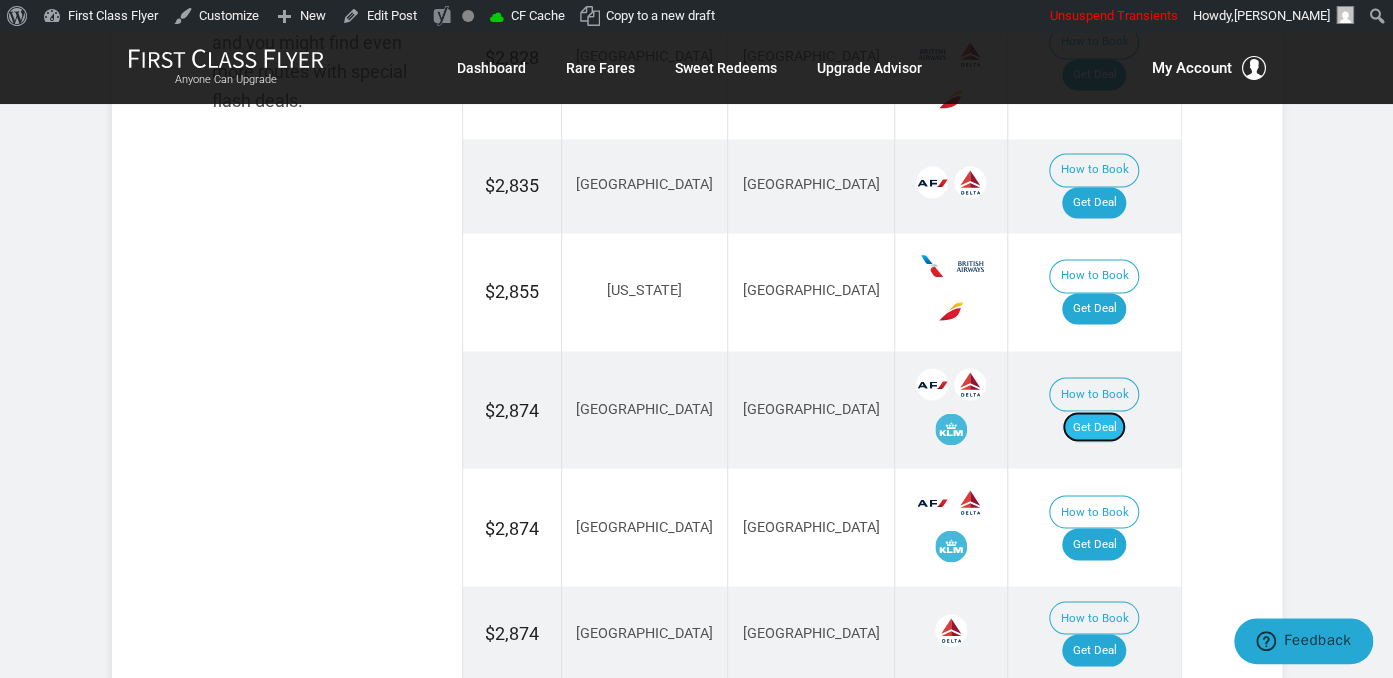 click on "Get Deal" at bounding box center [1094, 427] 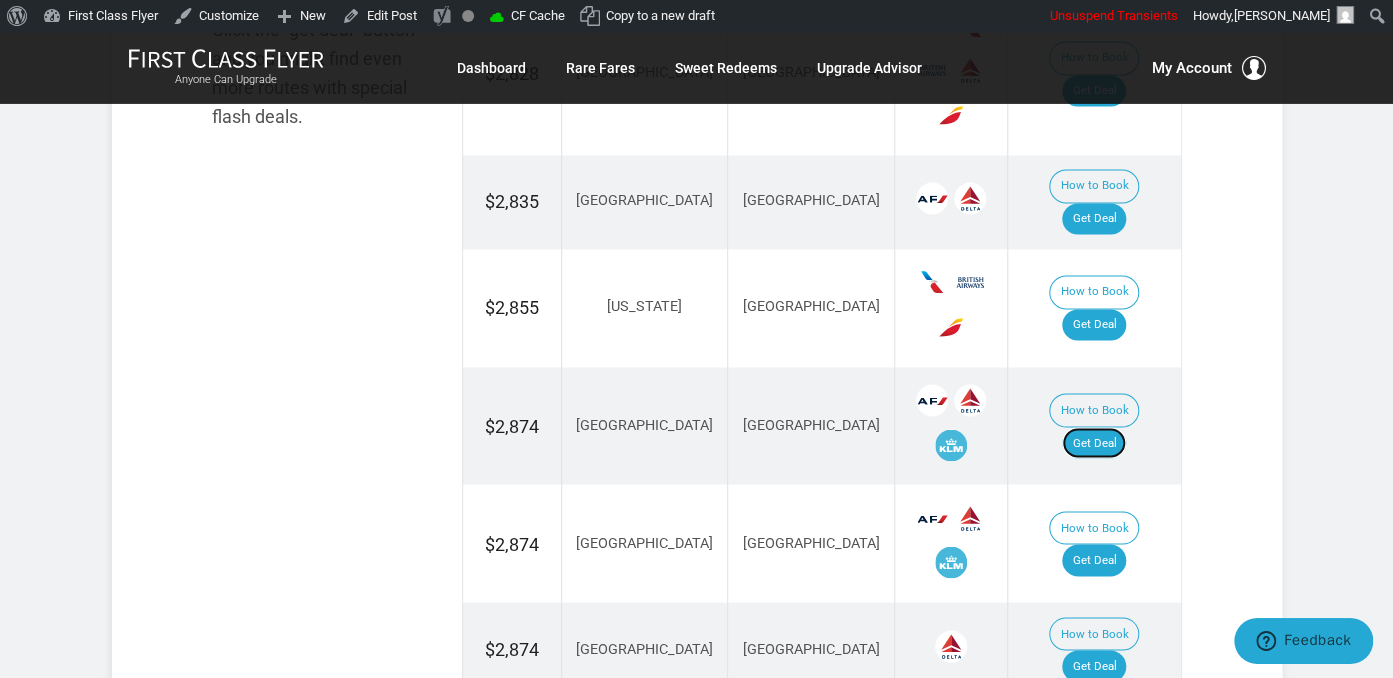 scroll, scrollTop: 1161, scrollLeft: 0, axis: vertical 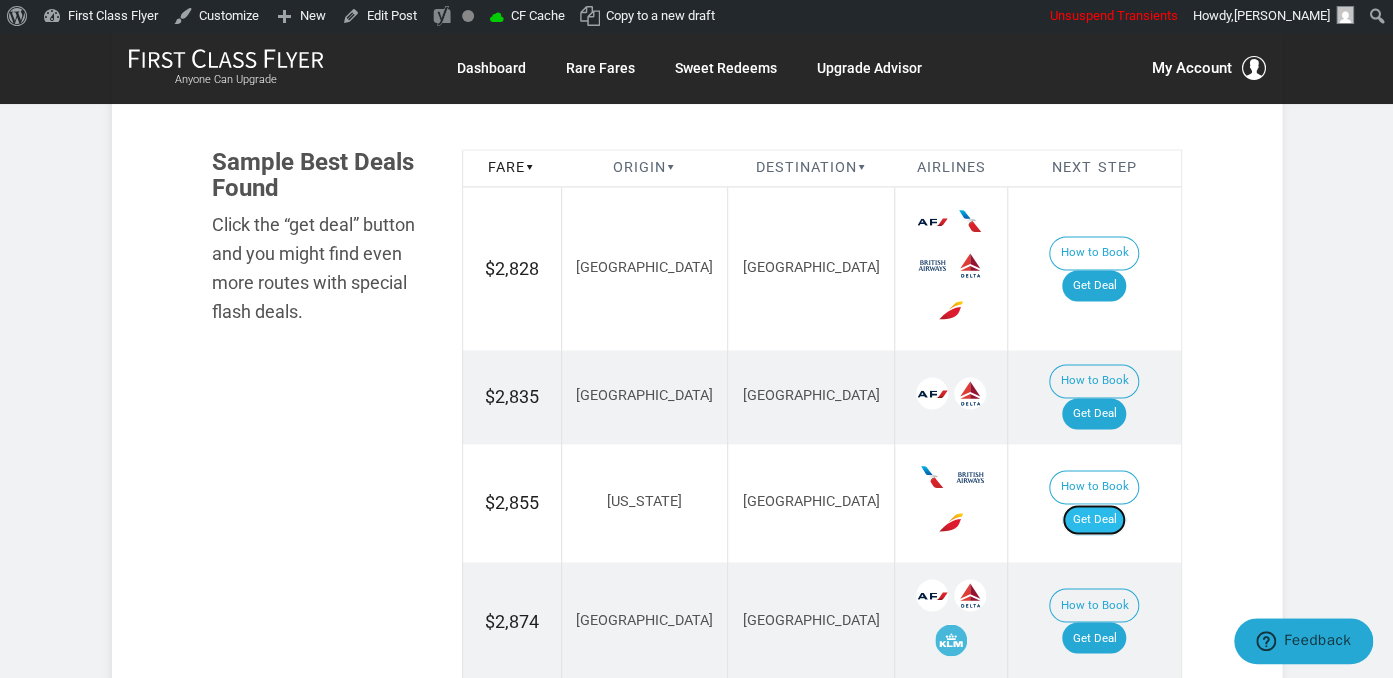 click on "Get Deal" at bounding box center (1094, 520) 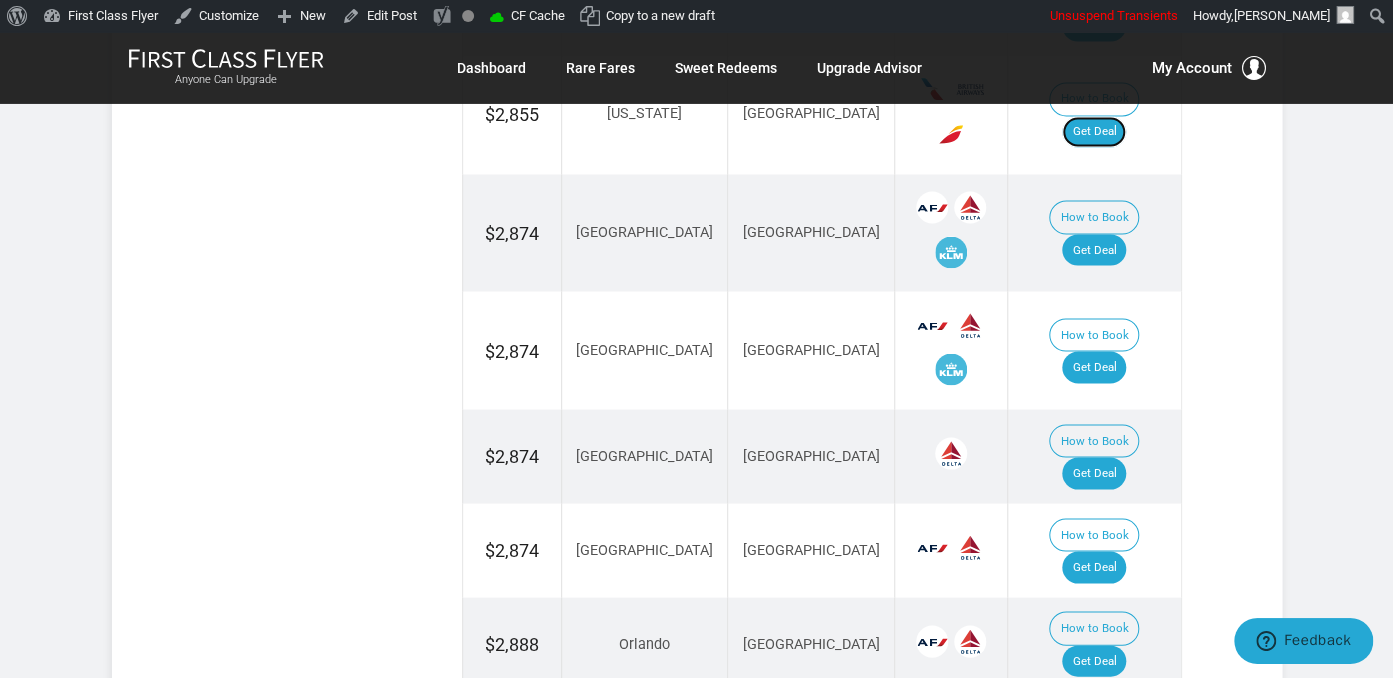 scroll, scrollTop: 1584, scrollLeft: 0, axis: vertical 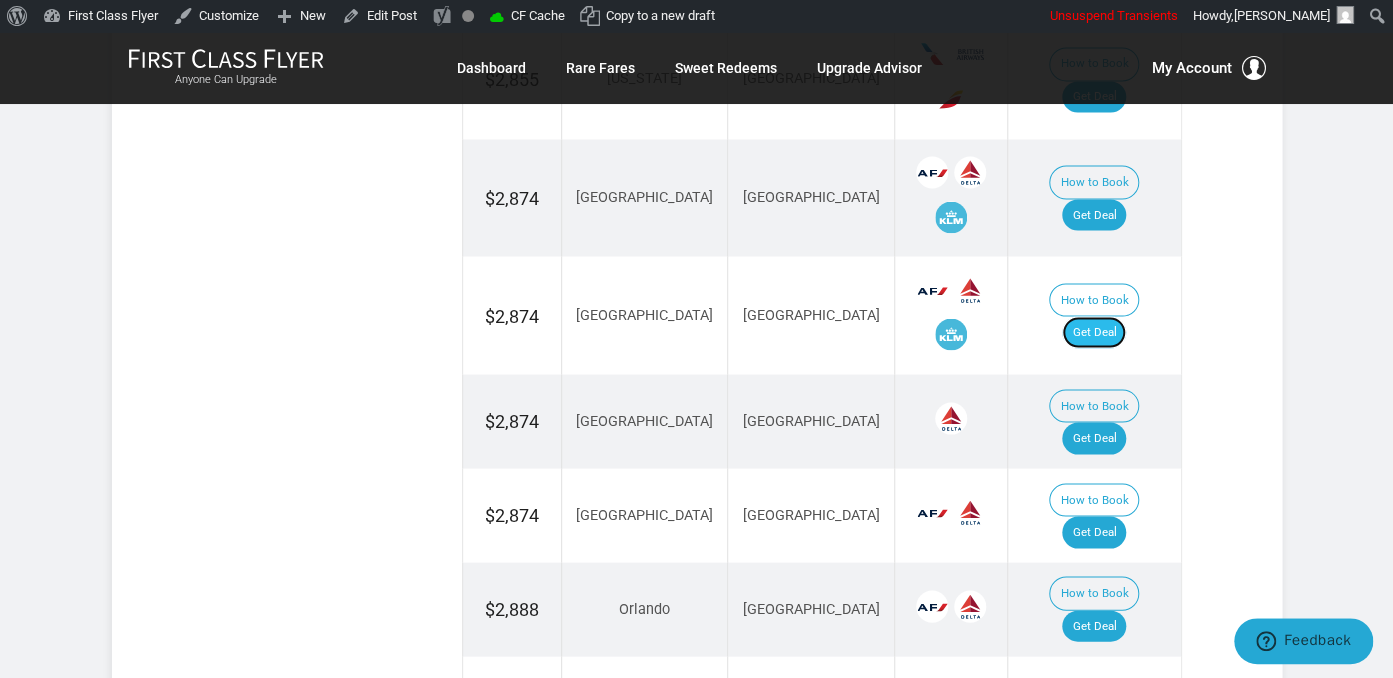 click on "Get Deal" at bounding box center (1094, 332) 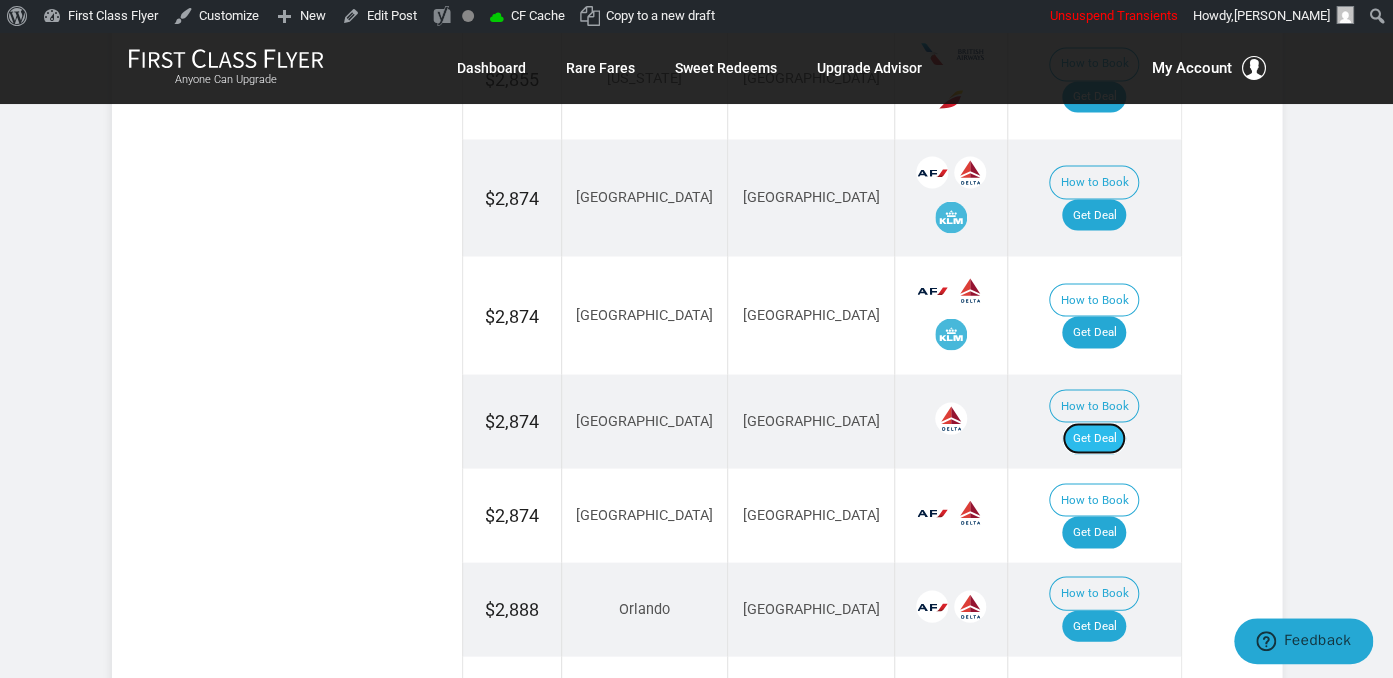 click on "Get Deal" at bounding box center (1094, 438) 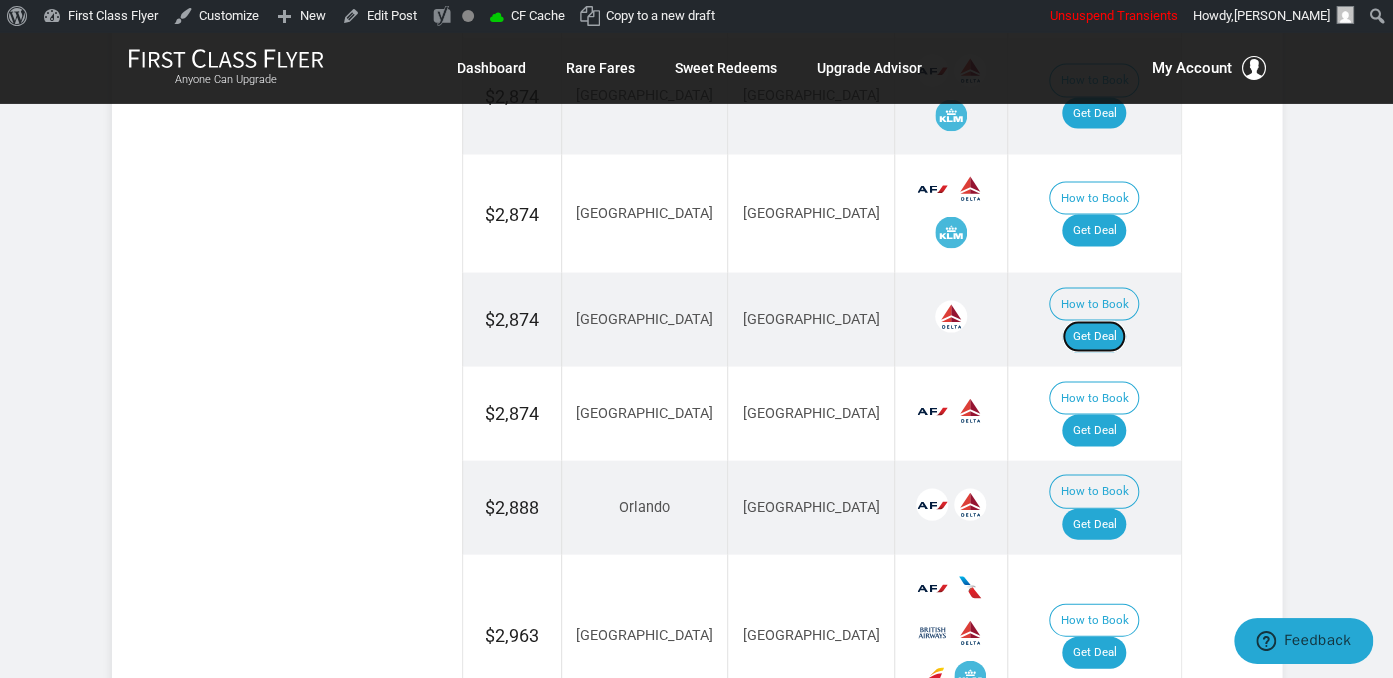 scroll, scrollTop: 1689, scrollLeft: 0, axis: vertical 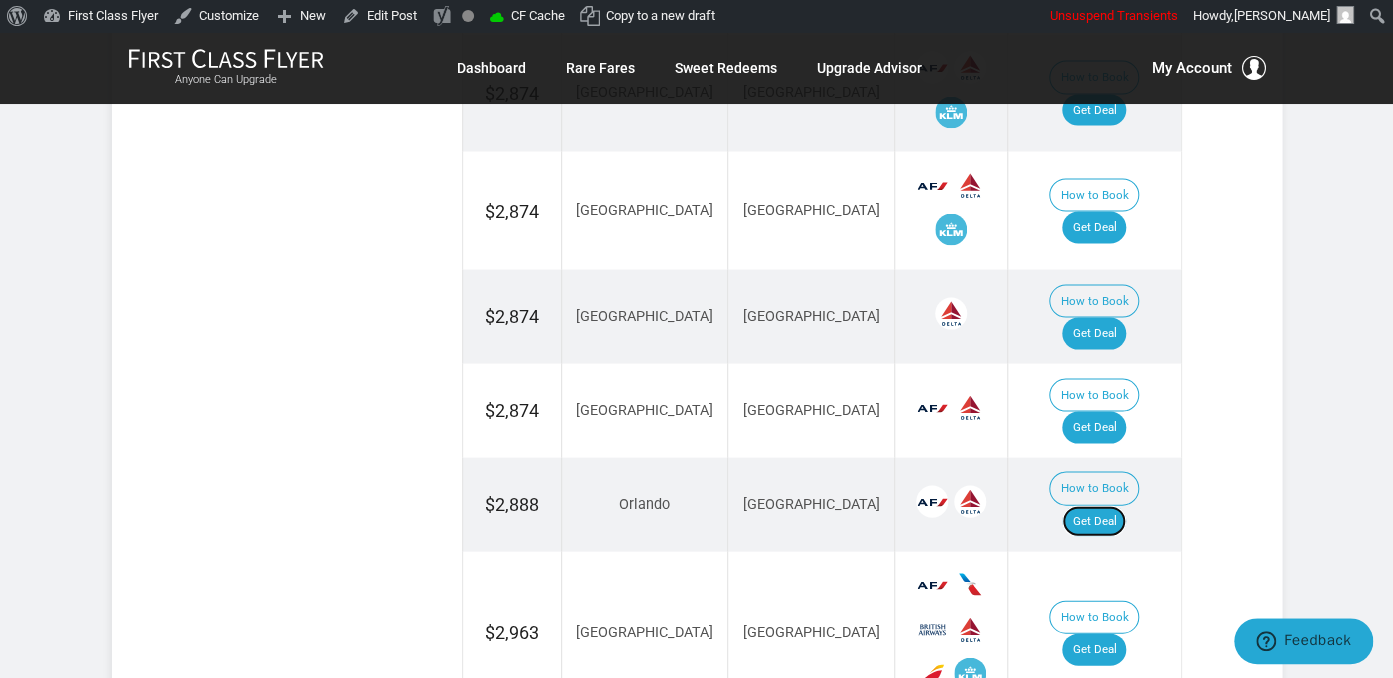 click on "Get Deal" at bounding box center [1094, 521] 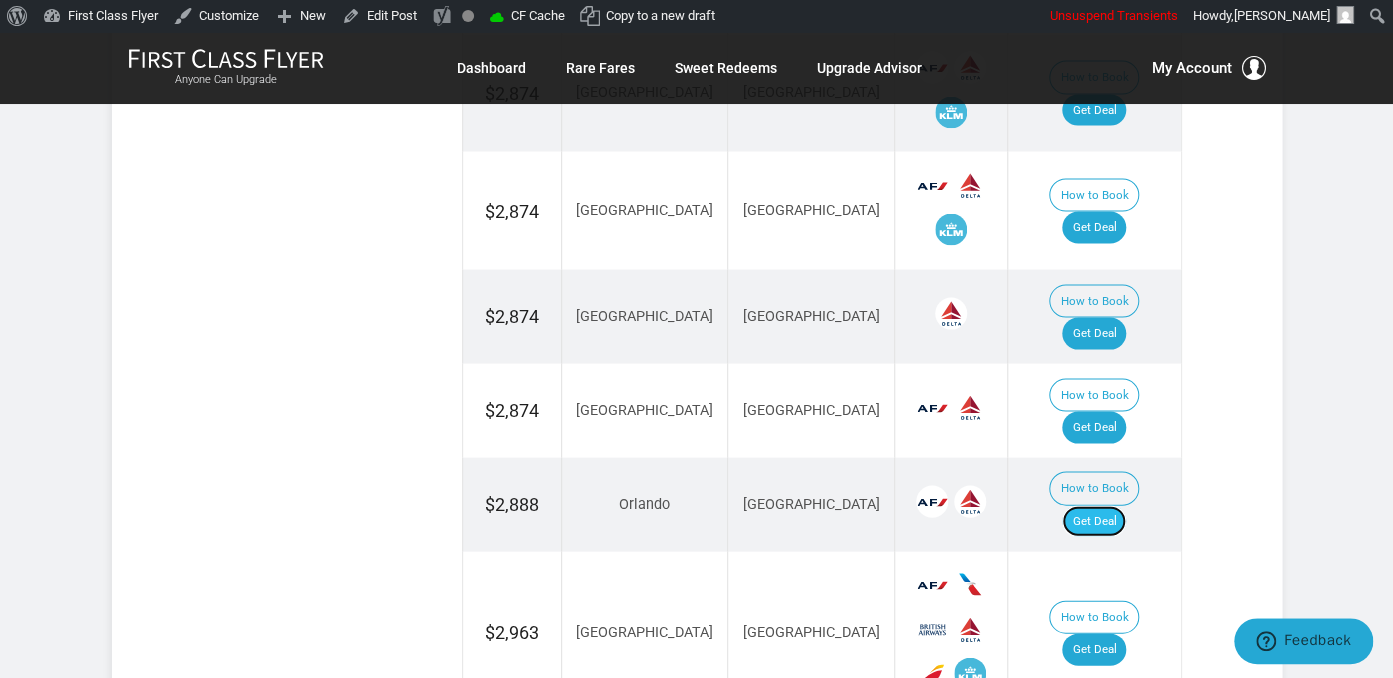 click on "Get Deal" at bounding box center (1094, 521) 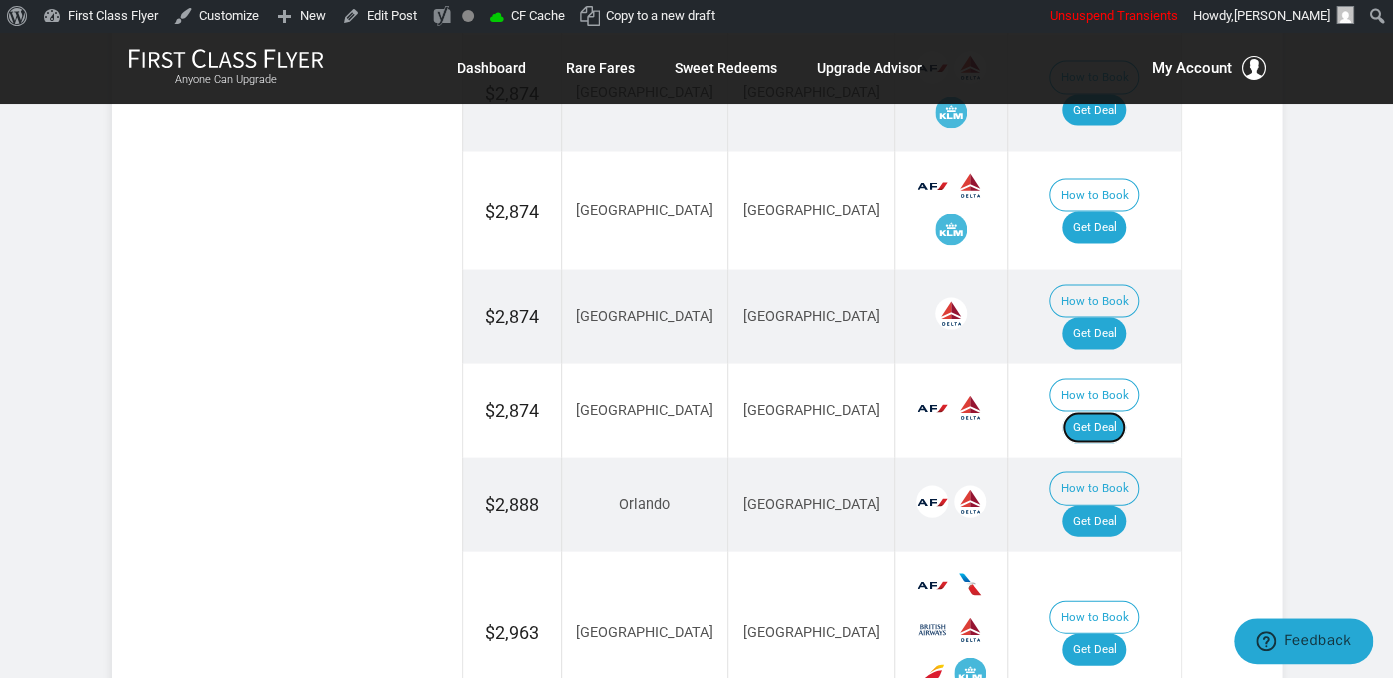 click on "Get Deal" at bounding box center (1094, 427) 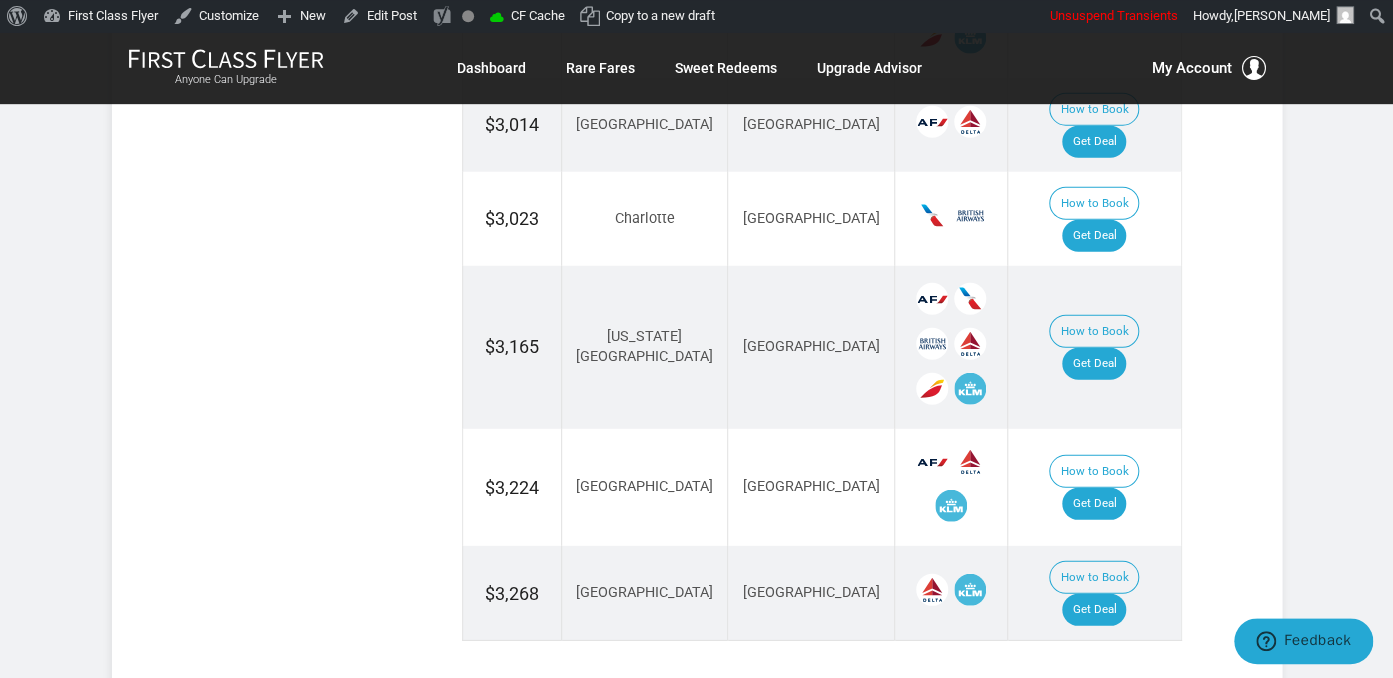 scroll, scrollTop: 2428, scrollLeft: 0, axis: vertical 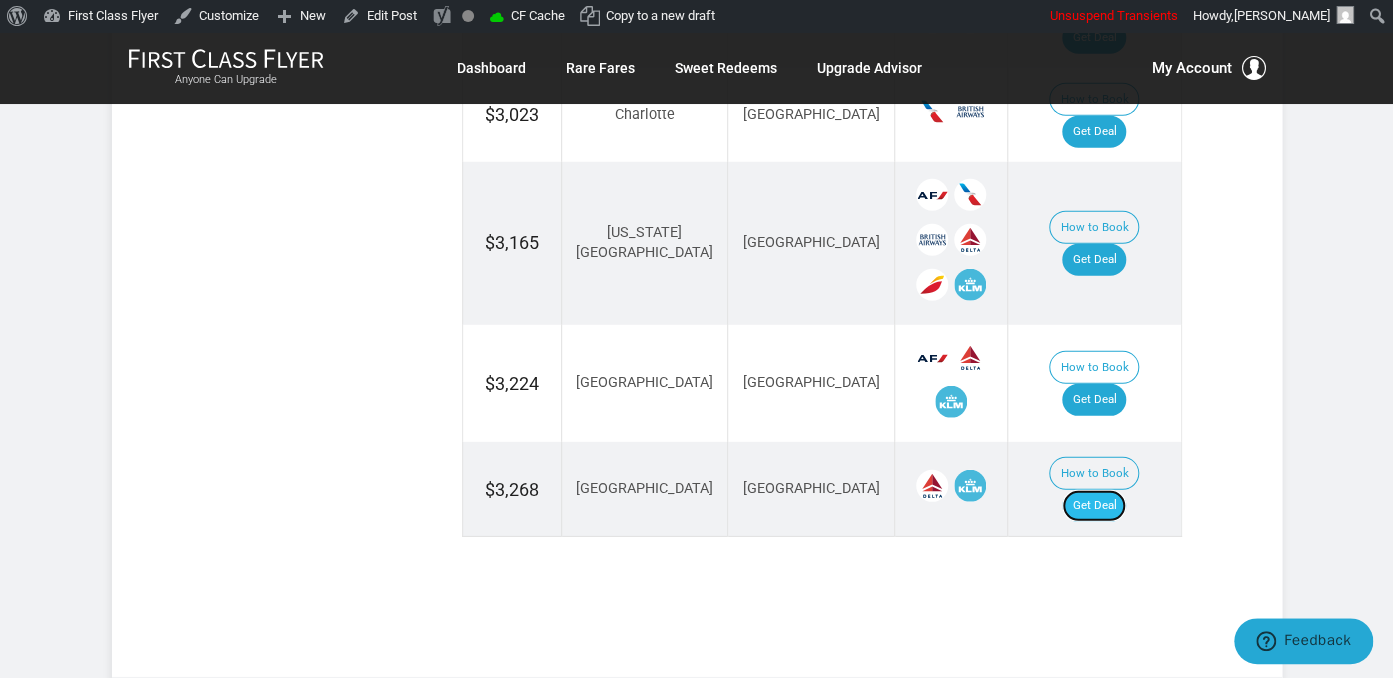 click on "Get Deal" at bounding box center [1094, 506] 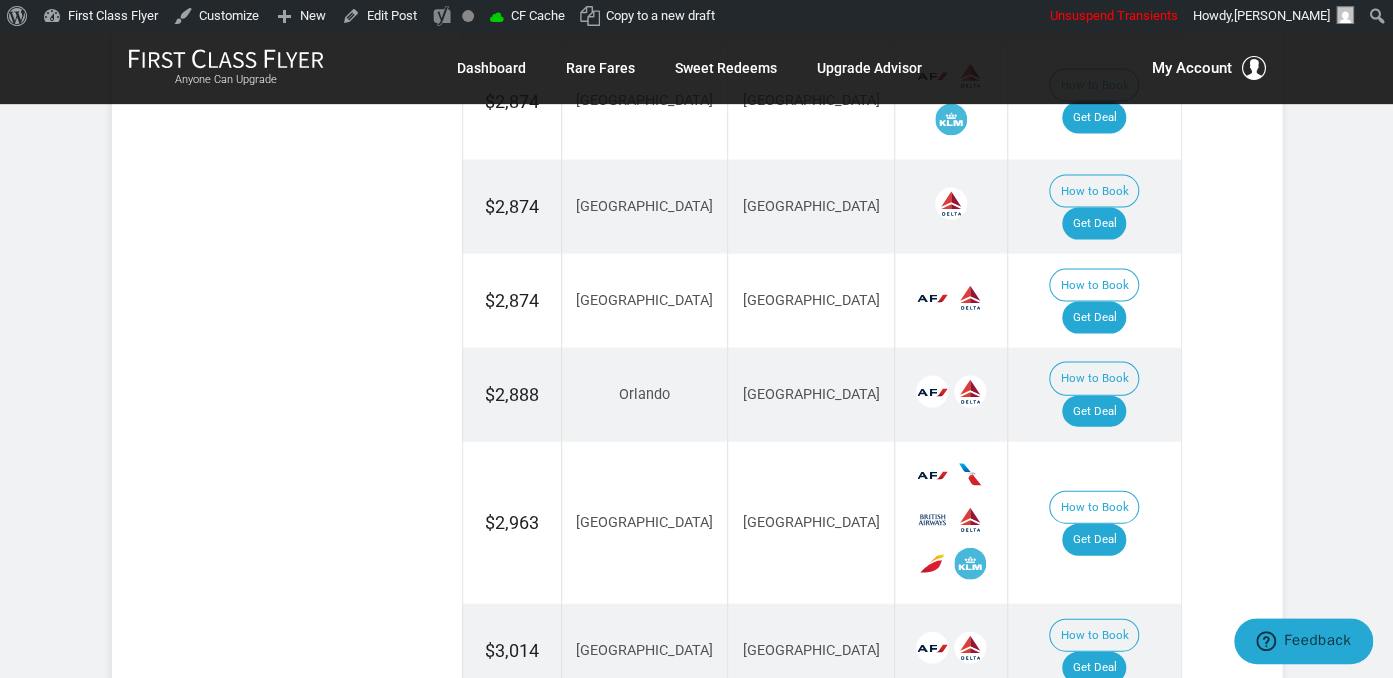 scroll, scrollTop: 1795, scrollLeft: 0, axis: vertical 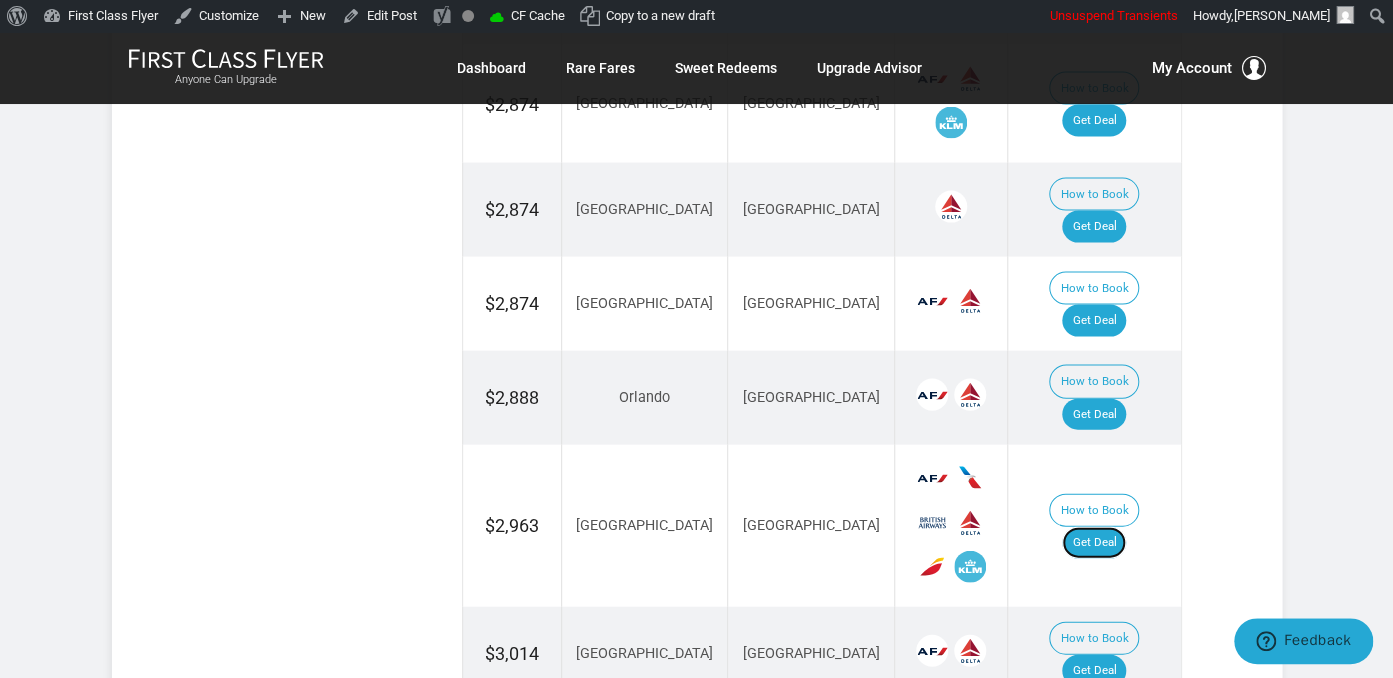 click on "Get Deal" at bounding box center (1094, 543) 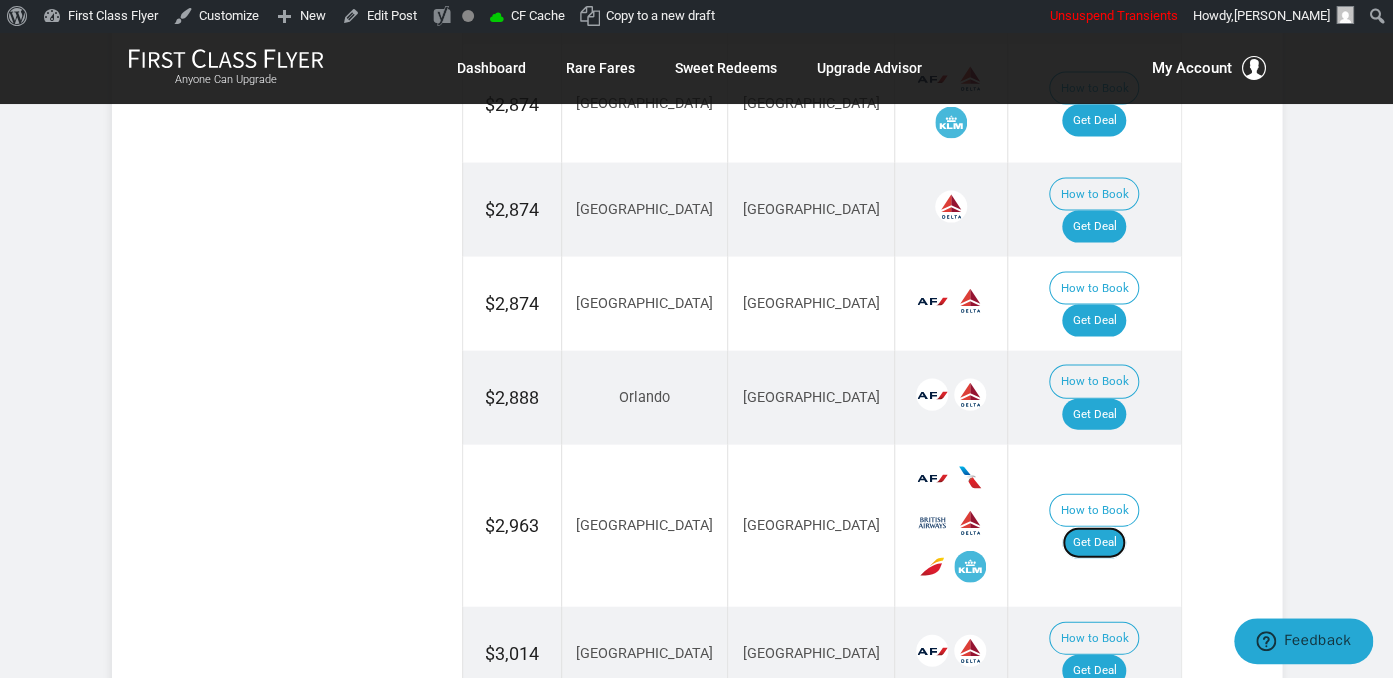 scroll, scrollTop: 2112, scrollLeft: 0, axis: vertical 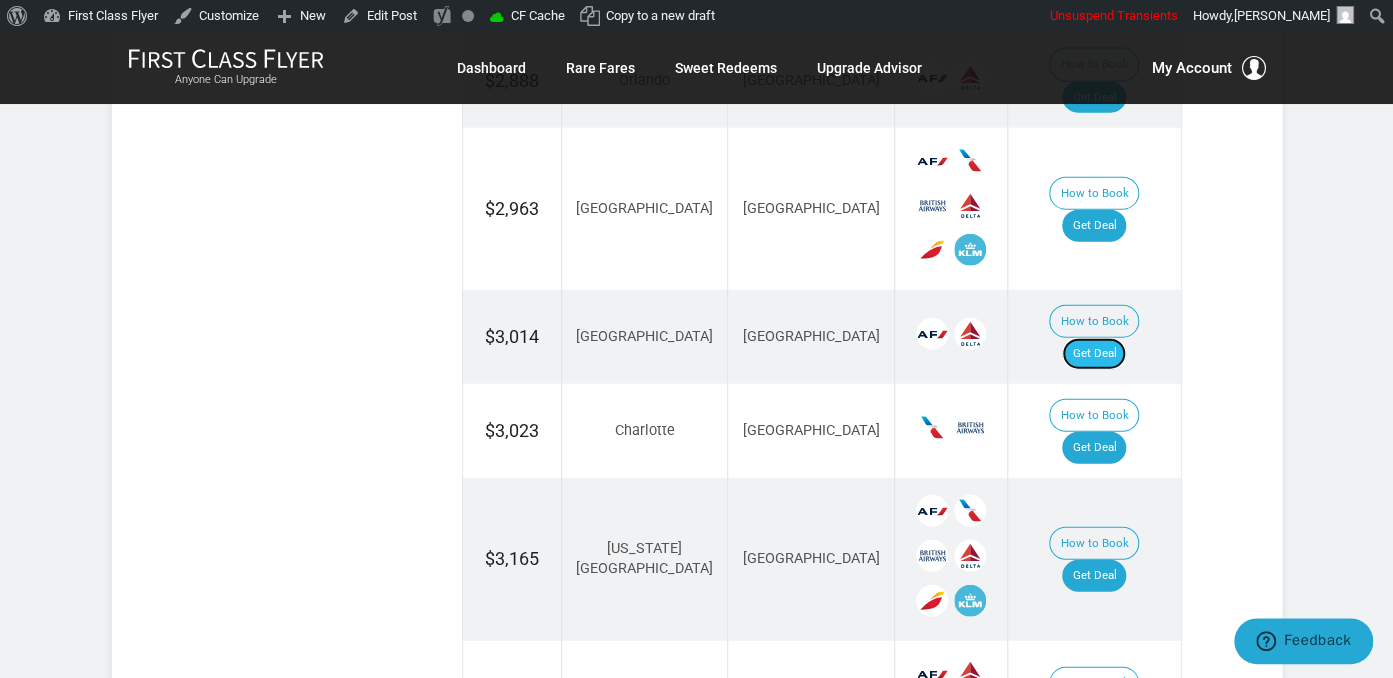 click on "Get Deal" at bounding box center [1094, 354] 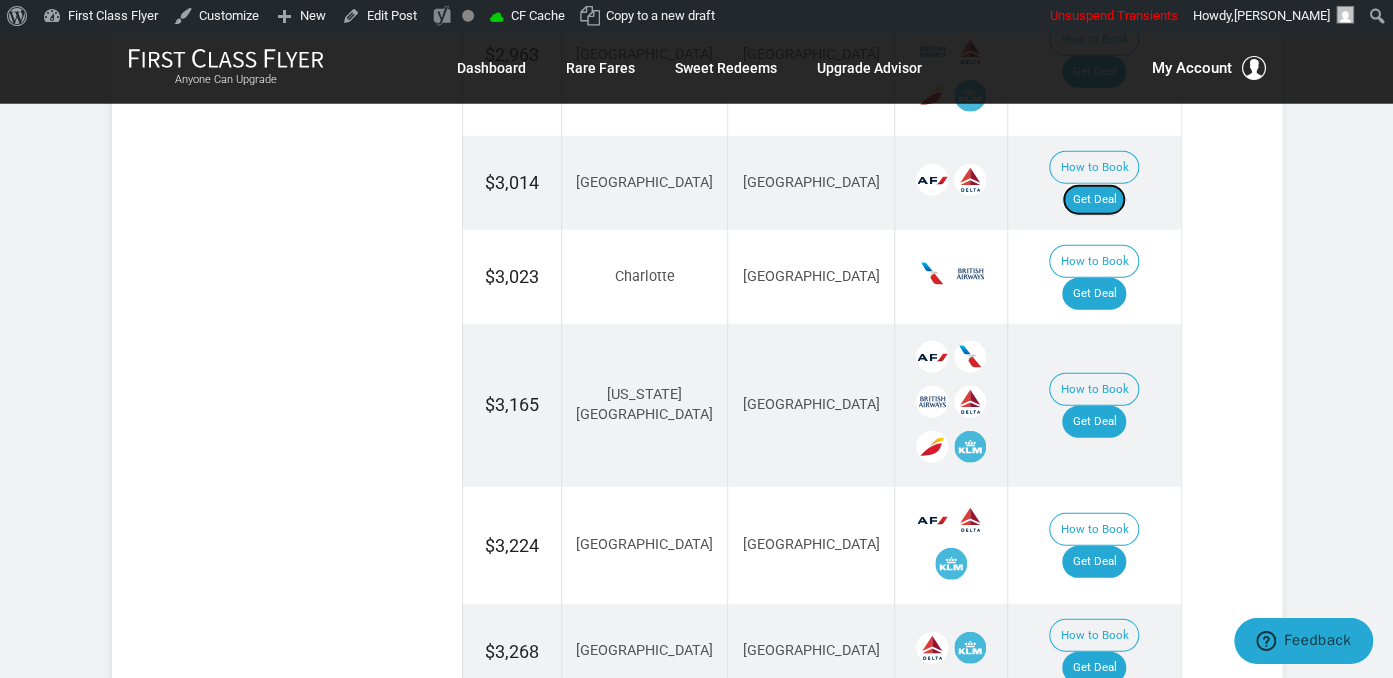 scroll, scrollTop: 2217, scrollLeft: 0, axis: vertical 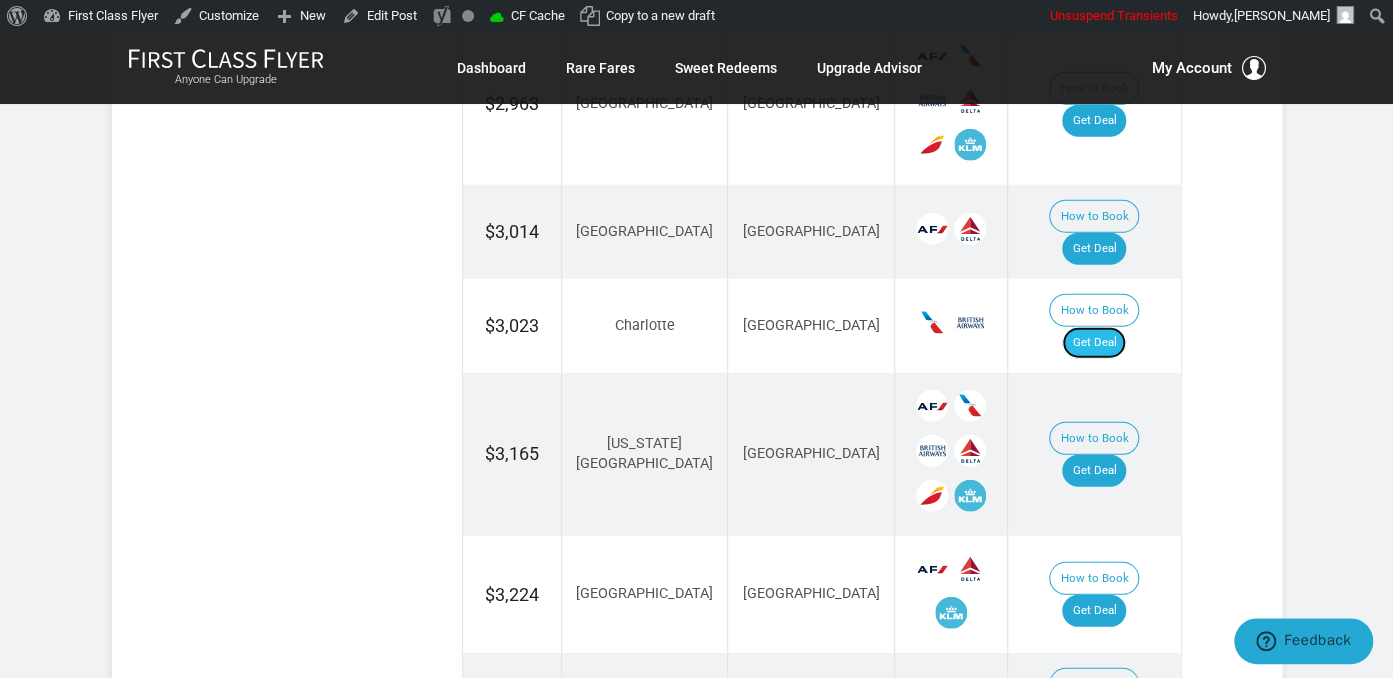 click on "Get Deal" at bounding box center [1094, 343] 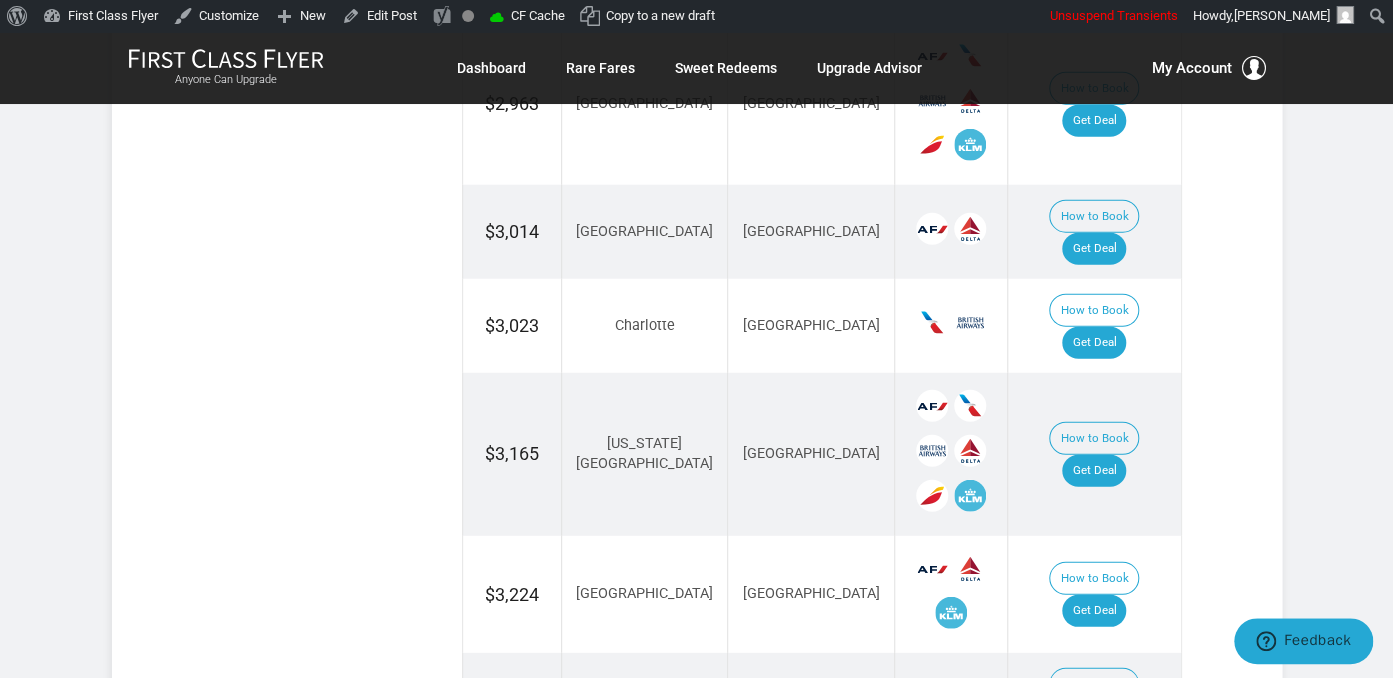click on "How to Book   Get Deal" at bounding box center [1094, 454] 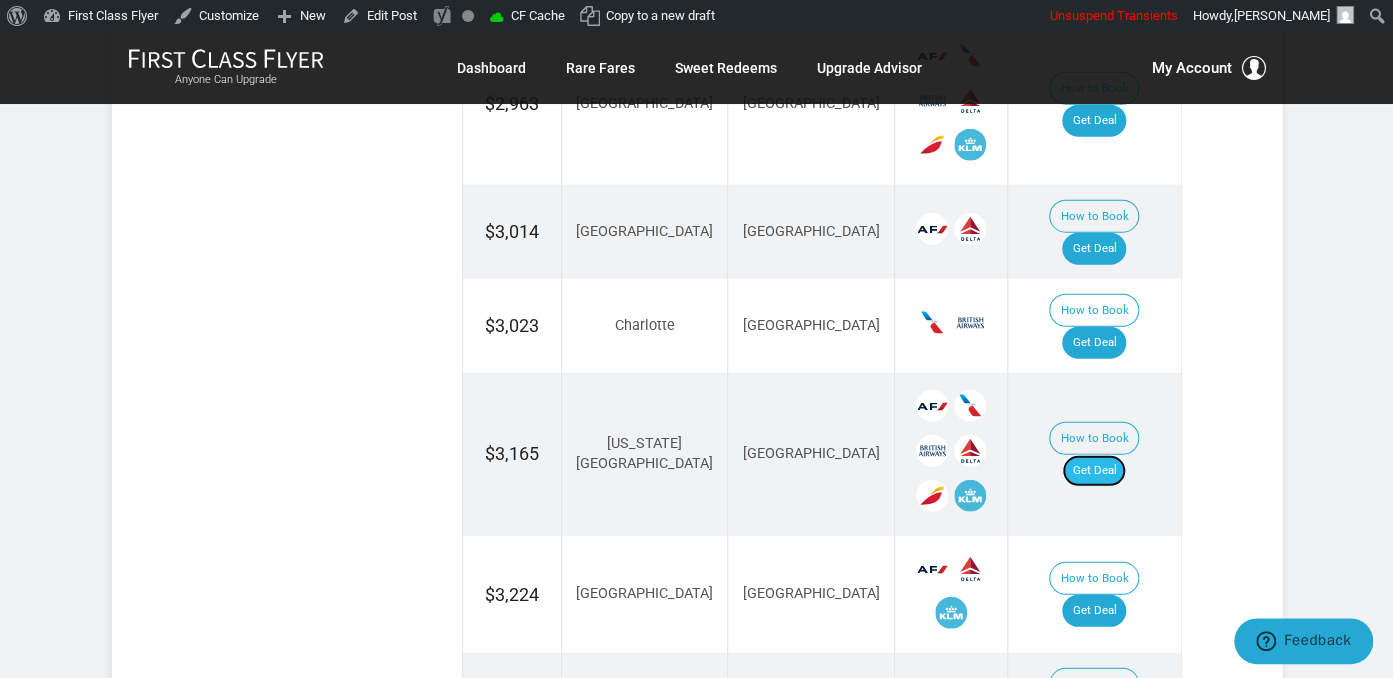 click on "Get Deal" at bounding box center (1094, 471) 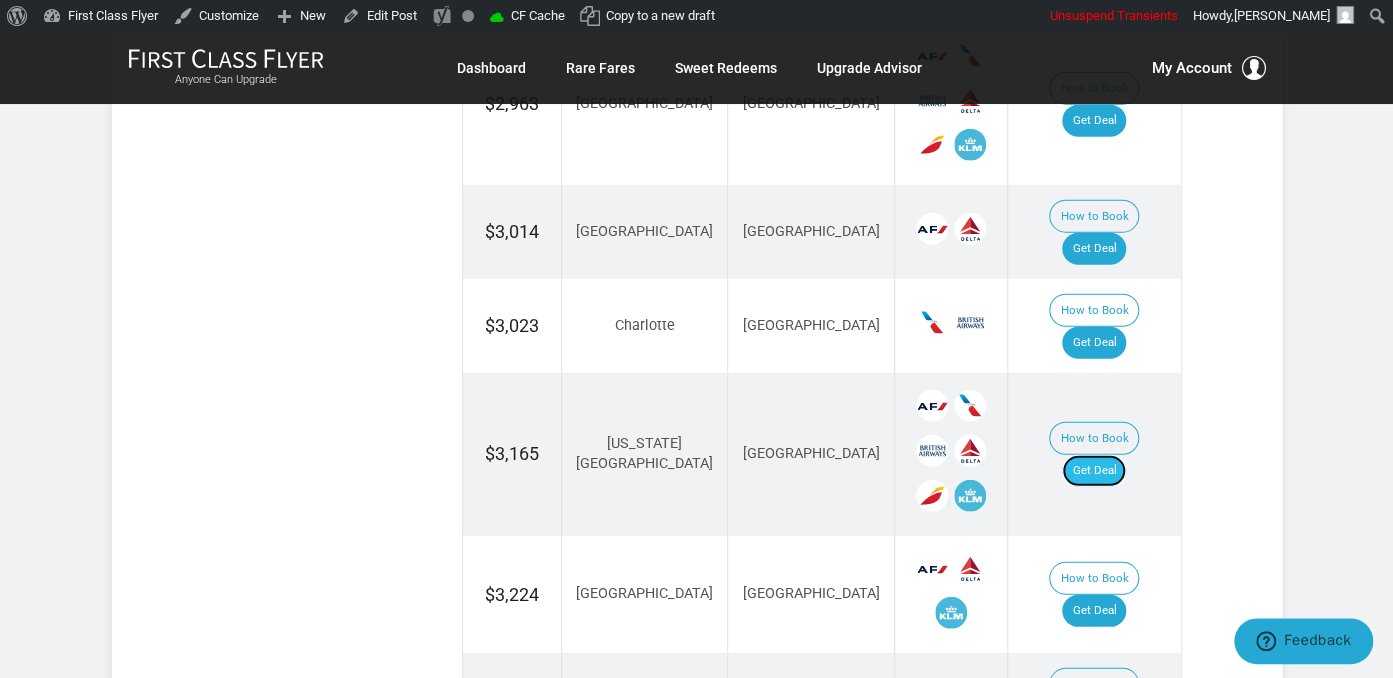 click on "Get Deal" at bounding box center (1094, 471) 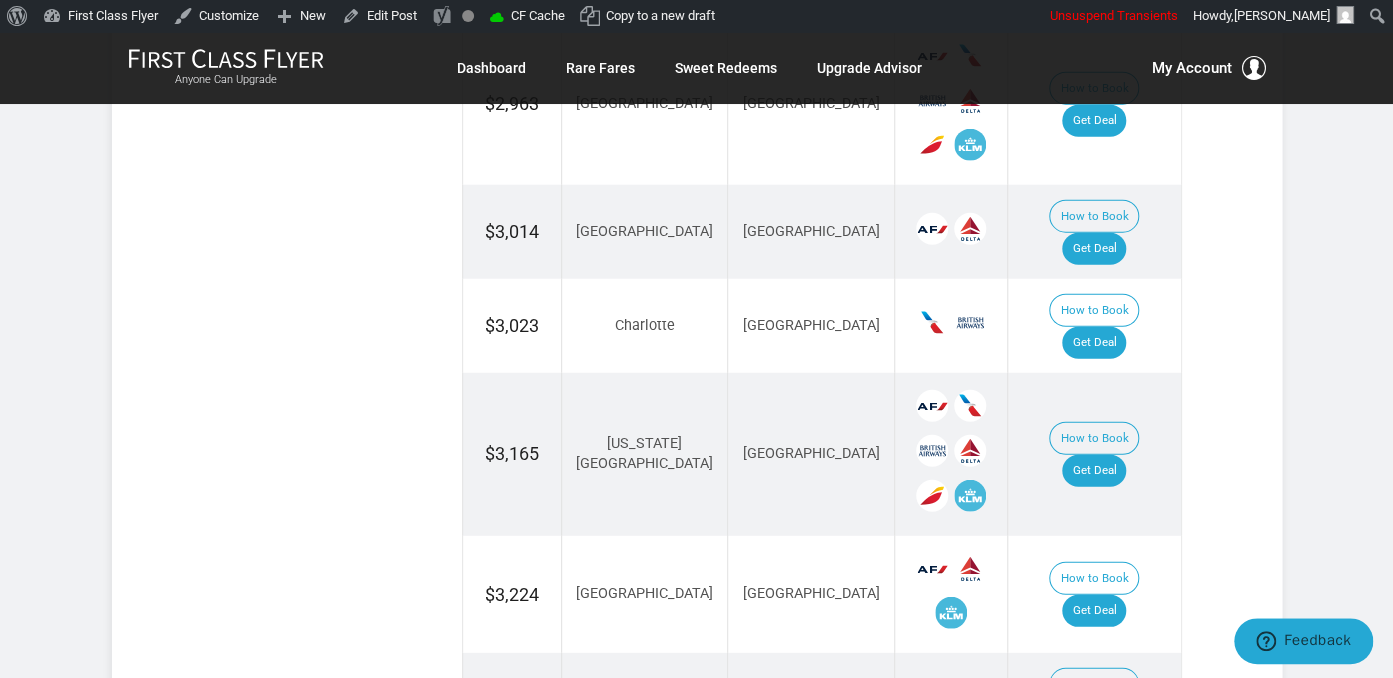 click on "How to Book   Get Deal" at bounding box center [1094, 595] 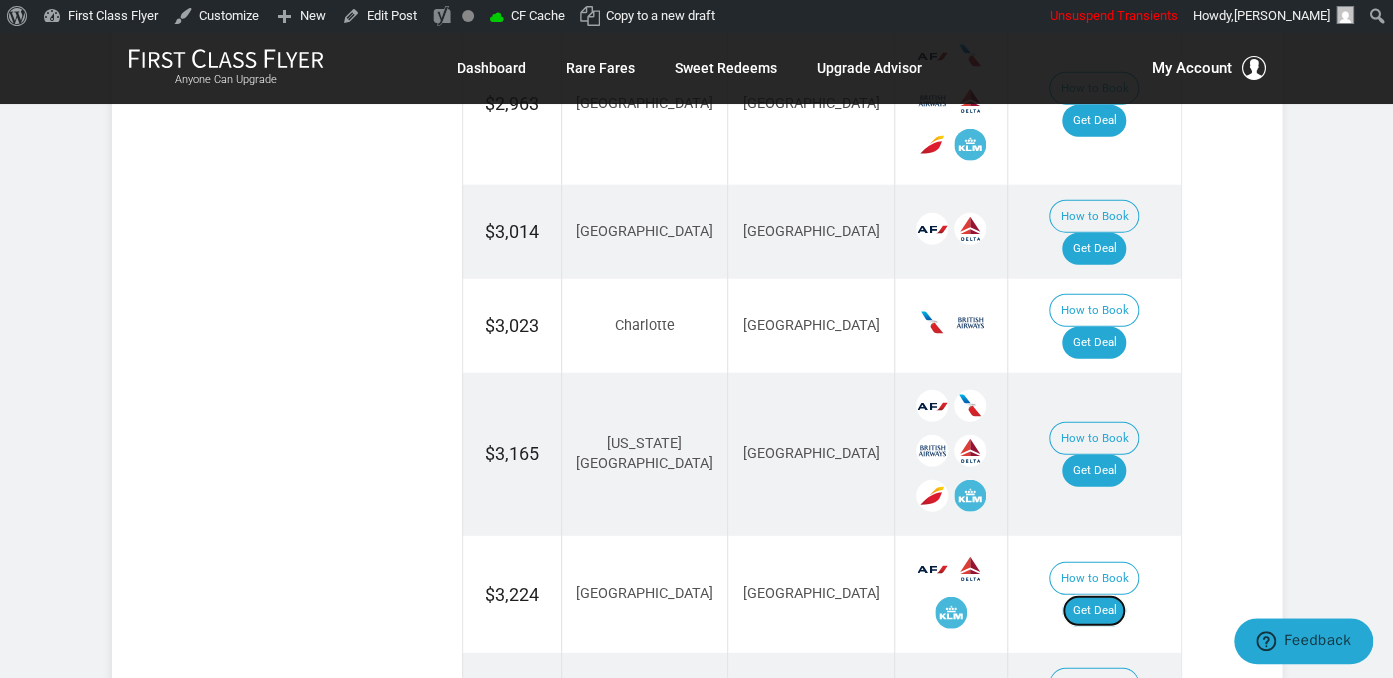 click on "Get Deal" at bounding box center [1094, 611] 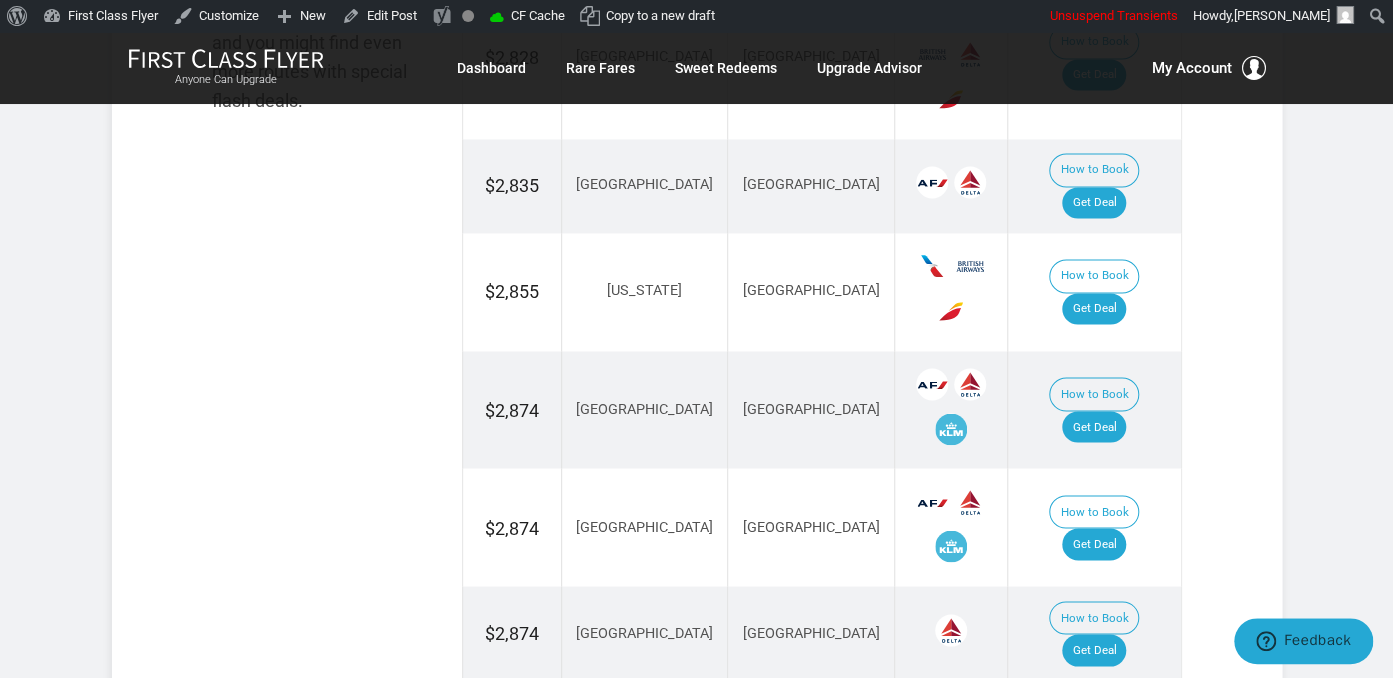 scroll, scrollTop: 1056, scrollLeft: 0, axis: vertical 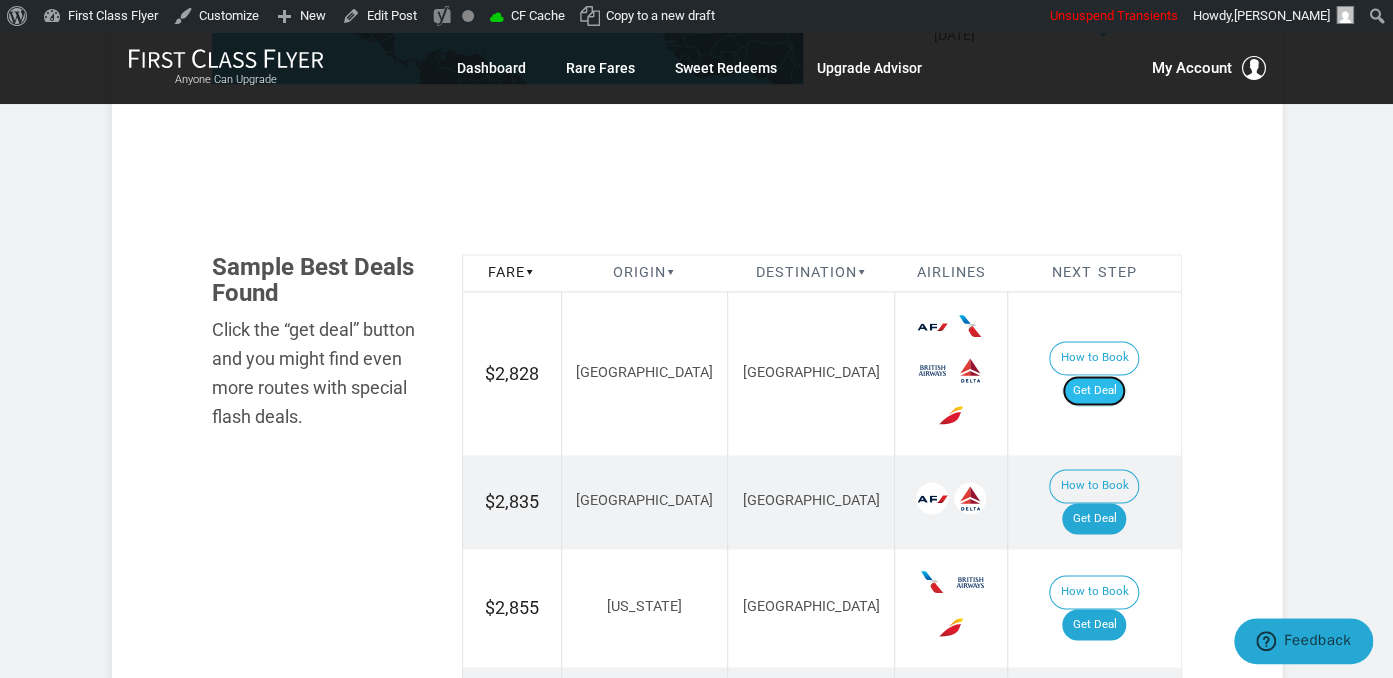 click on "Get Deal" at bounding box center (1094, 391) 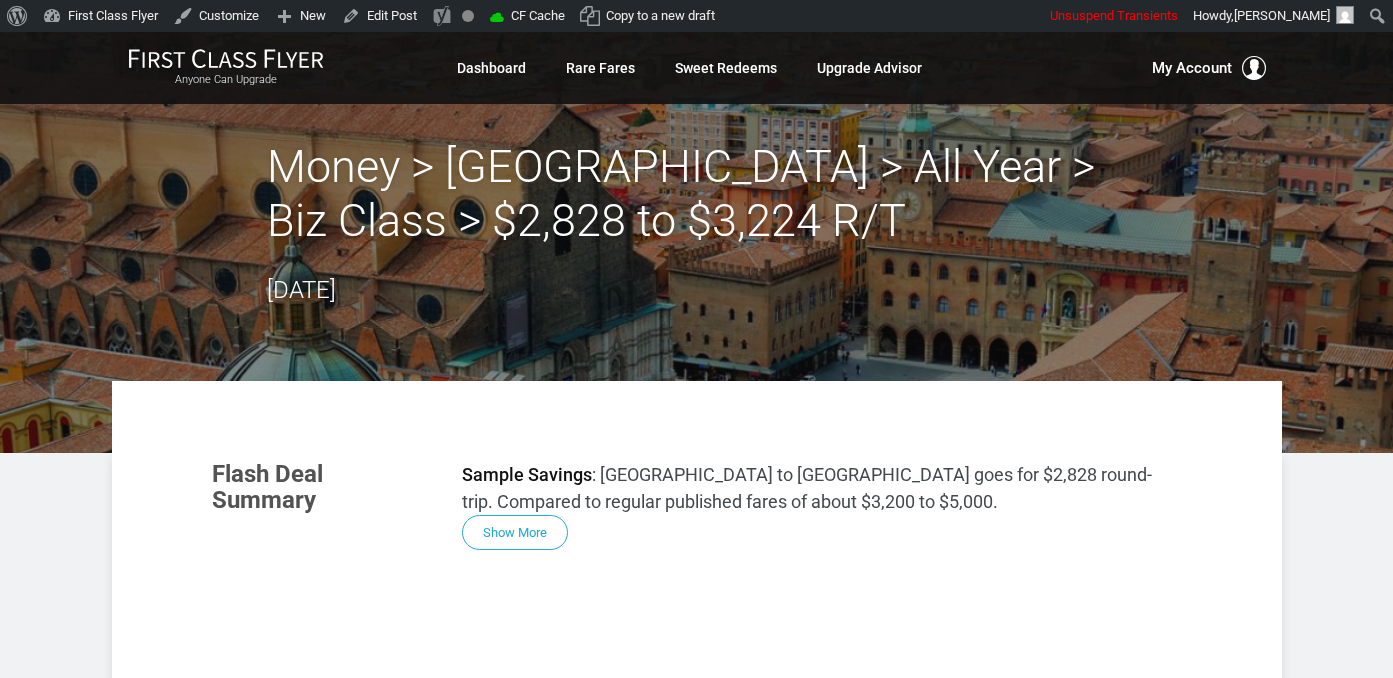scroll, scrollTop: 0, scrollLeft: 0, axis: both 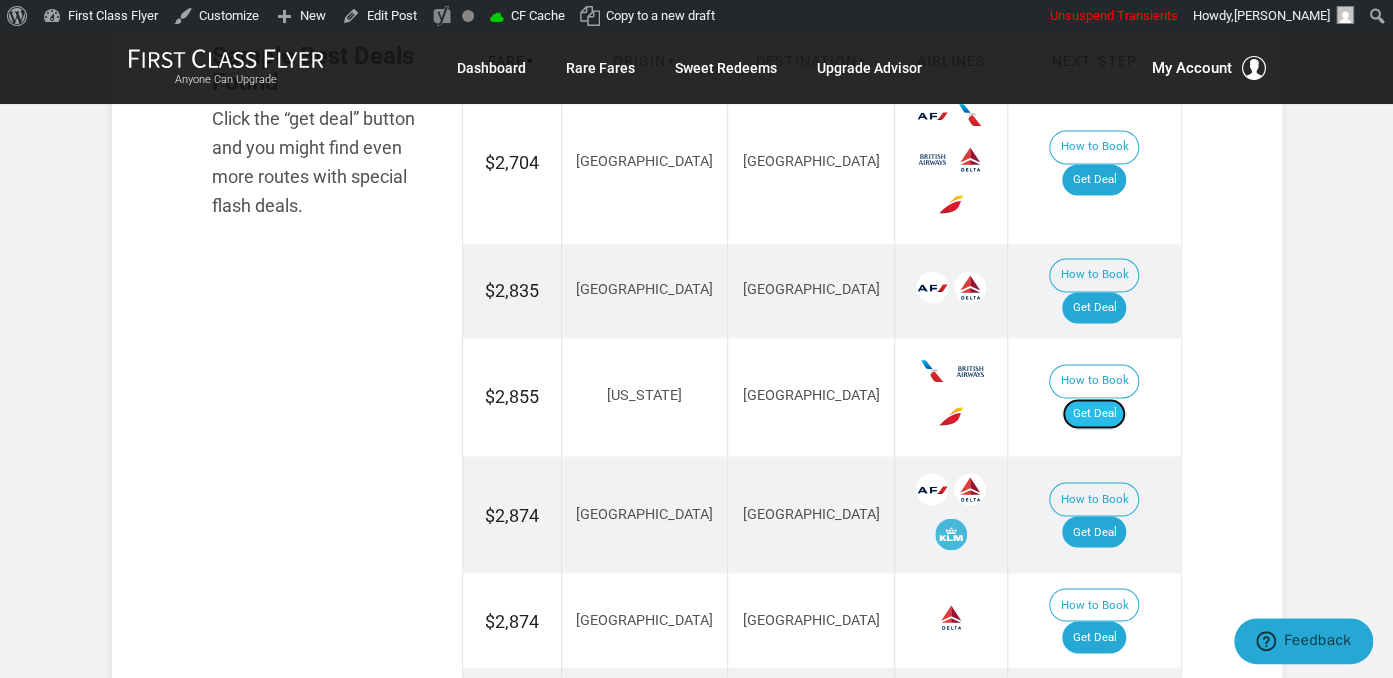 click on "Get Deal" at bounding box center (1094, 414) 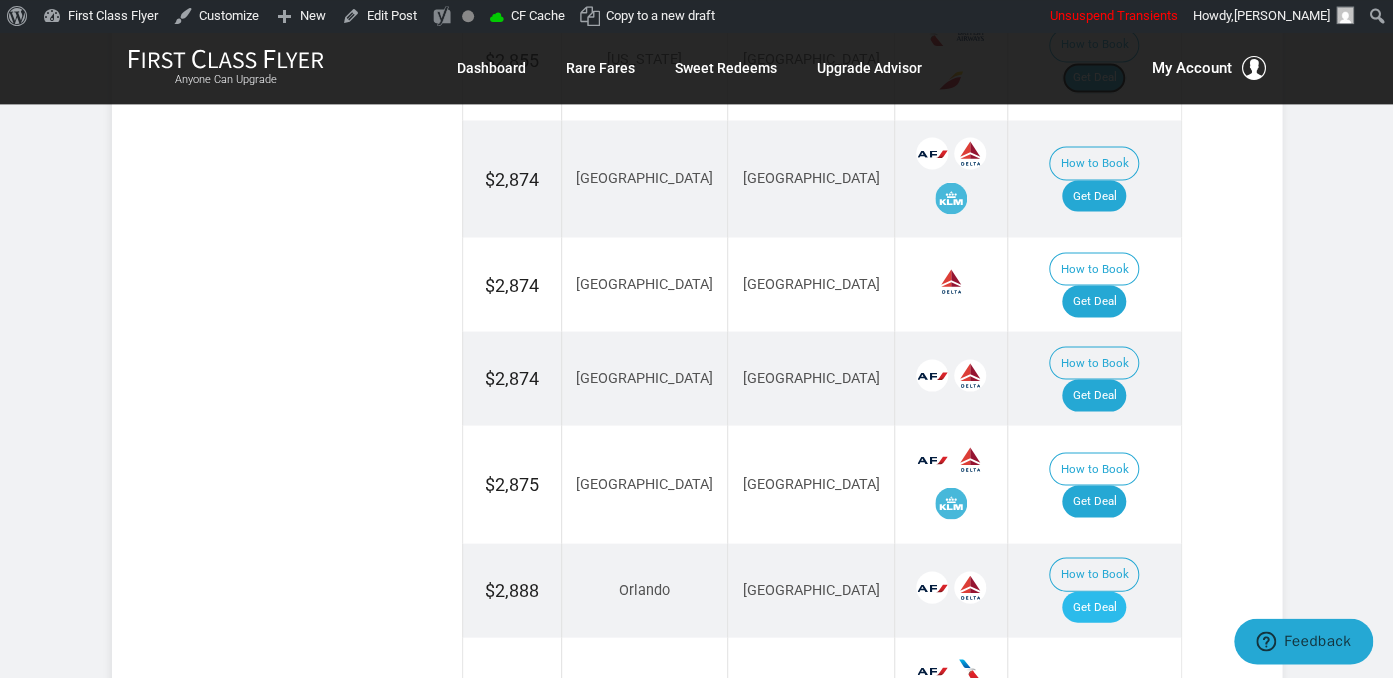 scroll, scrollTop: 1689, scrollLeft: 0, axis: vertical 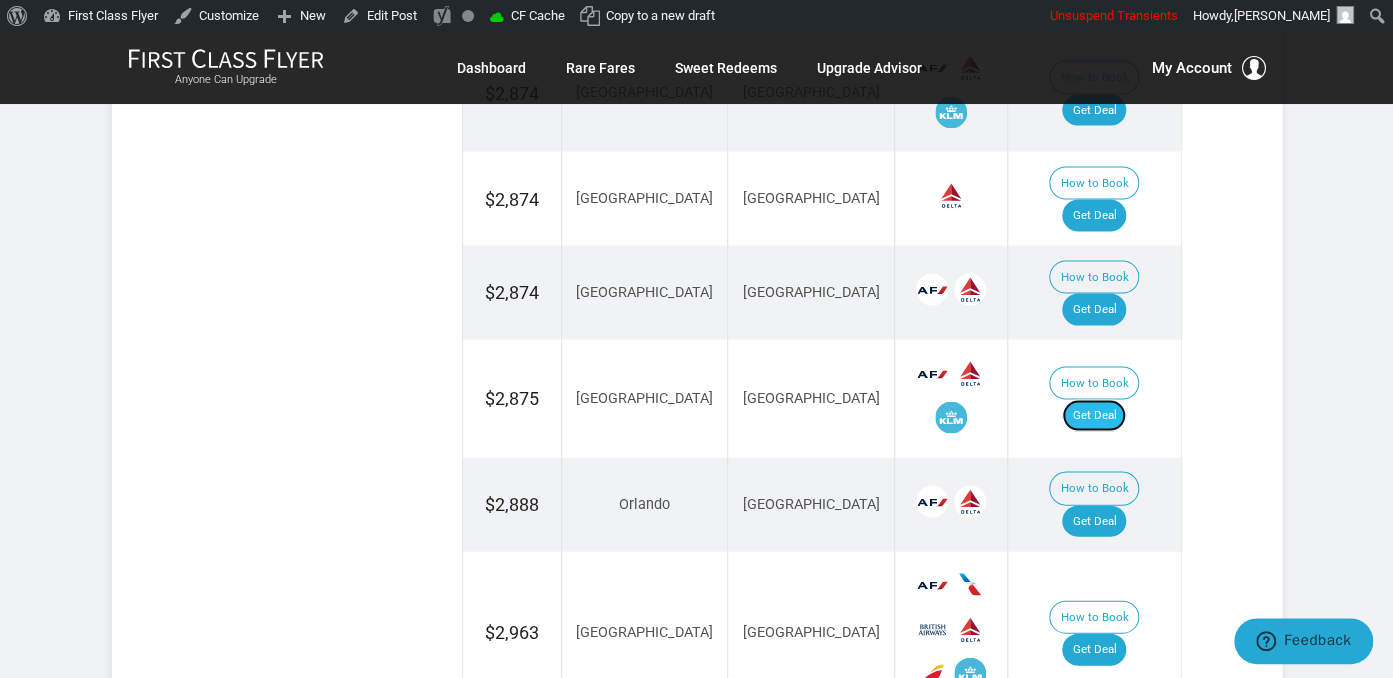 click on "Get Deal" at bounding box center [1094, 415] 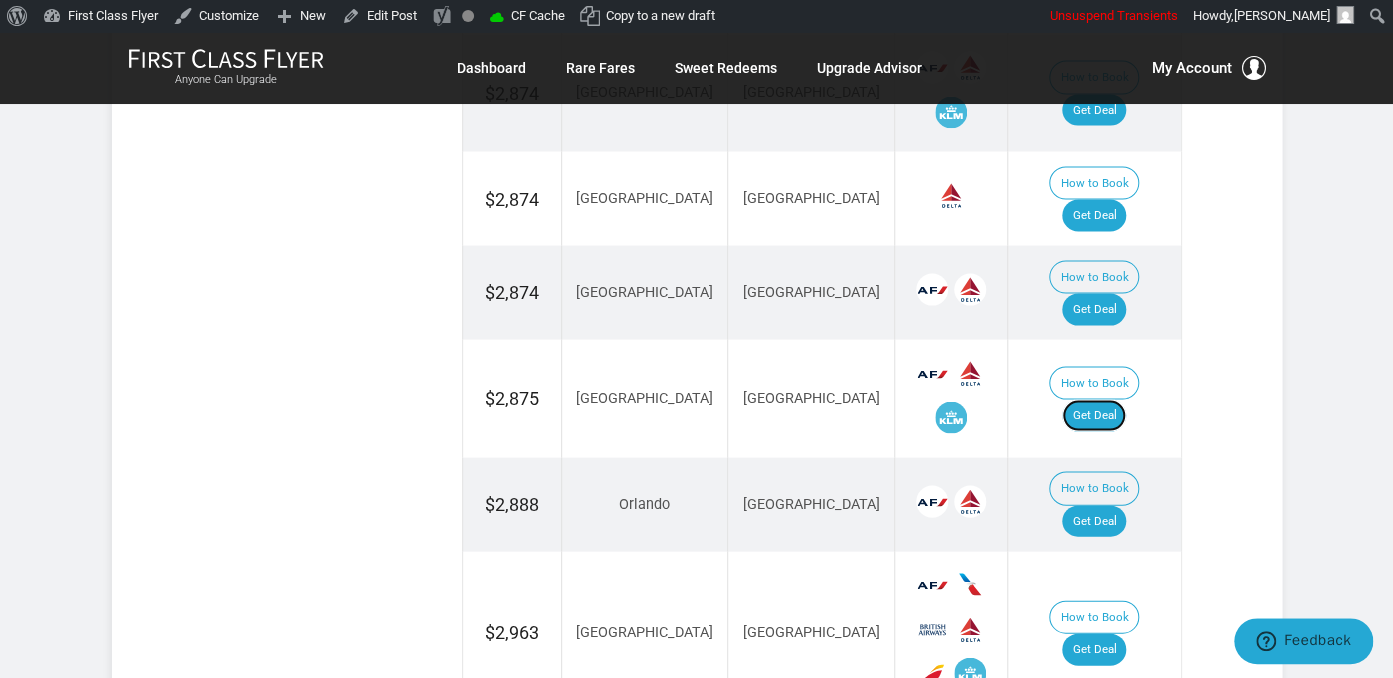 scroll, scrollTop: 1478, scrollLeft: 0, axis: vertical 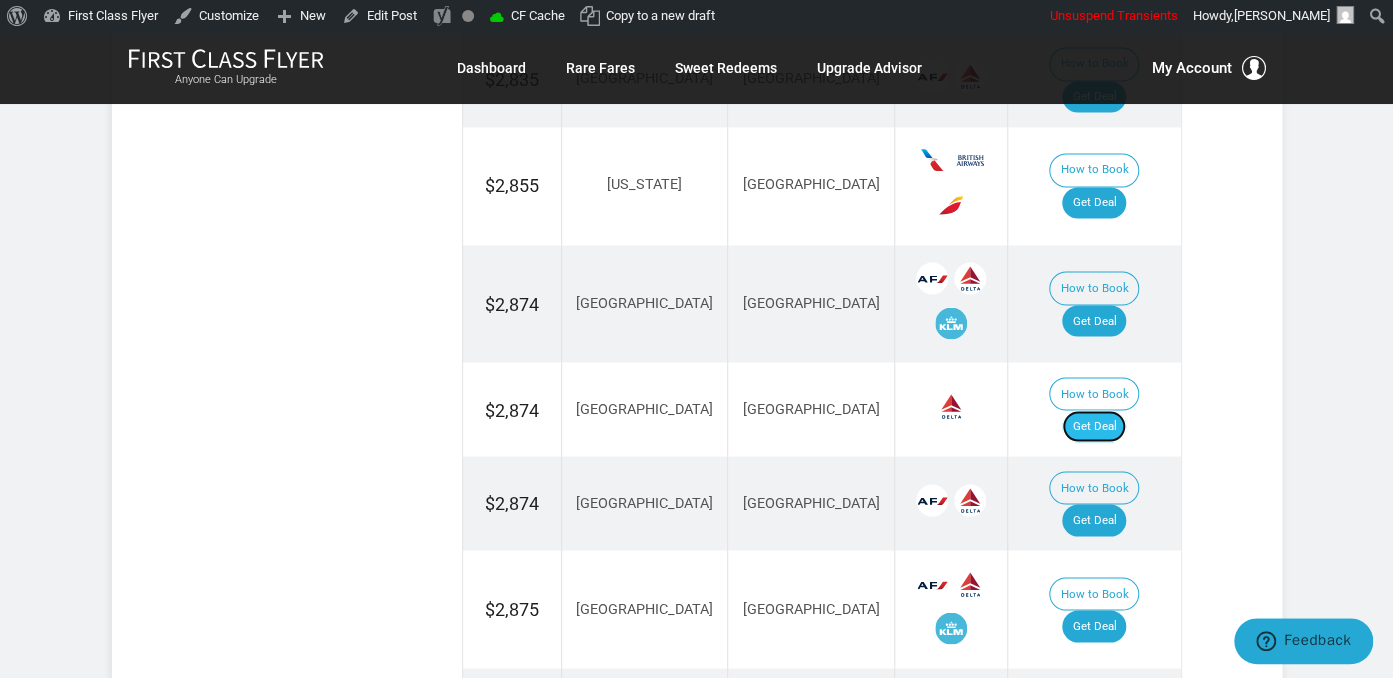 click on "Get Deal" at bounding box center (1094, 426) 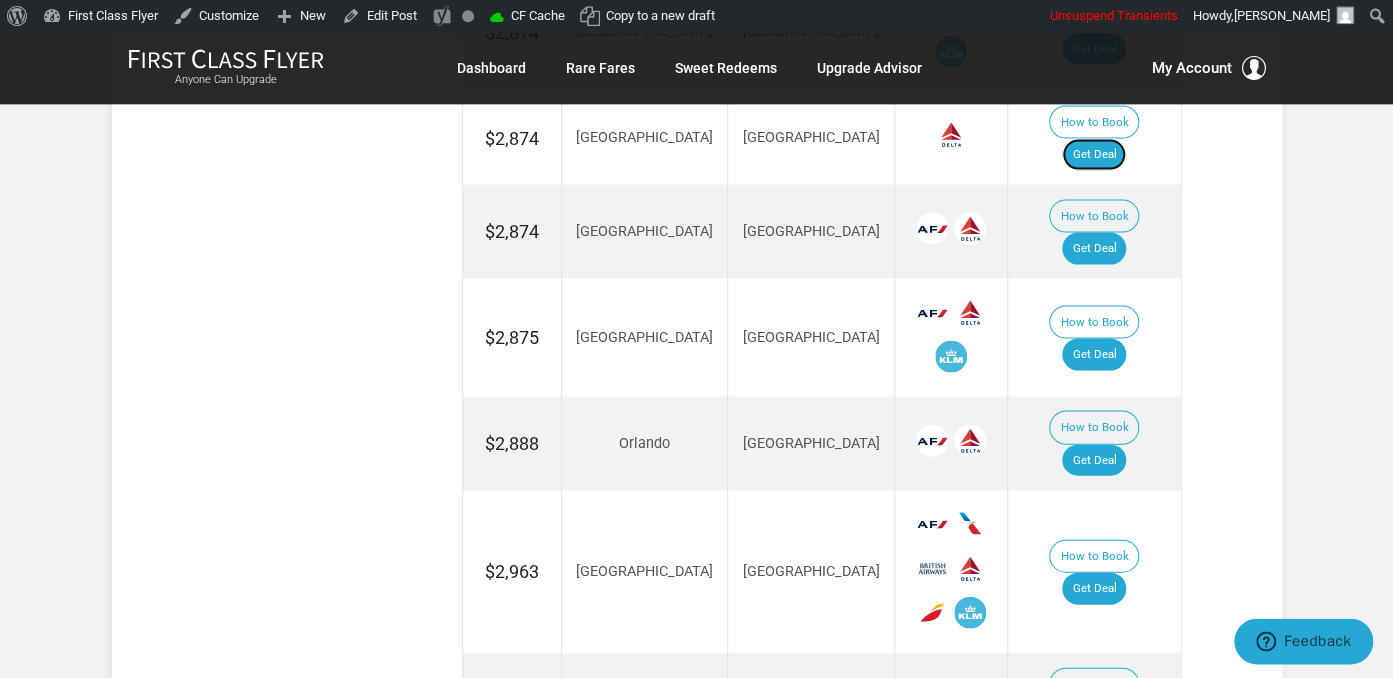 scroll, scrollTop: 1795, scrollLeft: 0, axis: vertical 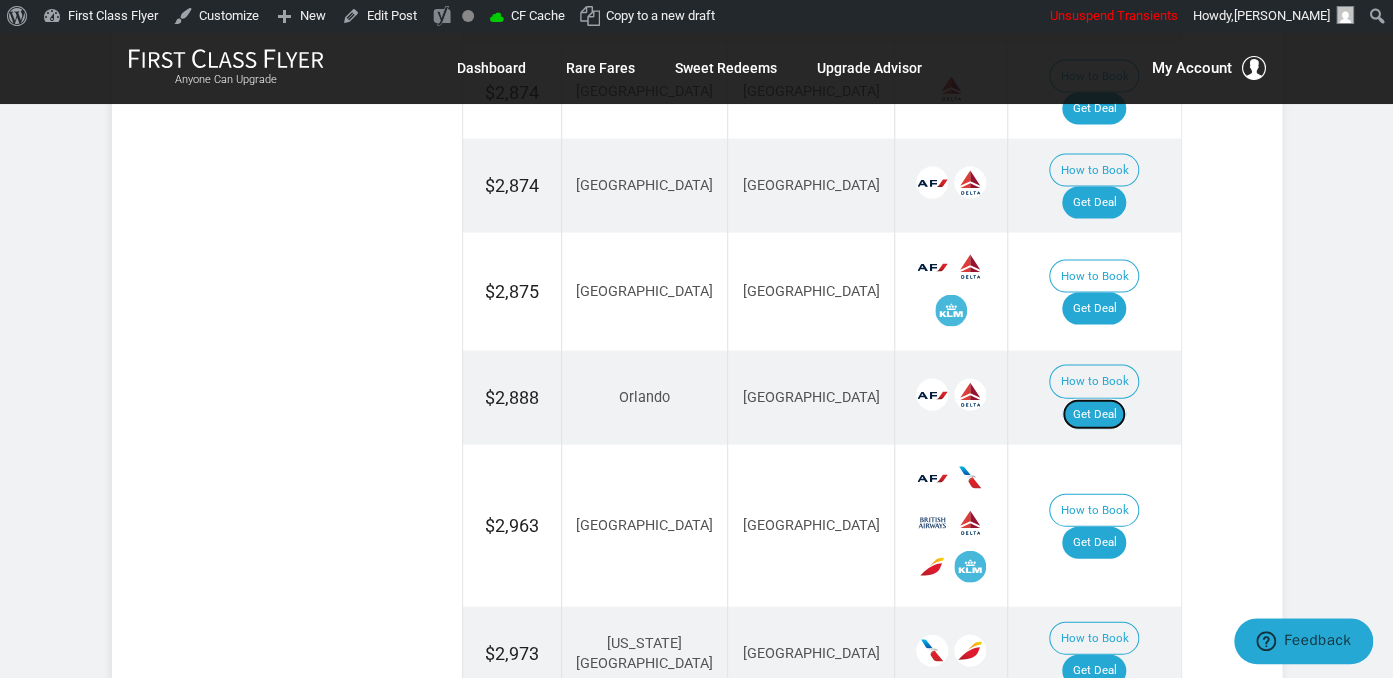click on "Get Deal" at bounding box center (1094, 415) 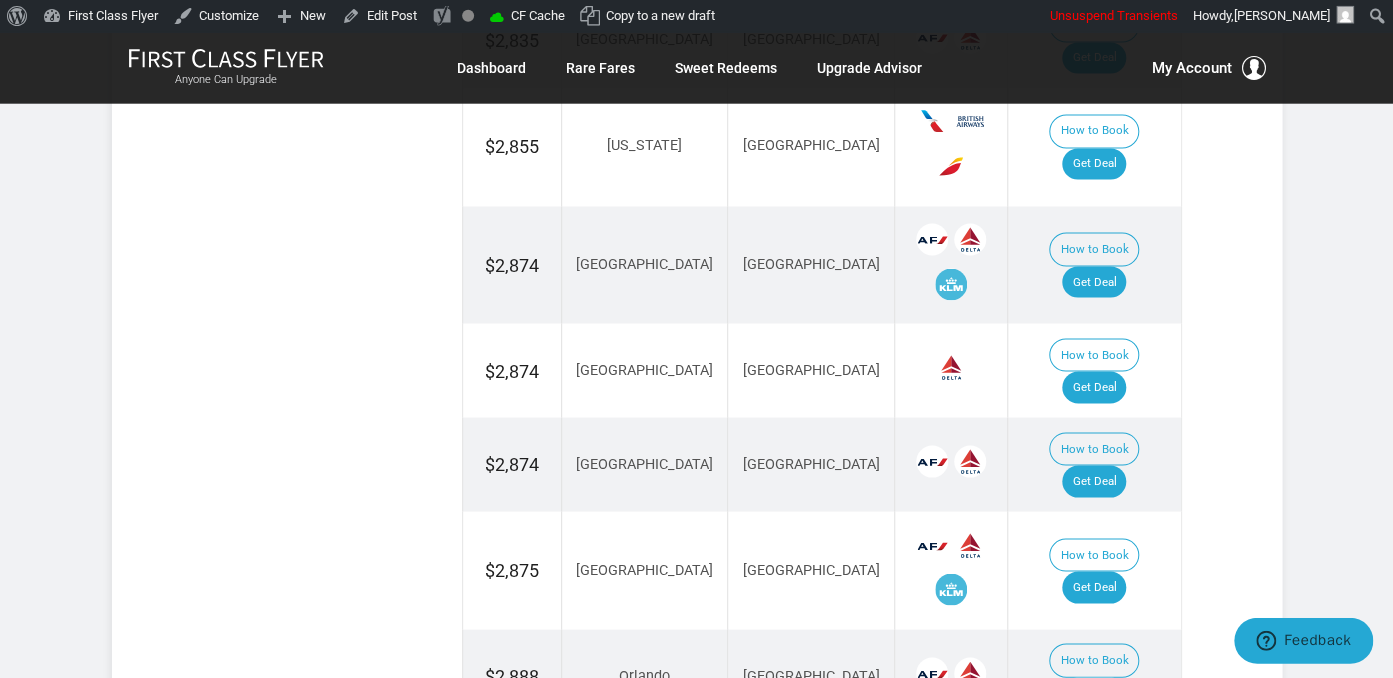 scroll, scrollTop: 1478, scrollLeft: 0, axis: vertical 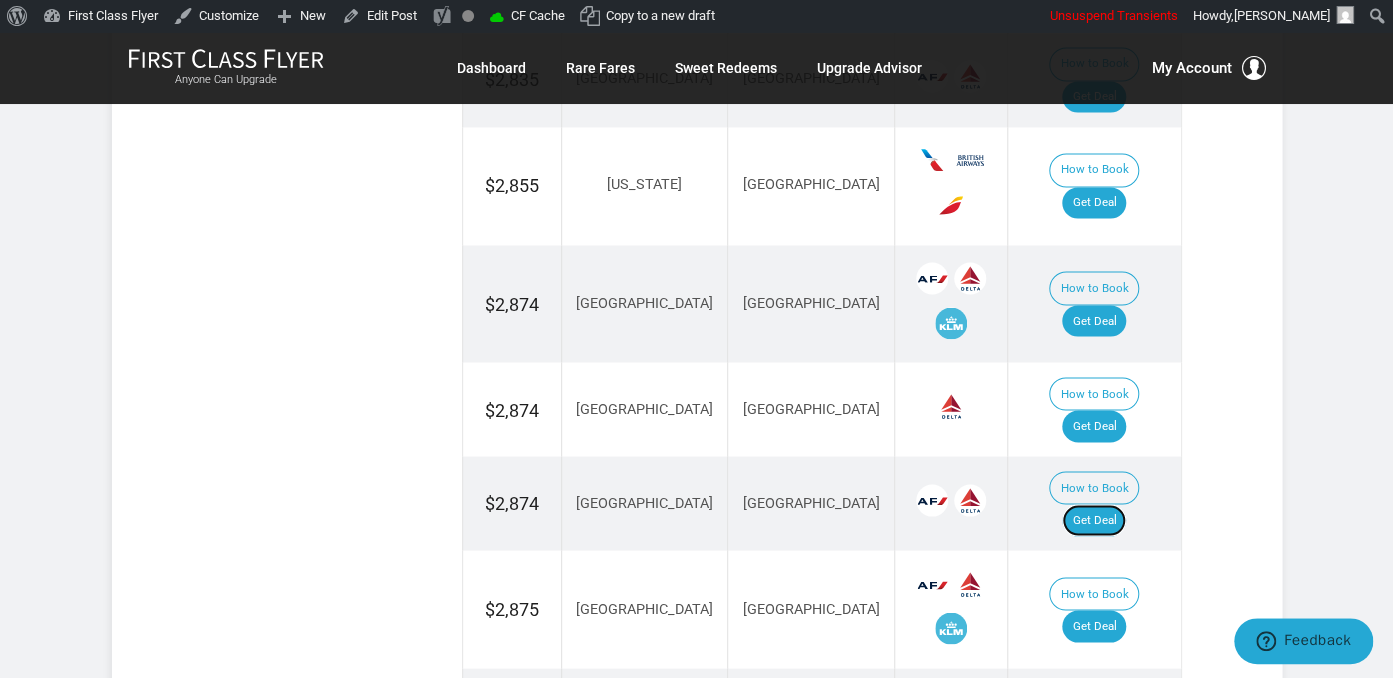 click on "Get Deal" at bounding box center (1094, 520) 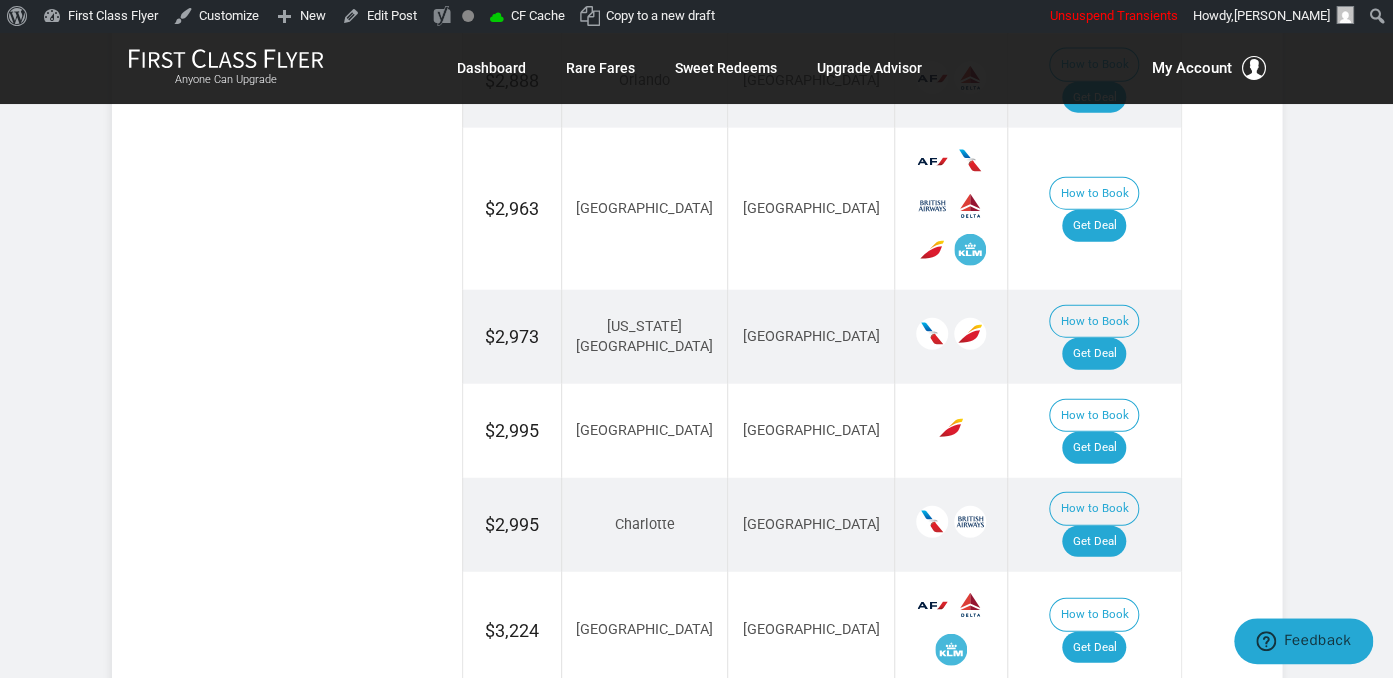 scroll, scrollTop: 2217, scrollLeft: 0, axis: vertical 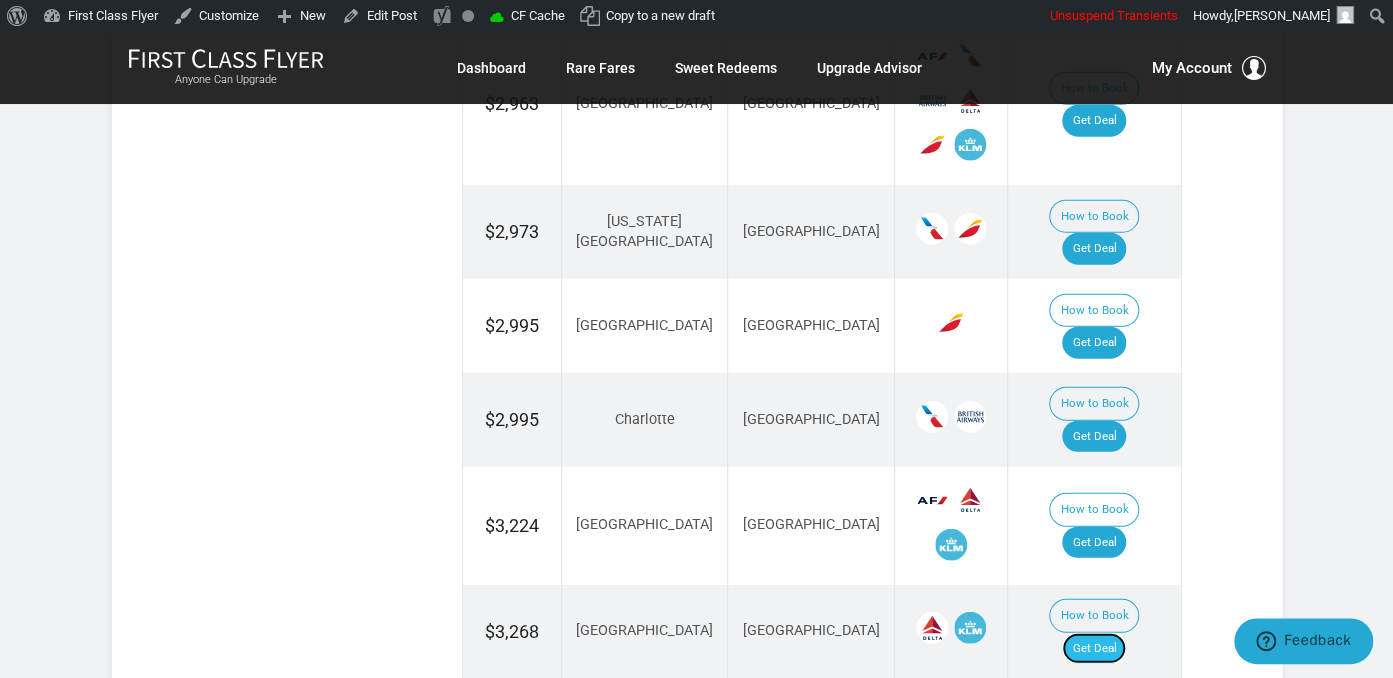 click on "Get Deal" at bounding box center [1094, 649] 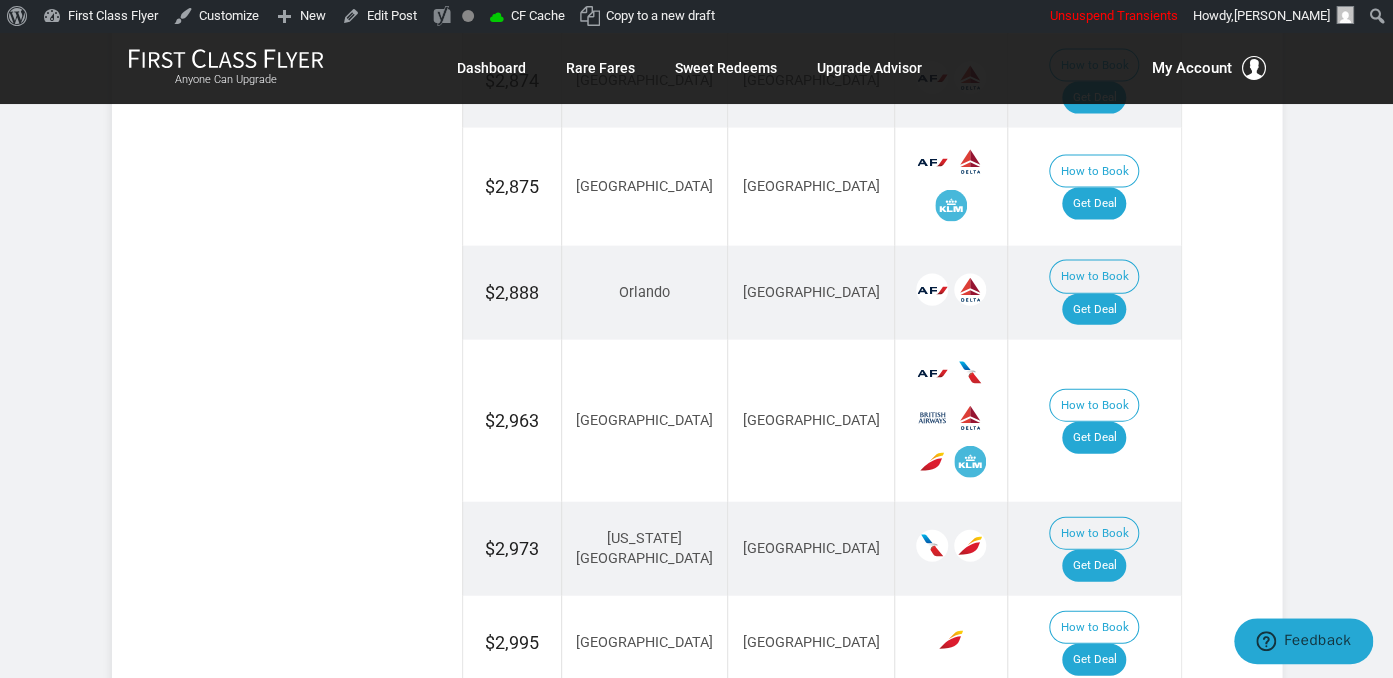 scroll, scrollTop: 1795, scrollLeft: 0, axis: vertical 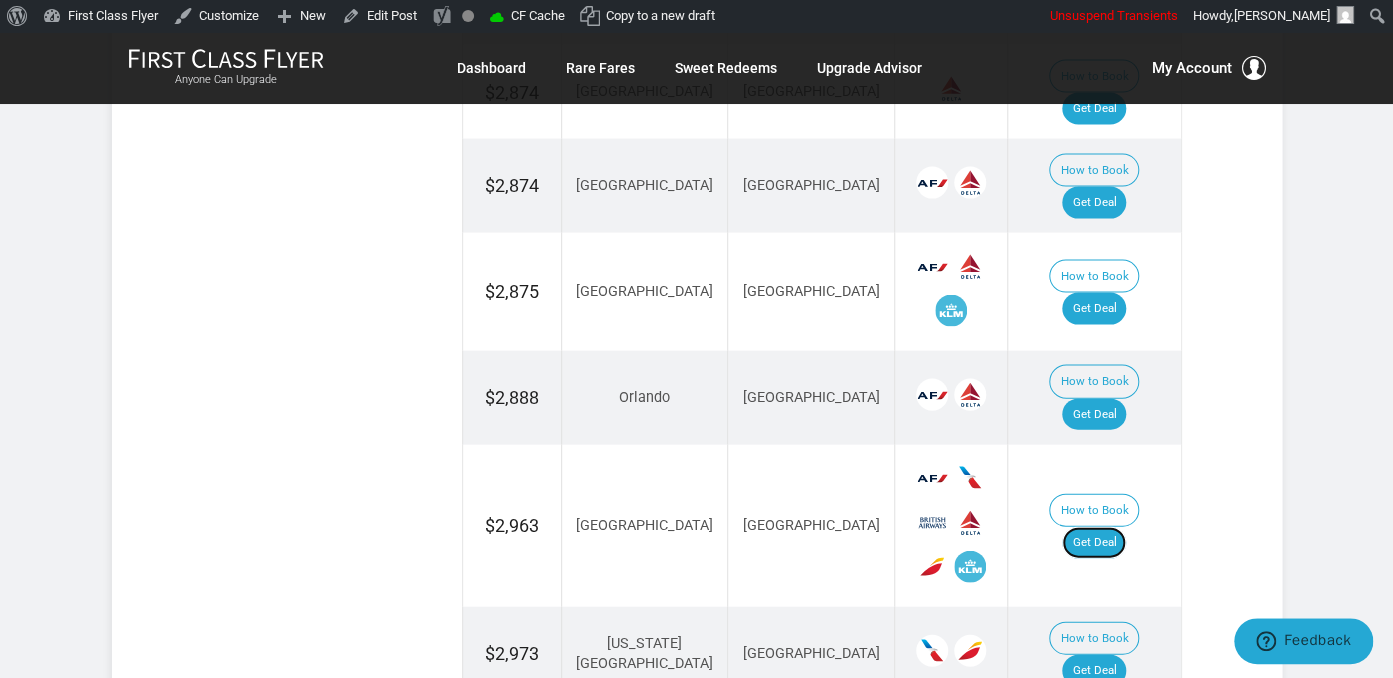 click on "Get Deal" at bounding box center [1094, 543] 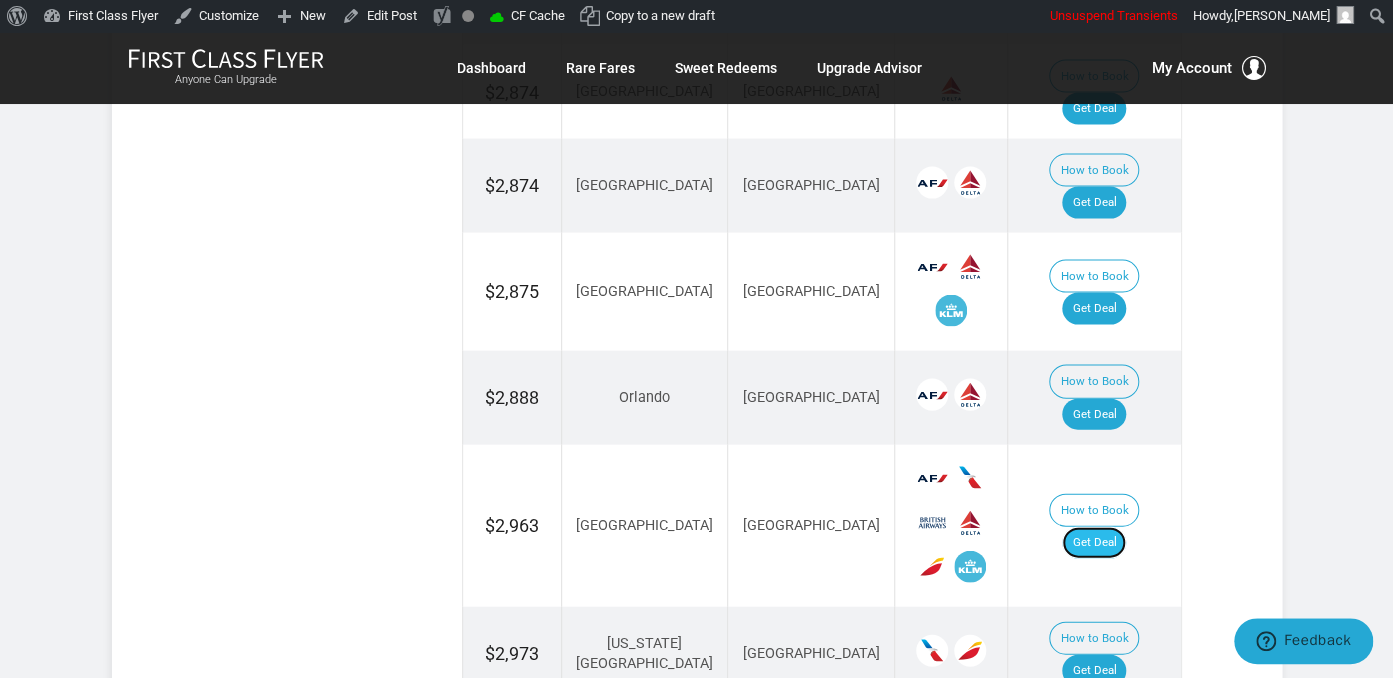 click on "Get Deal" at bounding box center (1094, 543) 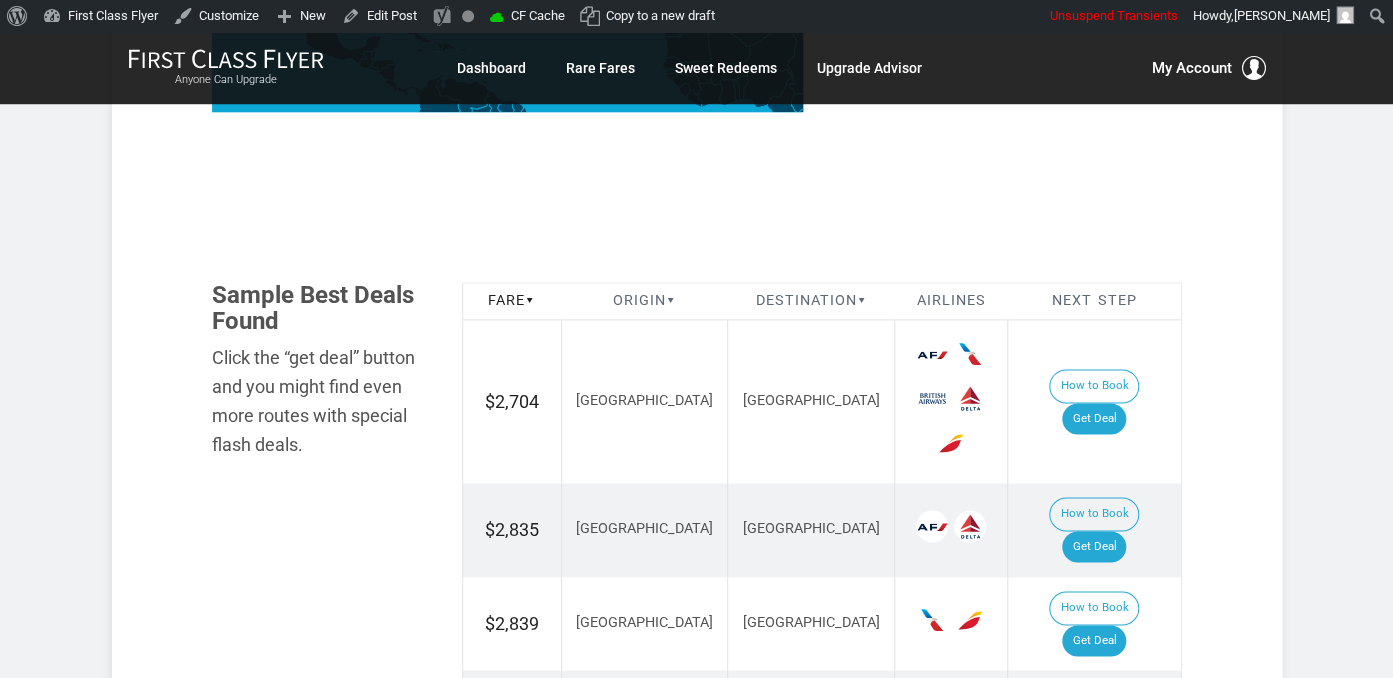 scroll, scrollTop: 1056, scrollLeft: 0, axis: vertical 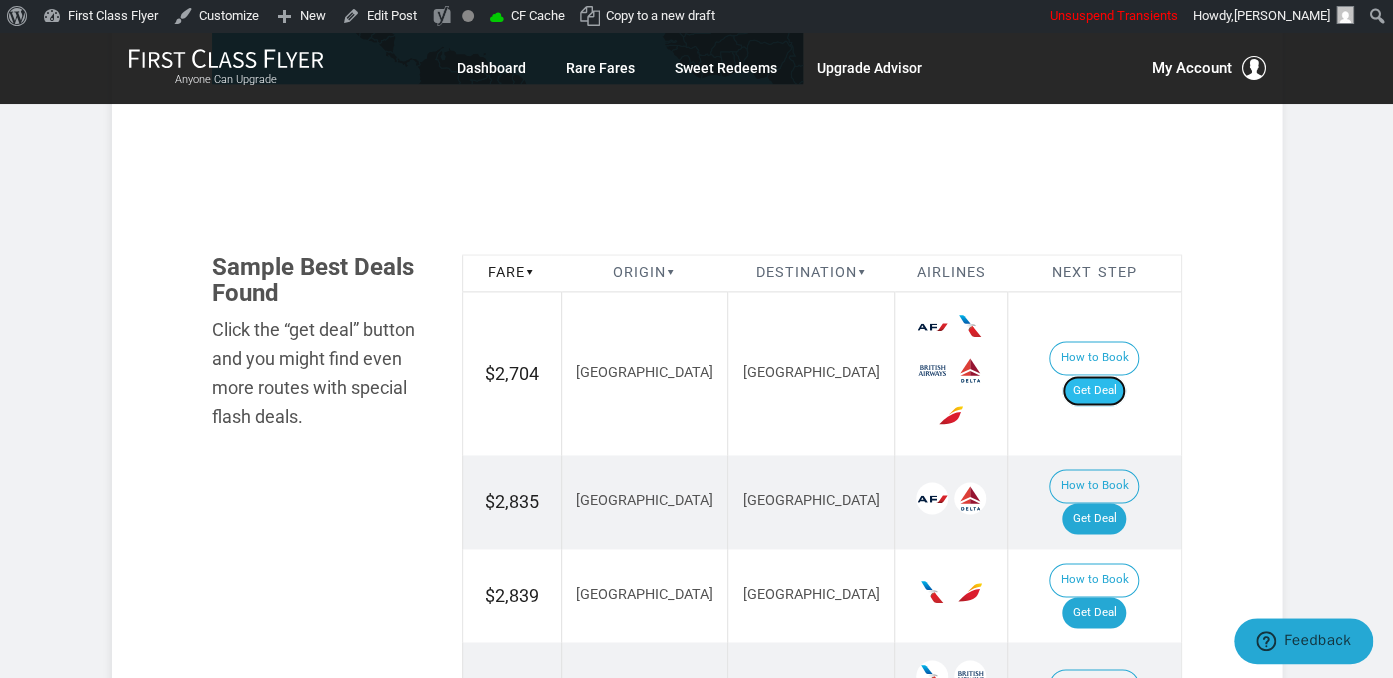 click on "Get Deal" at bounding box center [1094, 391] 